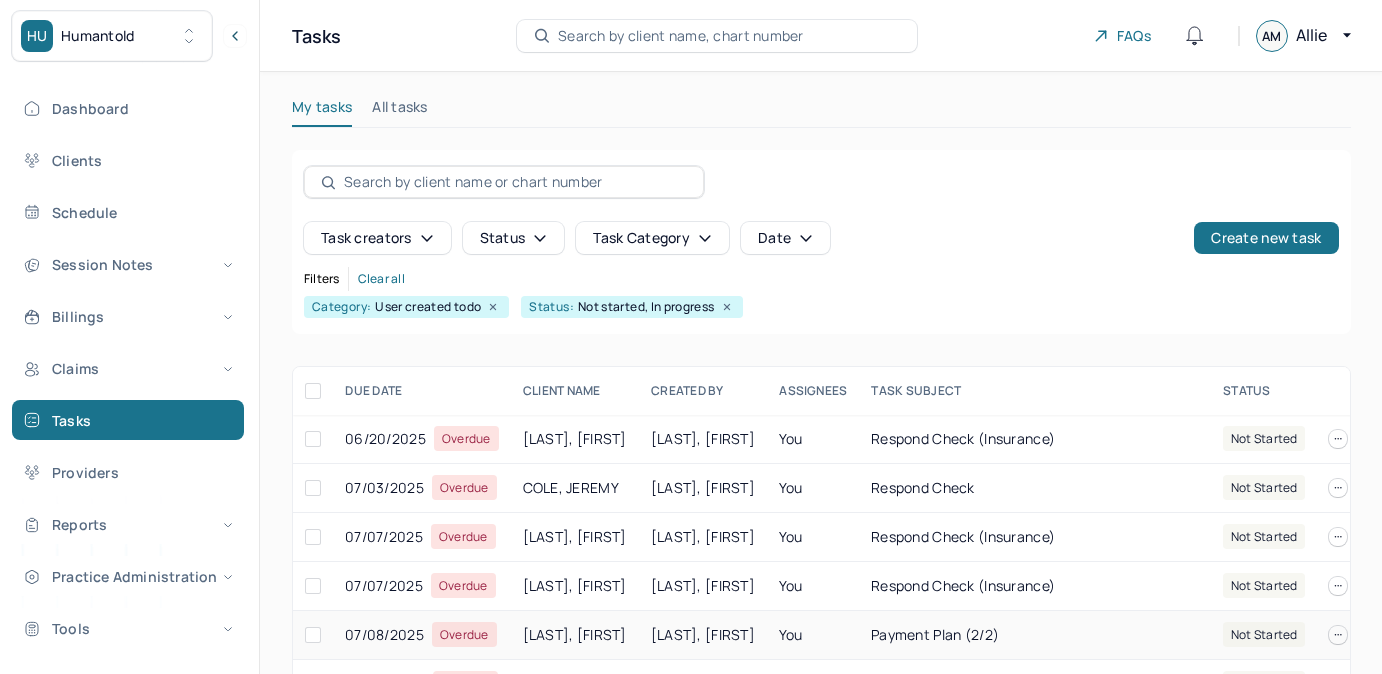 scroll, scrollTop: 256, scrollLeft: 0, axis: vertical 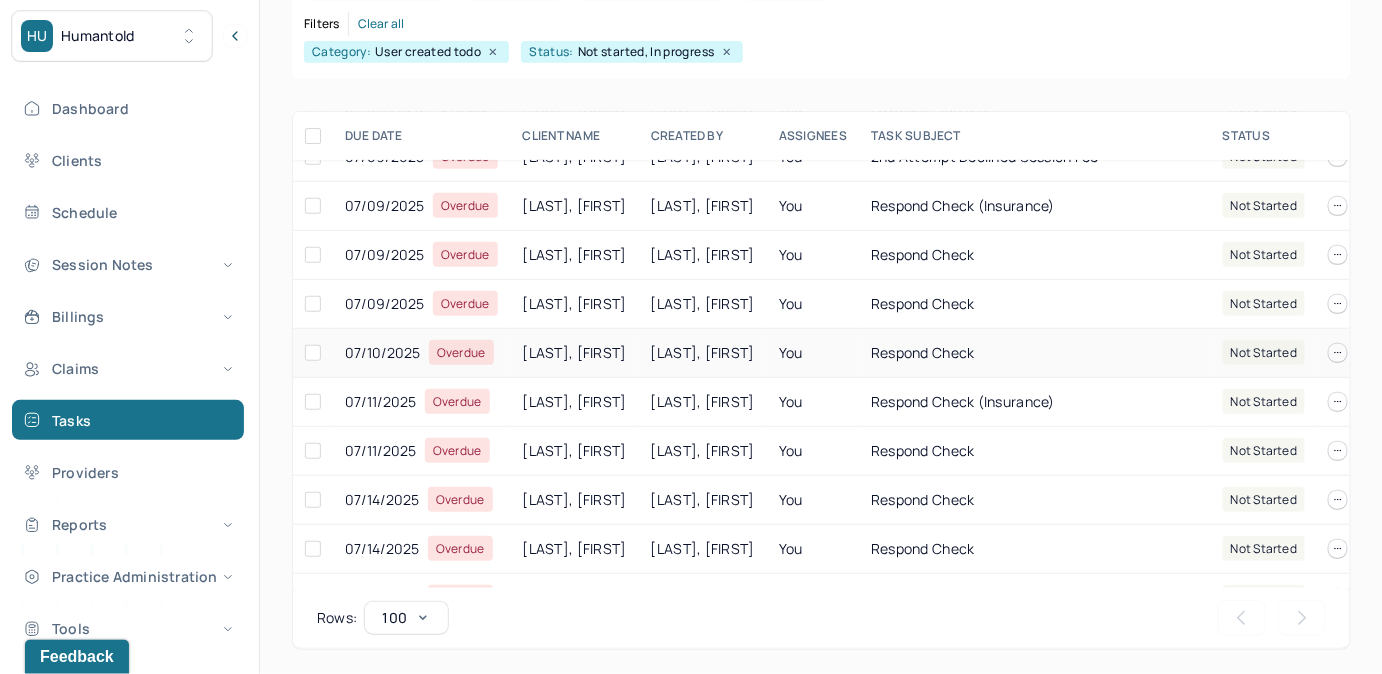 click on "respond check" at bounding box center [1035, 353] 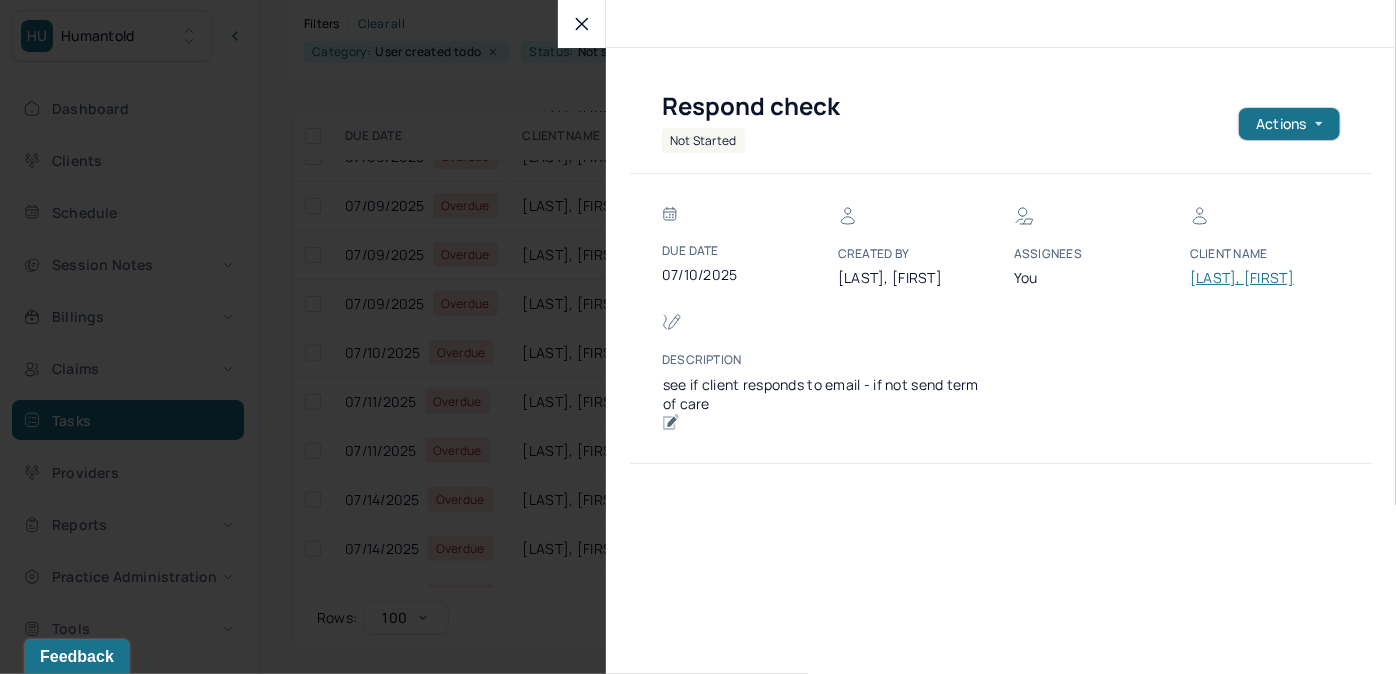 click on "[LAST], [FIRST]" at bounding box center [1250, 278] 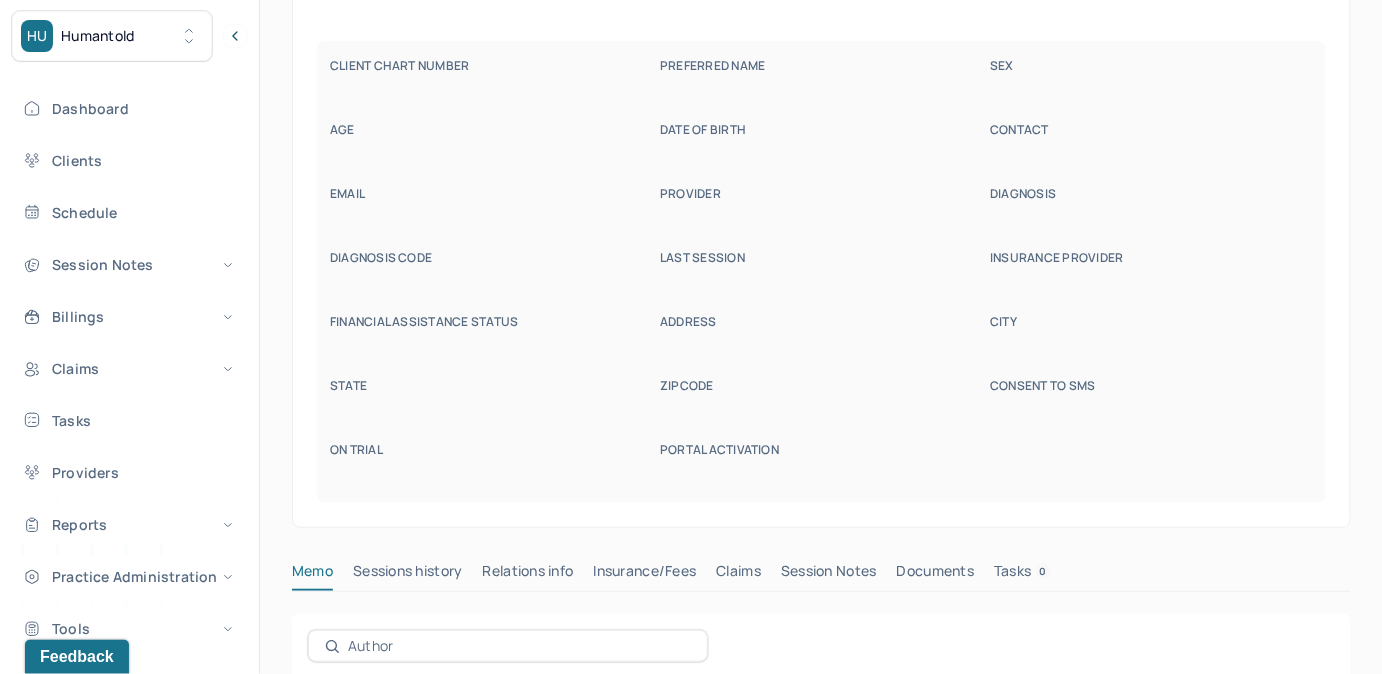 scroll, scrollTop: 160, scrollLeft: 0, axis: vertical 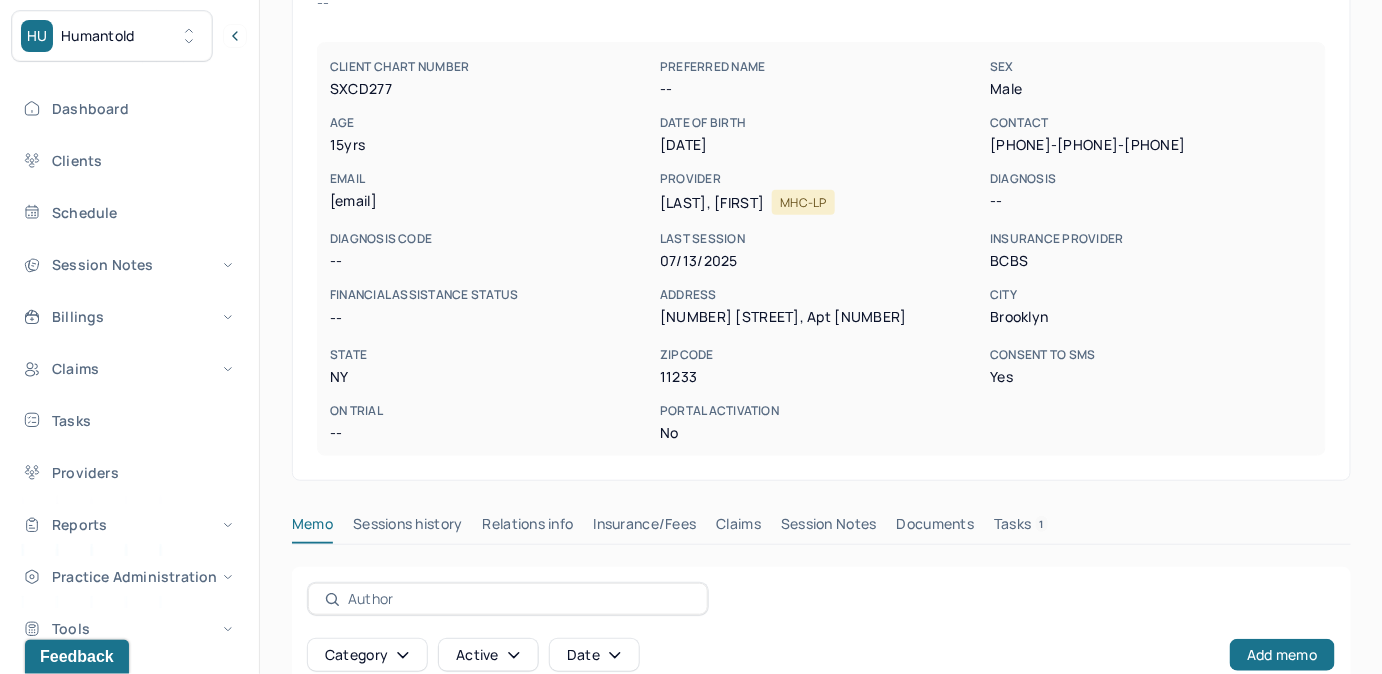 click on "Tasks 1" at bounding box center [1021, 528] 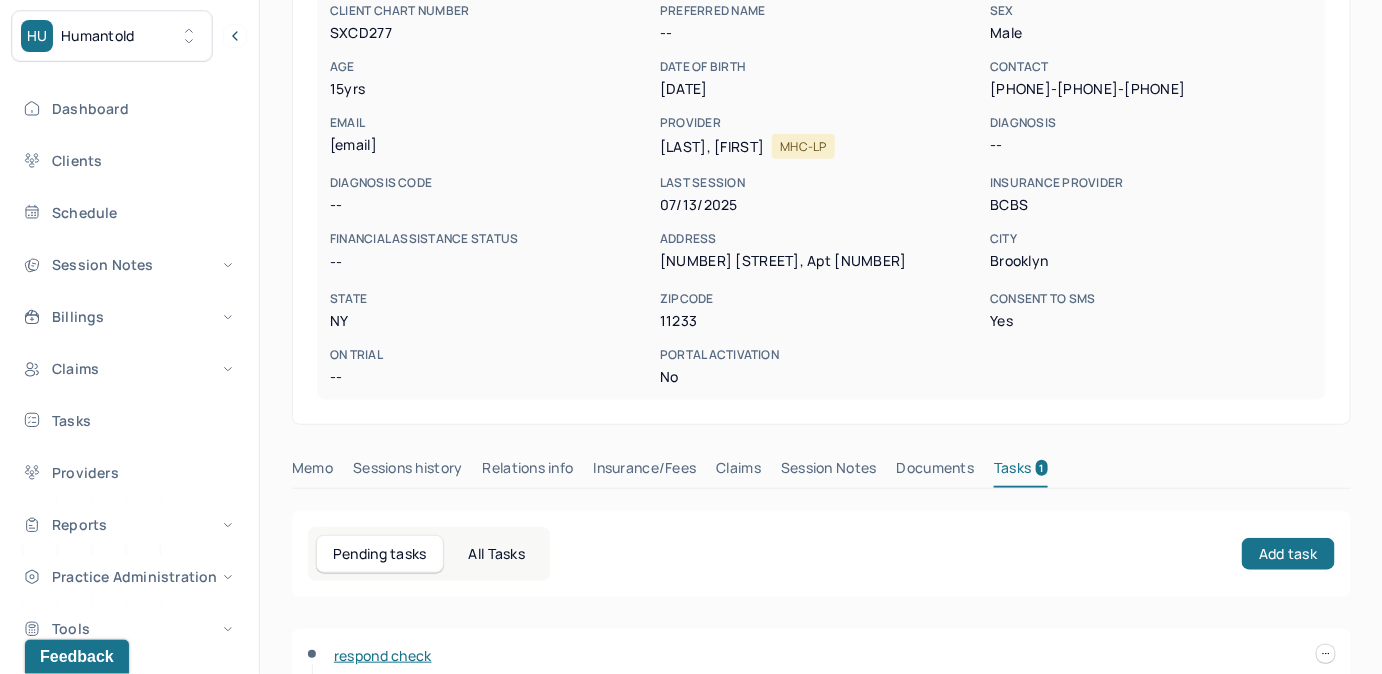scroll, scrollTop: 348, scrollLeft: 0, axis: vertical 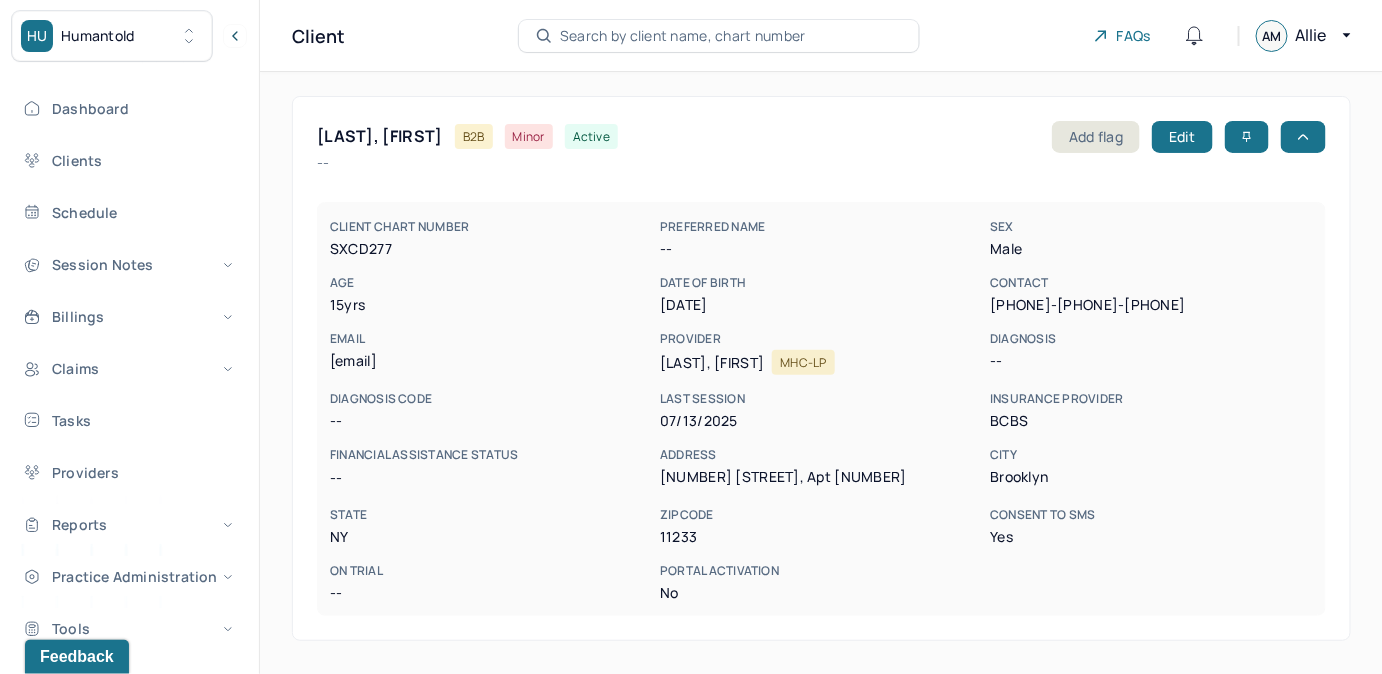 click on "Search by client name, chart number" at bounding box center [683, 36] 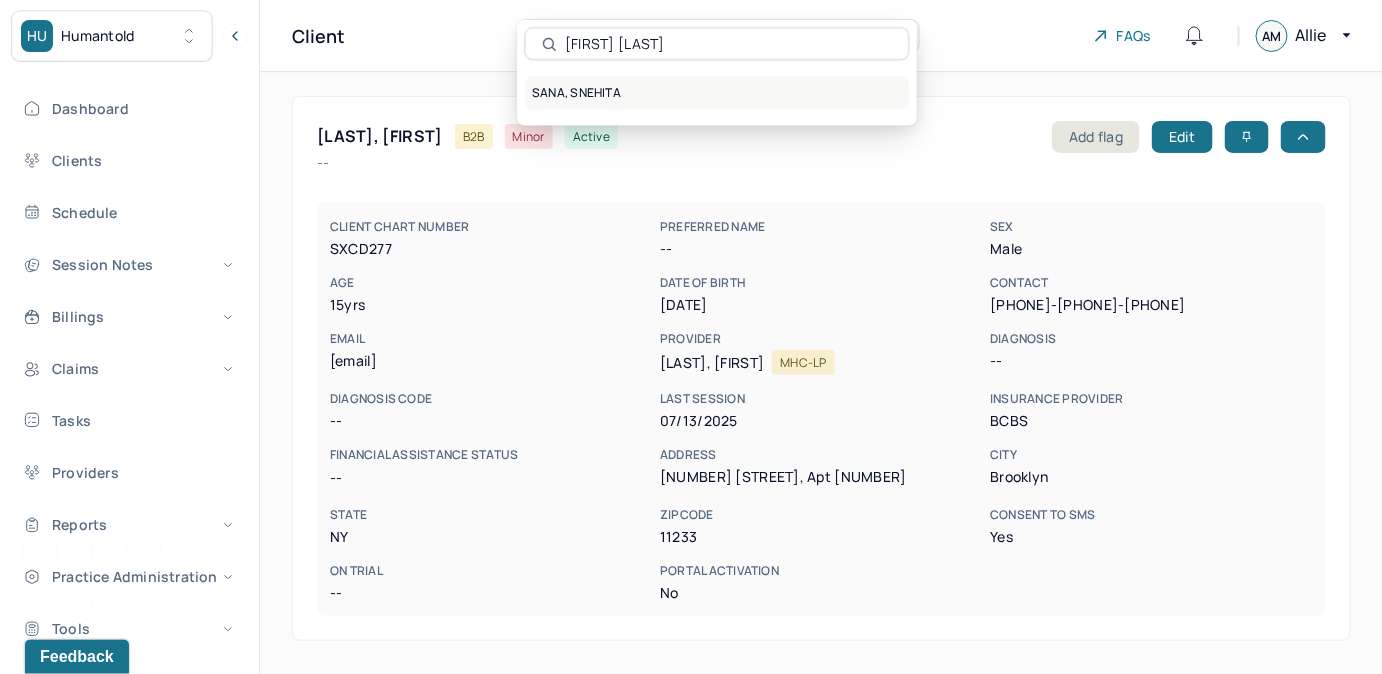 type on "[FIRST] [LAST]" 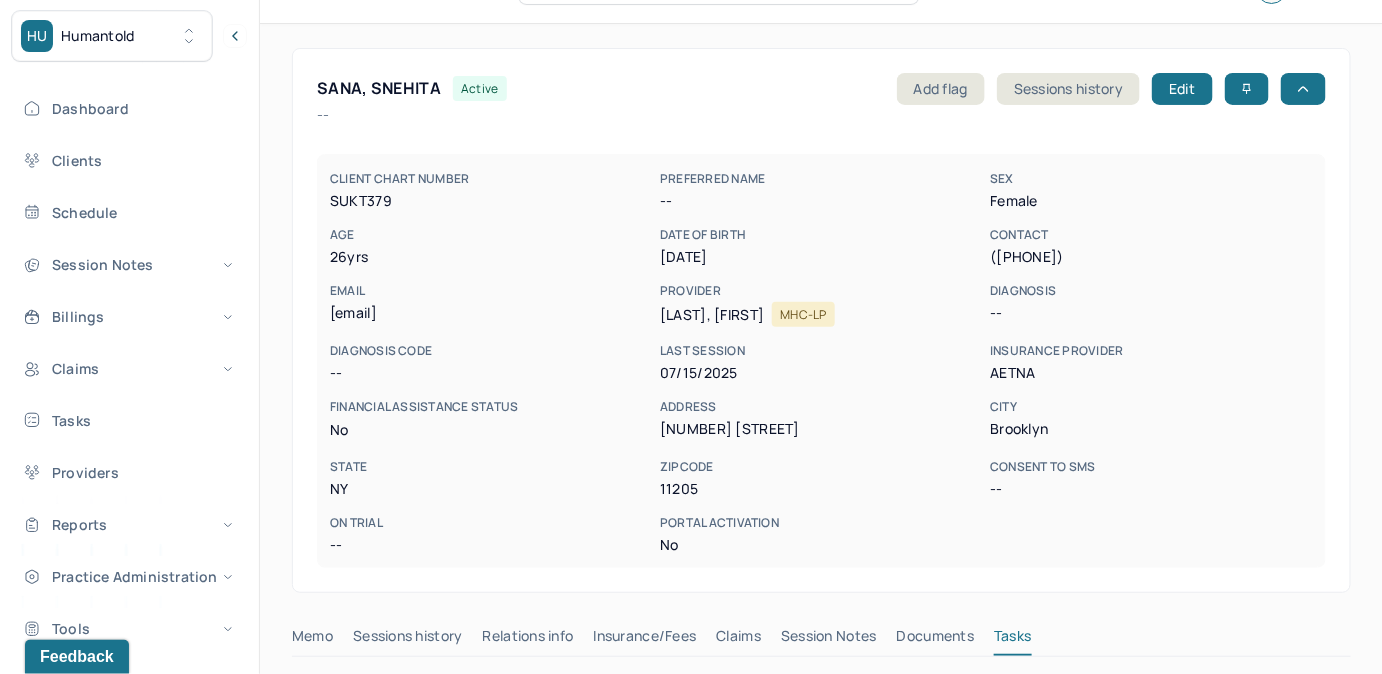 scroll, scrollTop: 314, scrollLeft: 0, axis: vertical 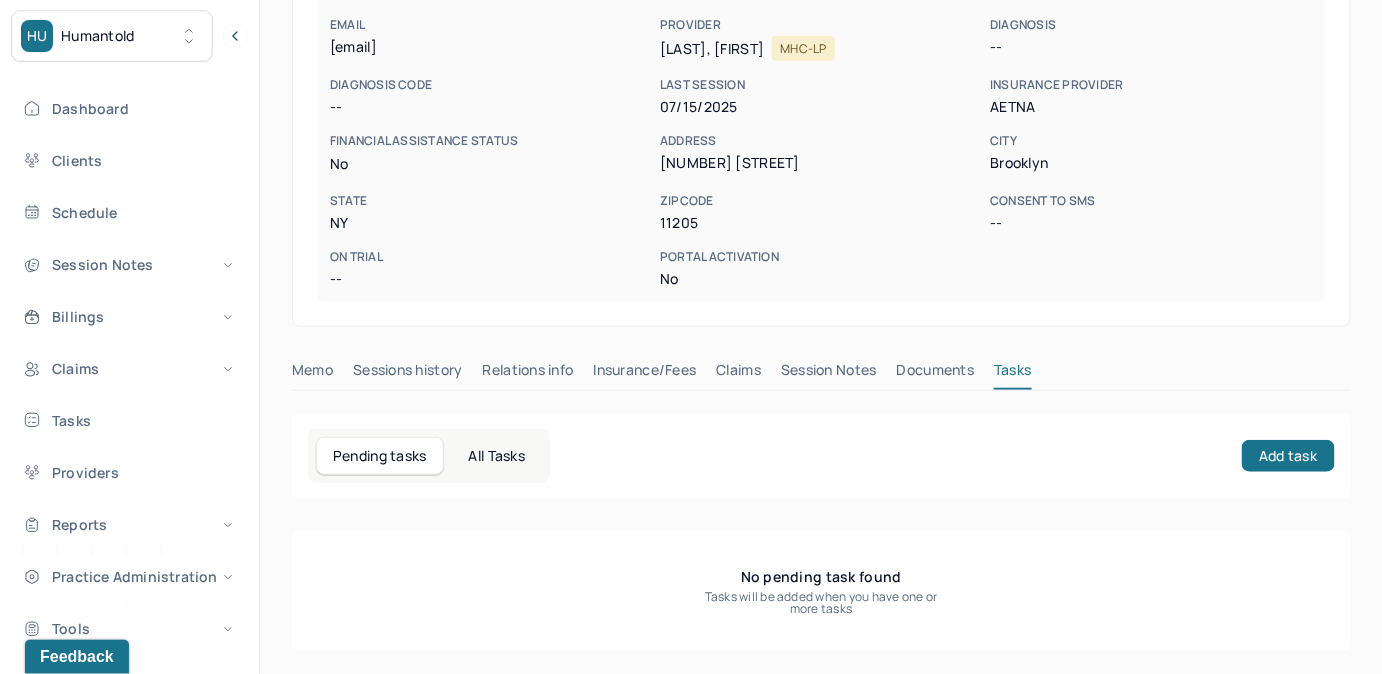 click on "Claims" at bounding box center (738, 374) 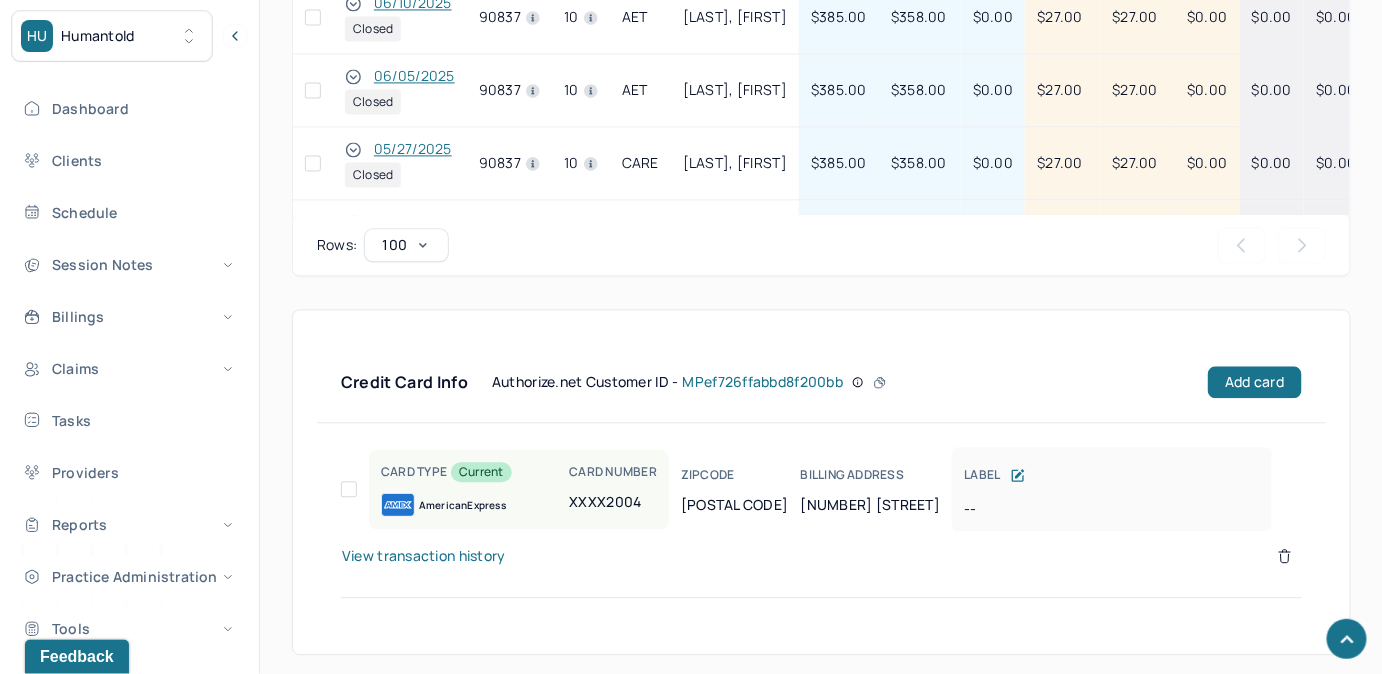 scroll, scrollTop: 1396, scrollLeft: 0, axis: vertical 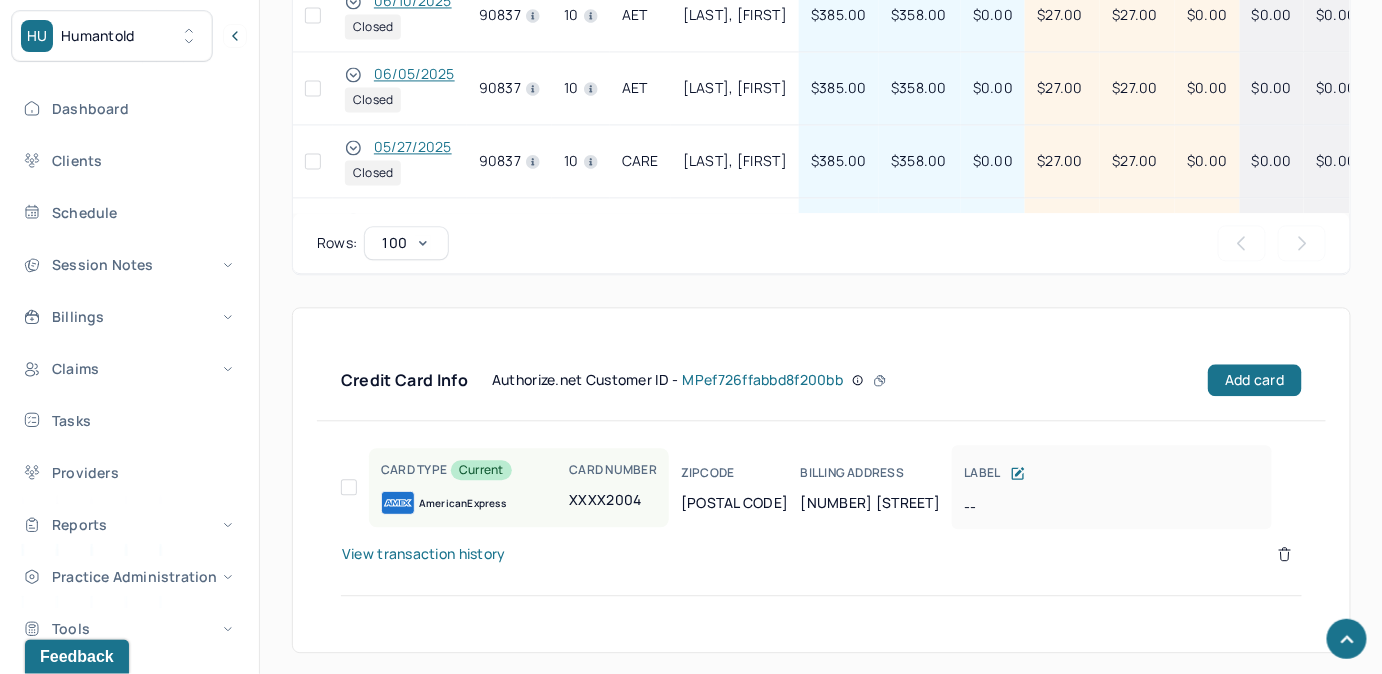 click on "View transaction history" at bounding box center (424, 554) 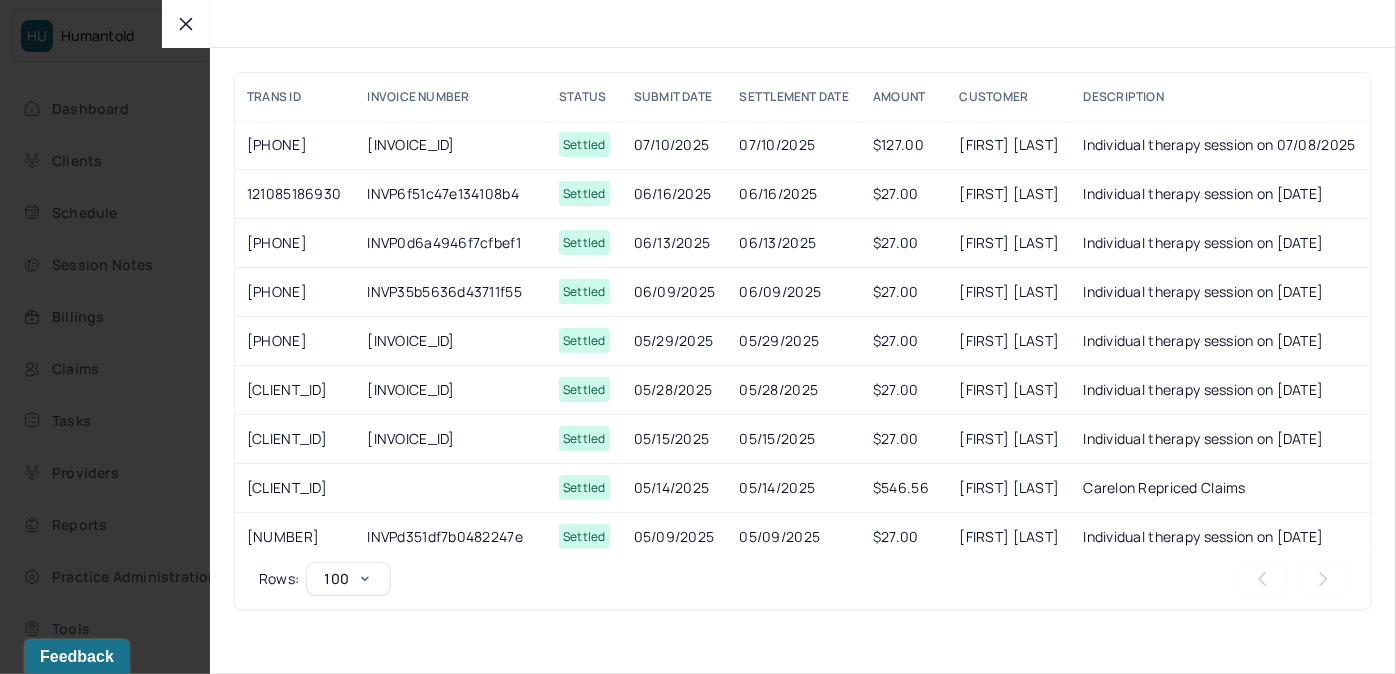 click 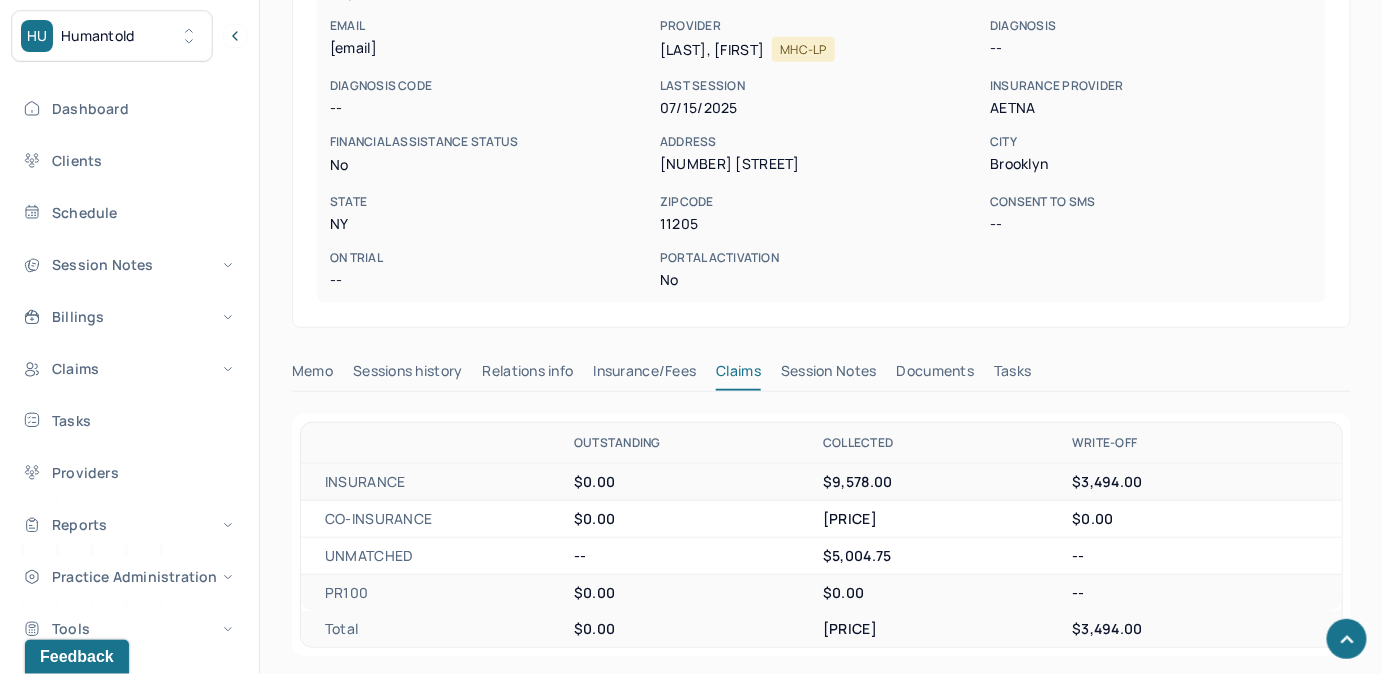 scroll, scrollTop: 305, scrollLeft: 0, axis: vertical 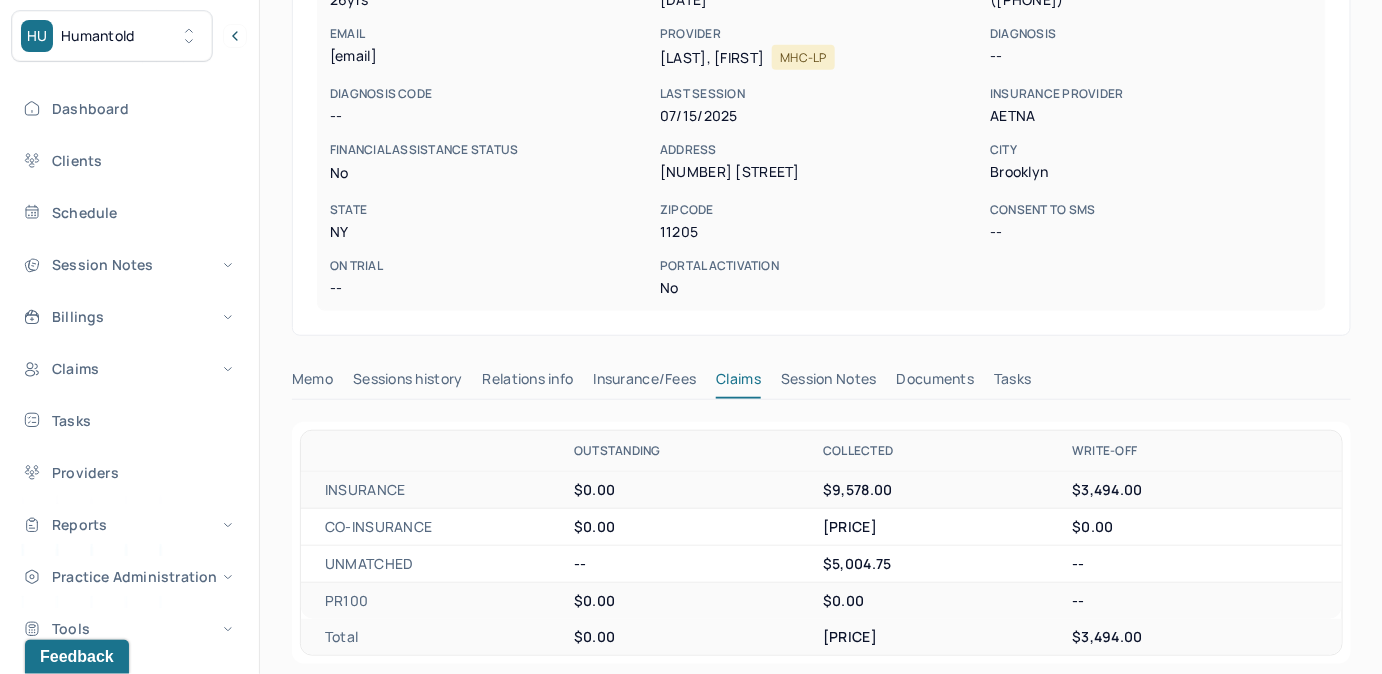 click on "Insurance/Fees" at bounding box center (645, 383) 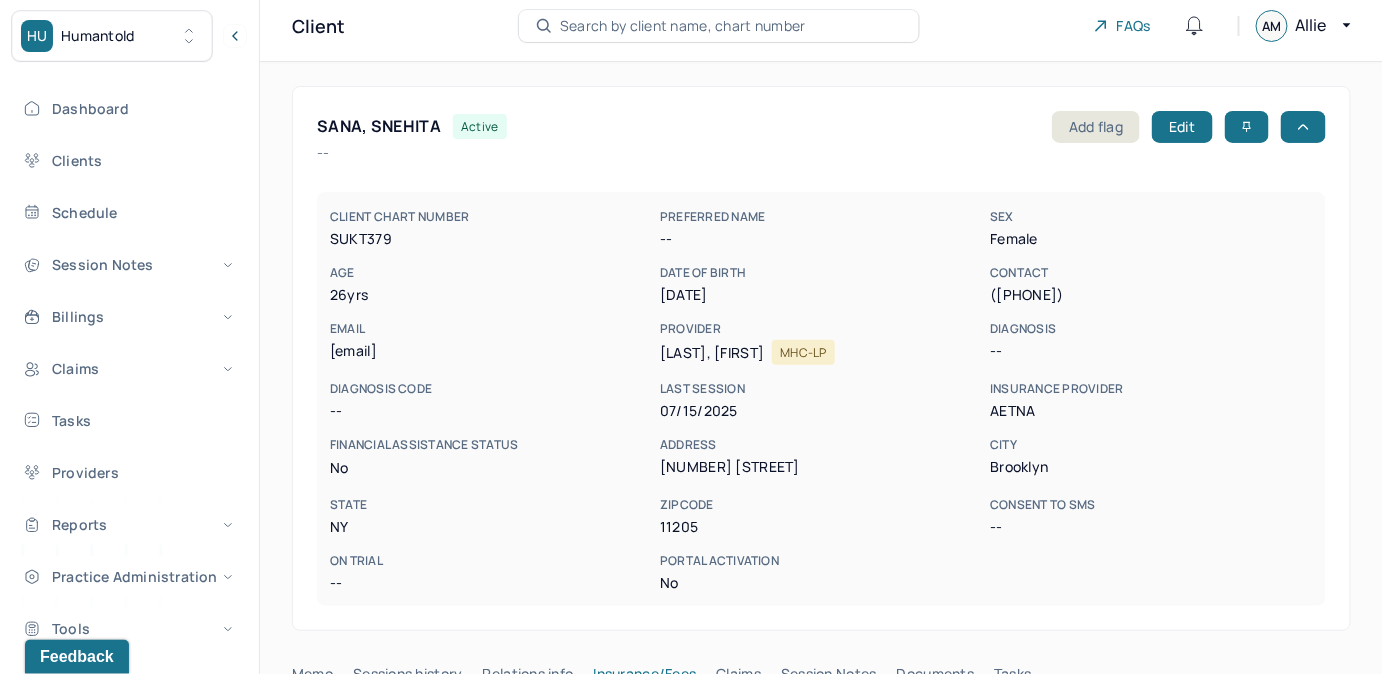 scroll, scrollTop: 0, scrollLeft: 0, axis: both 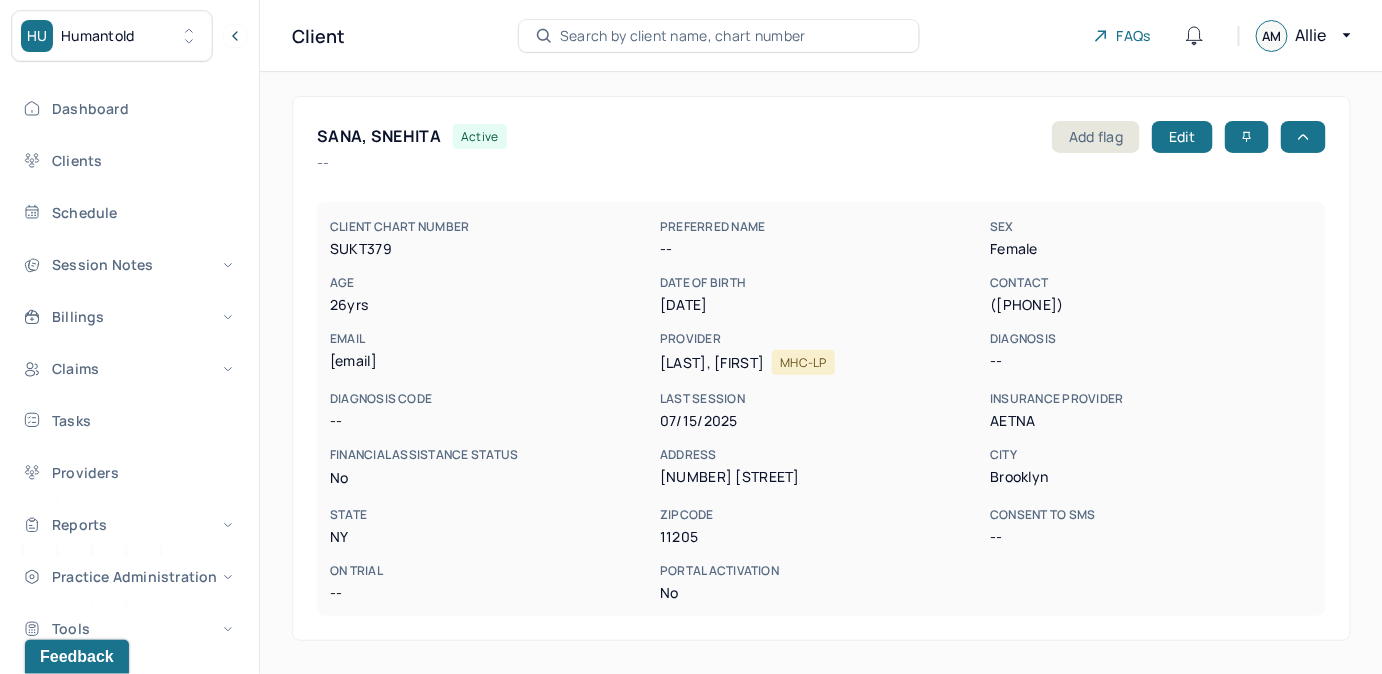 drag, startPoint x: 331, startPoint y: 362, endPoint x: 501, endPoint y: 369, distance: 170.14406 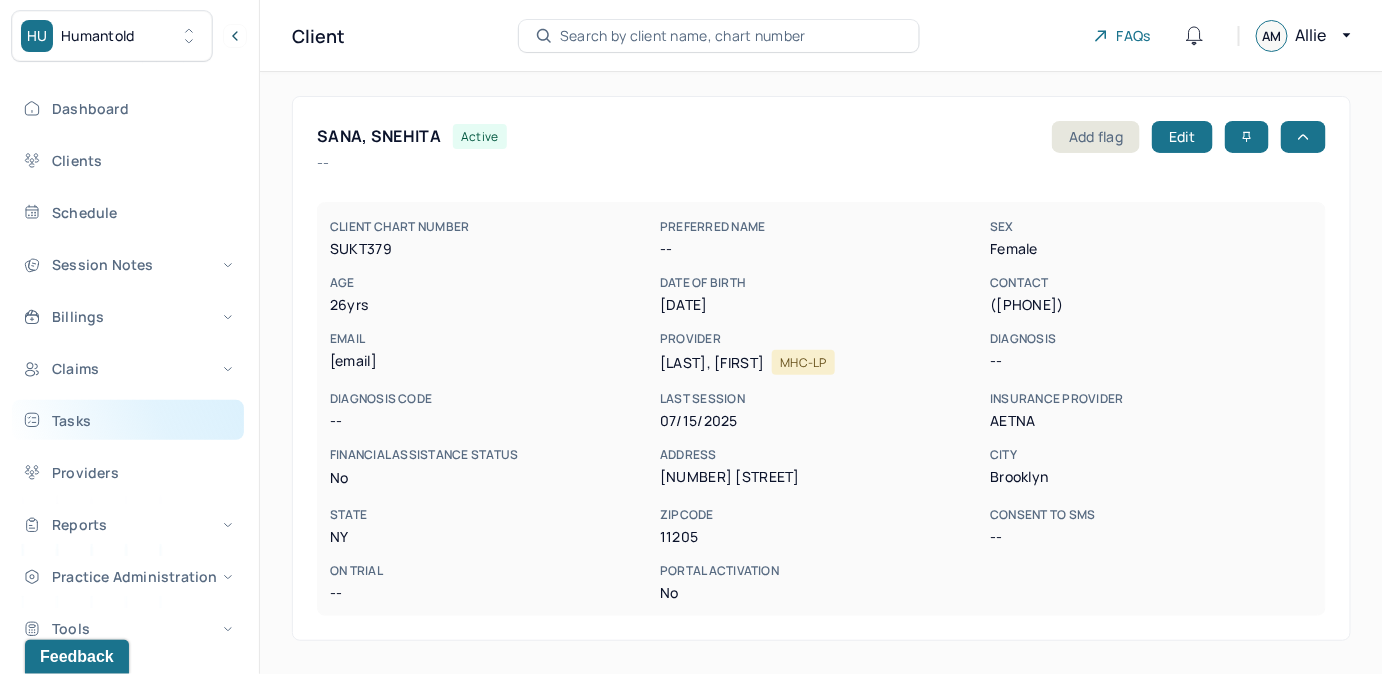 click on "Tasks" at bounding box center [128, 420] 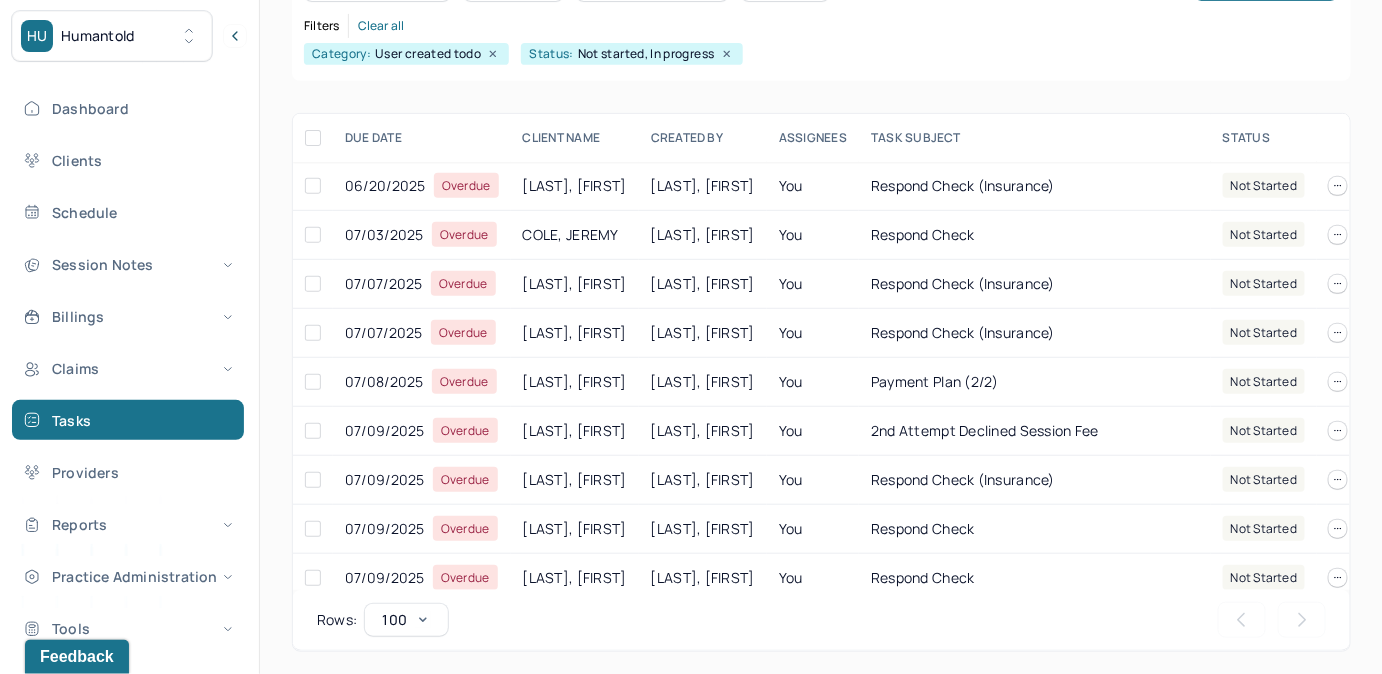 scroll, scrollTop: 256, scrollLeft: 0, axis: vertical 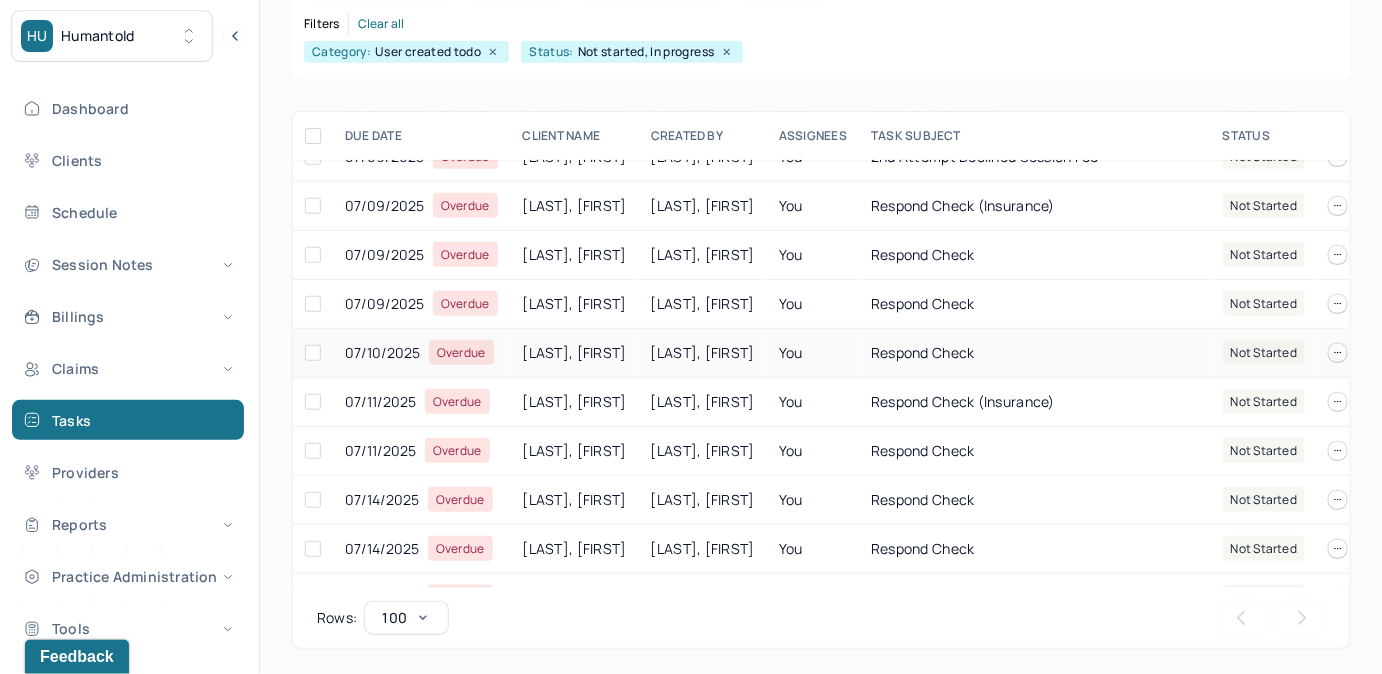 click on "You" at bounding box center [813, 353] 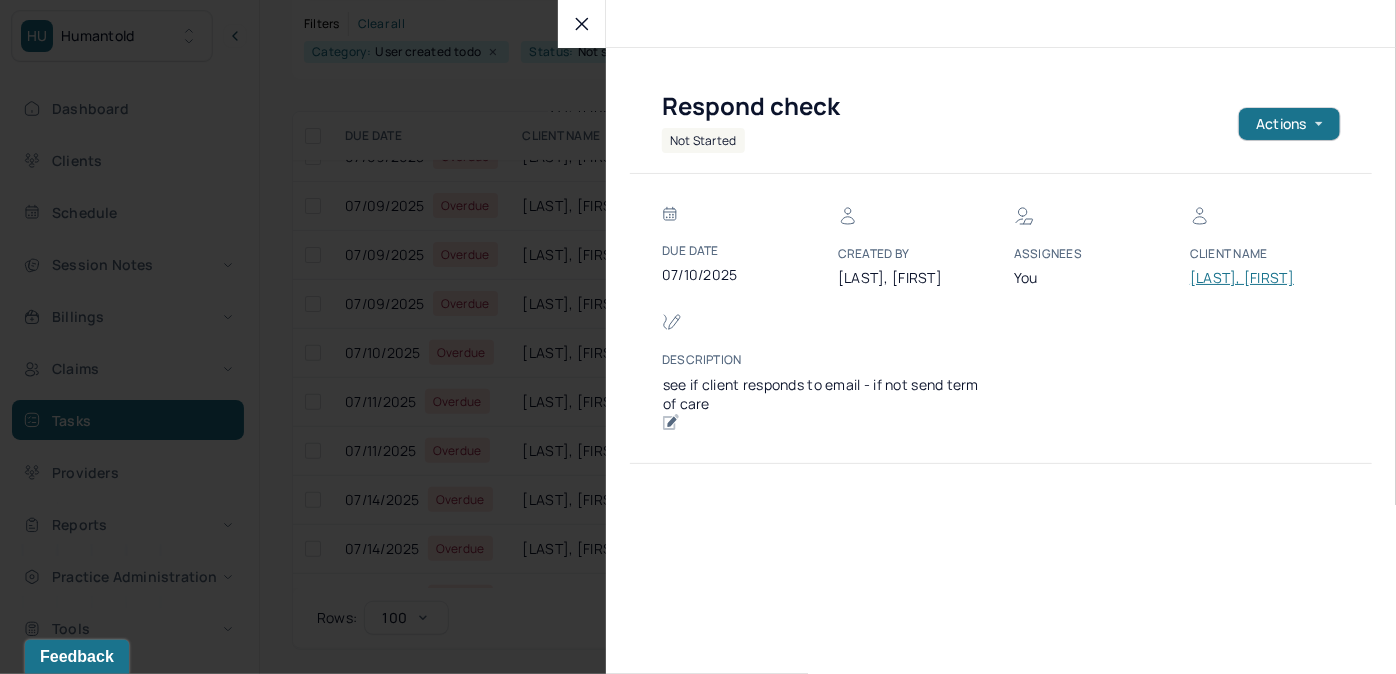 click on "[LAST], [FIRST]" at bounding box center (1250, 278) 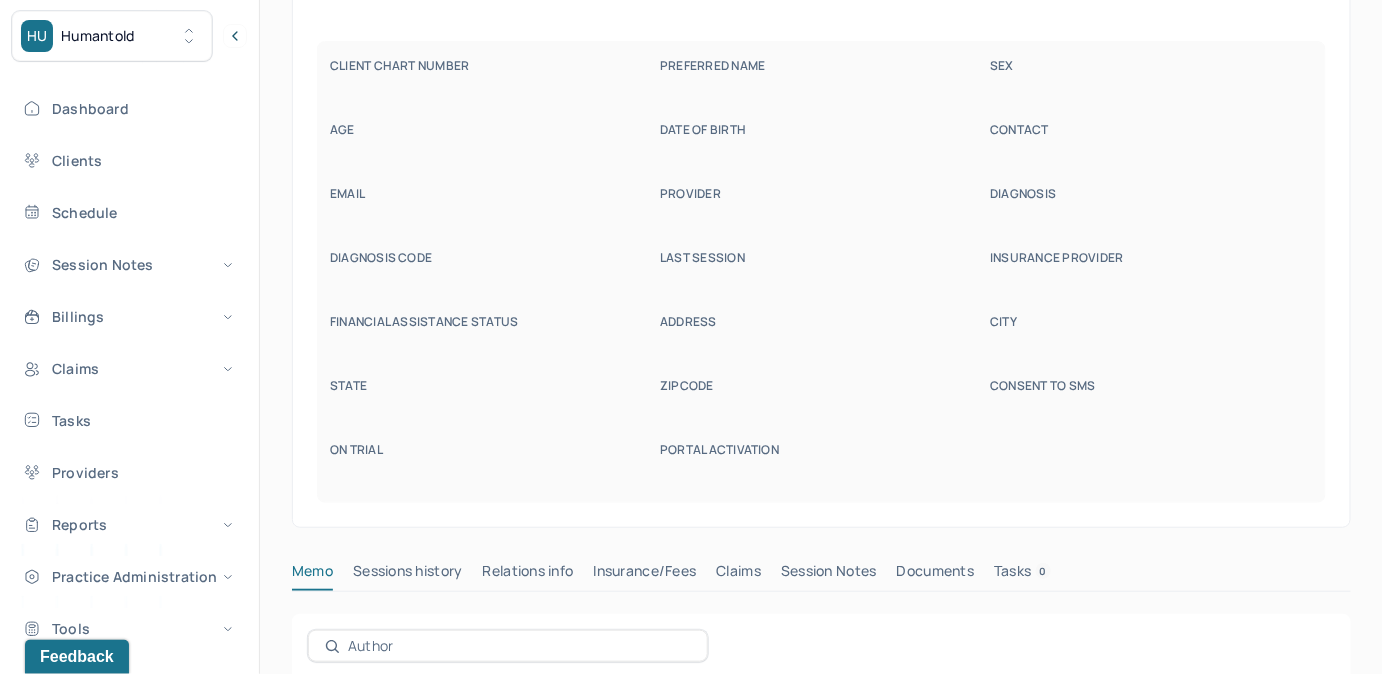 scroll, scrollTop: 160, scrollLeft: 0, axis: vertical 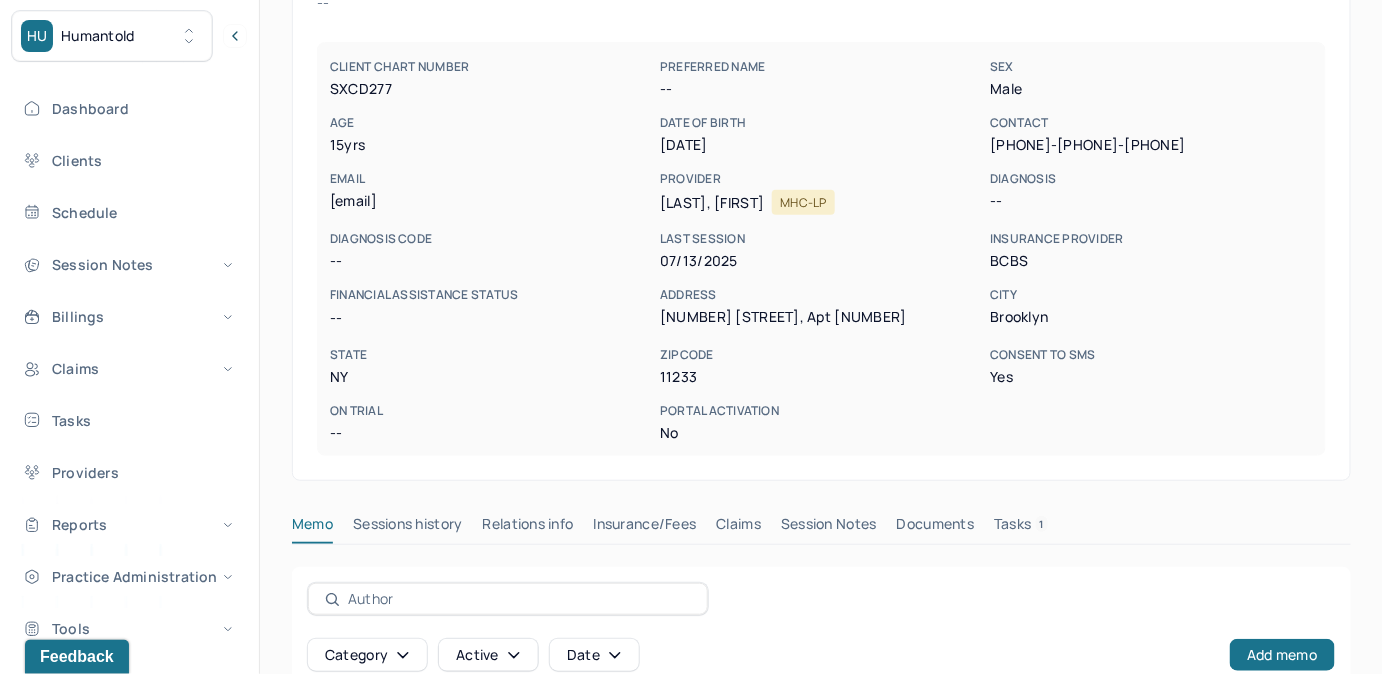 click on "Tasks 1" at bounding box center [1021, 528] 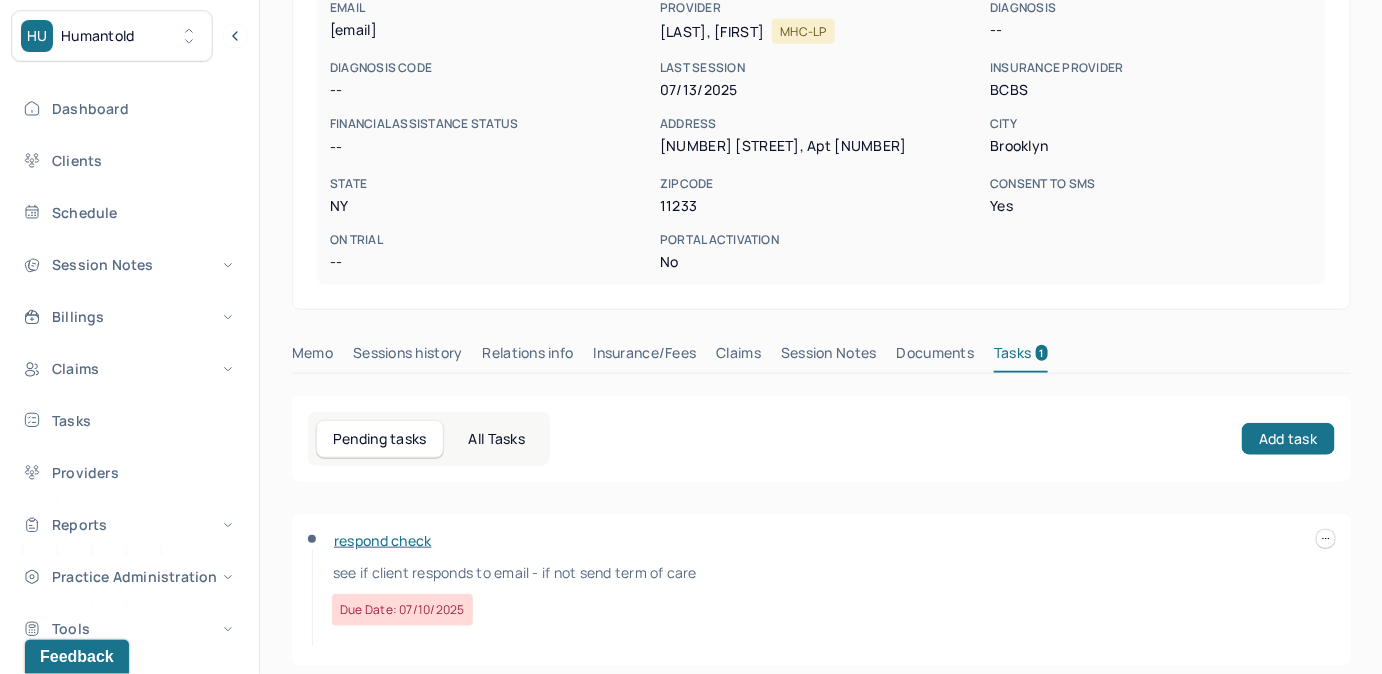 scroll, scrollTop: 348, scrollLeft: 0, axis: vertical 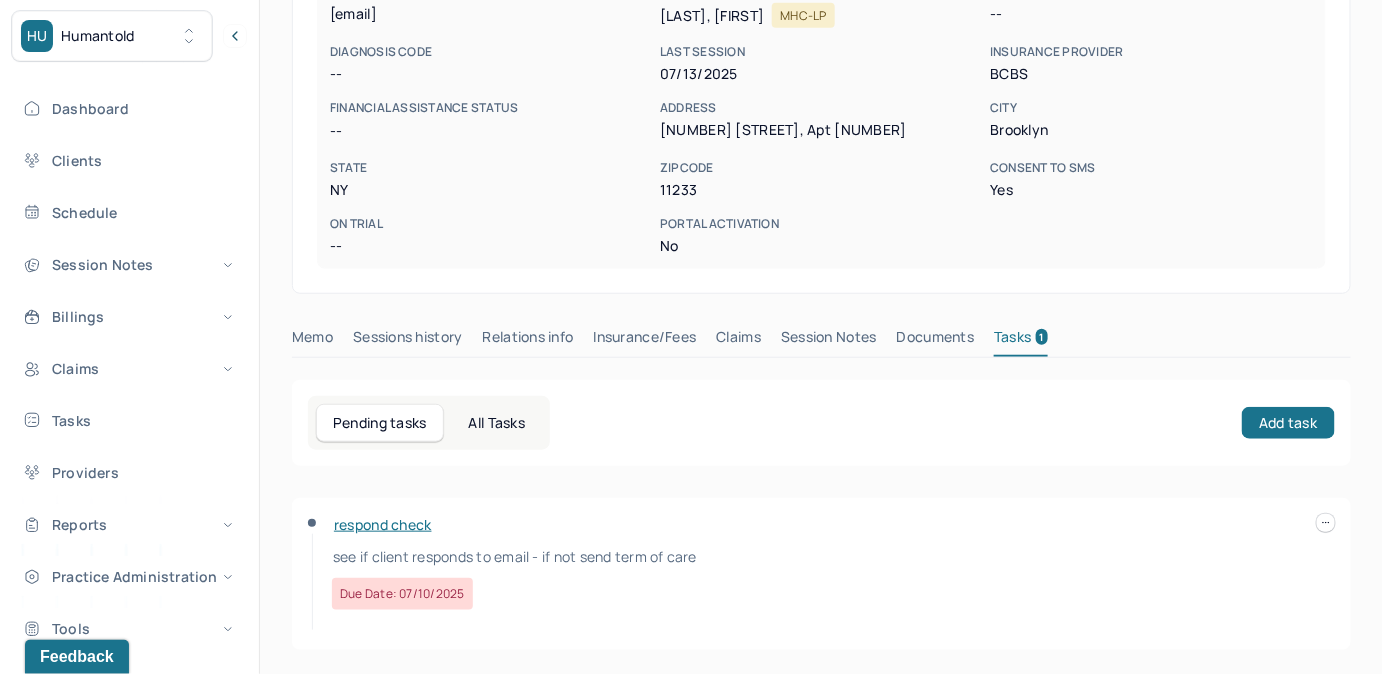 click 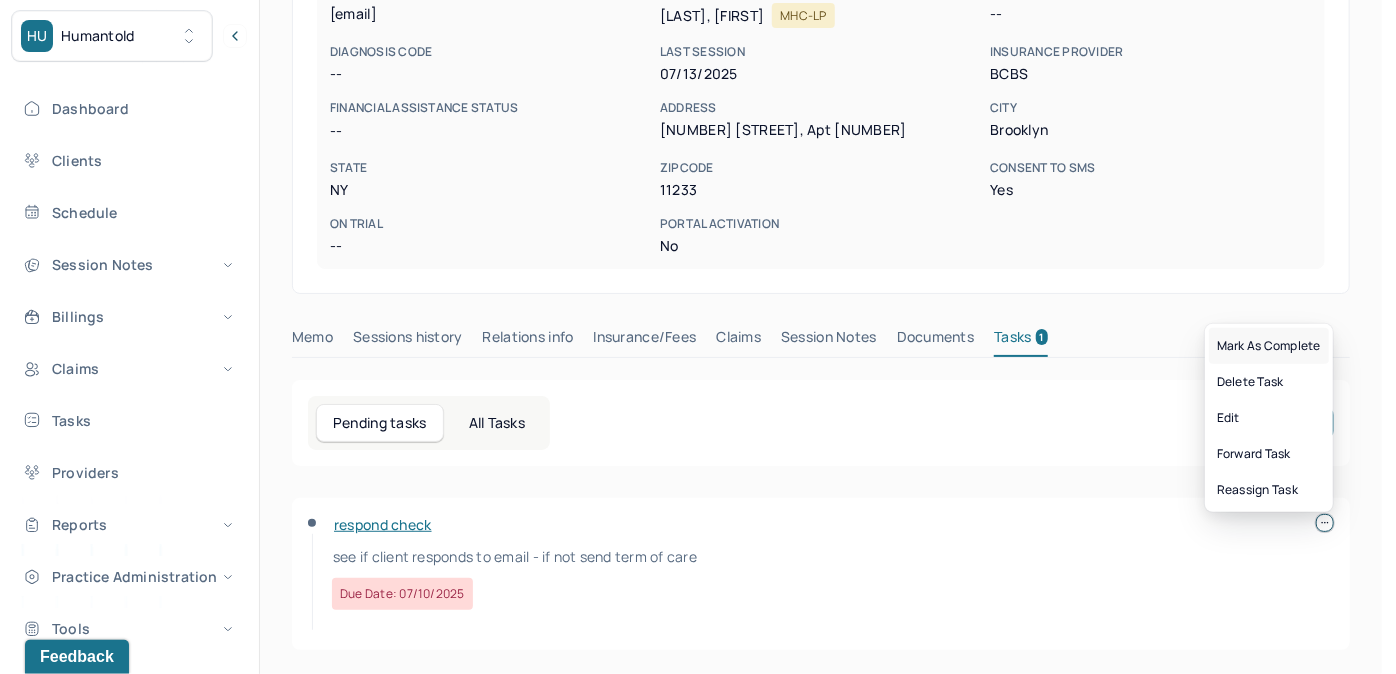 click on "Mark as complete" at bounding box center (1269, 346) 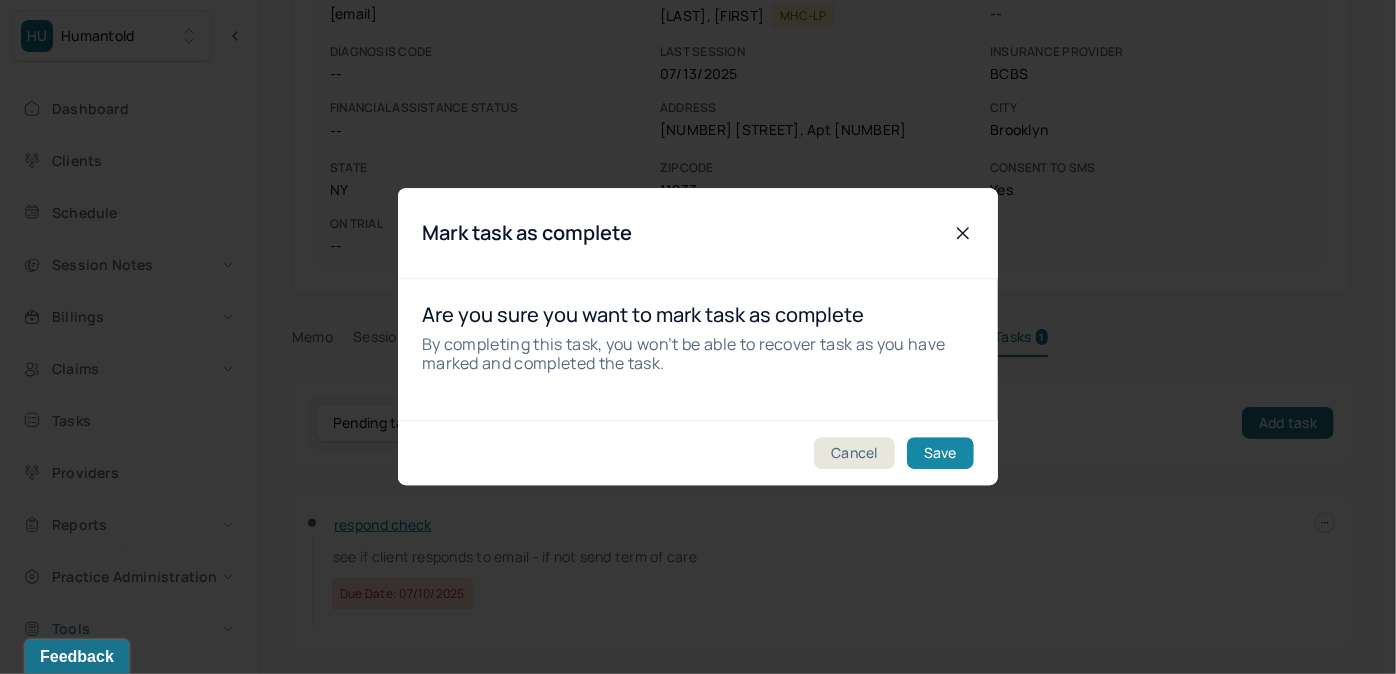 click on "Save" at bounding box center [940, 454] 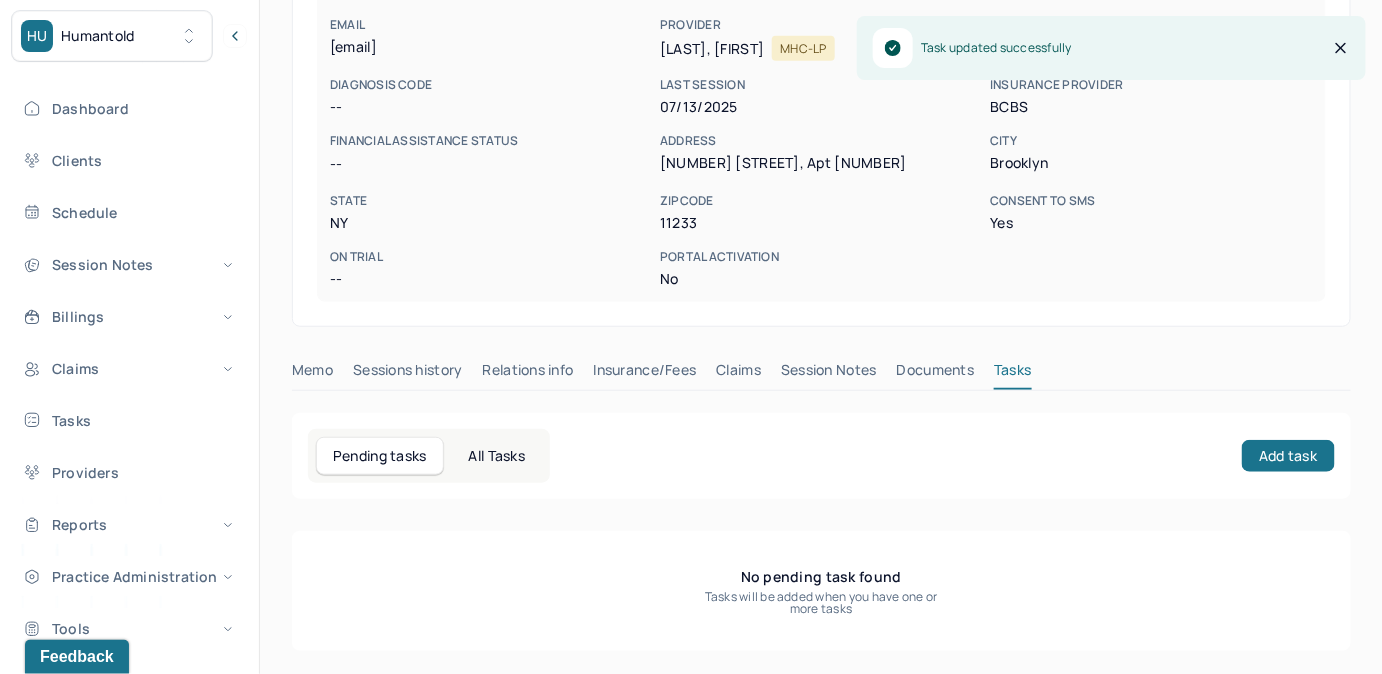 click on "Claims" at bounding box center (738, 374) 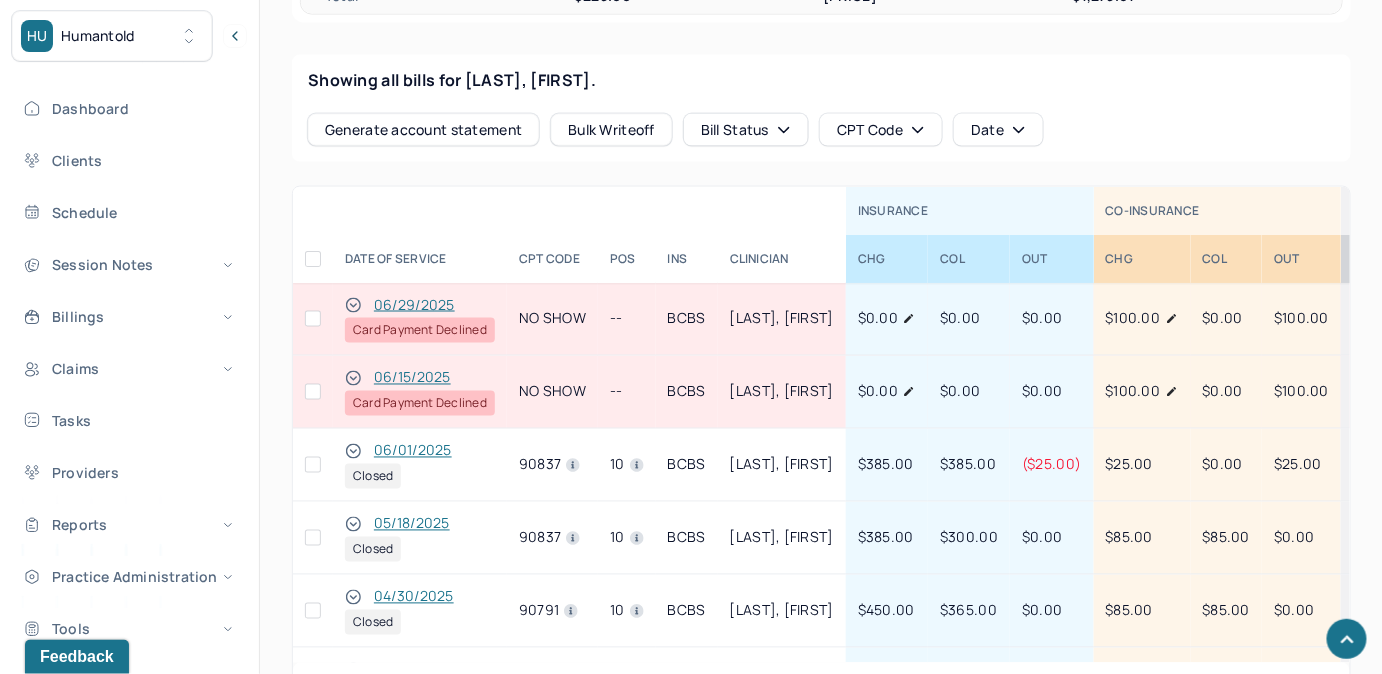 scroll, scrollTop: 950, scrollLeft: 0, axis: vertical 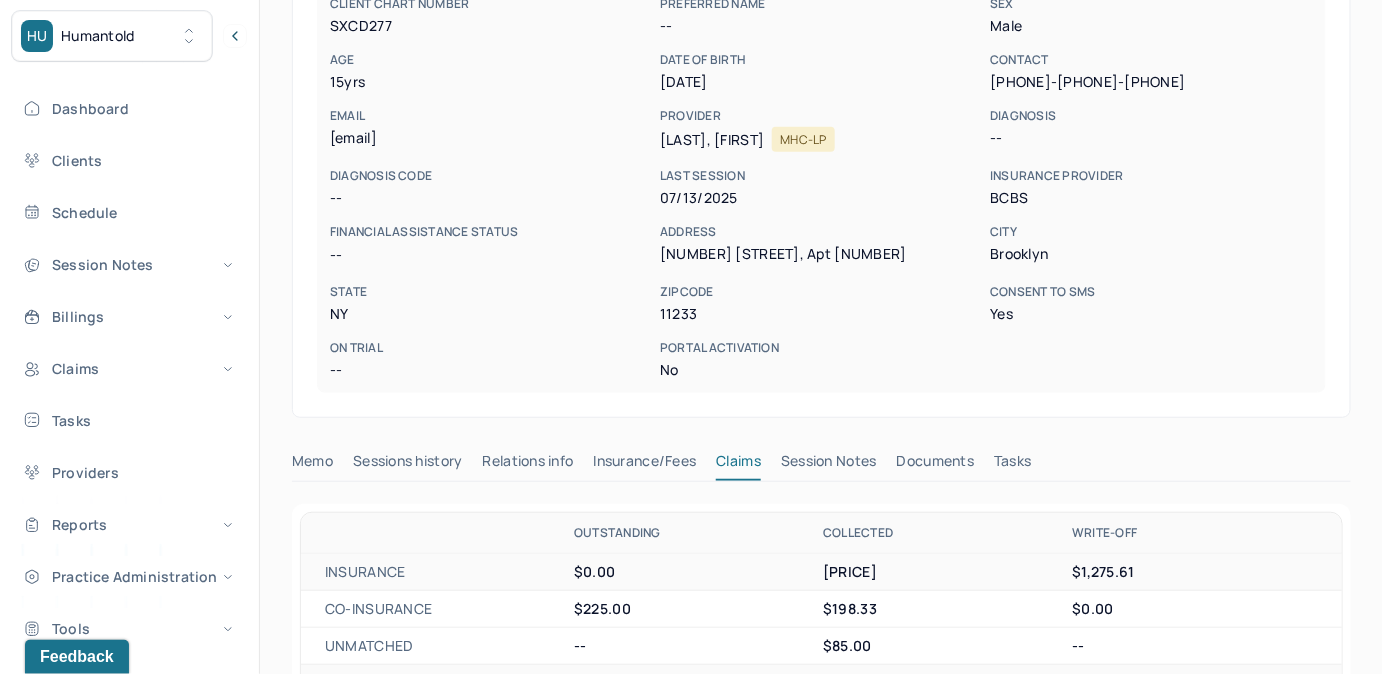 drag, startPoint x: 328, startPoint y: 136, endPoint x: 519, endPoint y: 143, distance: 191.12823 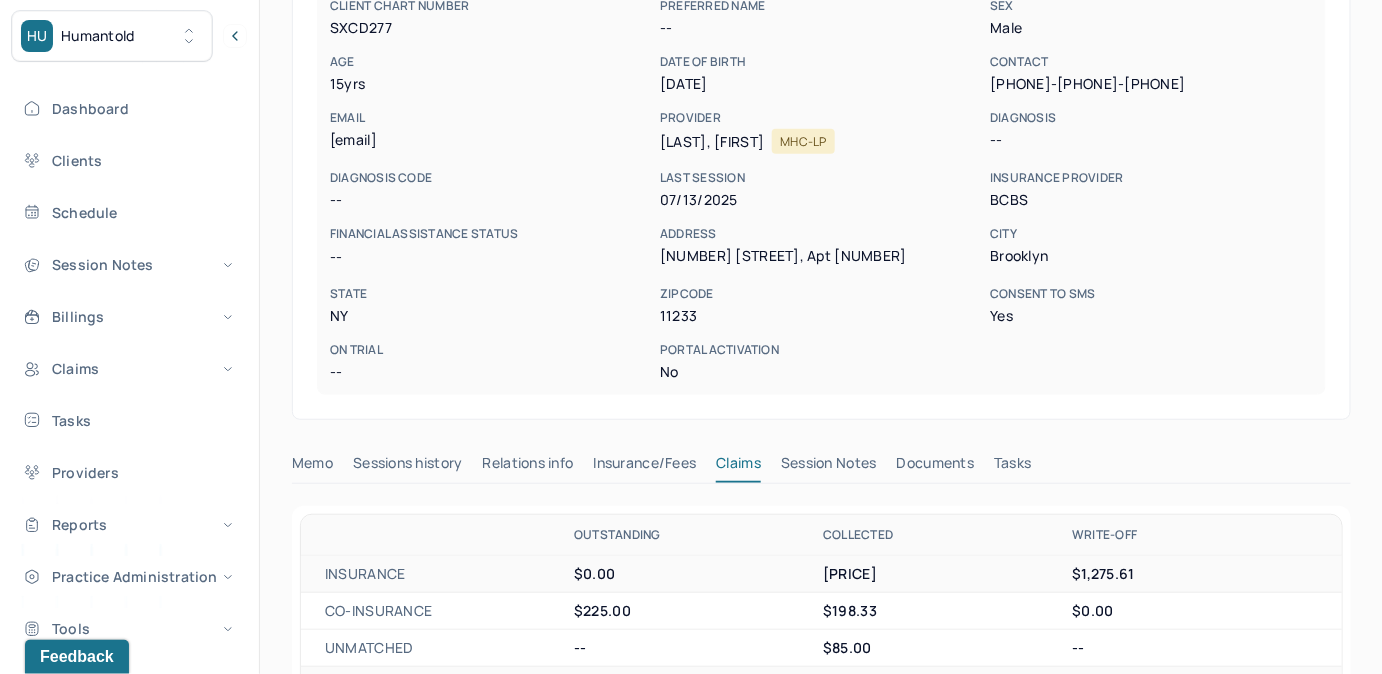 scroll, scrollTop: 272, scrollLeft: 0, axis: vertical 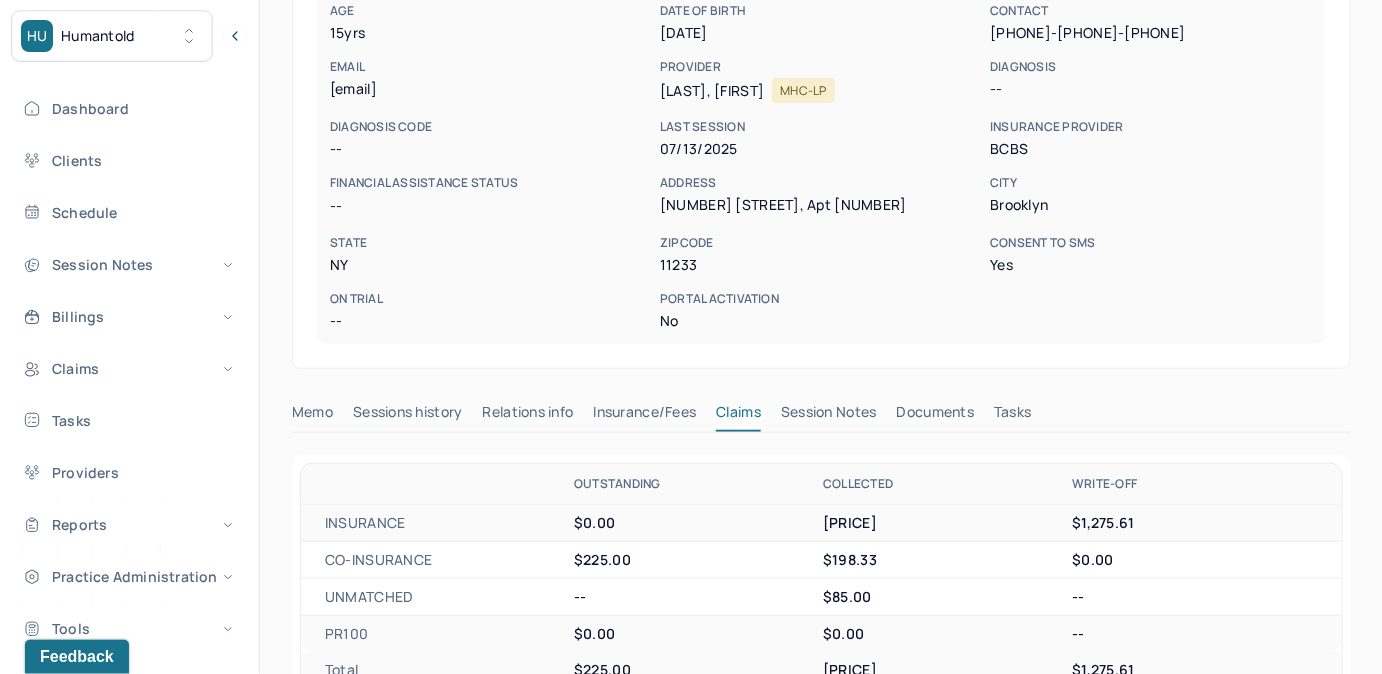 click on "Tasks" at bounding box center [1012, 416] 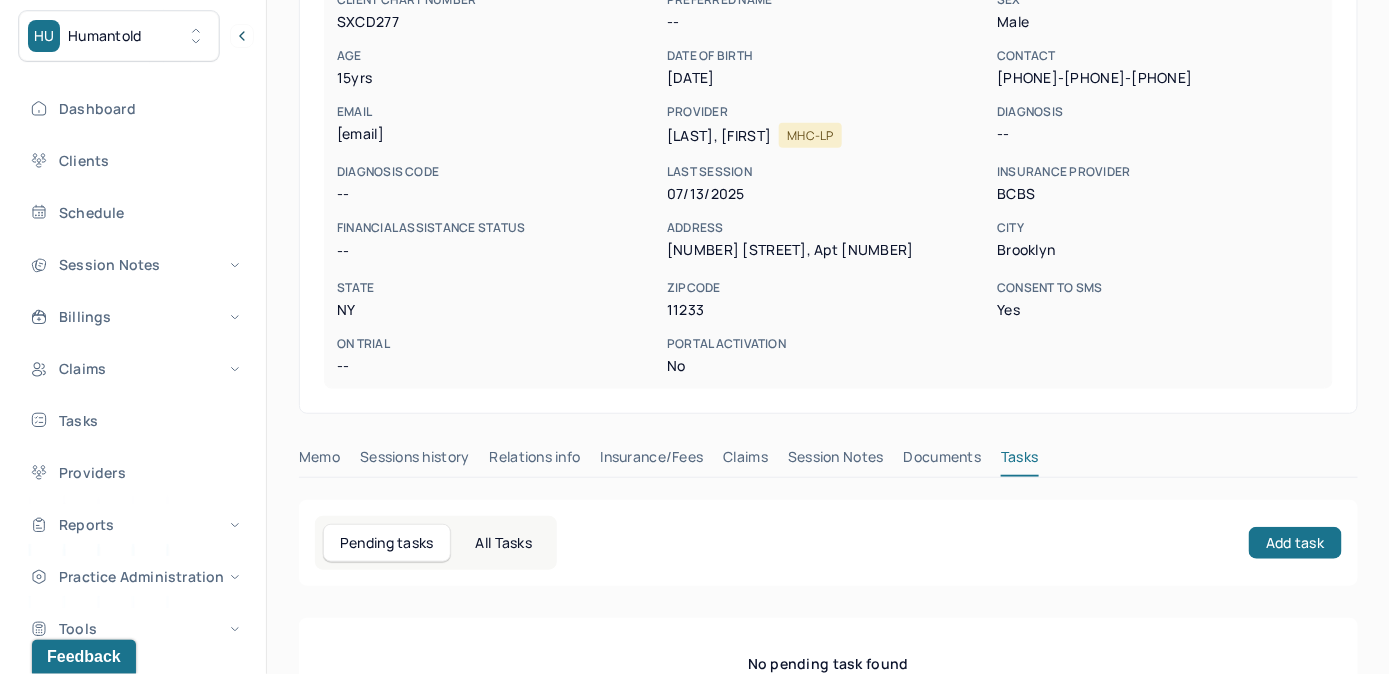 scroll, scrollTop: 314, scrollLeft: 0, axis: vertical 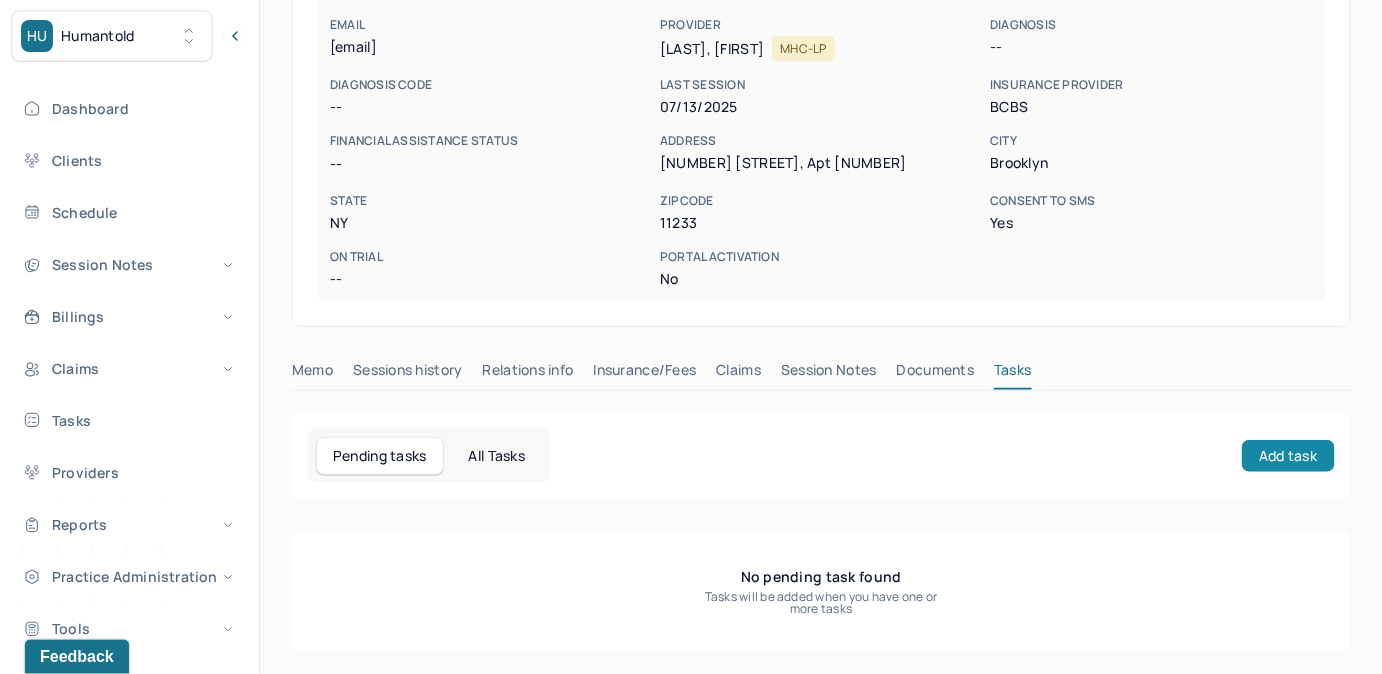 click on "Add task" at bounding box center (1288, 456) 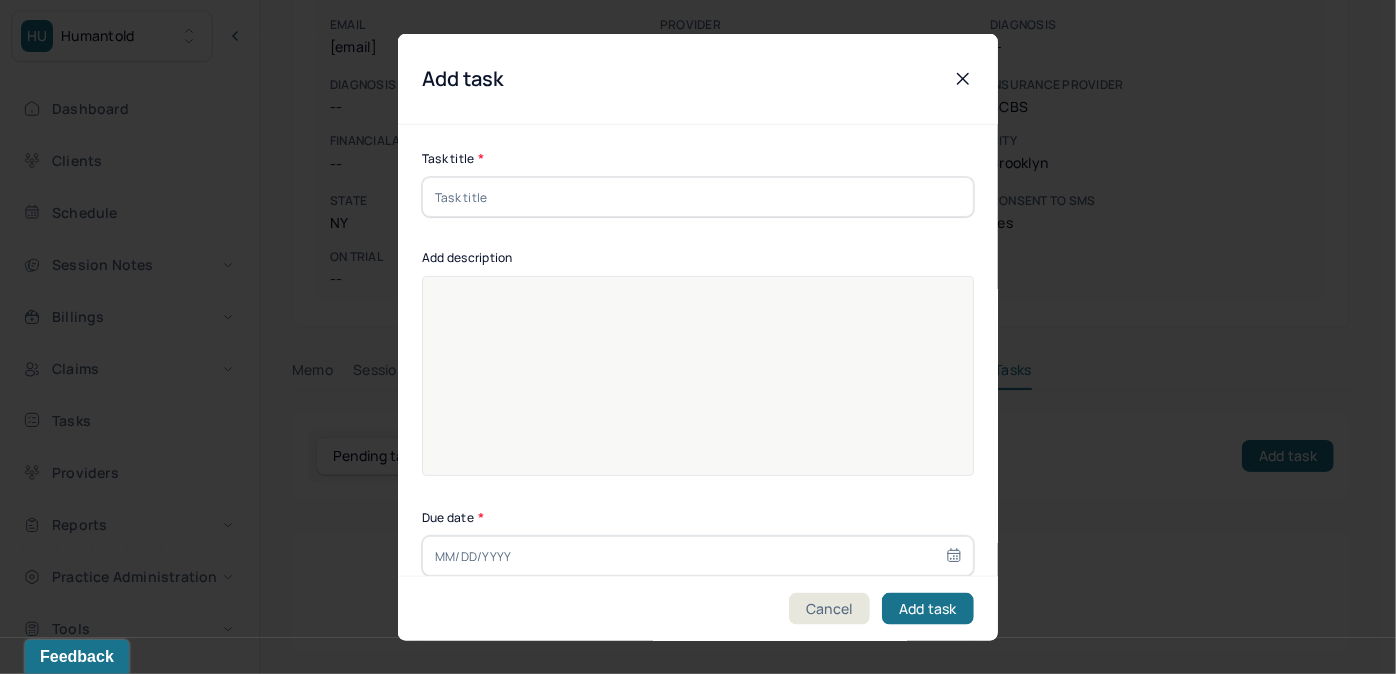 drag, startPoint x: 816, startPoint y: 206, endPoint x: 760, endPoint y: 231, distance: 61.326992 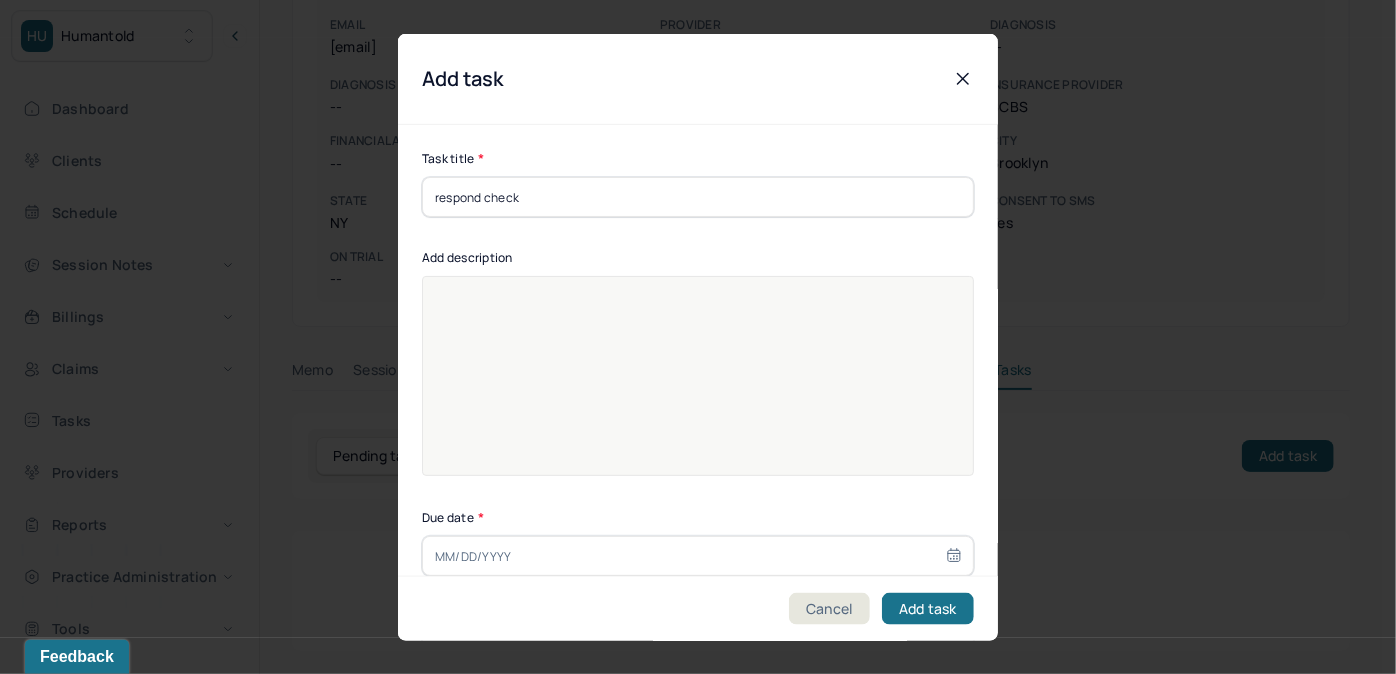 click at bounding box center [698, 389] 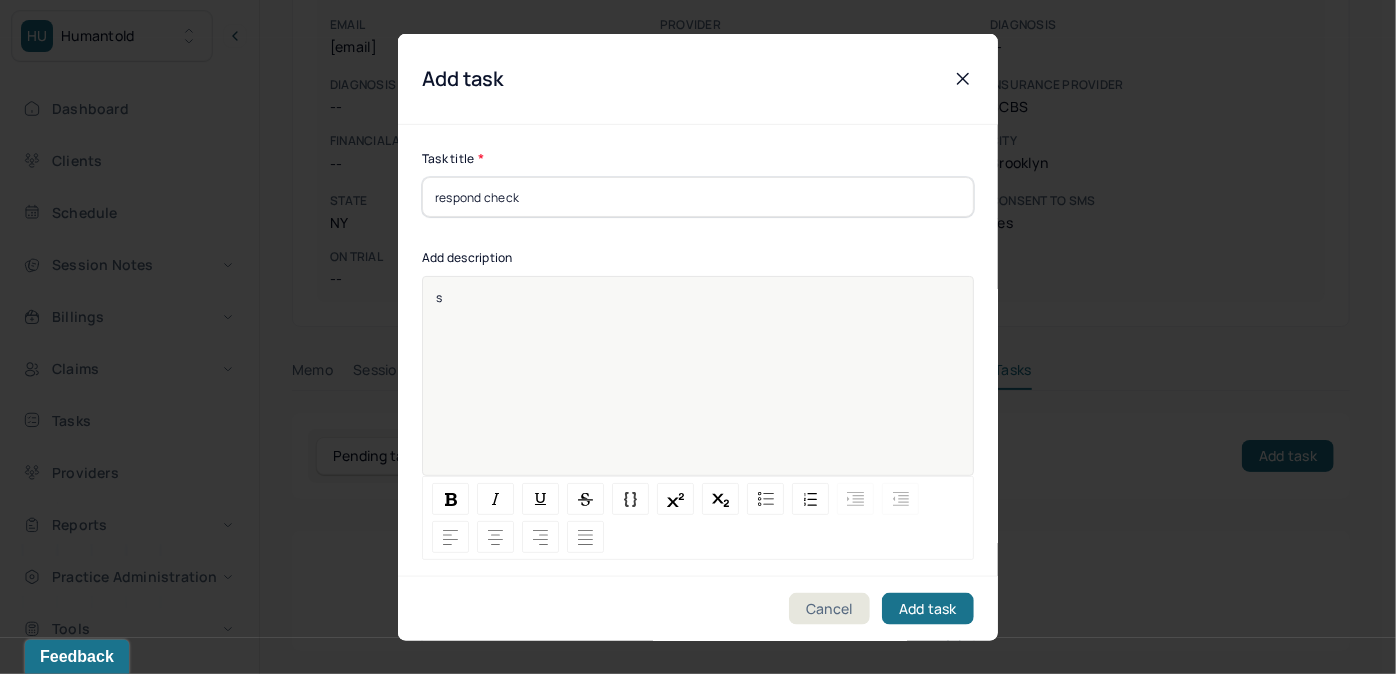 type 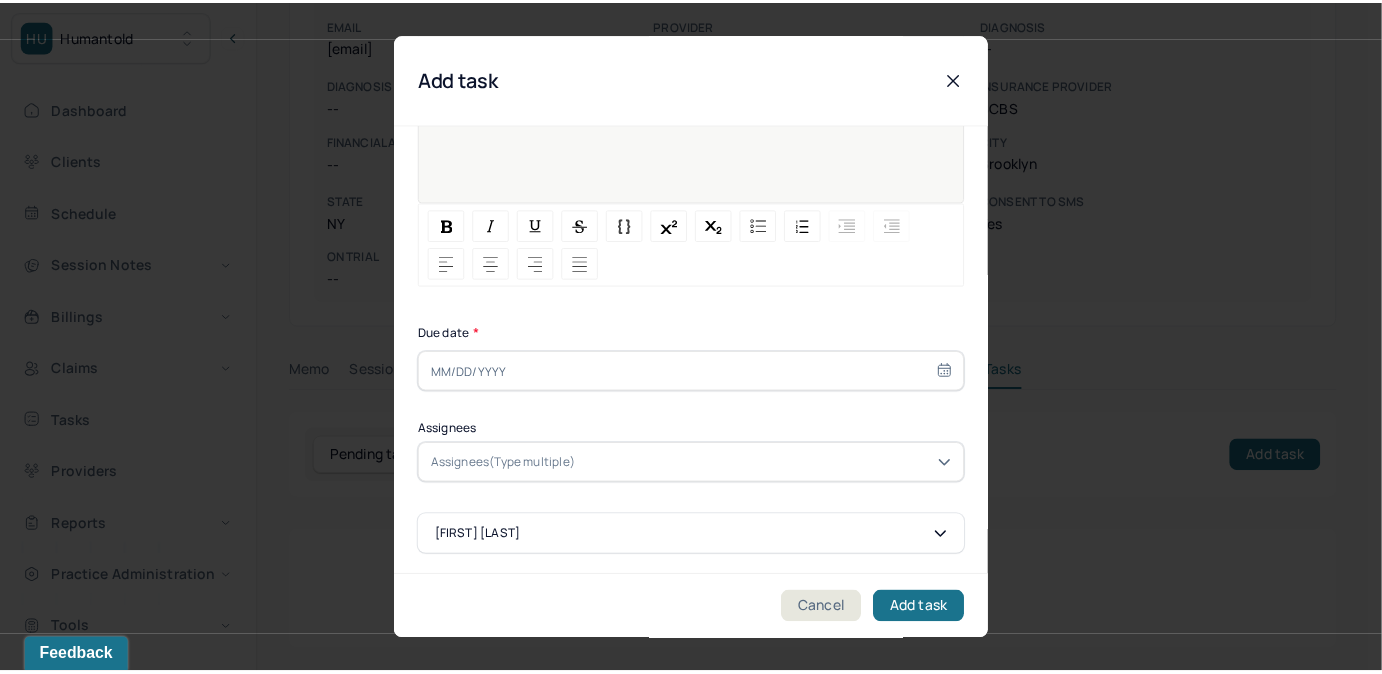 scroll, scrollTop: 274, scrollLeft: 0, axis: vertical 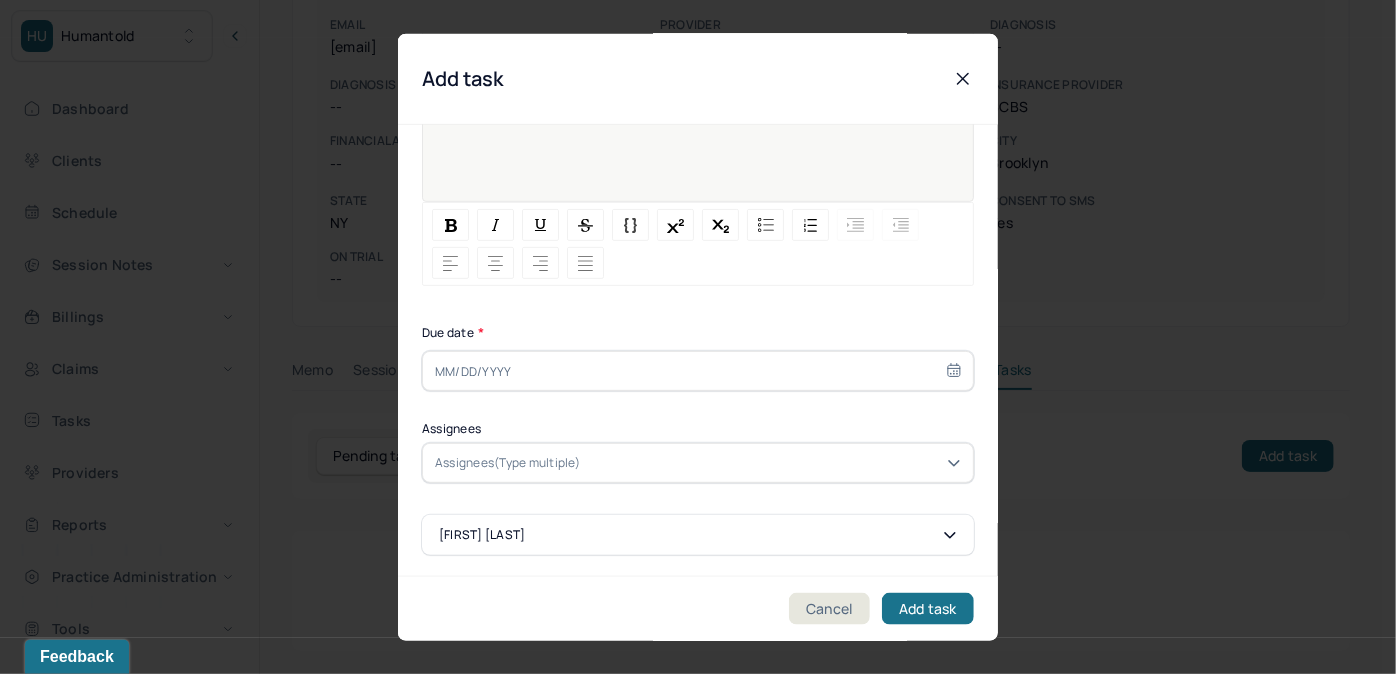 select on "6" 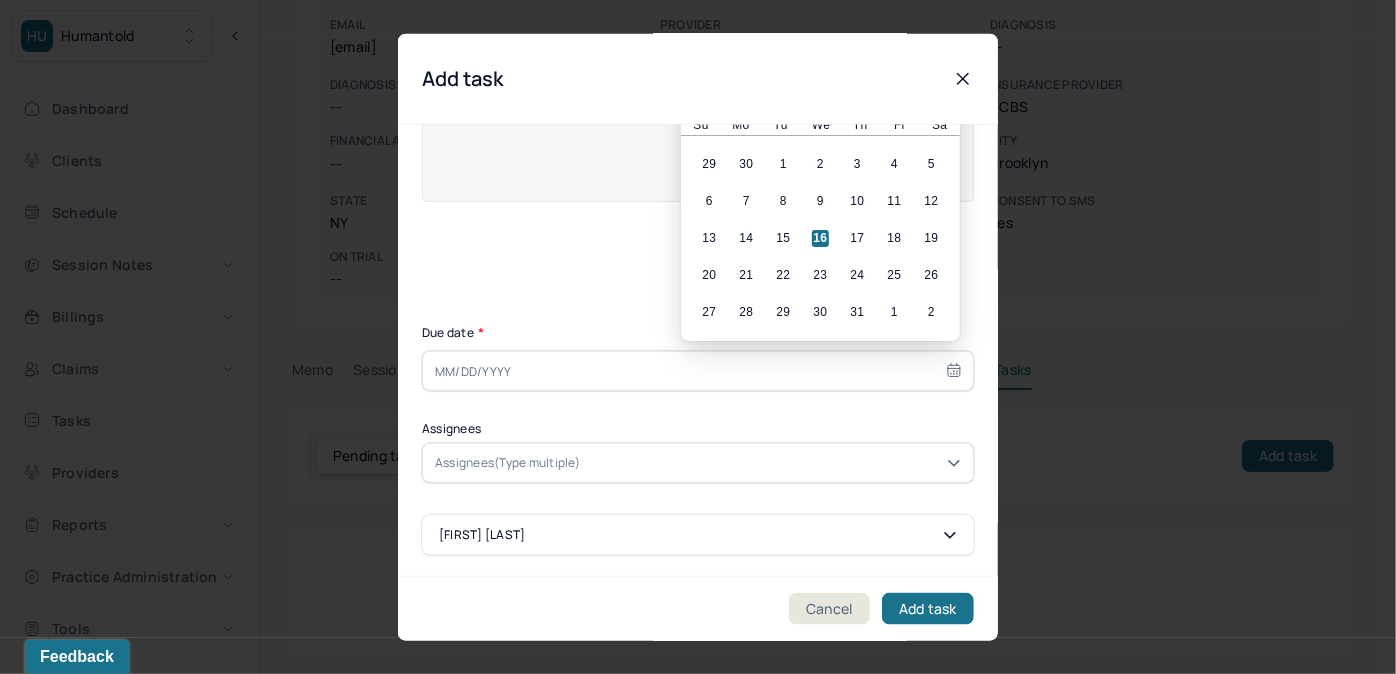 click at bounding box center [698, 371] 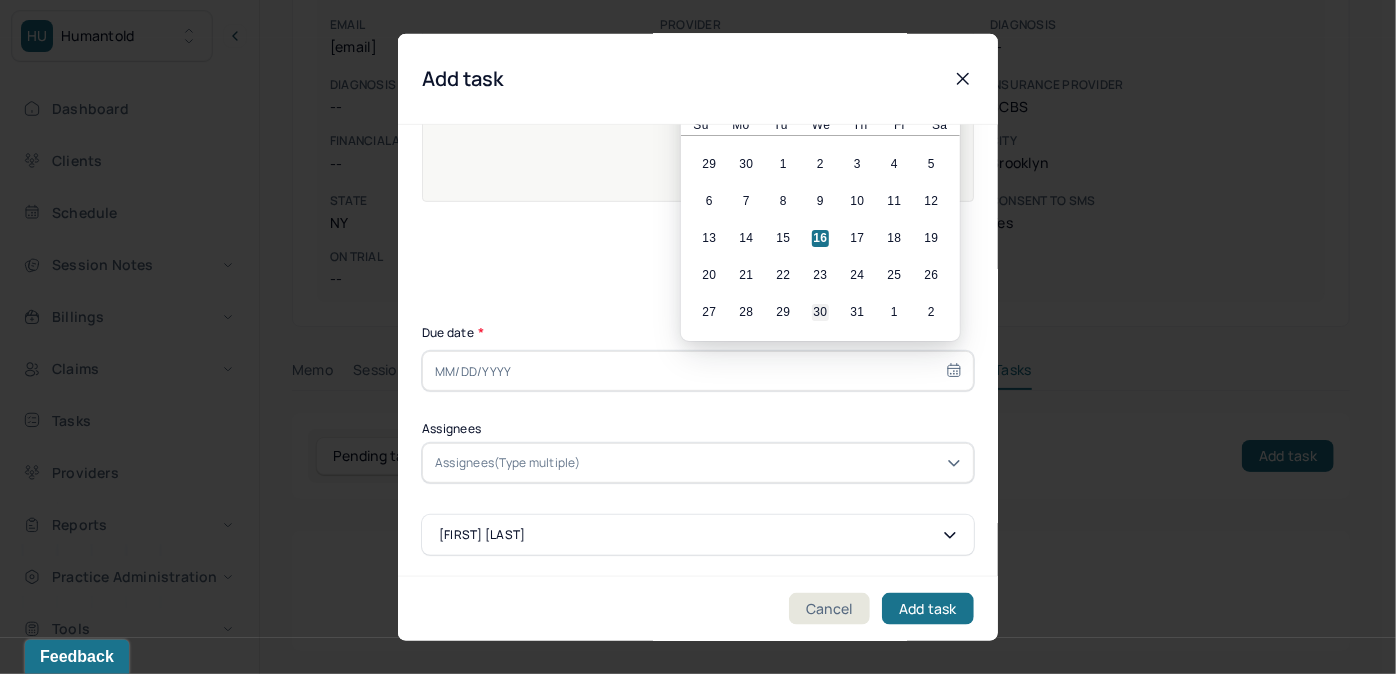 click on "30" at bounding box center [820, 312] 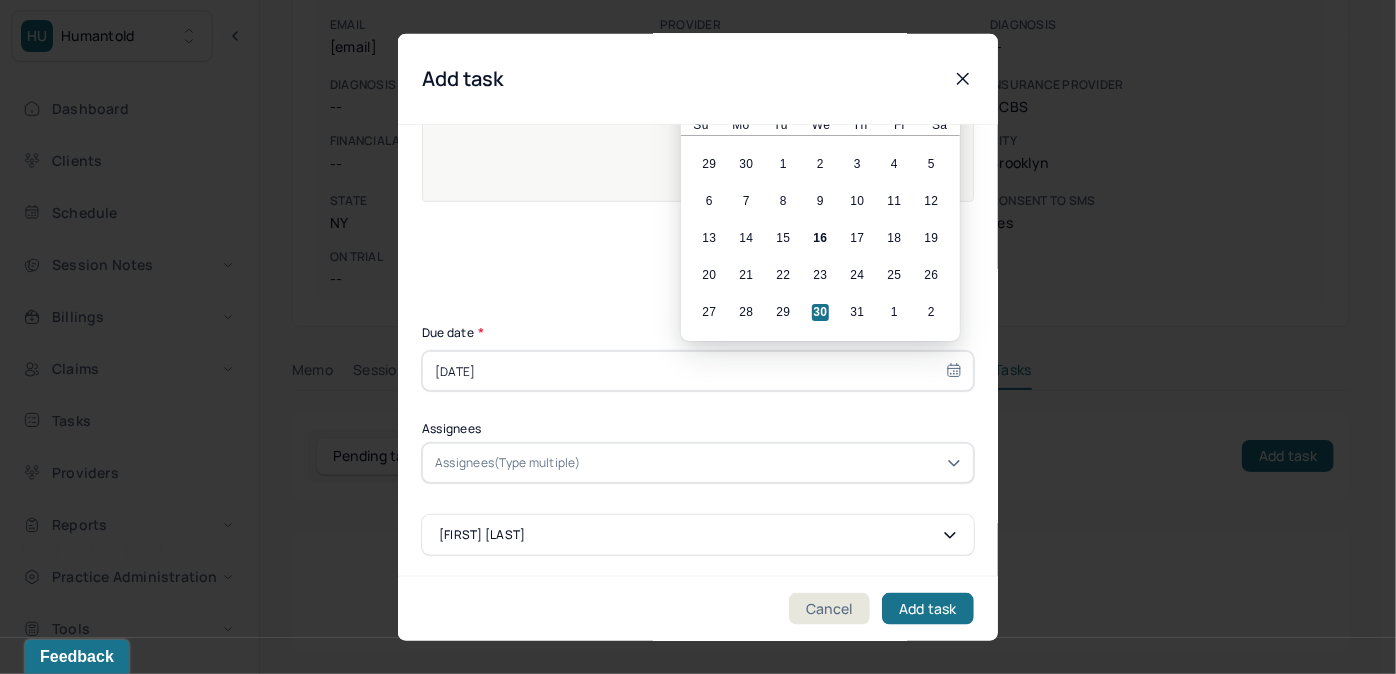 click at bounding box center (773, 463) 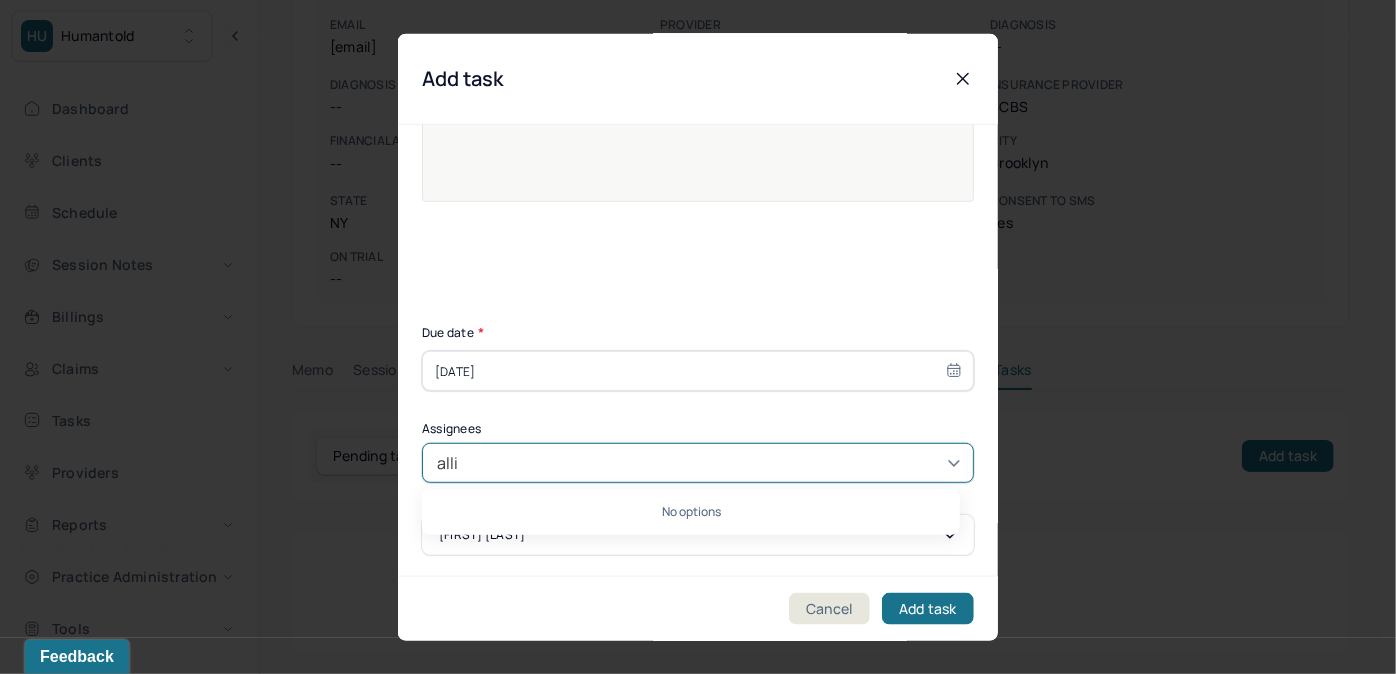 type on "[FIRST]" 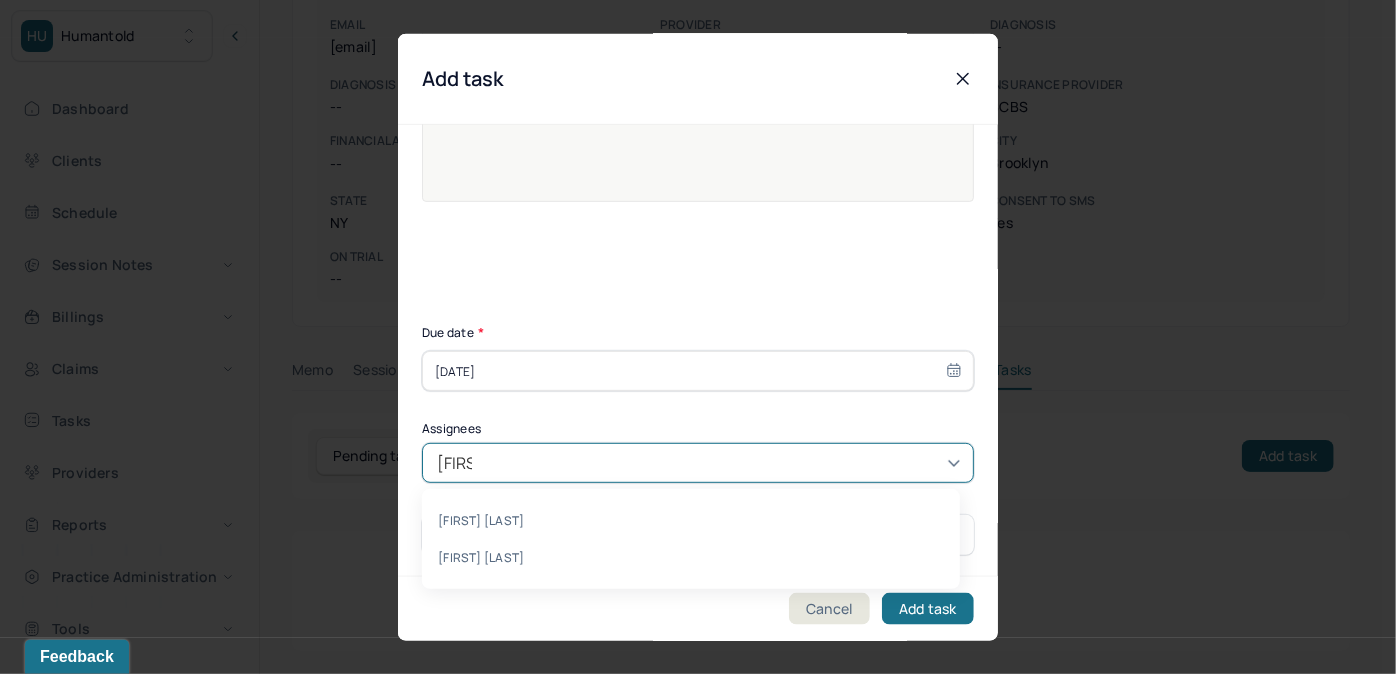 click on "[FIRST] [LAST], [FIRST] [LAST]" at bounding box center [691, 539] 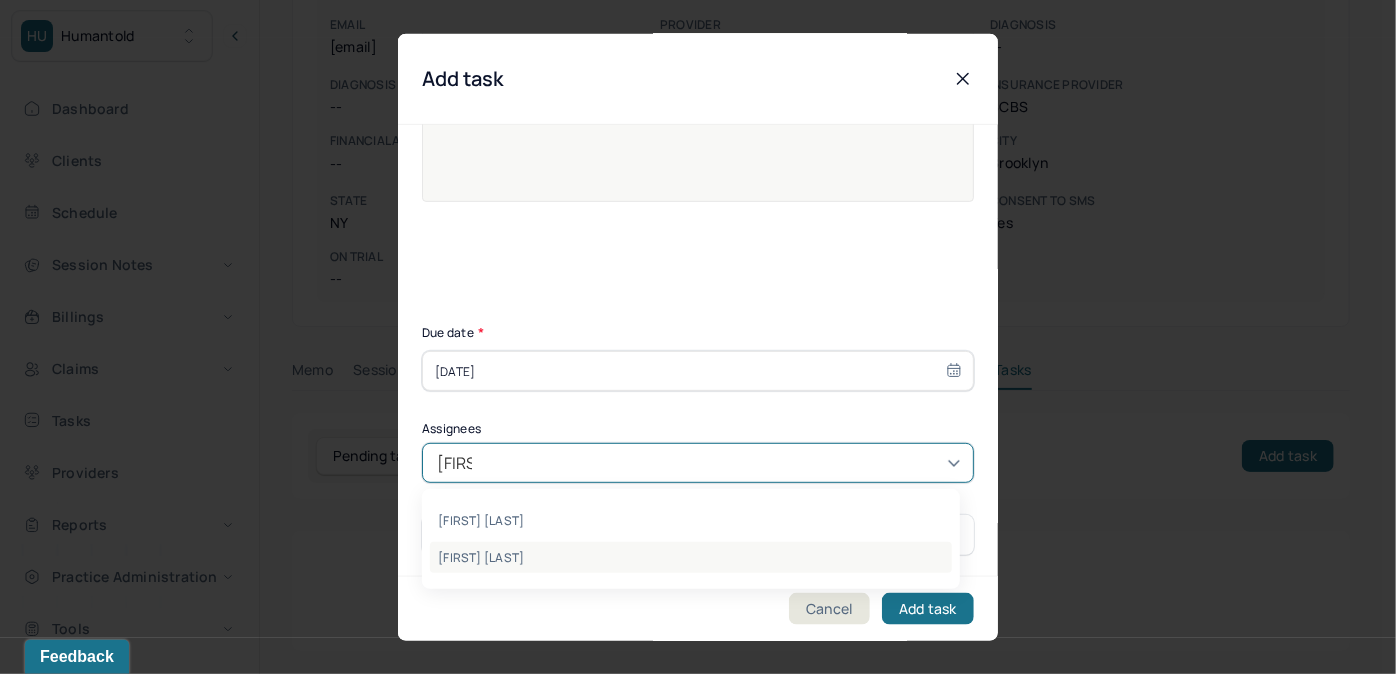 click on "[FIRST] [LAST]" at bounding box center (691, 557) 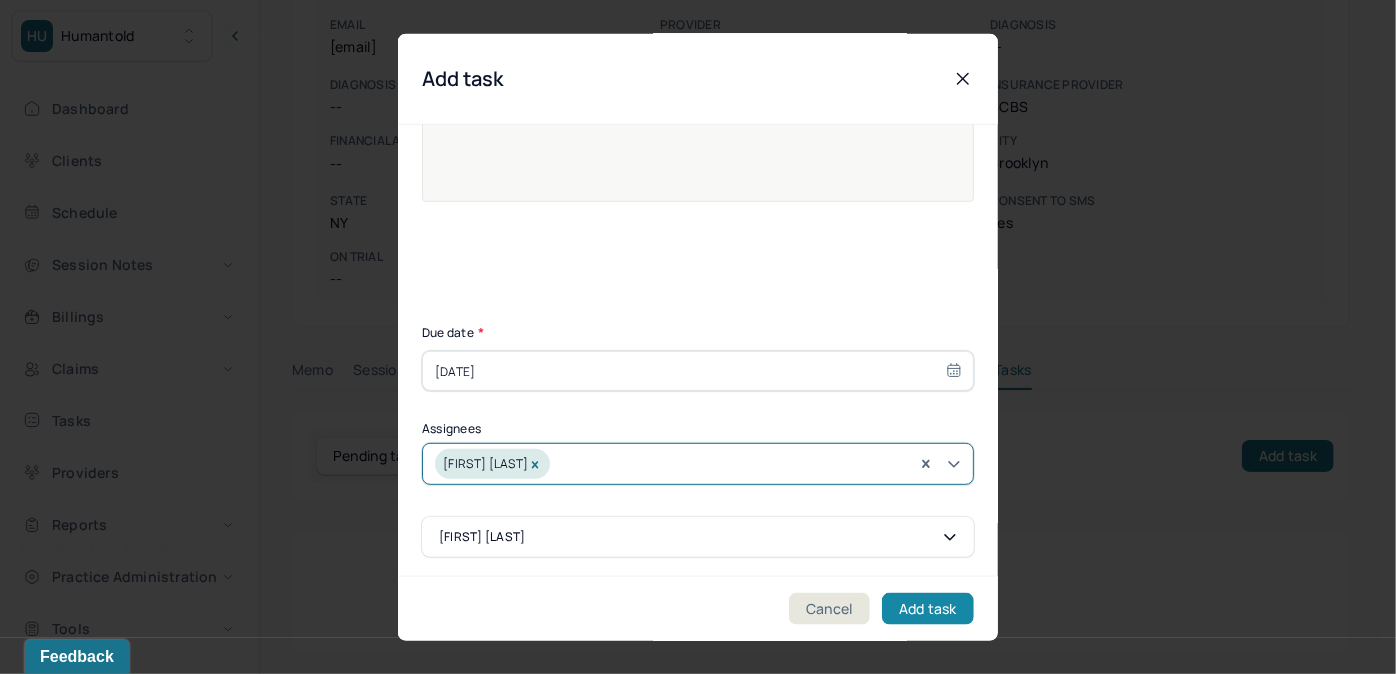 click on "Add task" at bounding box center [928, 608] 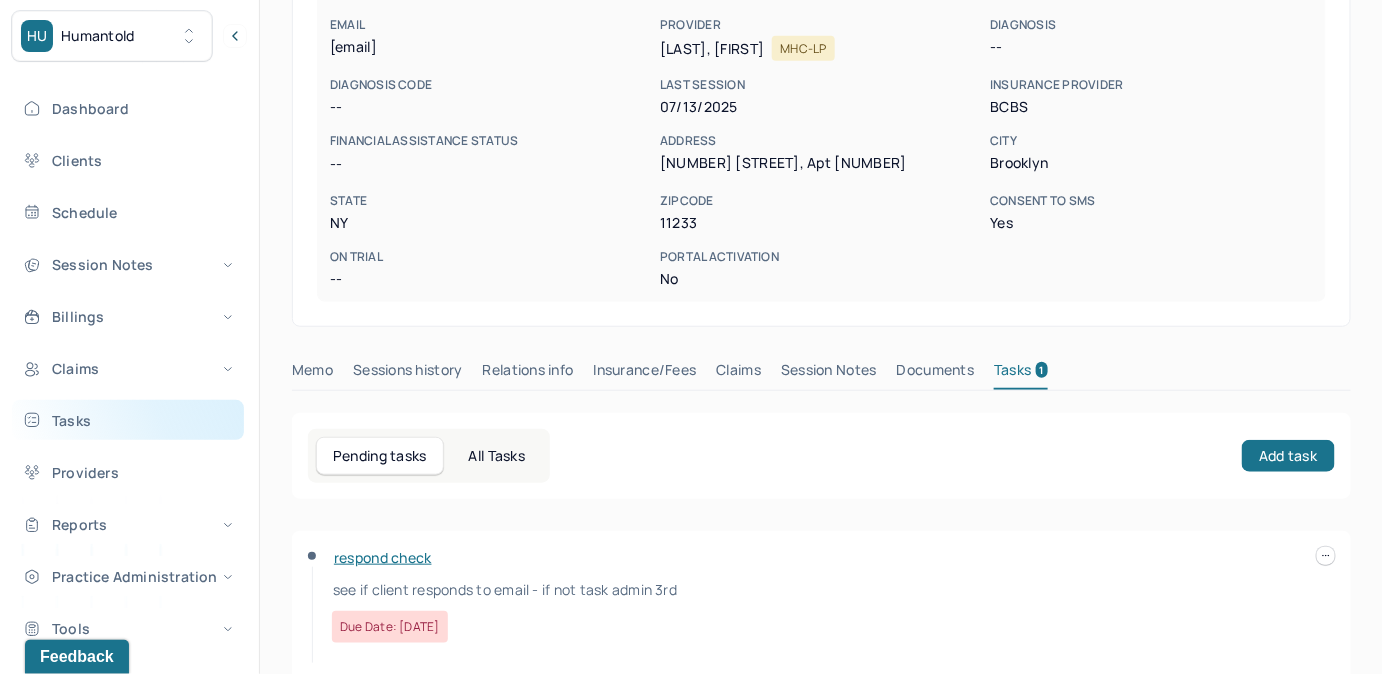 click on "Tasks" at bounding box center (128, 420) 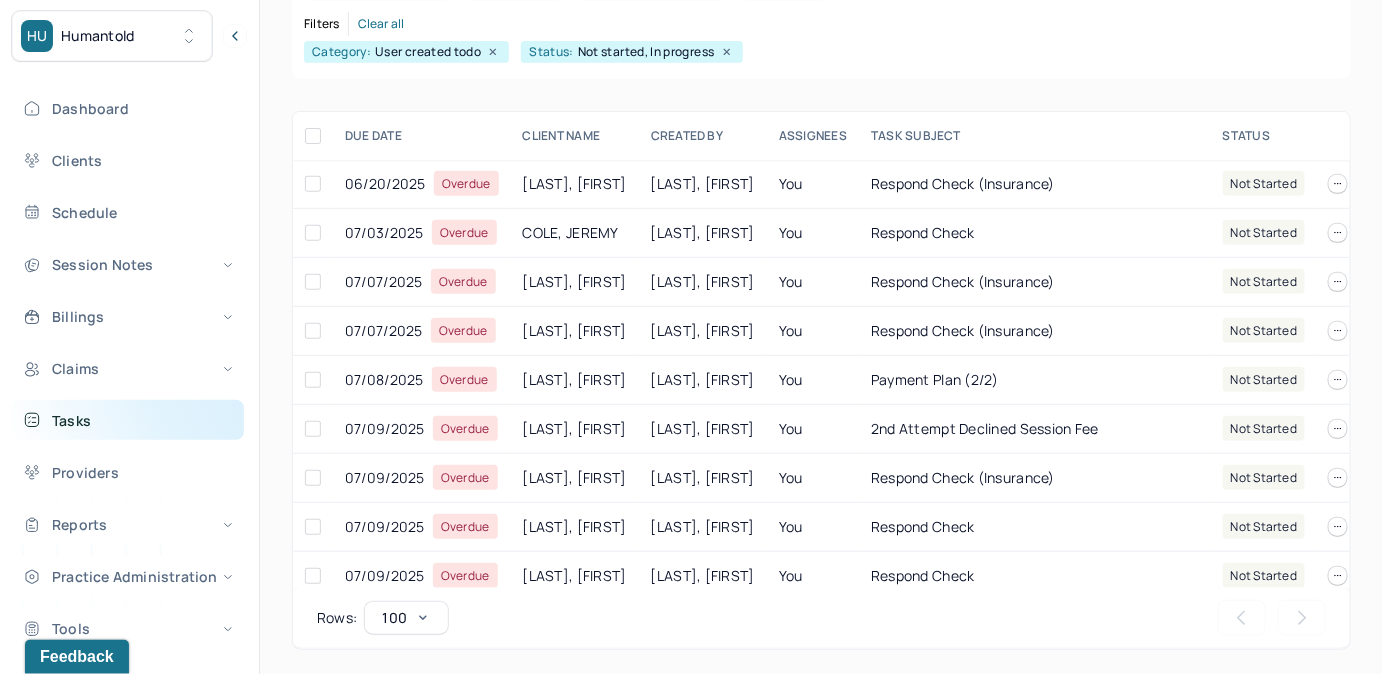 scroll, scrollTop: 256, scrollLeft: 0, axis: vertical 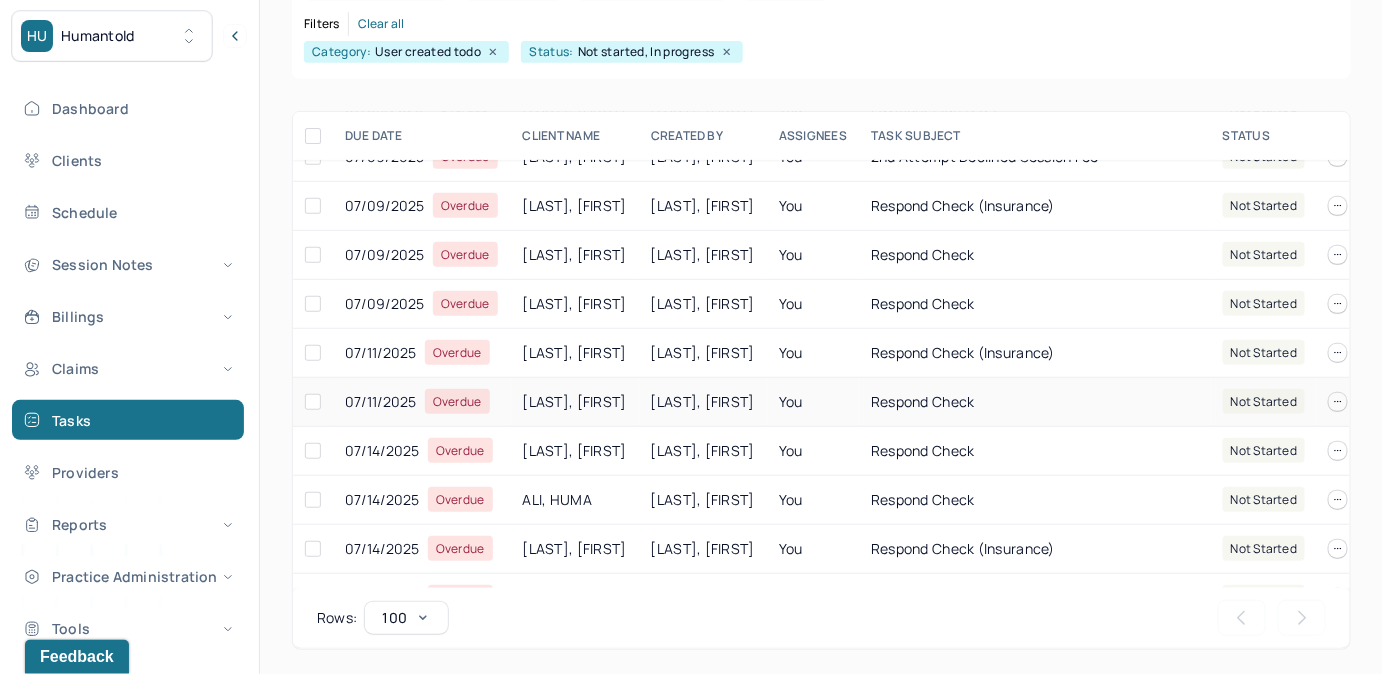 click on "You" at bounding box center (813, 402) 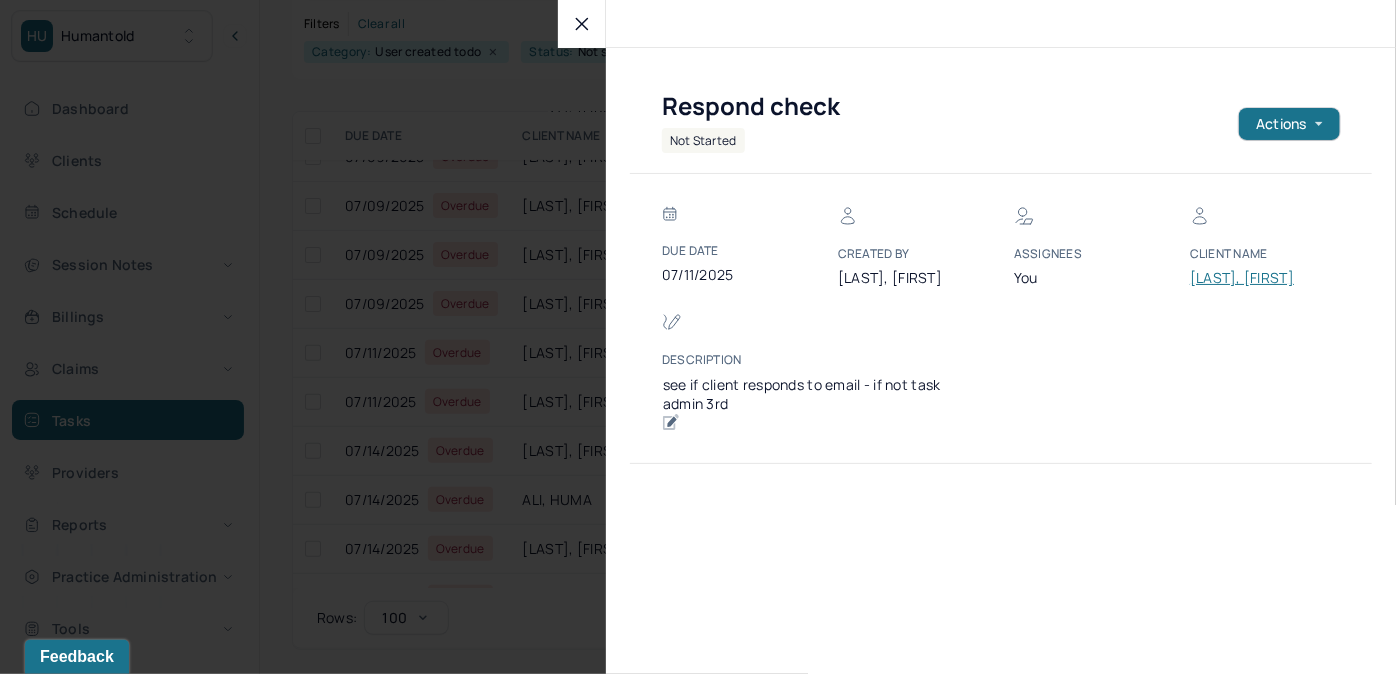 click on "[LAST], [FIRST]" at bounding box center (1250, 278) 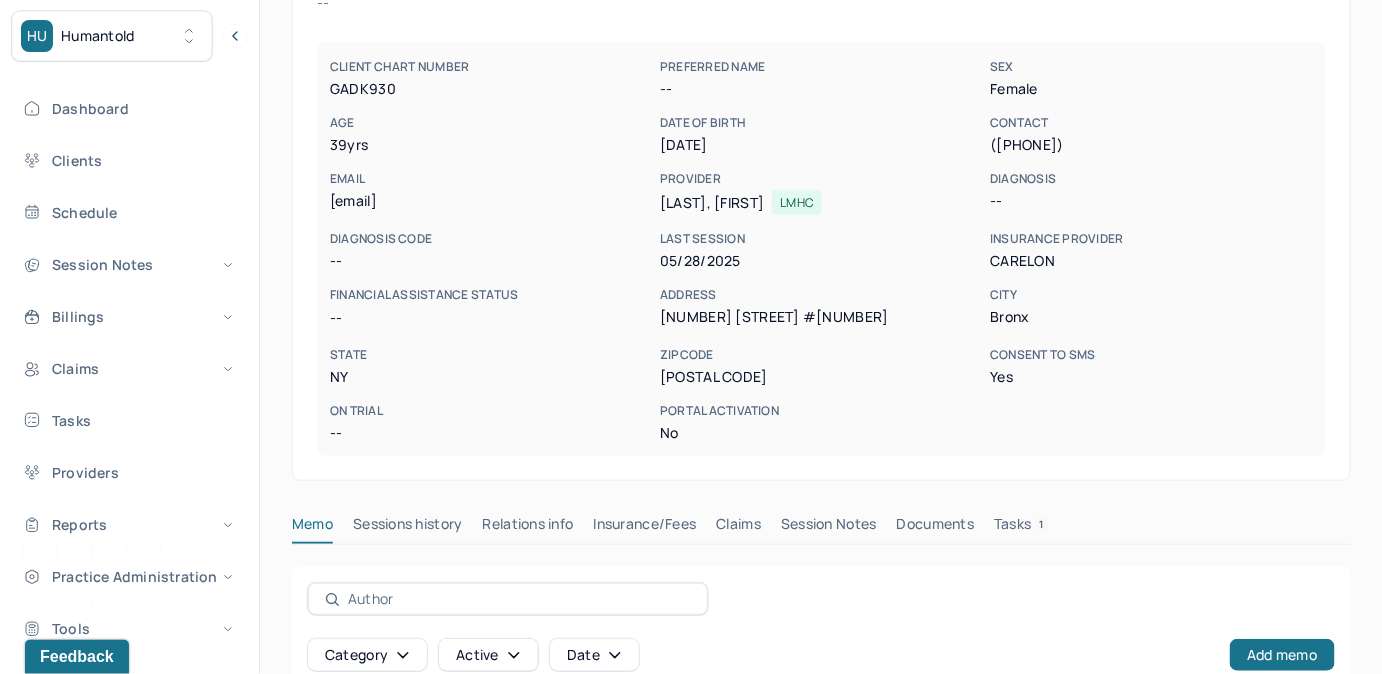 click on "Tasks 1" at bounding box center [1021, 528] 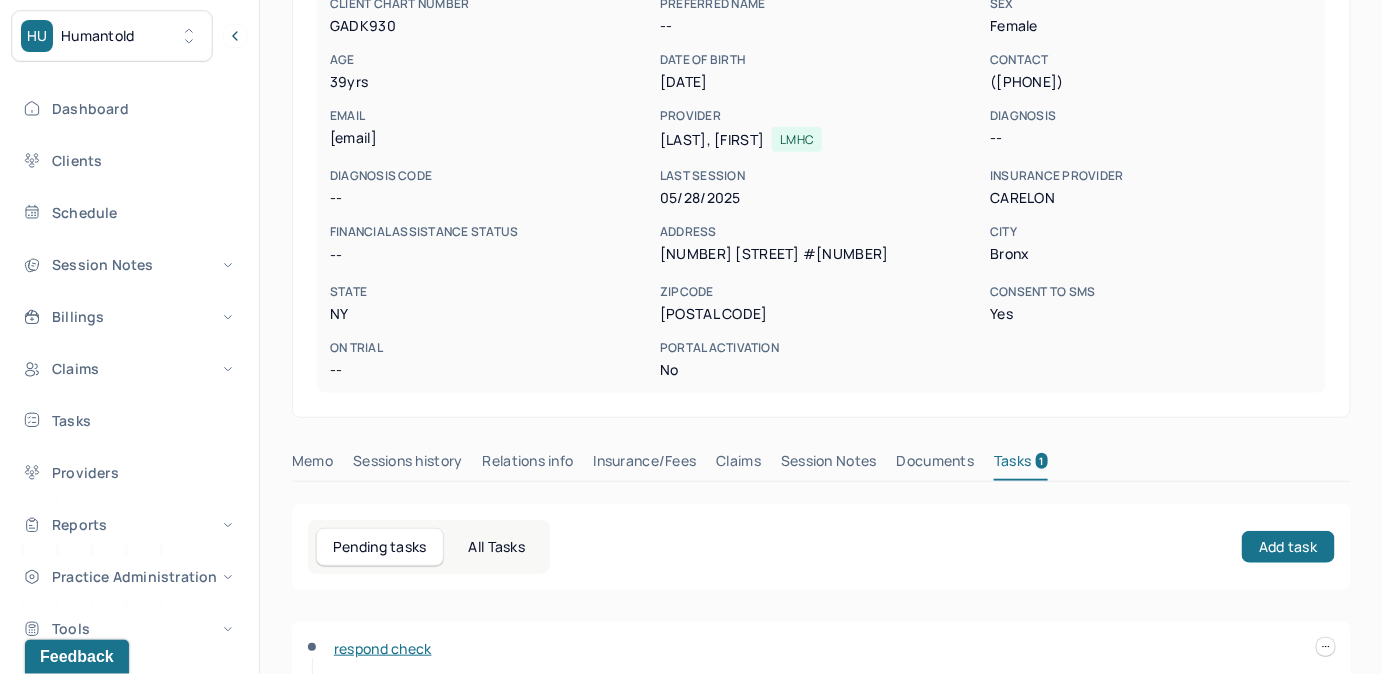 scroll, scrollTop: 348, scrollLeft: 0, axis: vertical 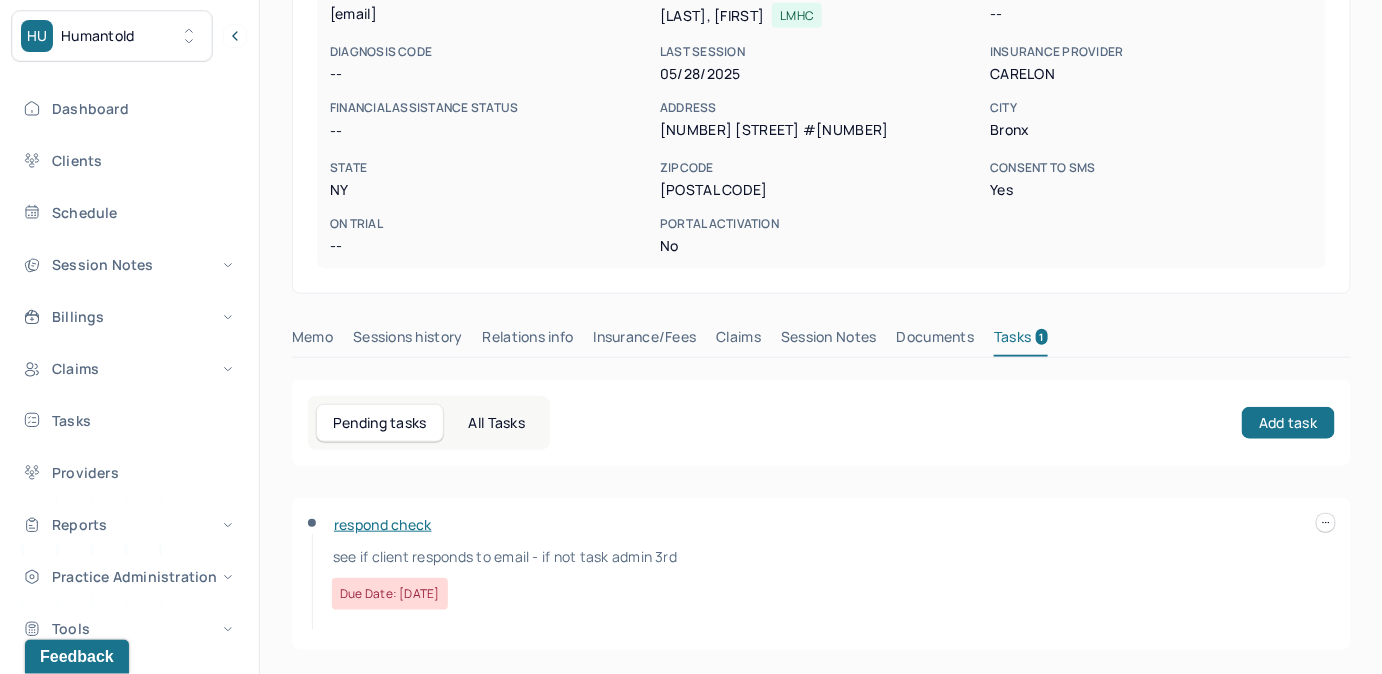 click at bounding box center (1326, 523) 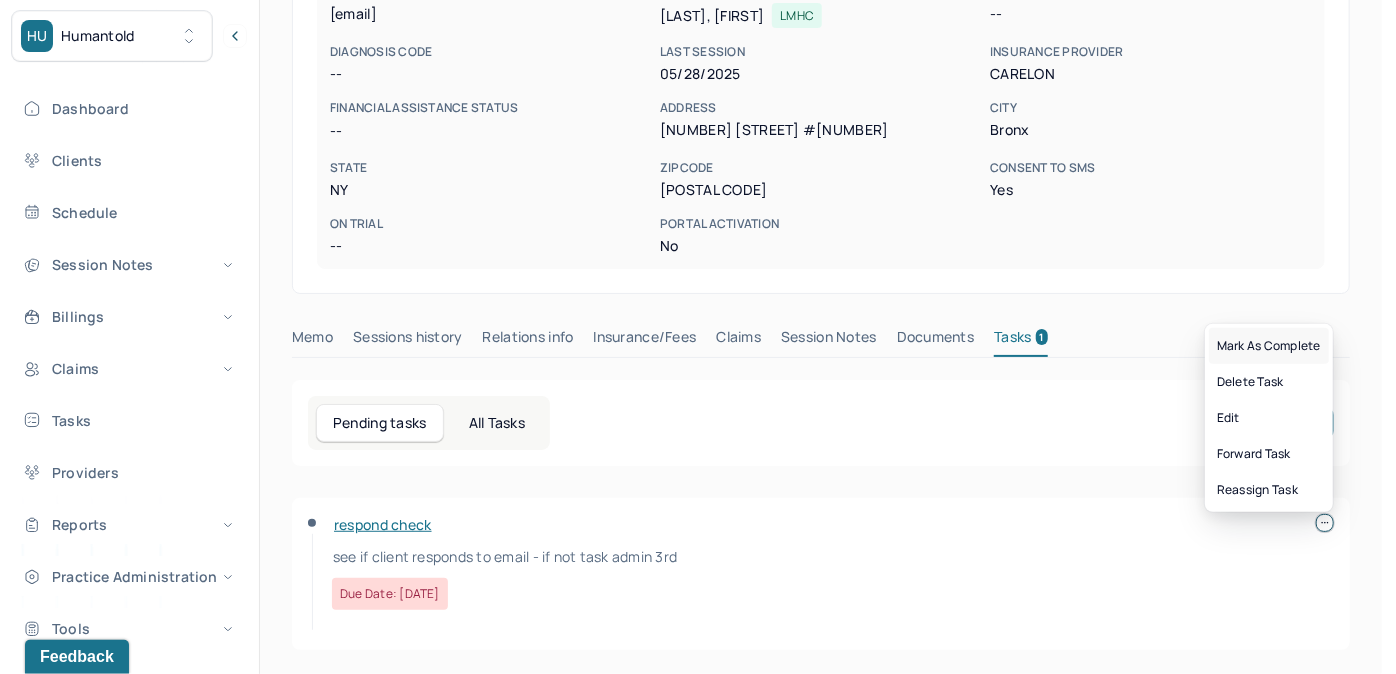 click on "Mark as complete" at bounding box center (1269, 346) 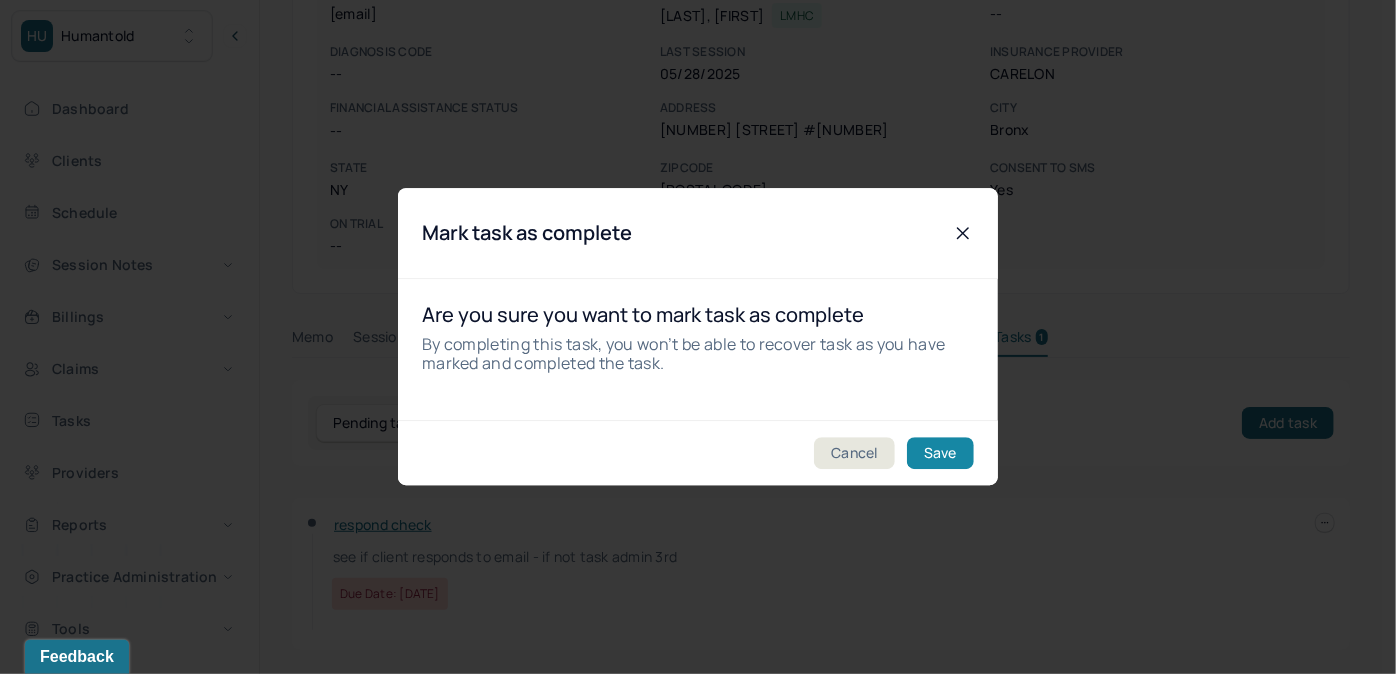 click on "Save" at bounding box center [940, 454] 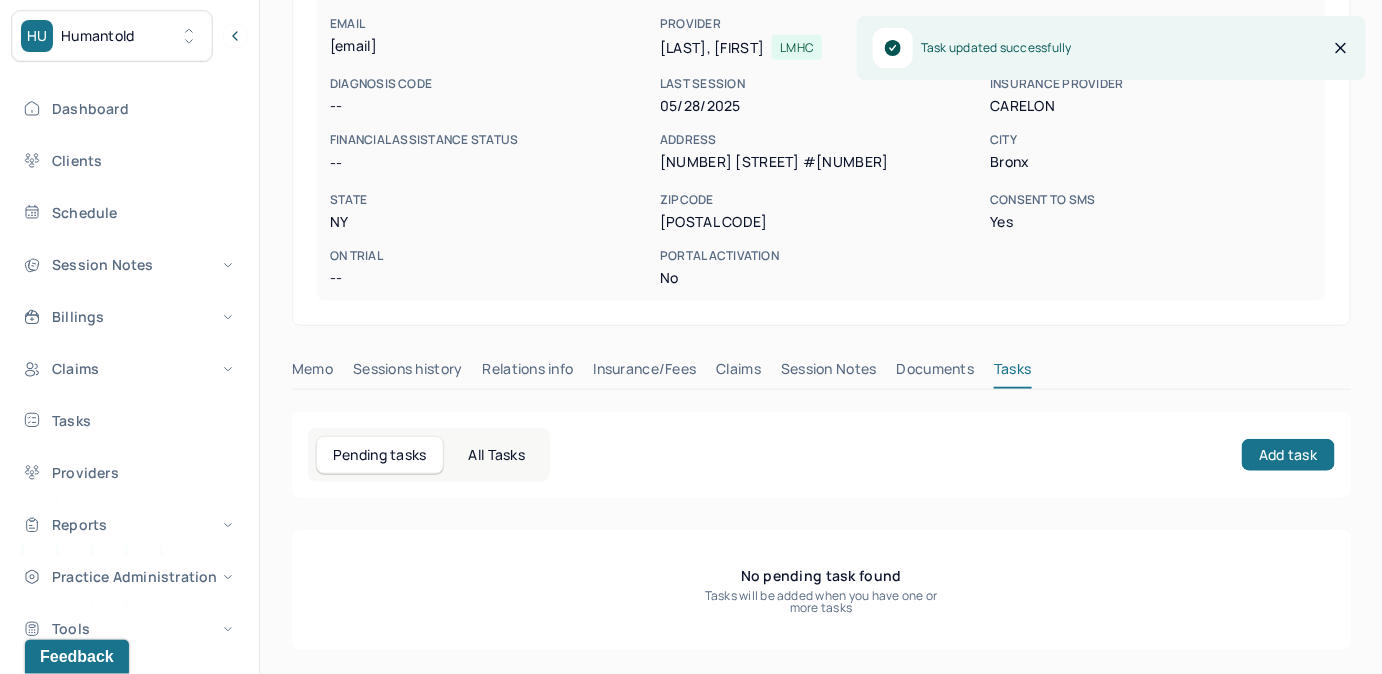 scroll, scrollTop: 314, scrollLeft: 0, axis: vertical 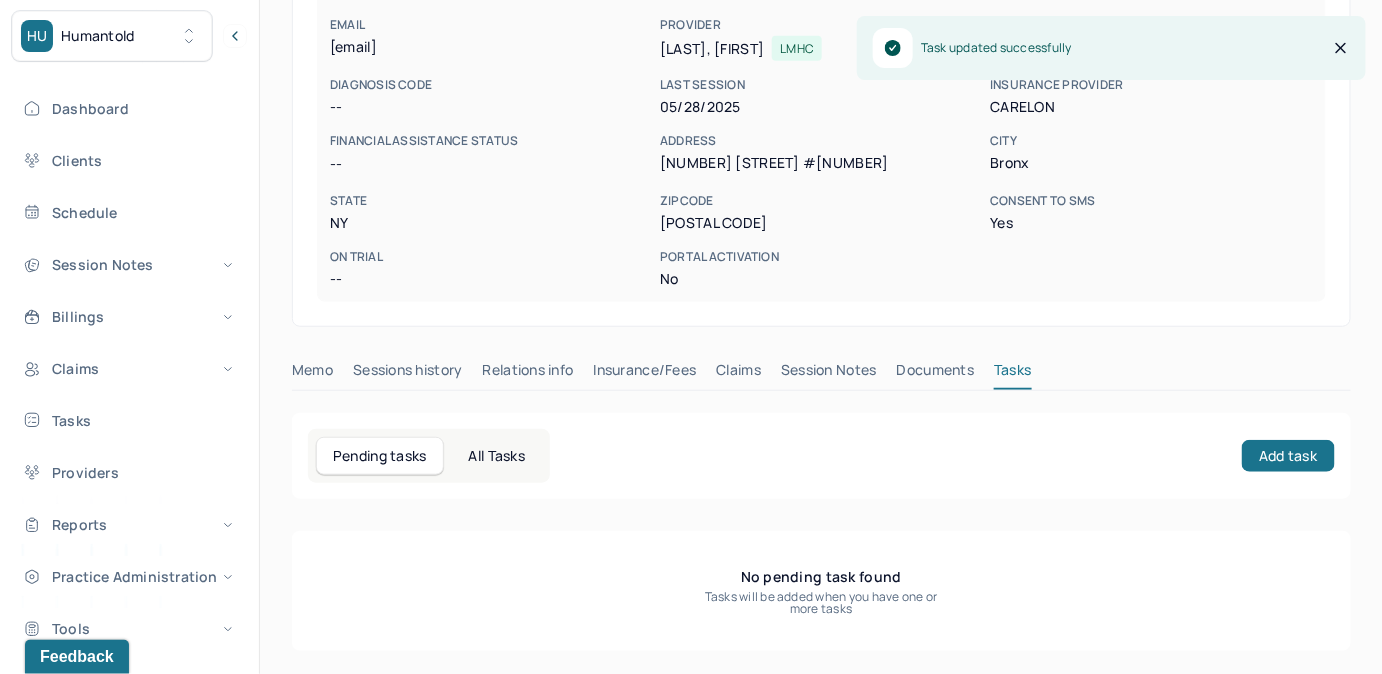 click on "Claims" at bounding box center (738, 374) 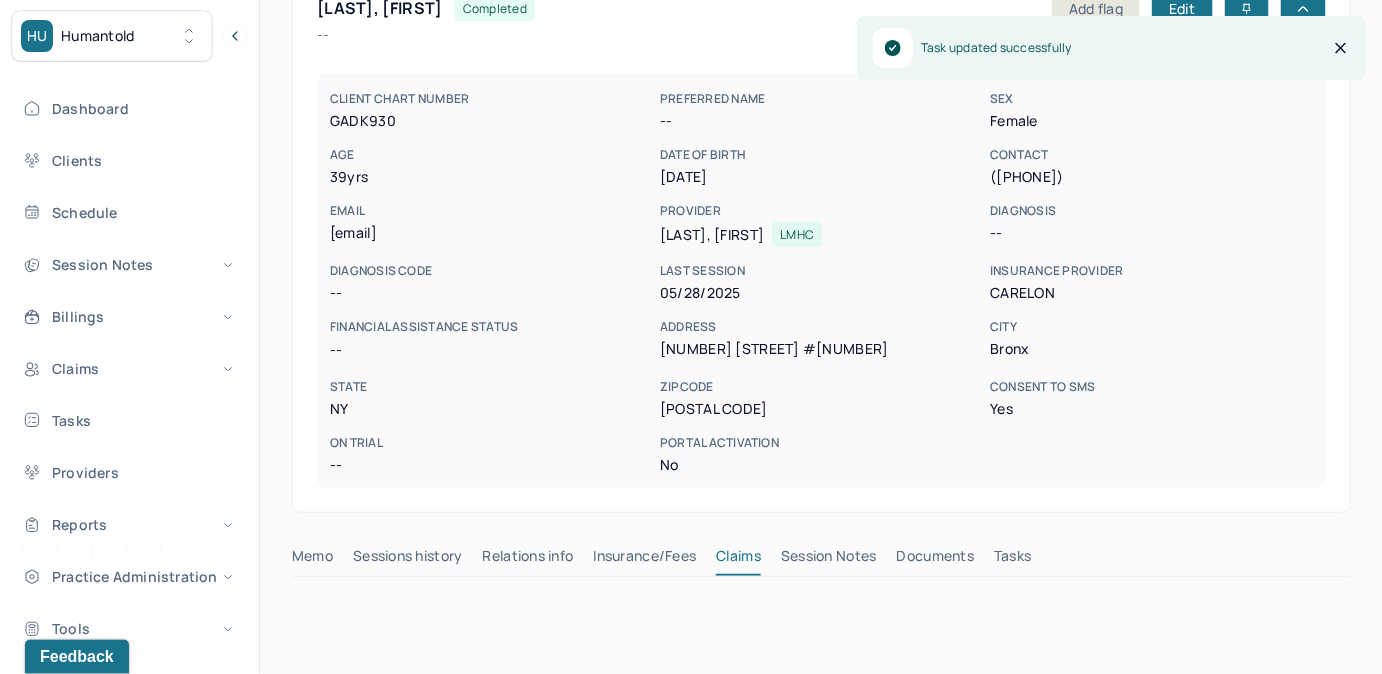 scroll, scrollTop: 41, scrollLeft: 0, axis: vertical 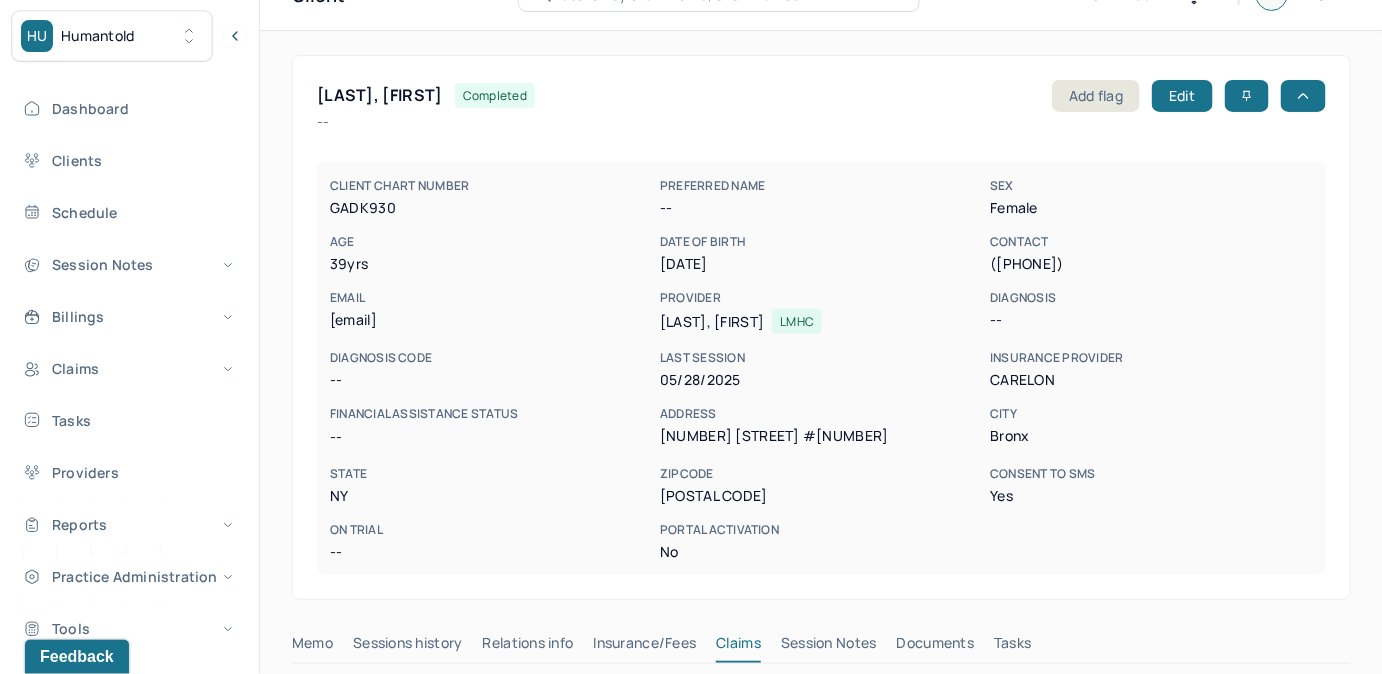 drag, startPoint x: 332, startPoint y: 319, endPoint x: 543, endPoint y: 333, distance: 211.46394 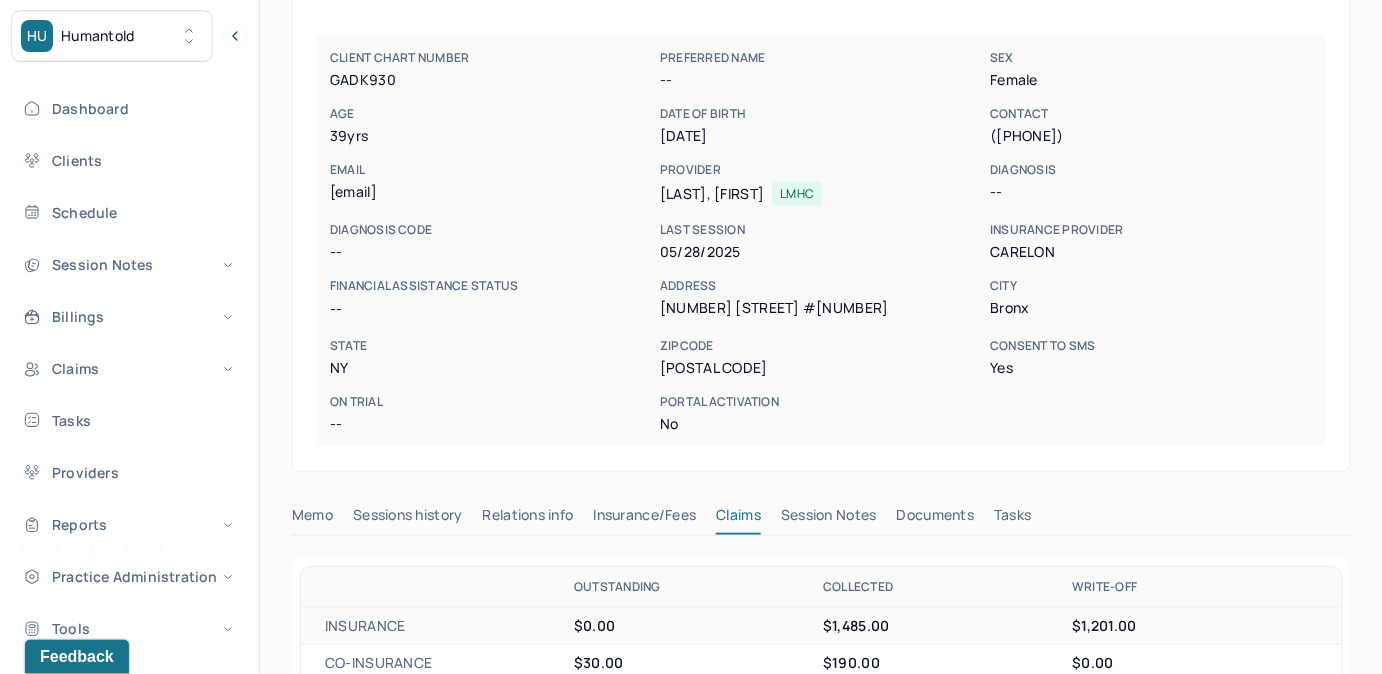 scroll, scrollTop: 181, scrollLeft: 0, axis: vertical 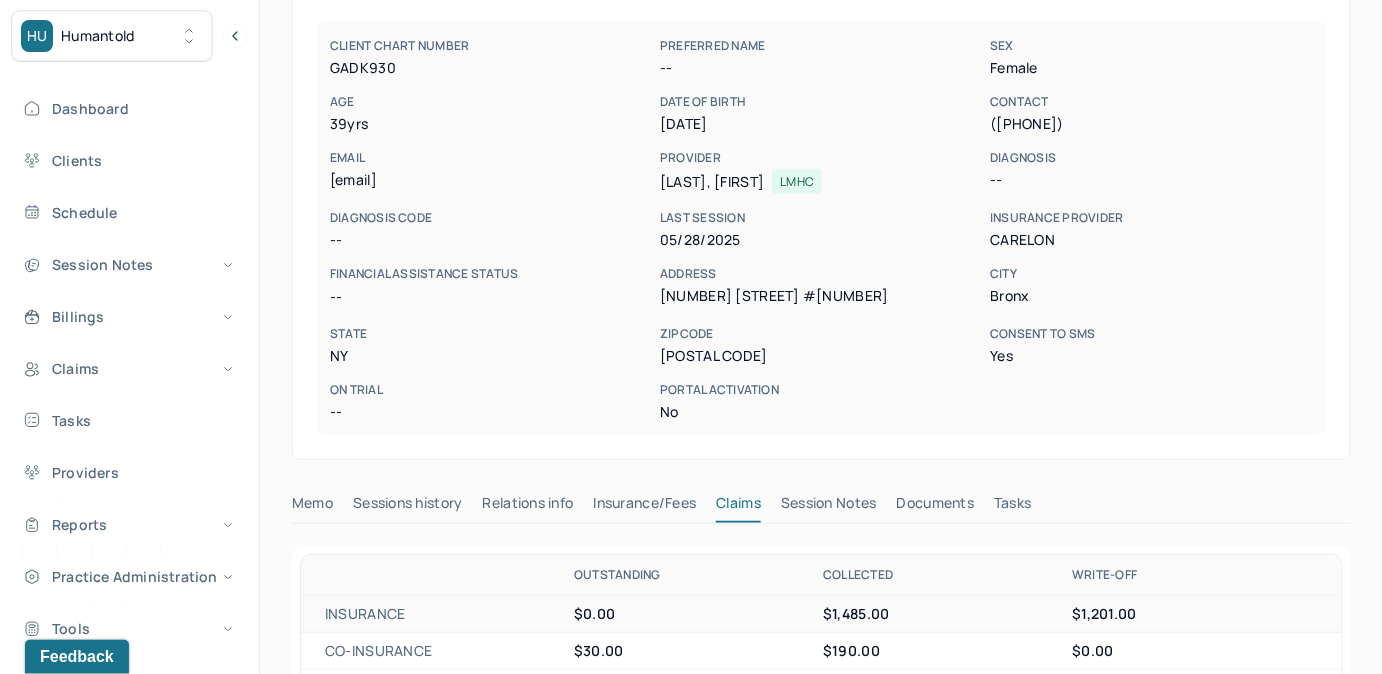 drag, startPoint x: 1010, startPoint y: 499, endPoint x: 1103, endPoint y: 459, distance: 101.23734 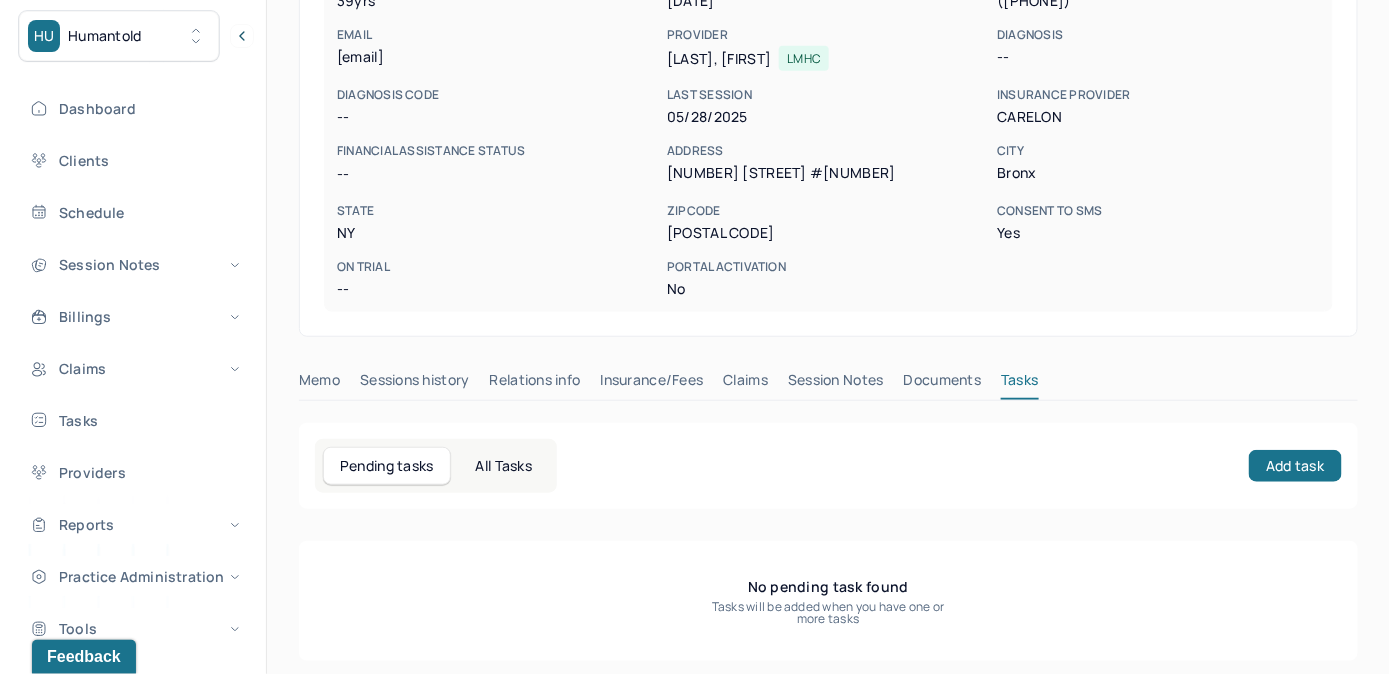 scroll, scrollTop: 314, scrollLeft: 0, axis: vertical 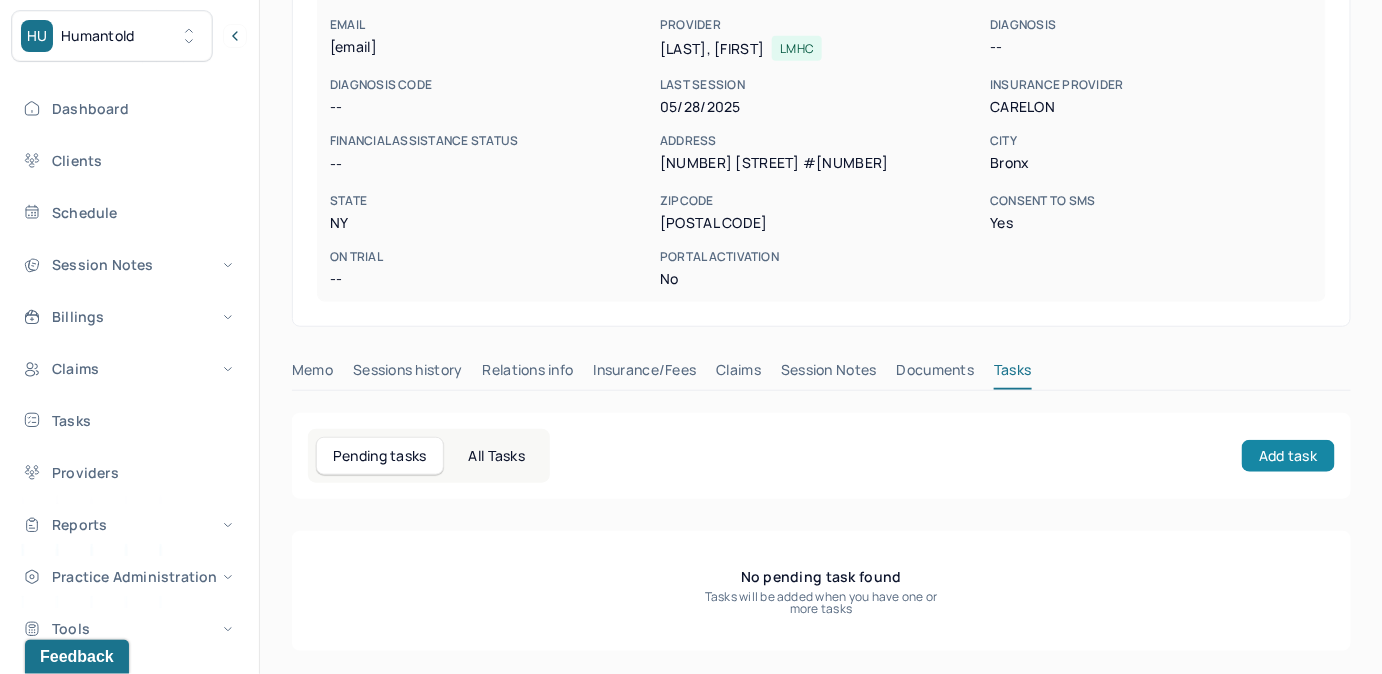 click on "Add task" at bounding box center (1288, 456) 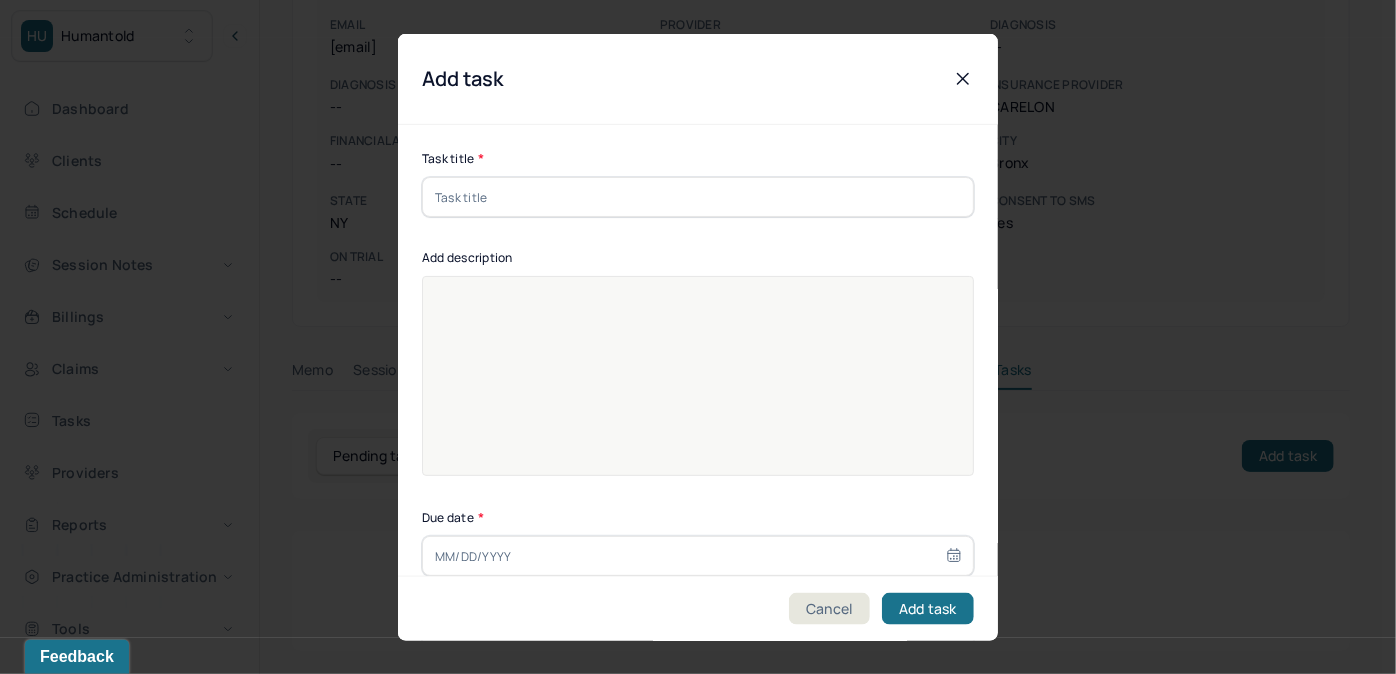 click at bounding box center [698, 197] 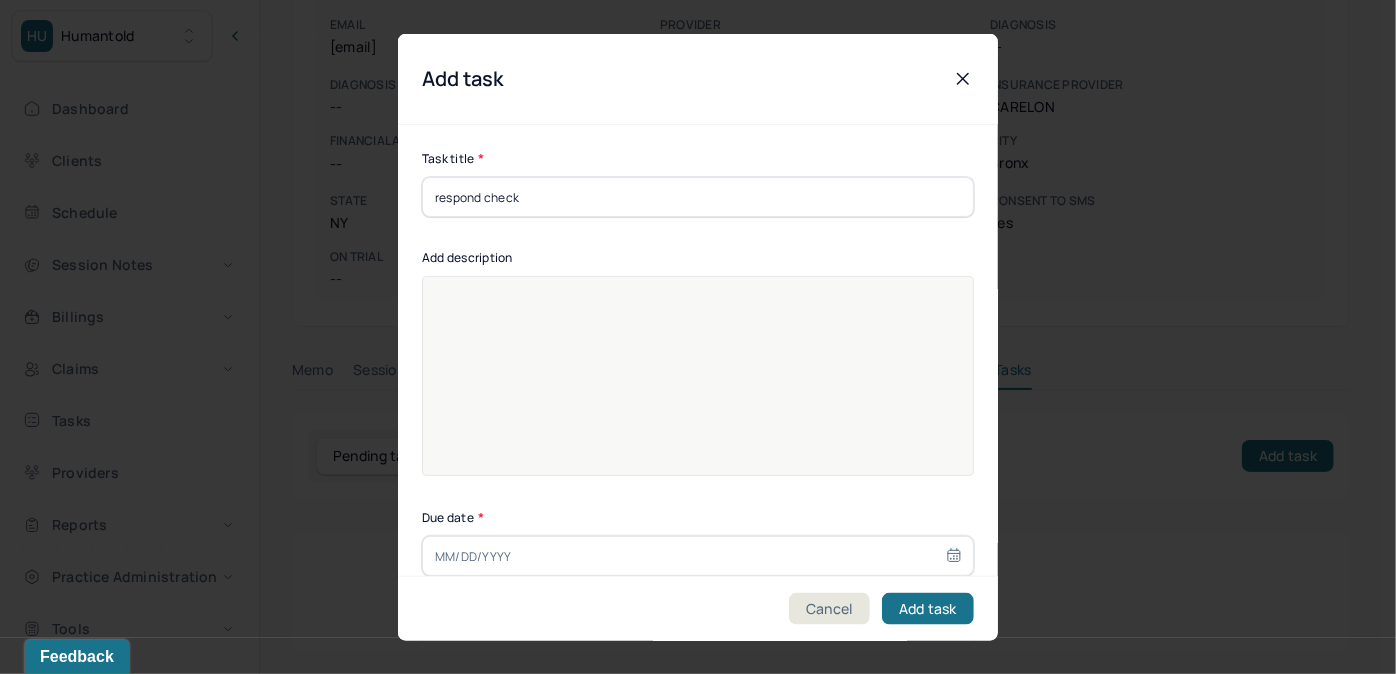 type on "[DATE]" 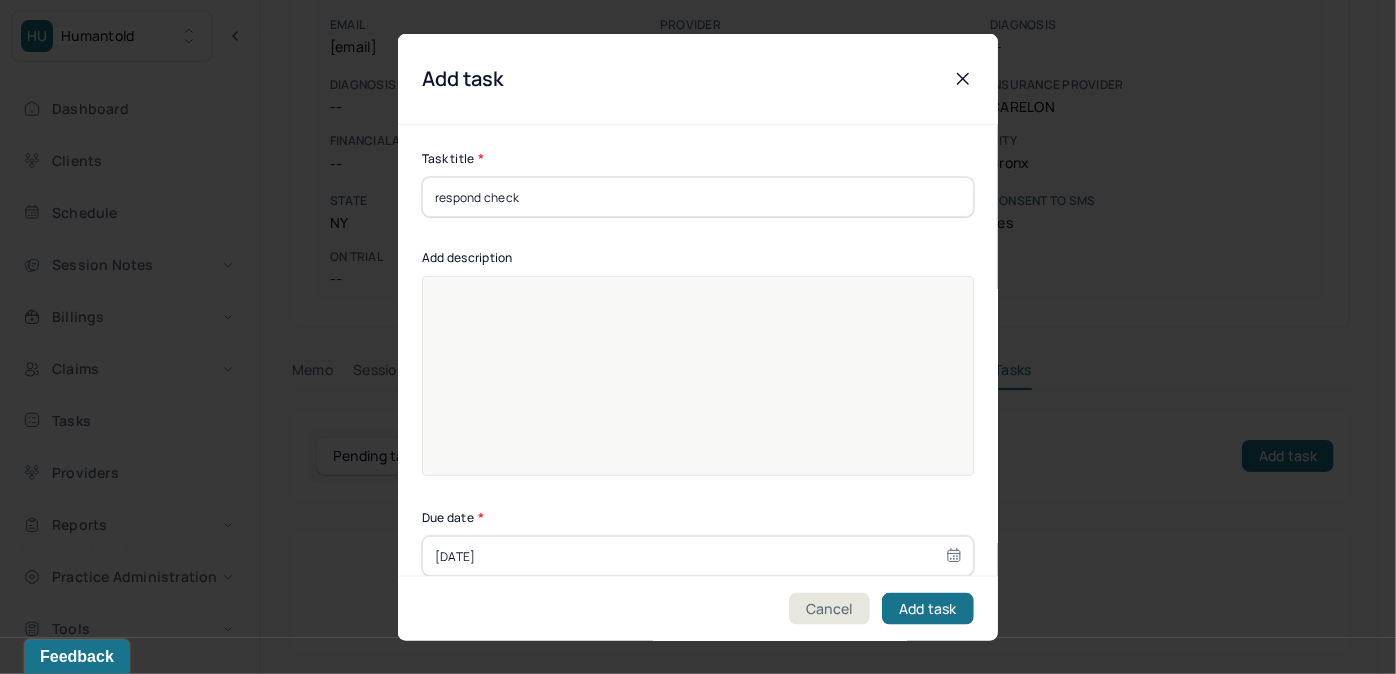 click at bounding box center (698, 389) 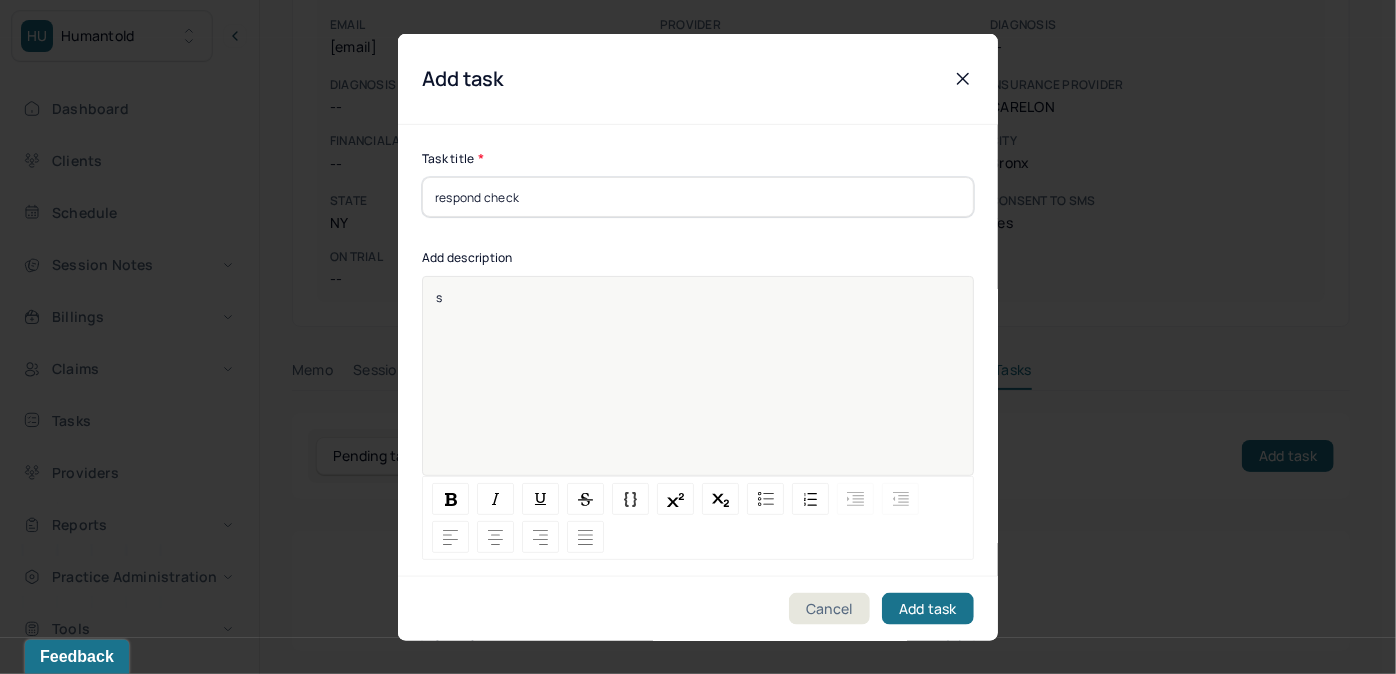 type 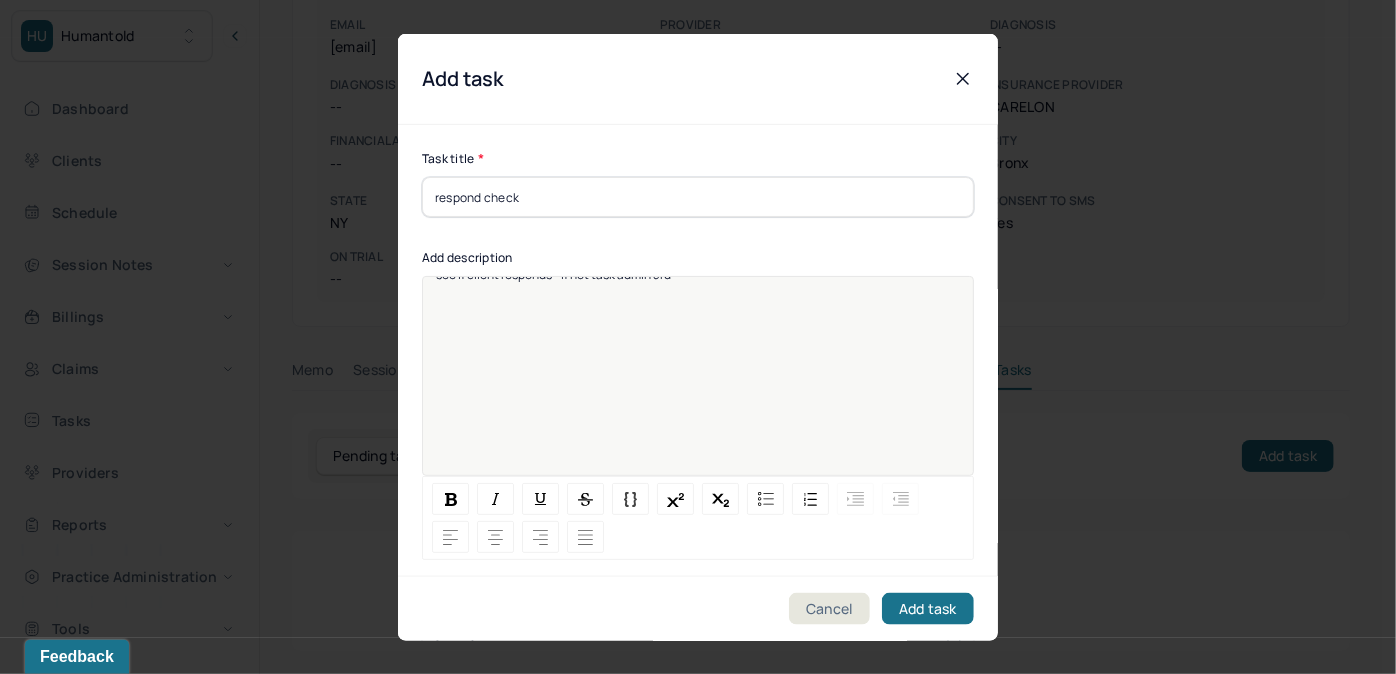 scroll, scrollTop: 25, scrollLeft: 0, axis: vertical 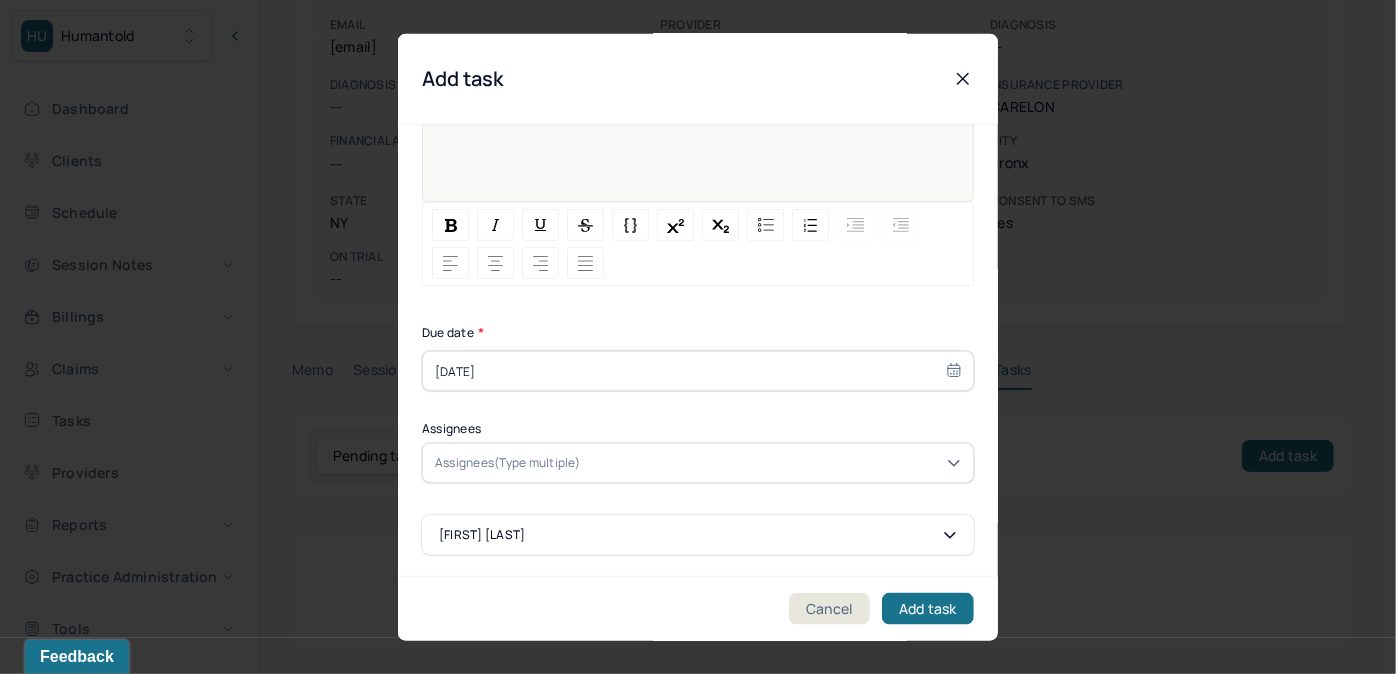 click on "[DATE]" at bounding box center [698, 371] 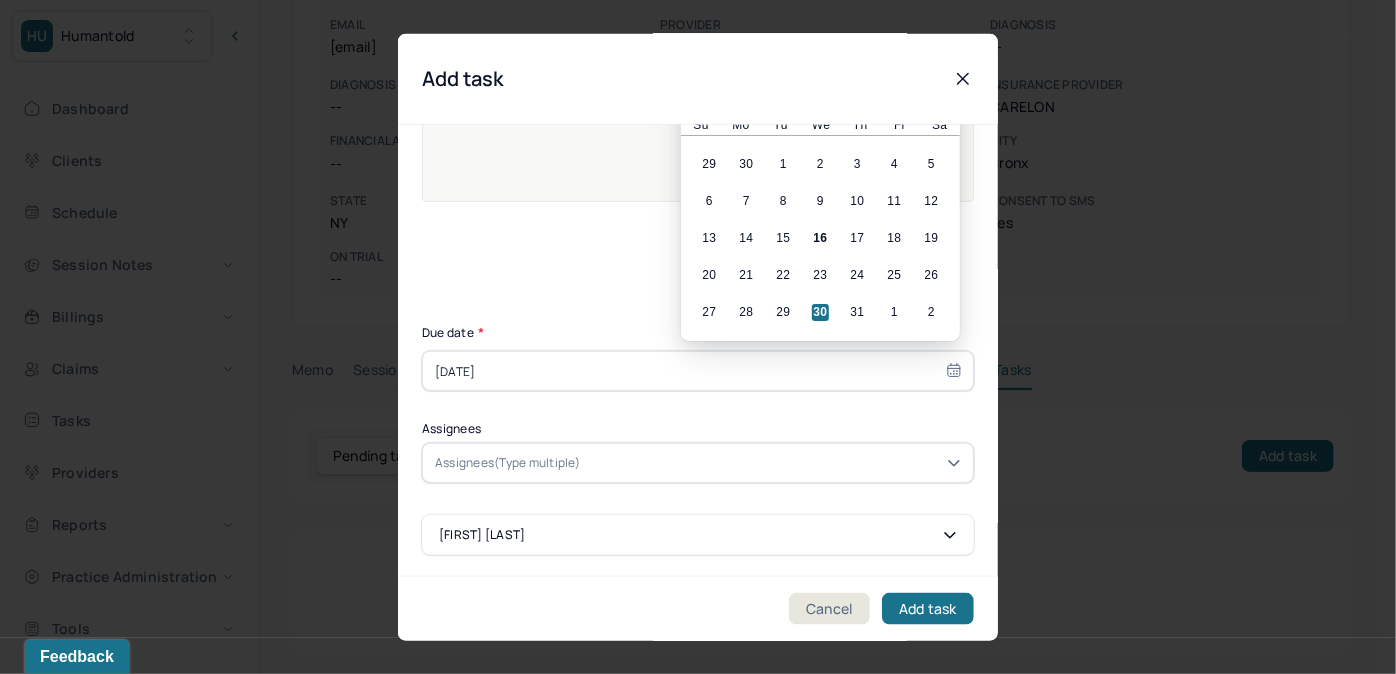 click on "30" at bounding box center (820, 312) 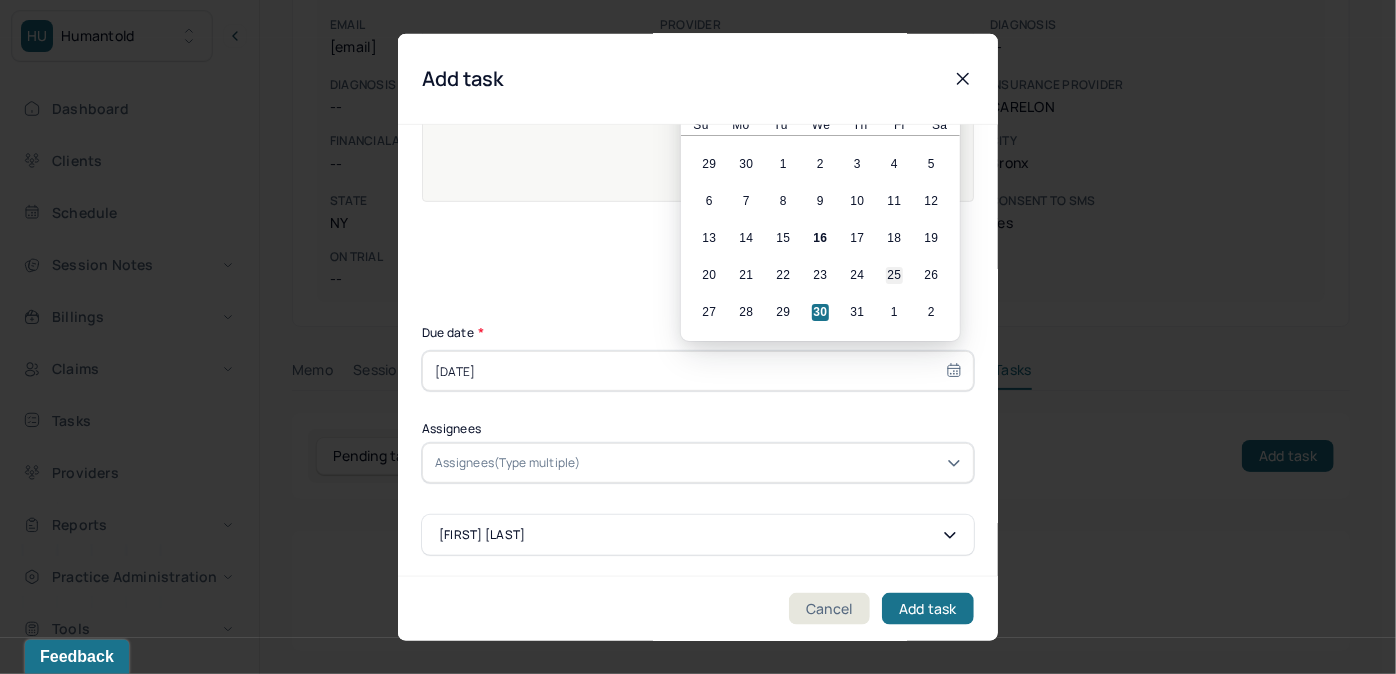 click on "25" at bounding box center (894, 275) 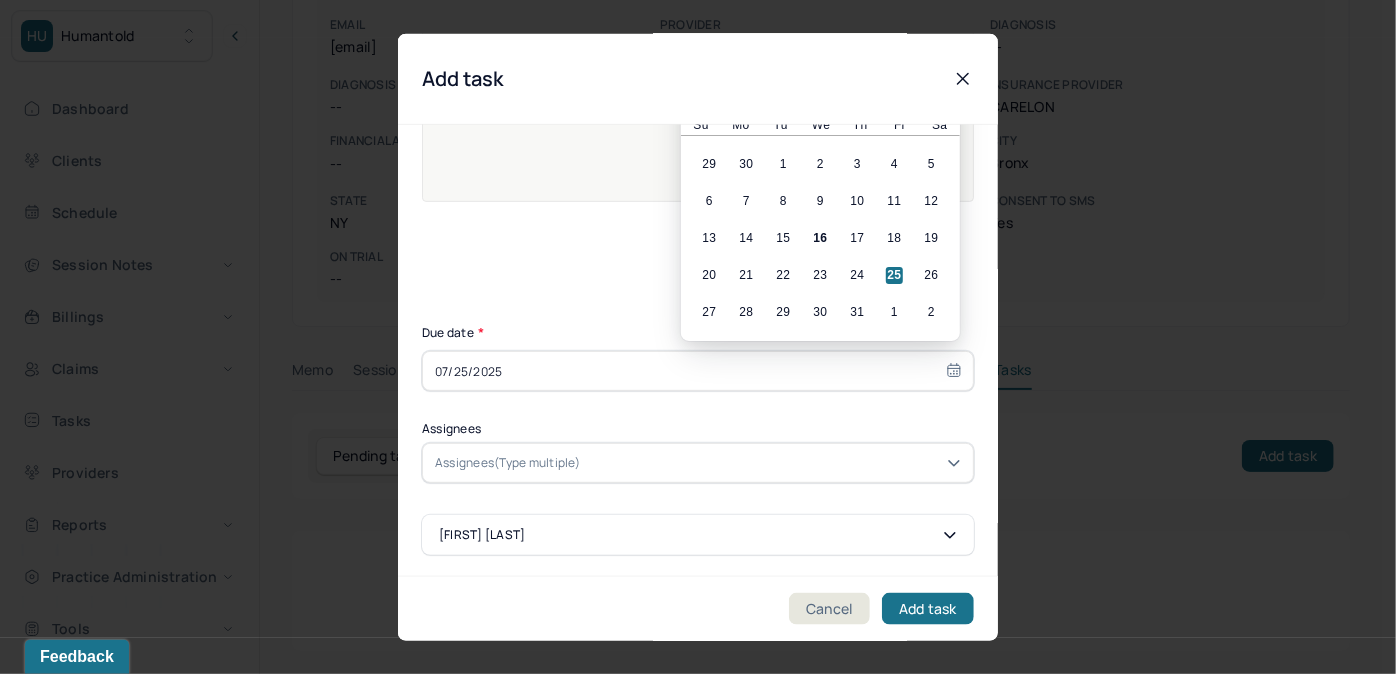click at bounding box center [773, 463] 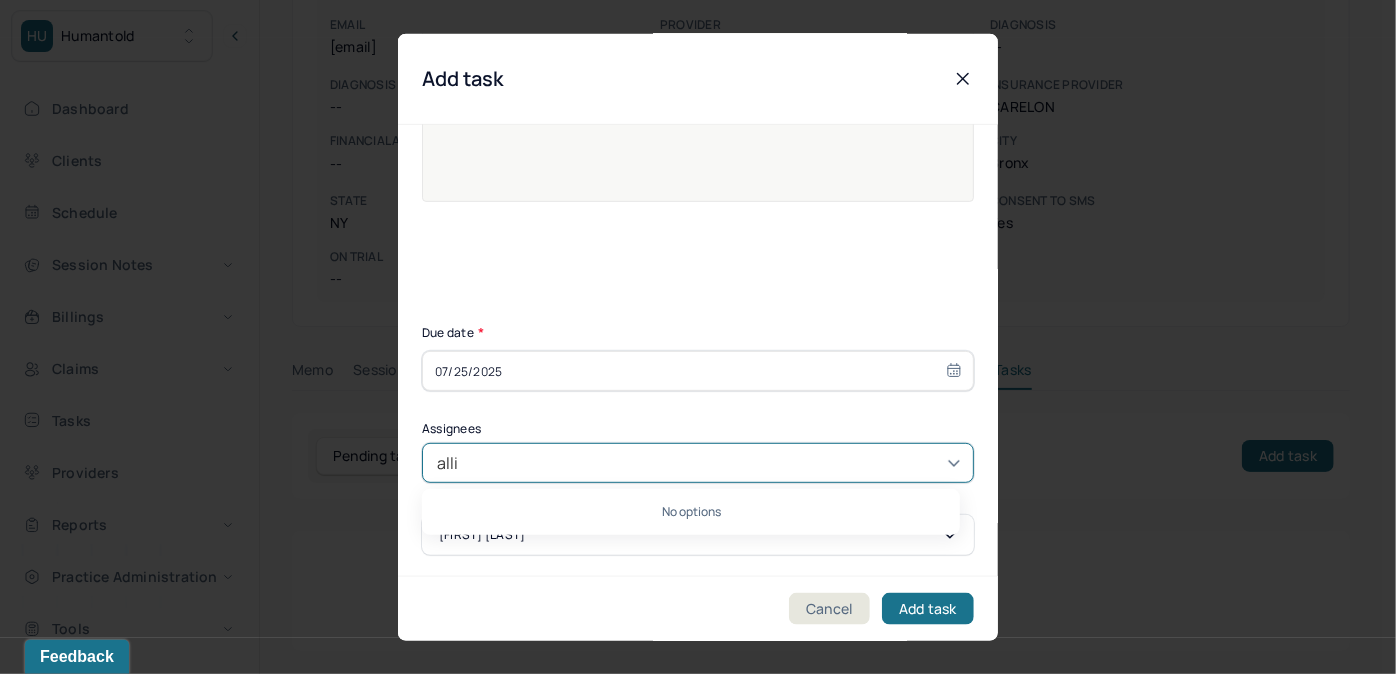 type on "[FIRST]" 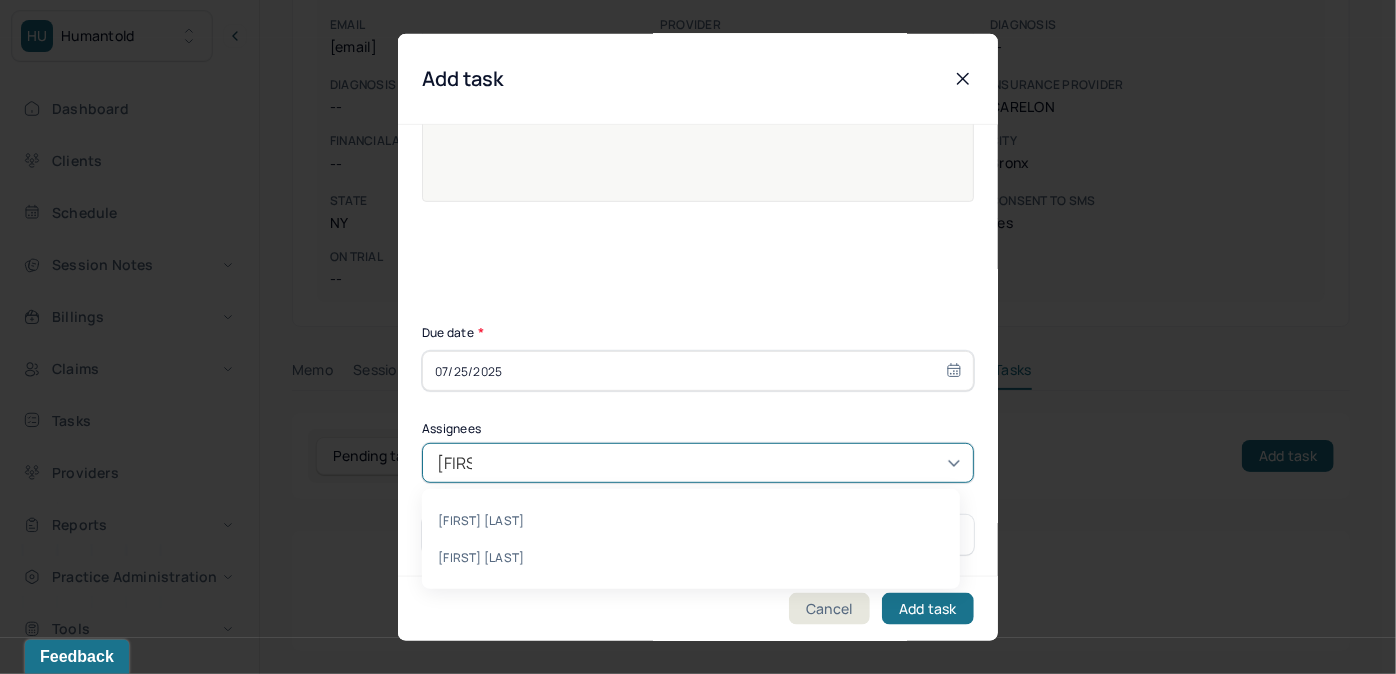 click on "[FIRST] [LAST]" at bounding box center (691, 557) 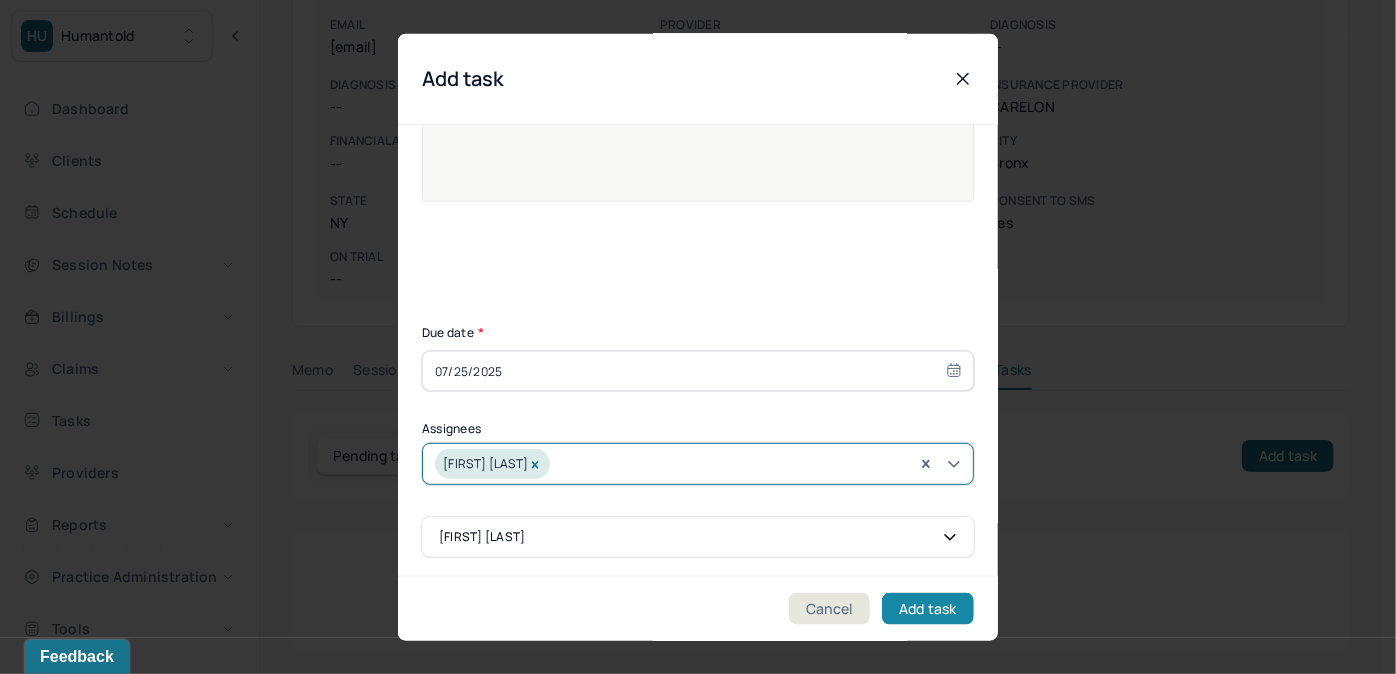 click on "Add task" at bounding box center (928, 608) 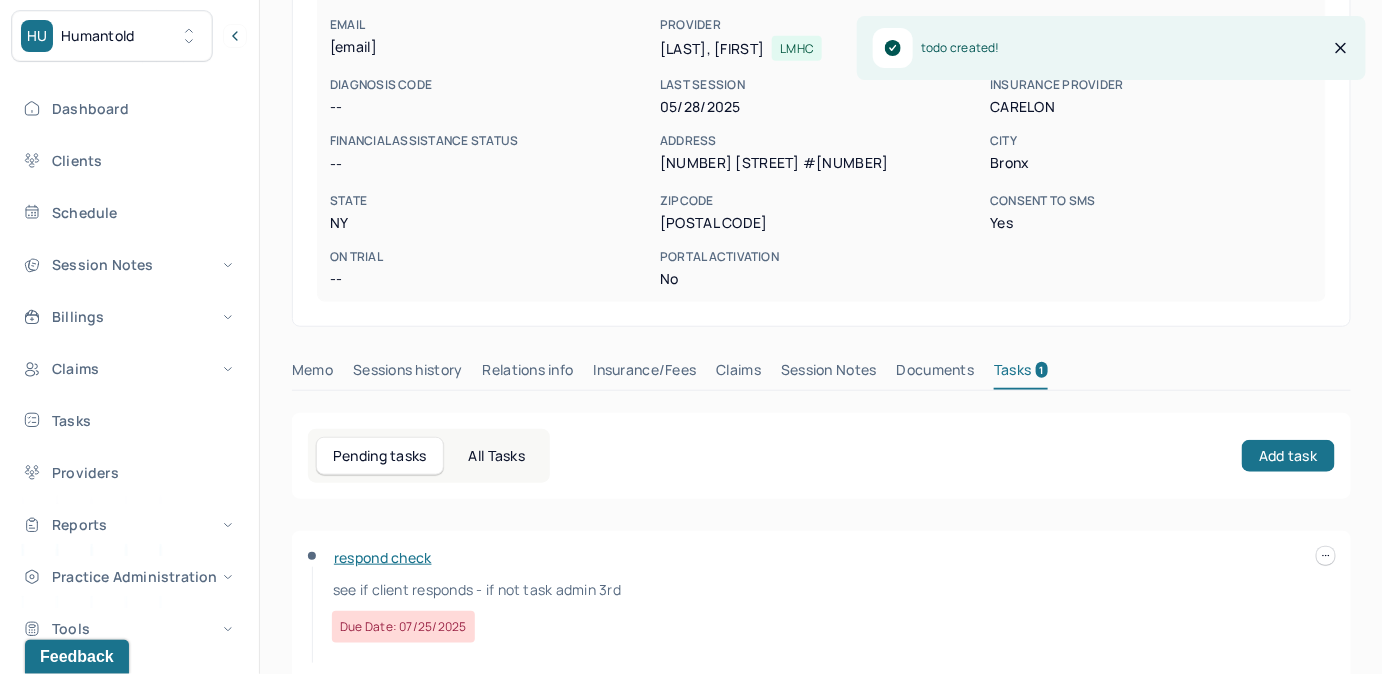 scroll, scrollTop: 0, scrollLeft: 0, axis: both 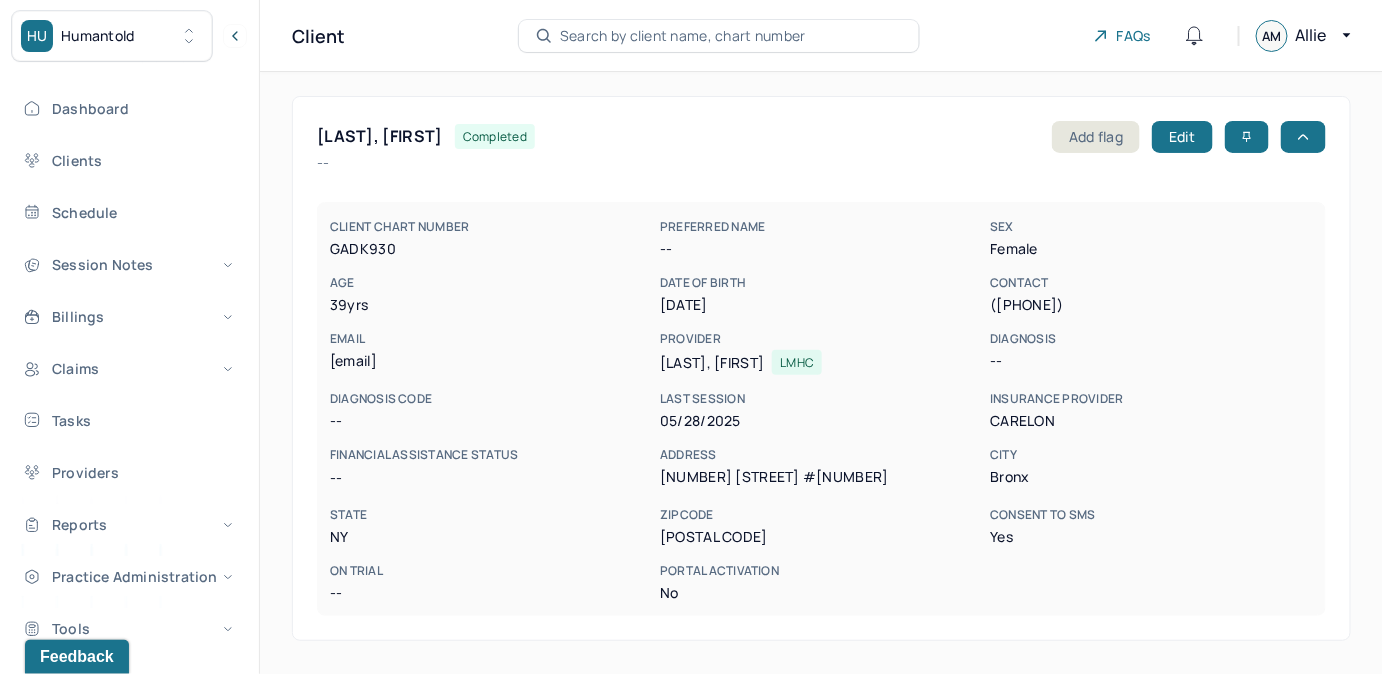 click on "Search by client name, chart number" at bounding box center [683, 36] 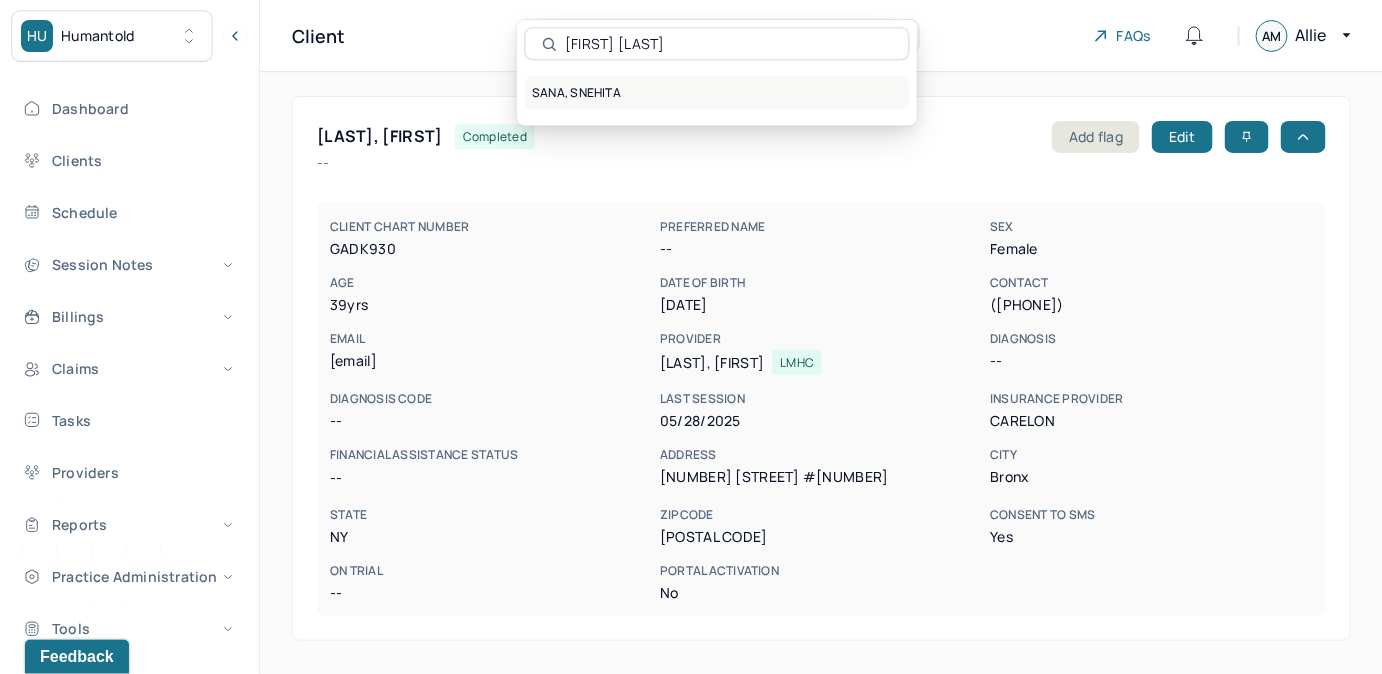 type on "[FIRST] [LAST]" 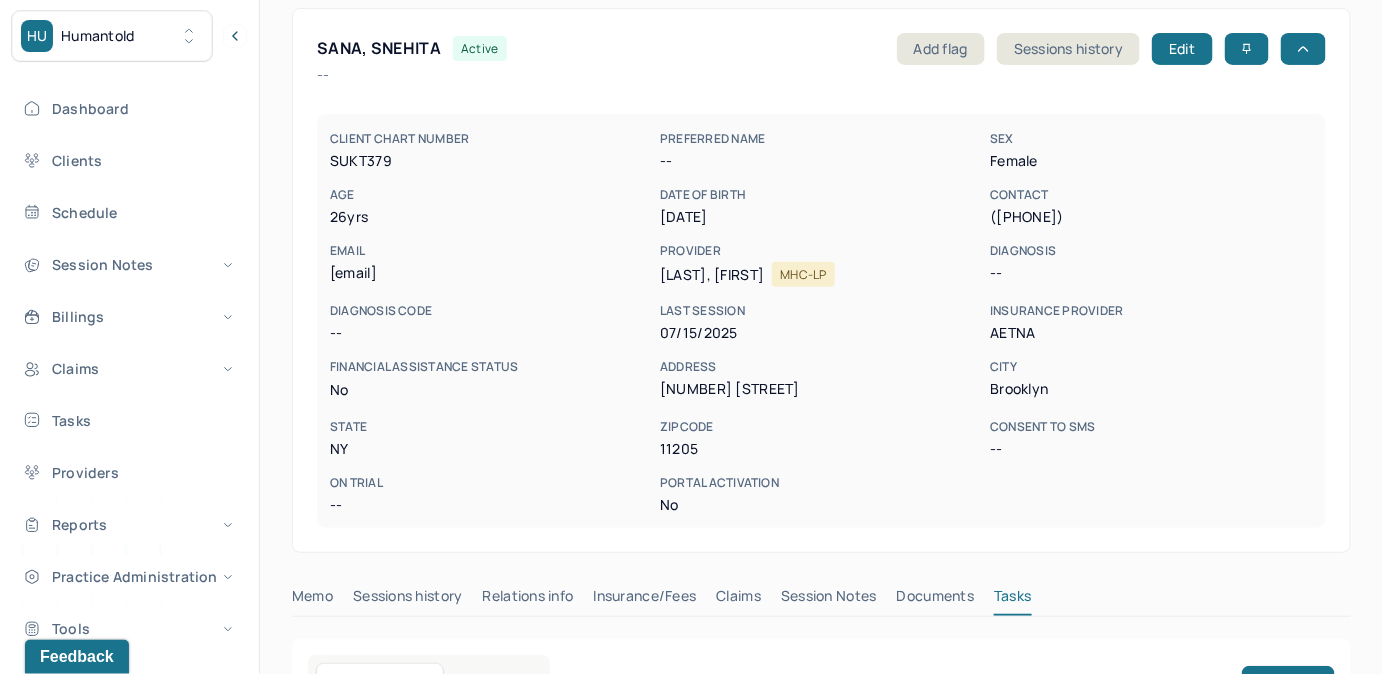 scroll, scrollTop: 90, scrollLeft: 0, axis: vertical 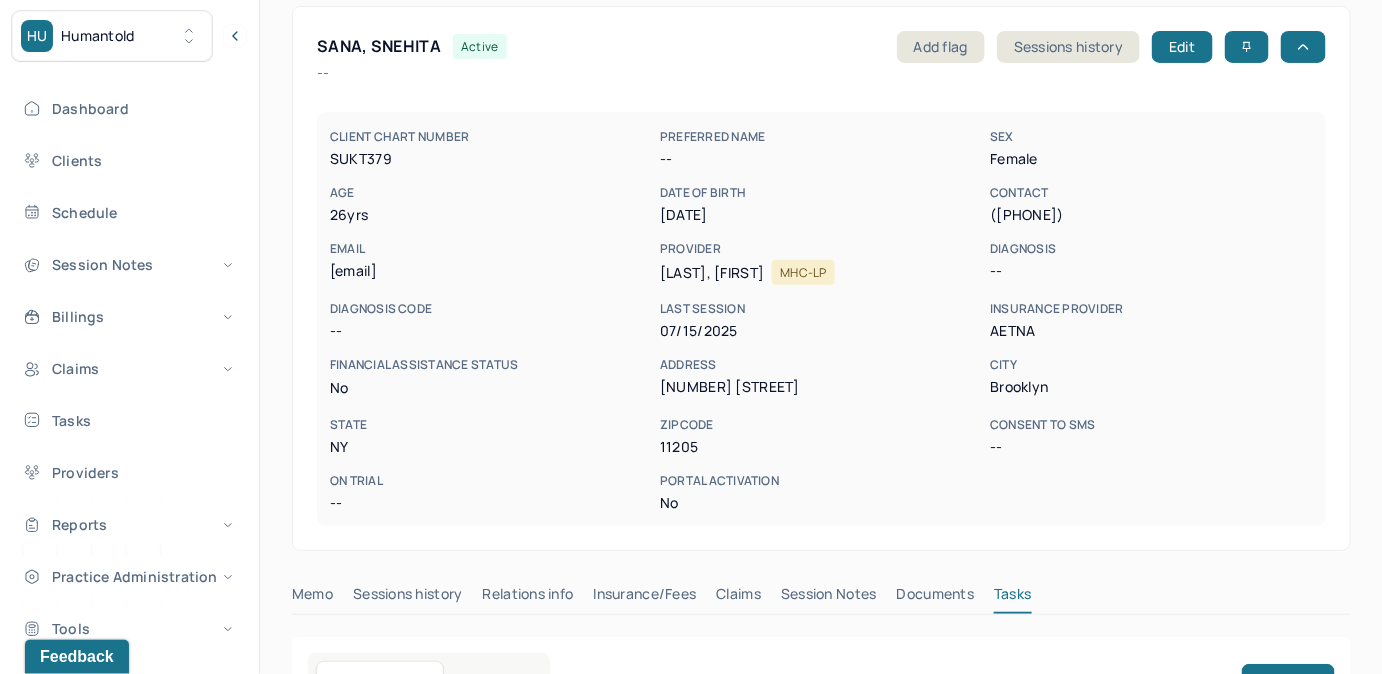 drag, startPoint x: 333, startPoint y: 270, endPoint x: 519, endPoint y: 270, distance: 186 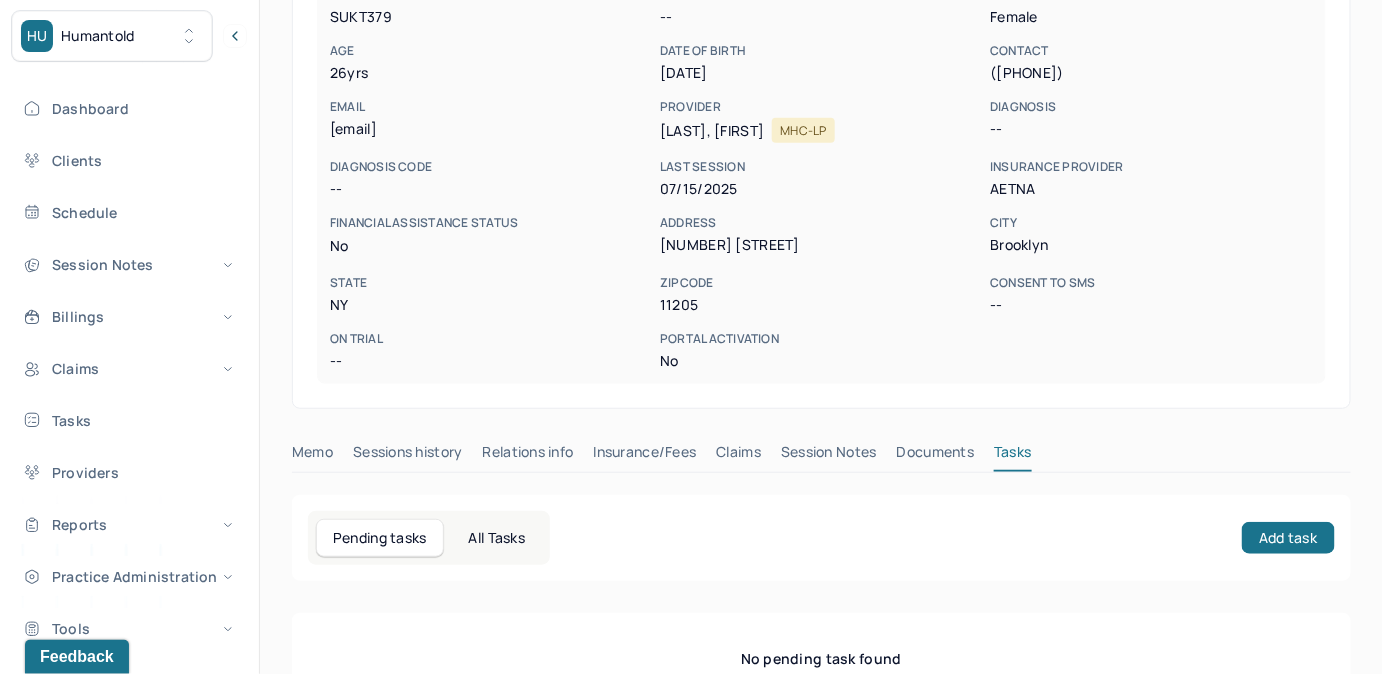 scroll, scrollTop: 314, scrollLeft: 0, axis: vertical 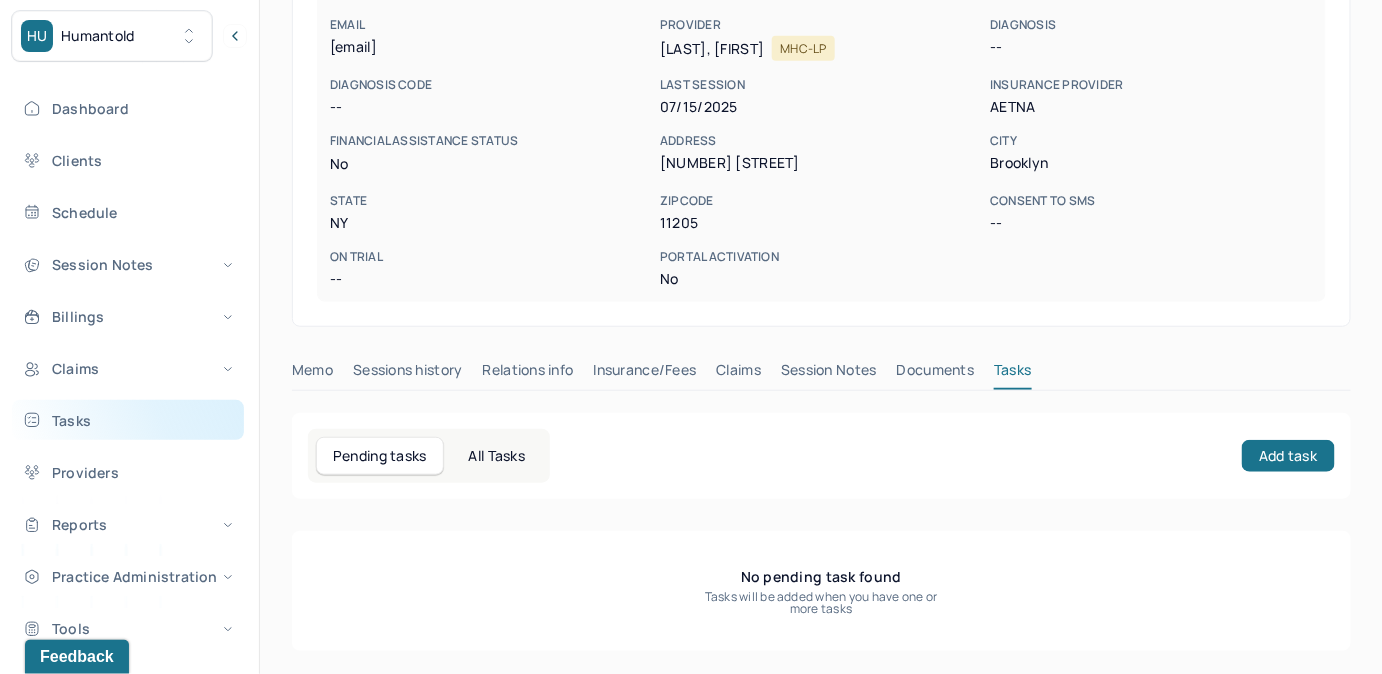 click on "Tasks" at bounding box center (128, 420) 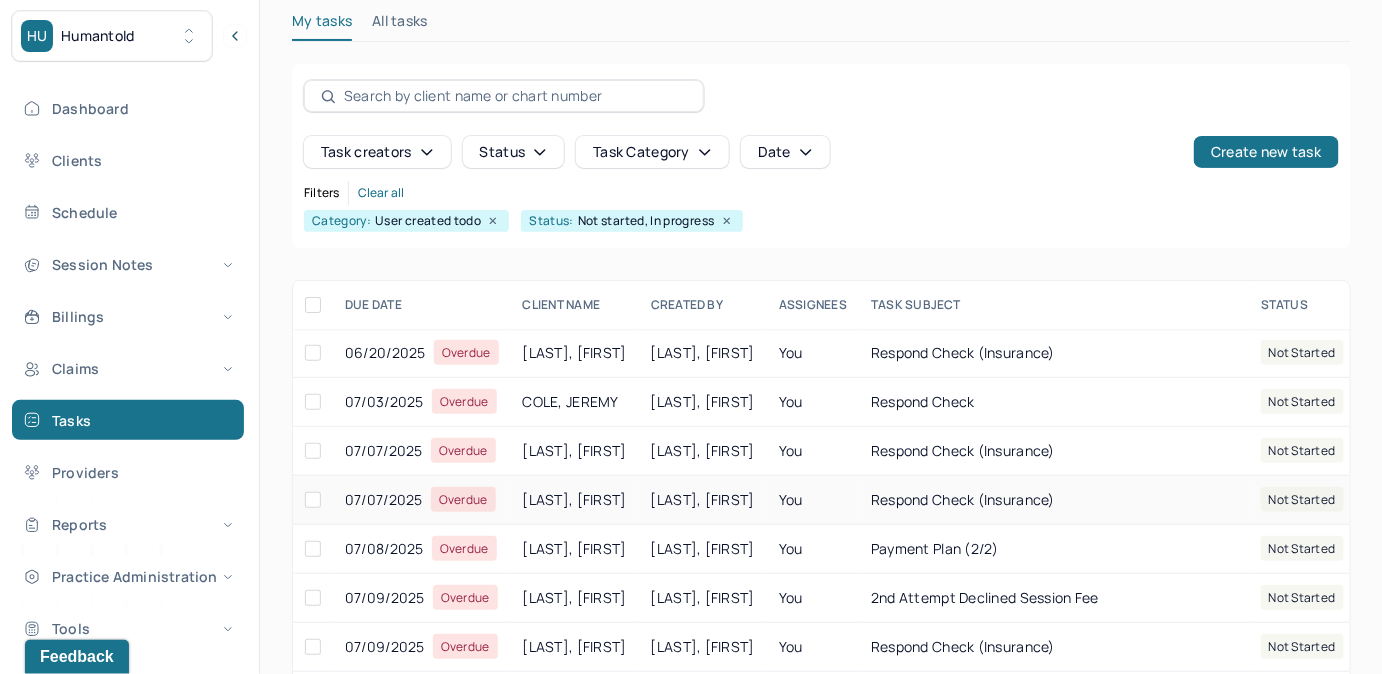 scroll, scrollTop: 256, scrollLeft: 0, axis: vertical 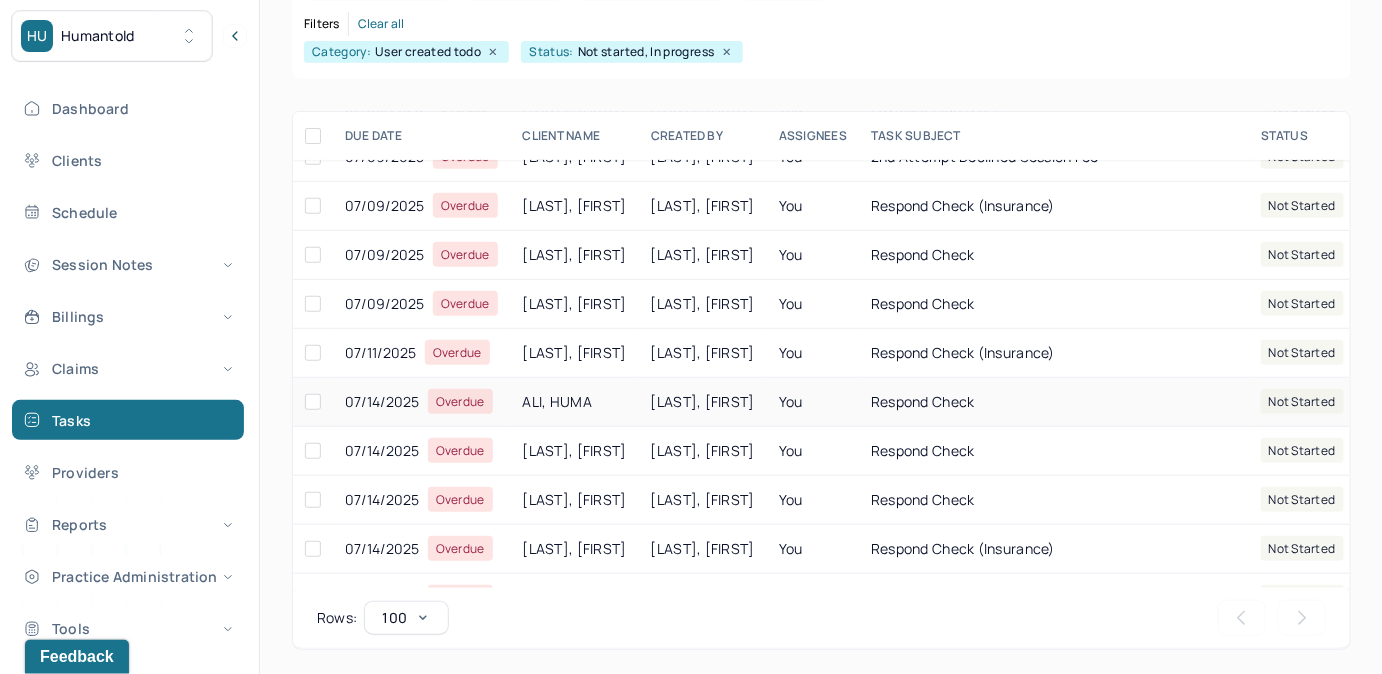 click on "You" at bounding box center [813, 402] 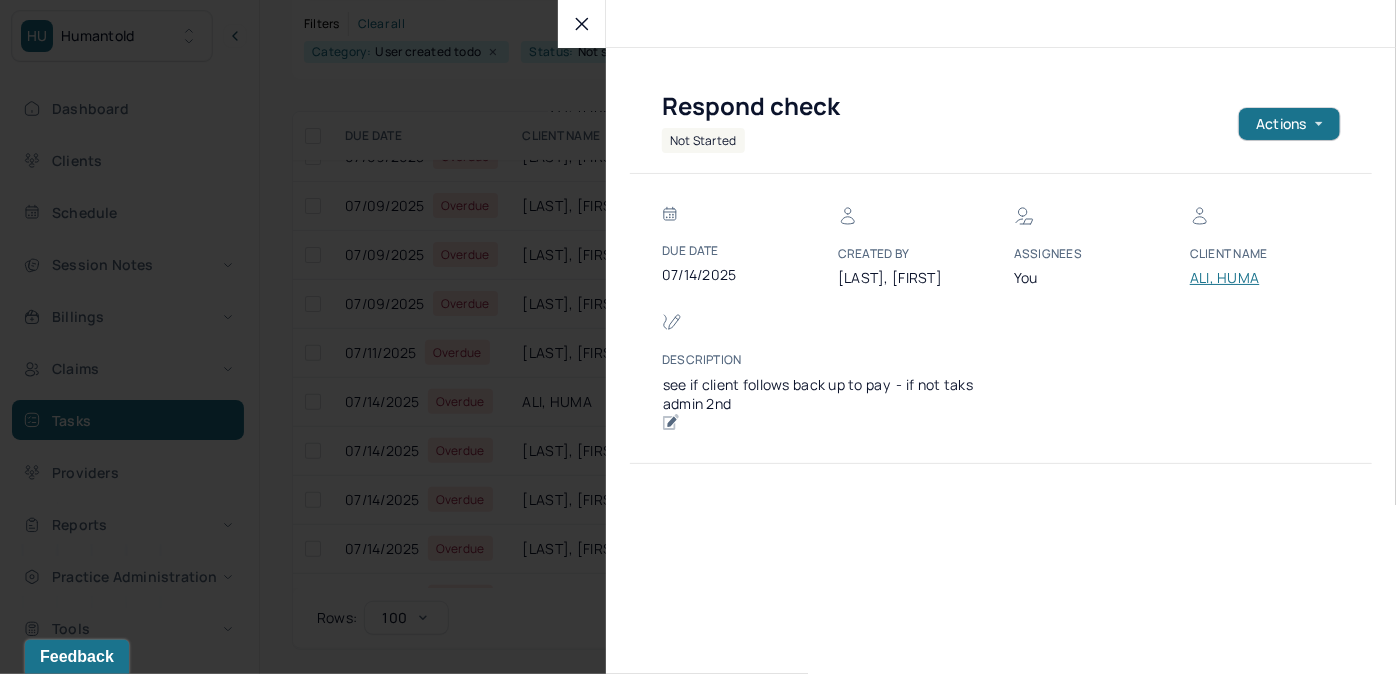 click on "ALI, HUMA" at bounding box center (1250, 278) 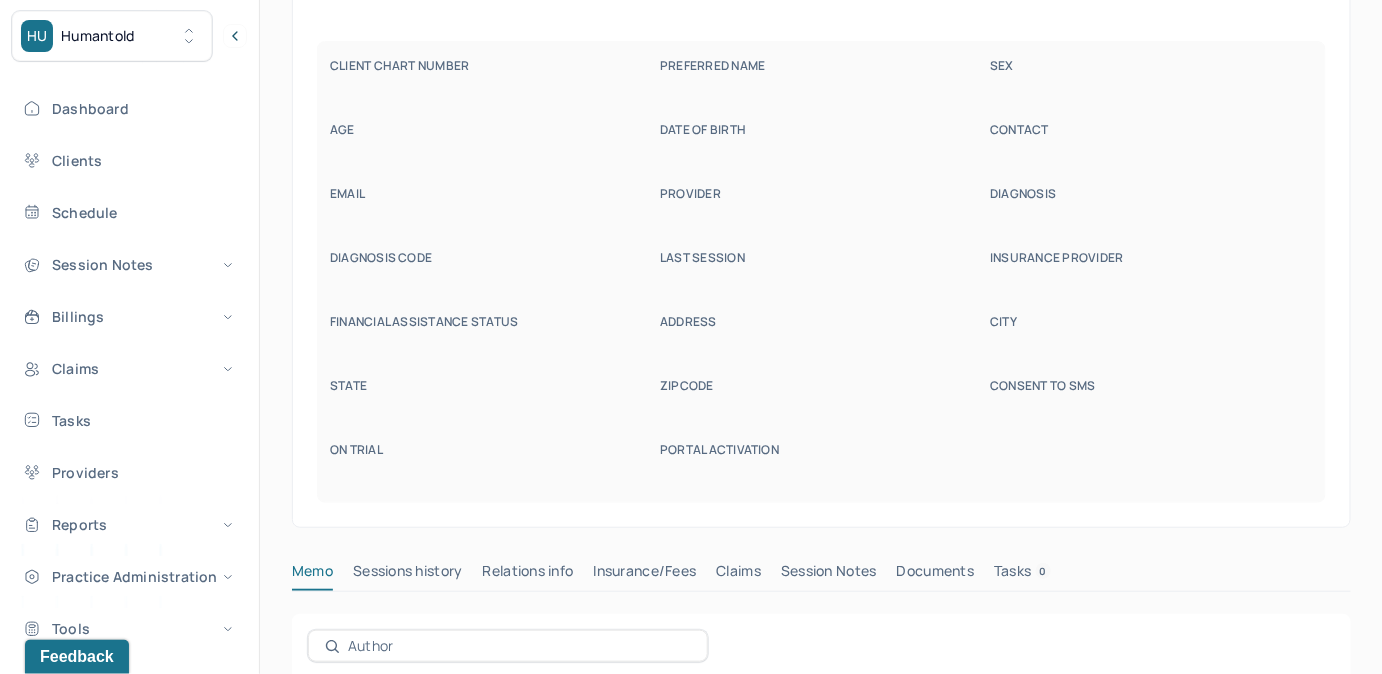 scroll, scrollTop: 160, scrollLeft: 0, axis: vertical 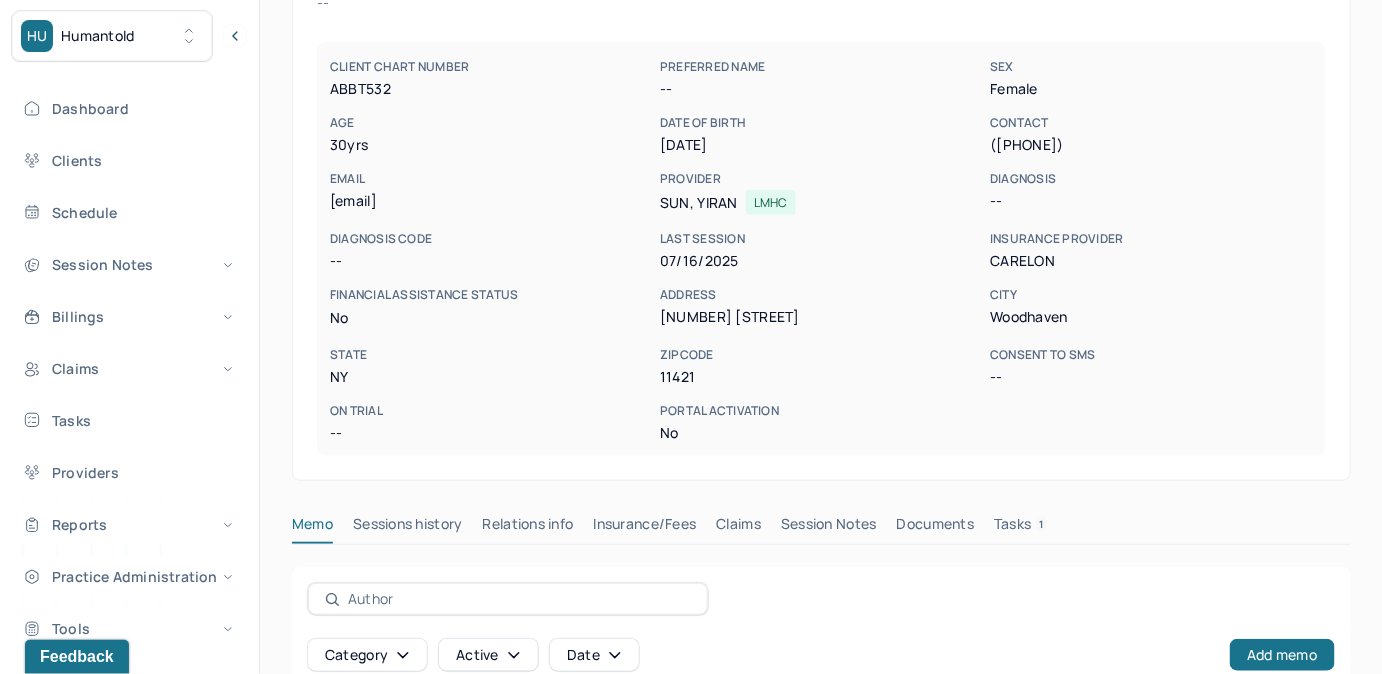 click on "Tasks 1" at bounding box center (1021, 528) 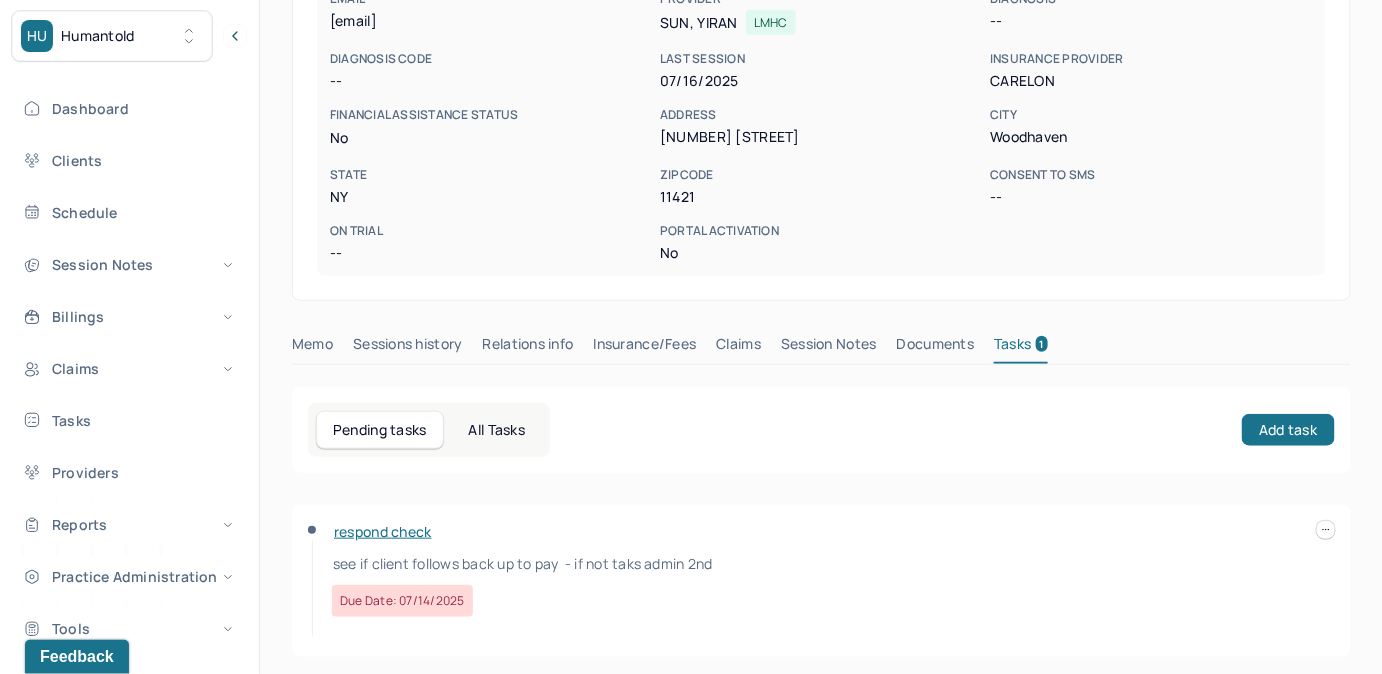 scroll, scrollTop: 348, scrollLeft: 0, axis: vertical 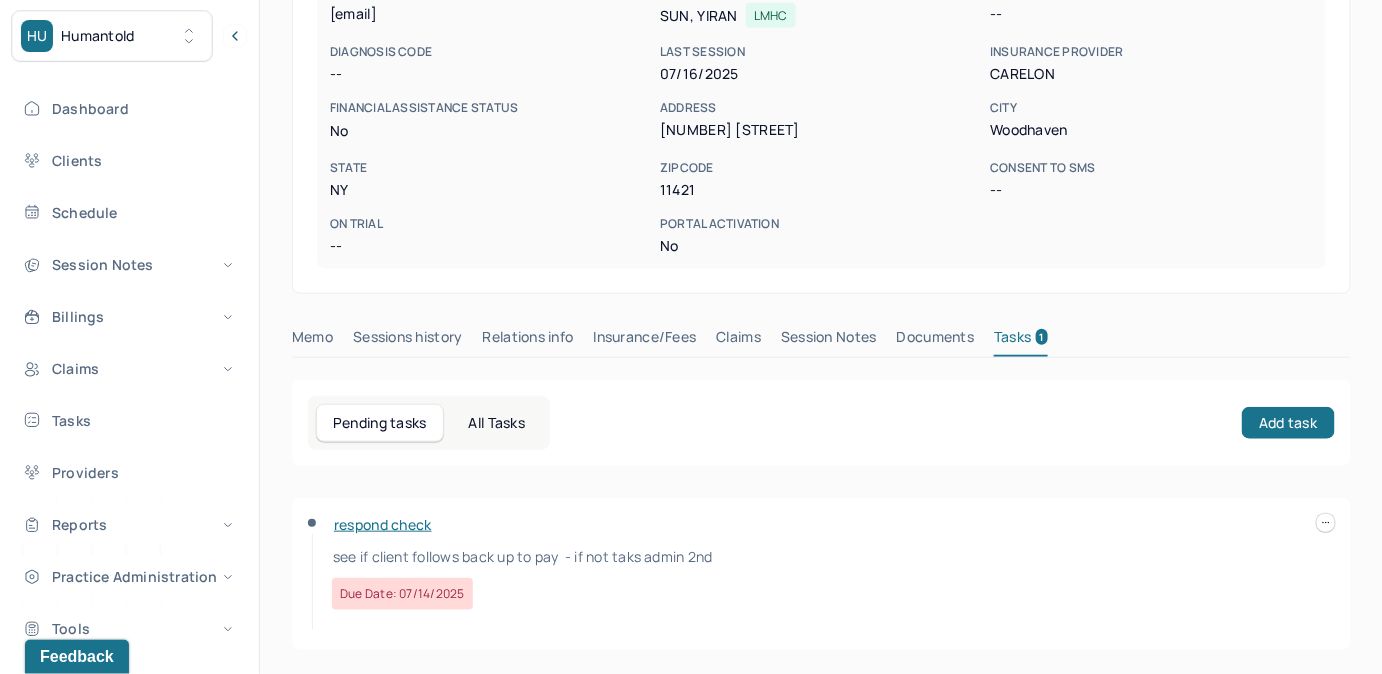 click at bounding box center [1326, 523] 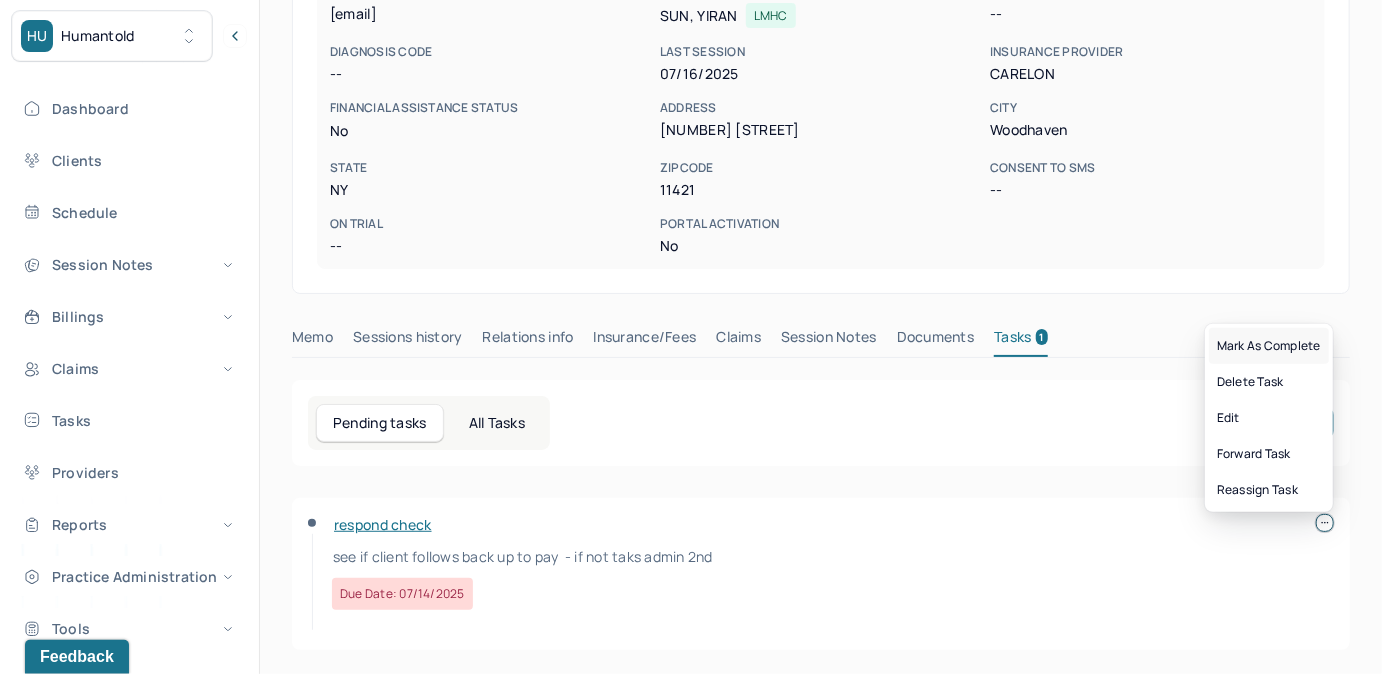 click on "Mark as complete" at bounding box center (1269, 346) 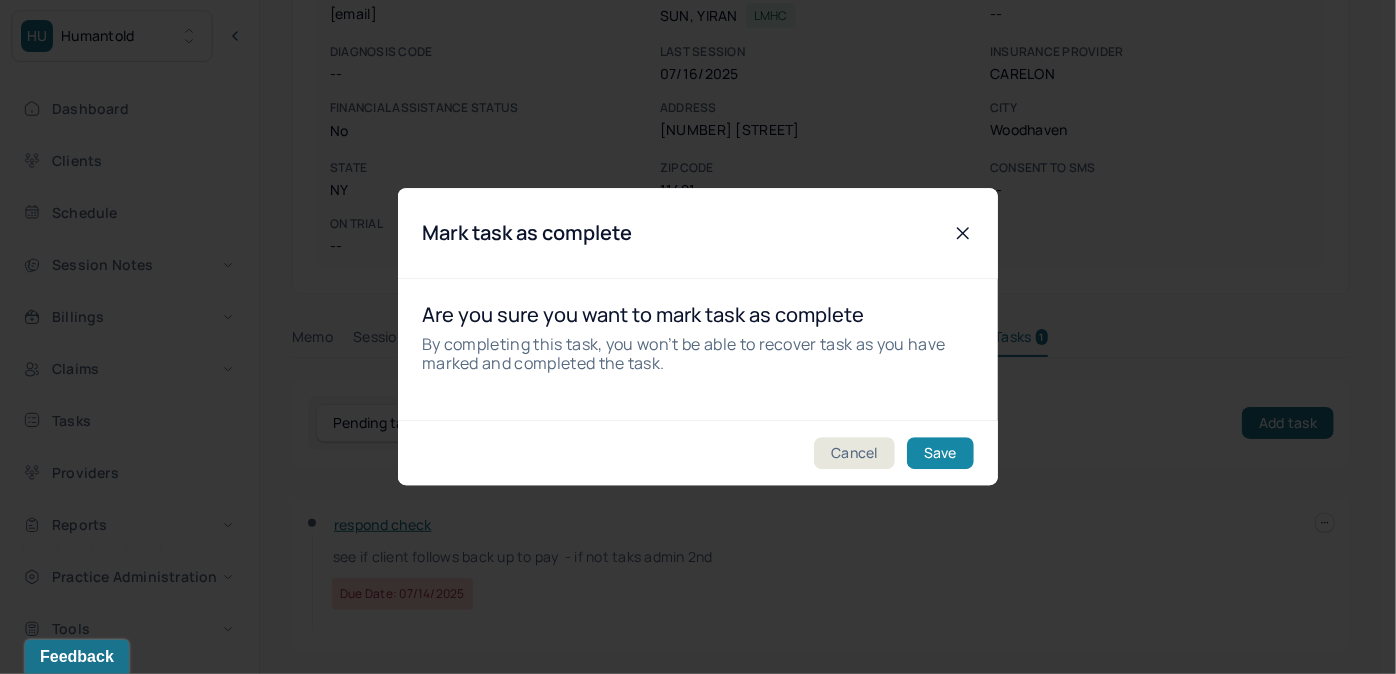 click on "Save" at bounding box center (940, 454) 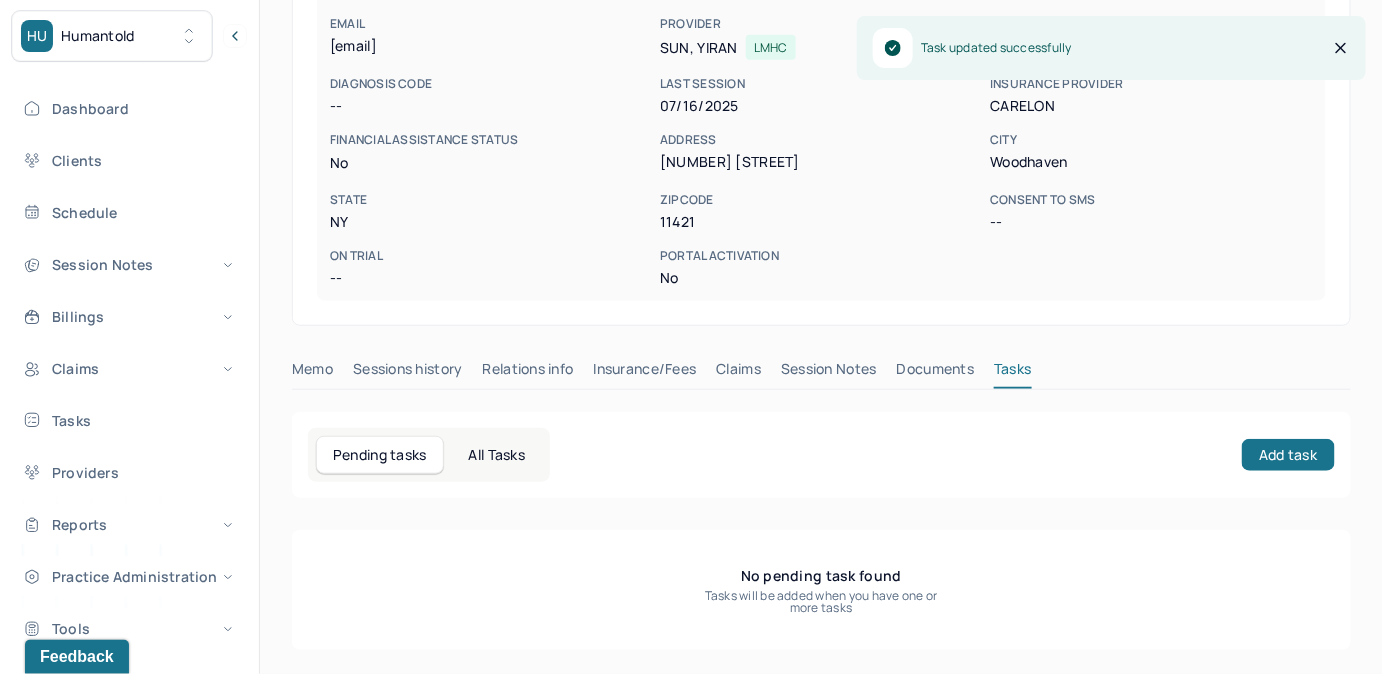 scroll, scrollTop: 314, scrollLeft: 0, axis: vertical 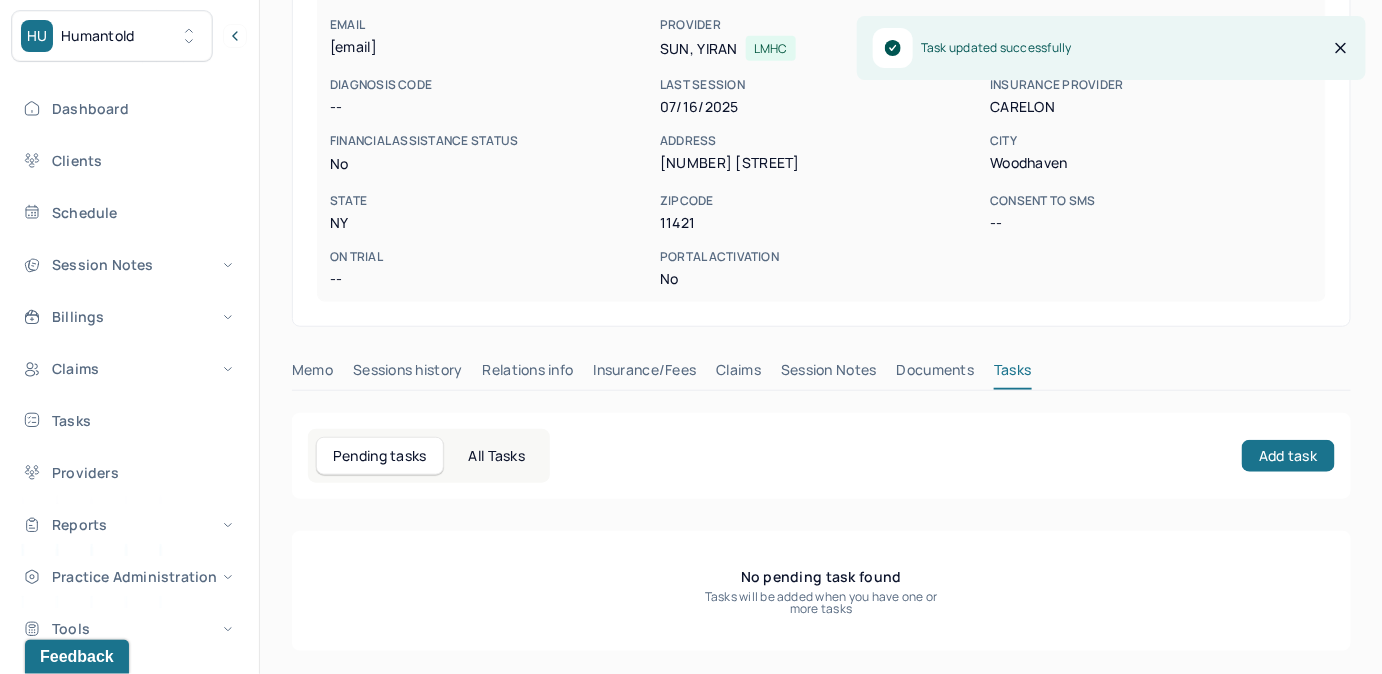 click on "Claims" at bounding box center (738, 374) 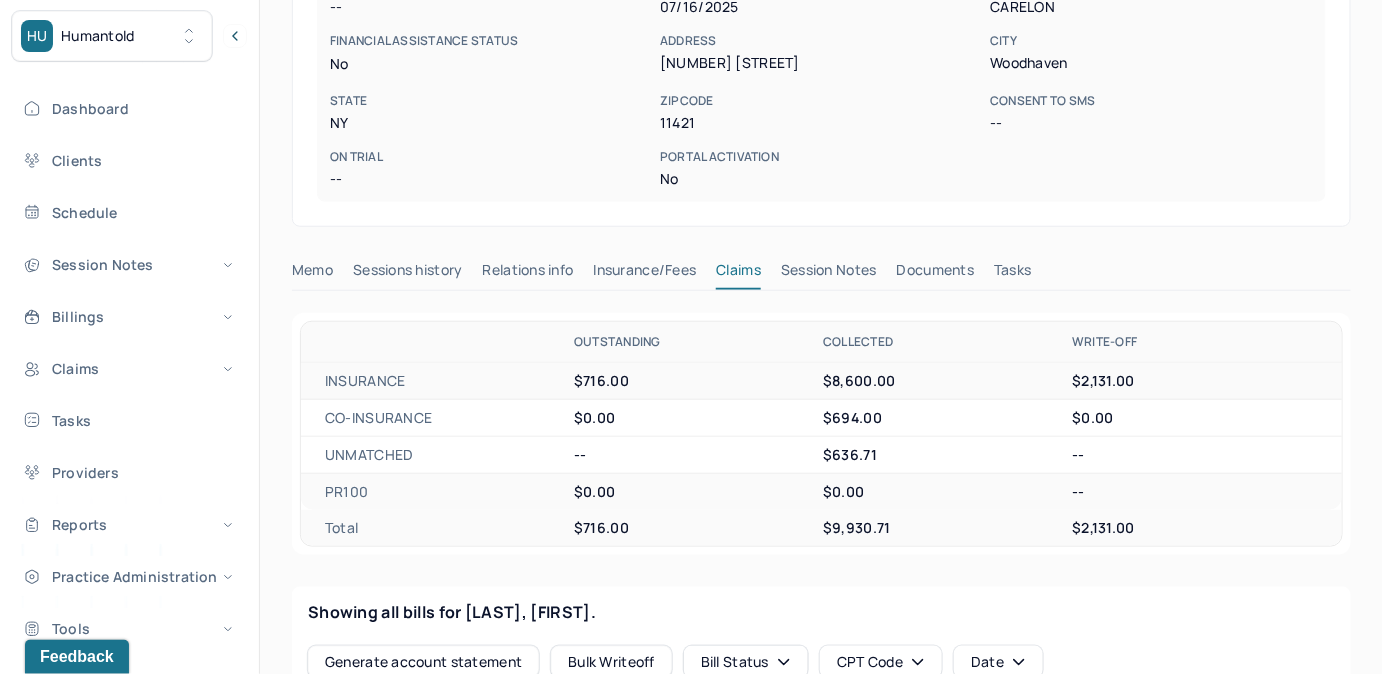 scroll, scrollTop: 0, scrollLeft: 0, axis: both 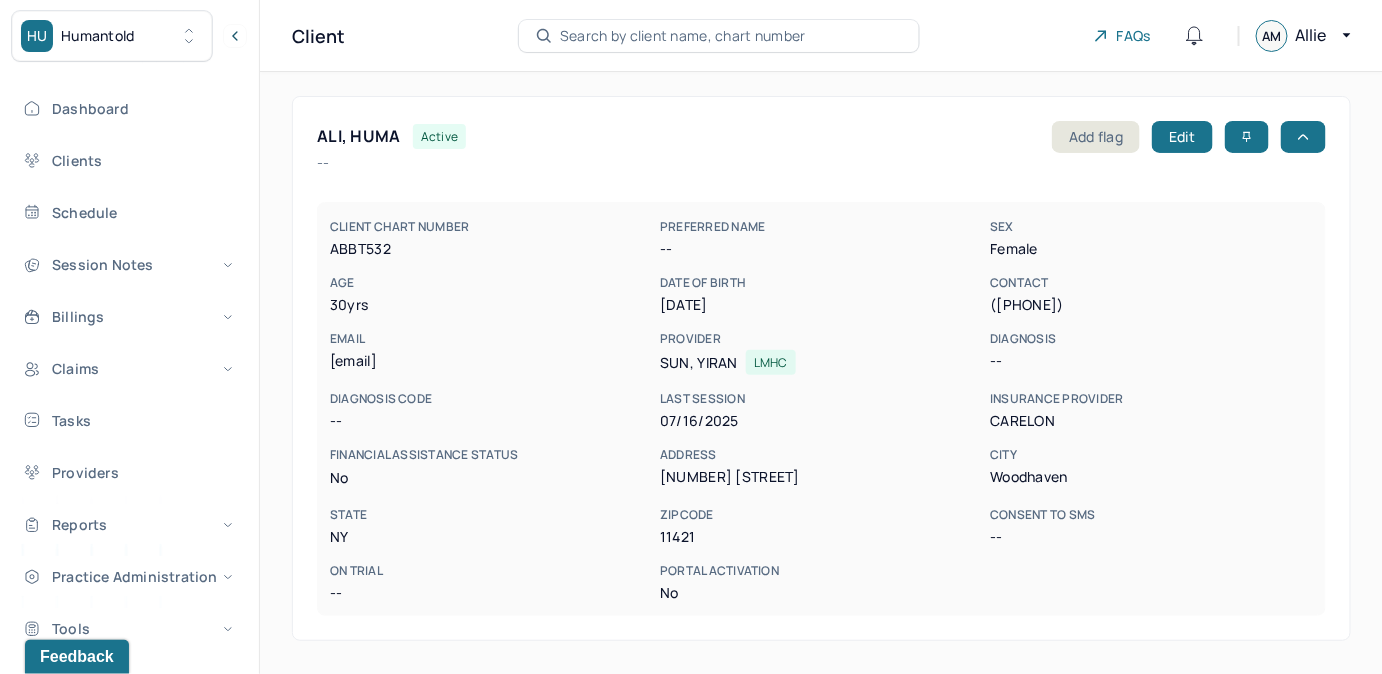 click on "Search by client name, chart number" at bounding box center [683, 36] 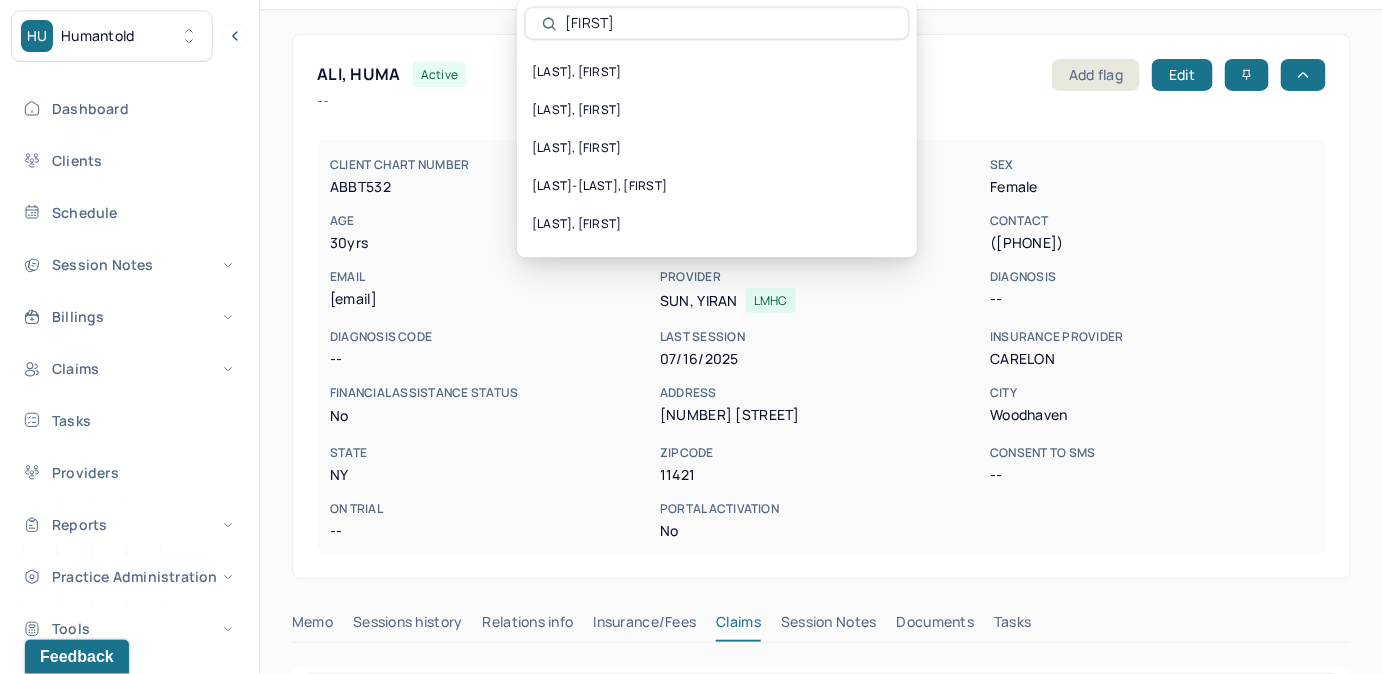 scroll, scrollTop: 0, scrollLeft: 0, axis: both 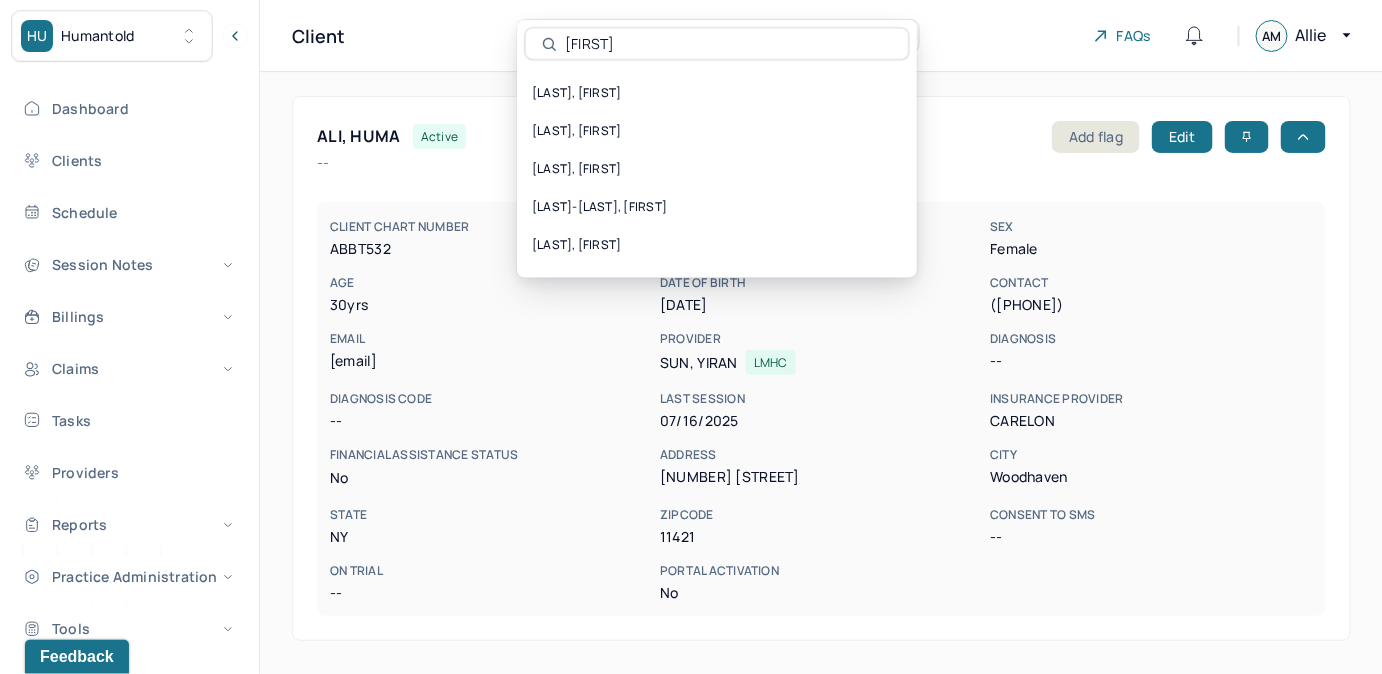 drag, startPoint x: 703, startPoint y: 38, endPoint x: 533, endPoint y: 54, distance: 170.75128 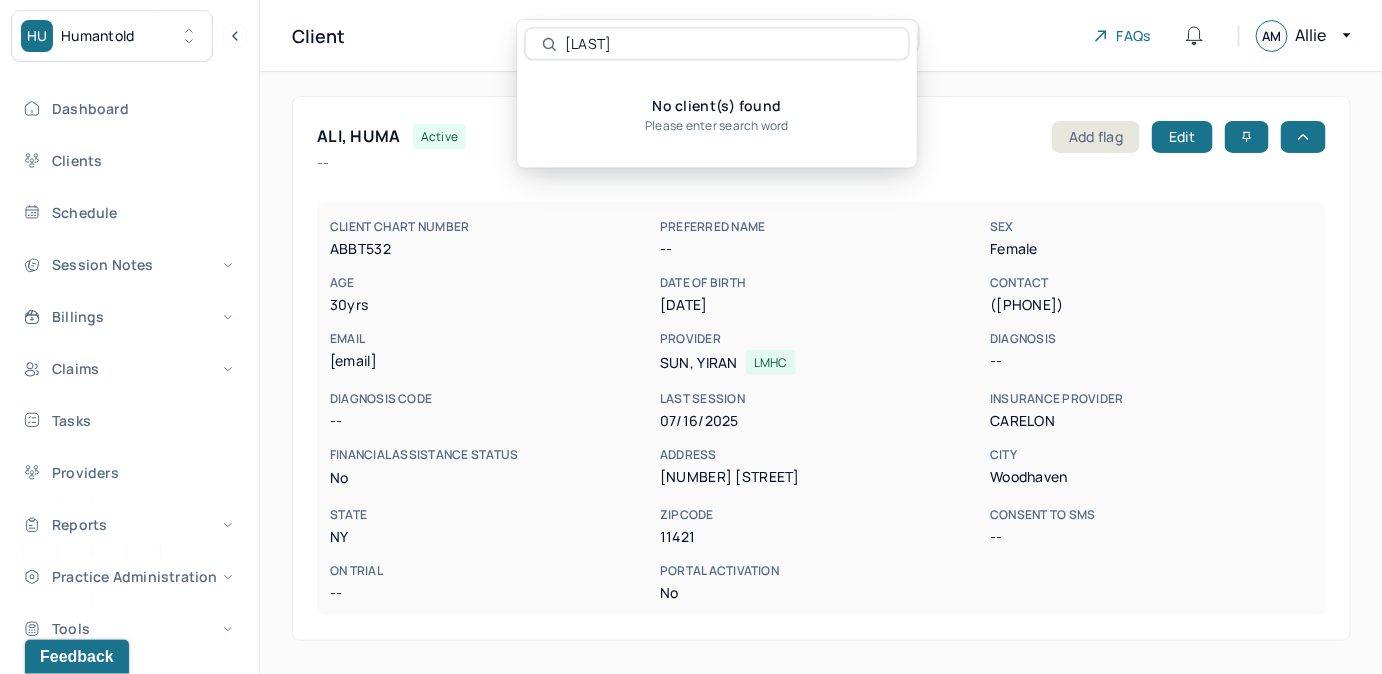 type on "[LAST]" 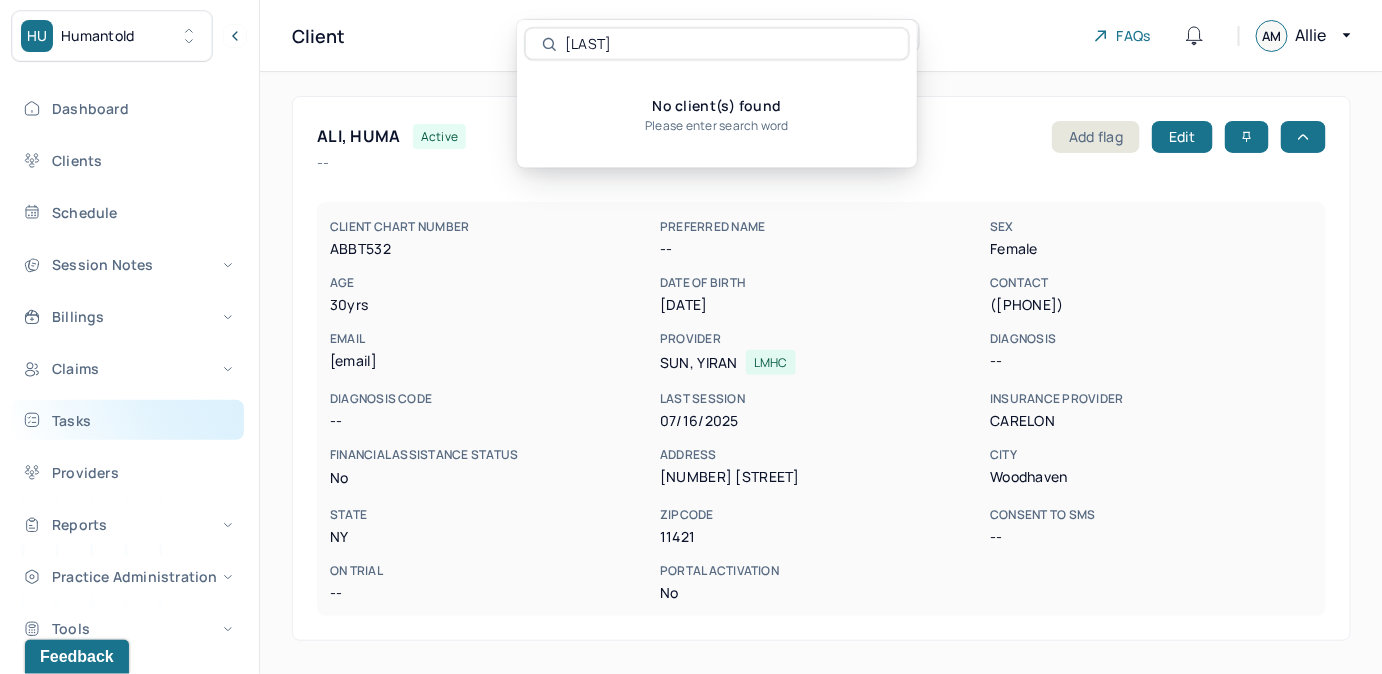 click on "Tasks" at bounding box center [128, 420] 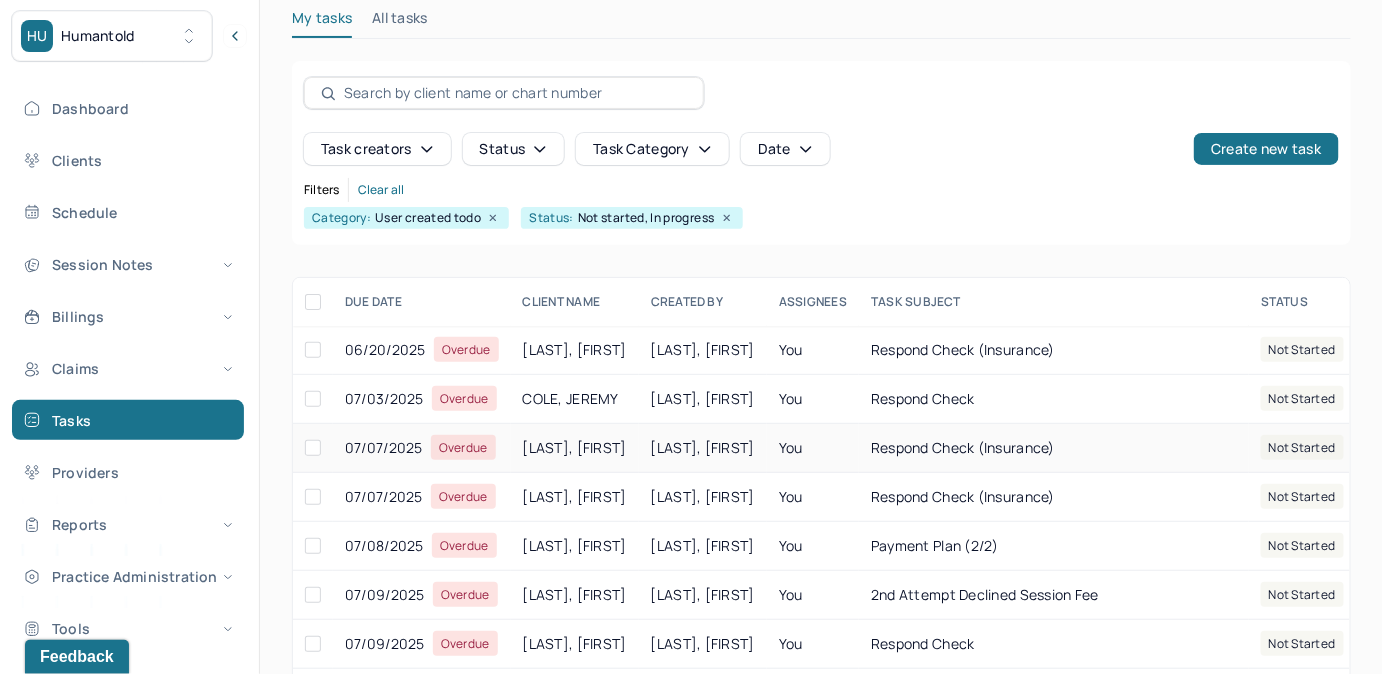 scroll, scrollTop: 256, scrollLeft: 0, axis: vertical 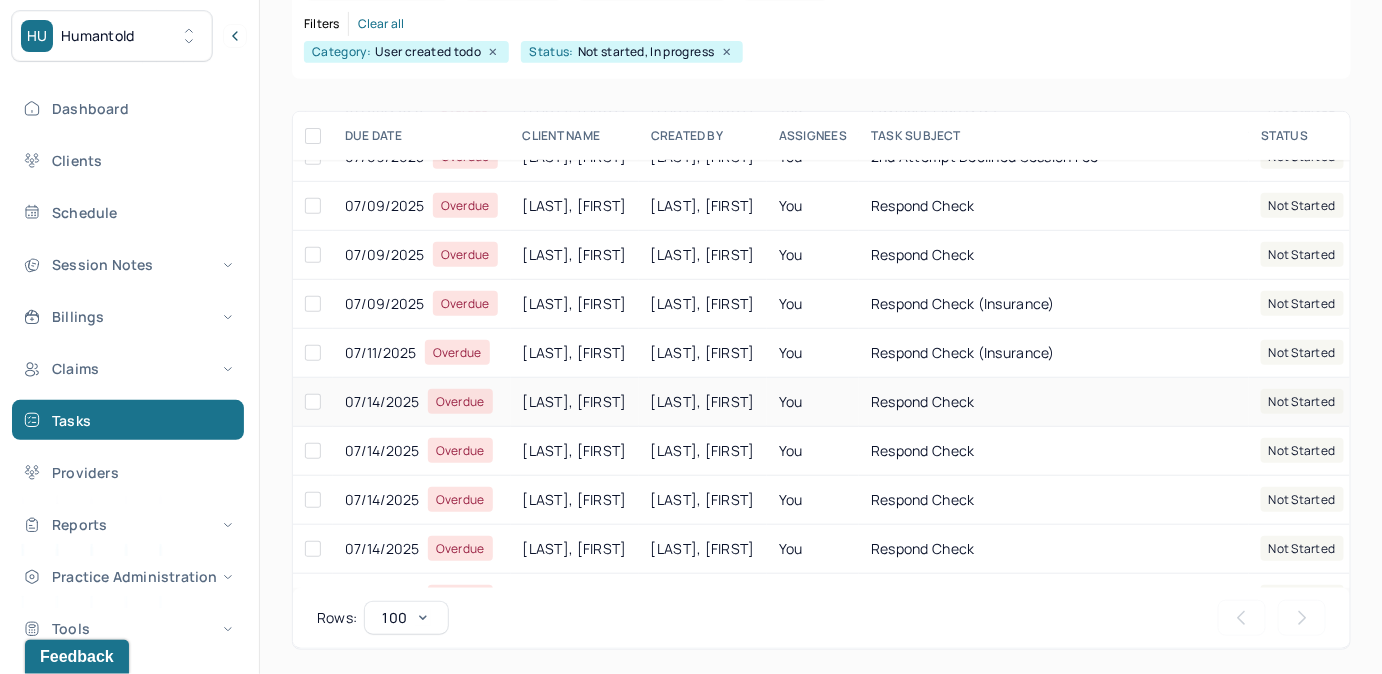 click on "You" at bounding box center (813, 402) 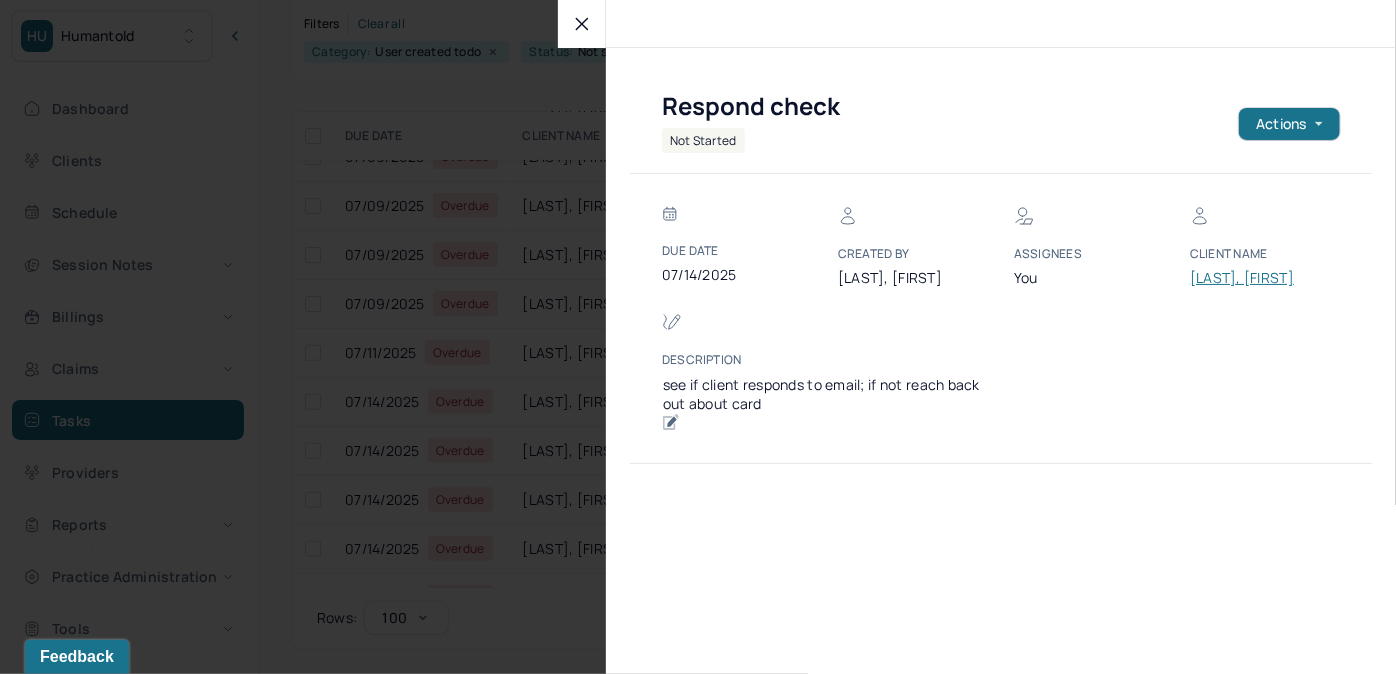 click on "[LAST], [FIRST]" at bounding box center (1250, 278) 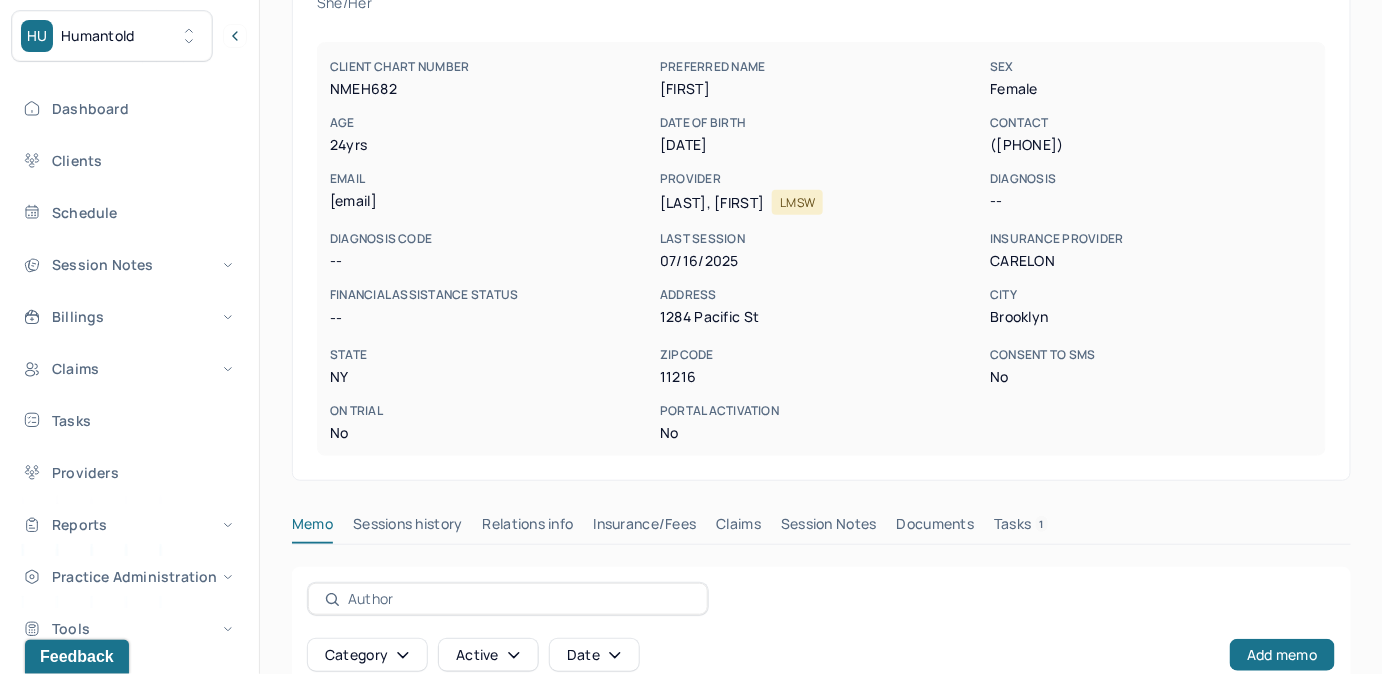 click on "Tasks 1" at bounding box center (1021, 528) 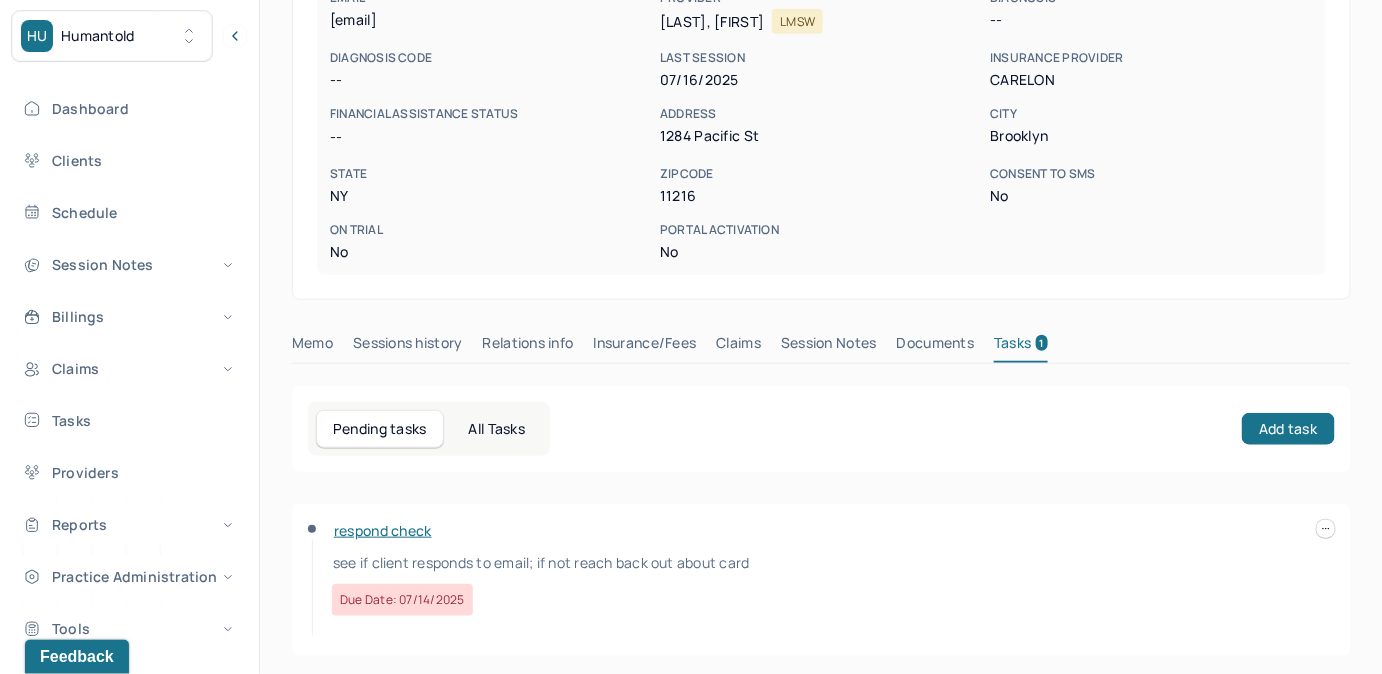 scroll, scrollTop: 348, scrollLeft: 0, axis: vertical 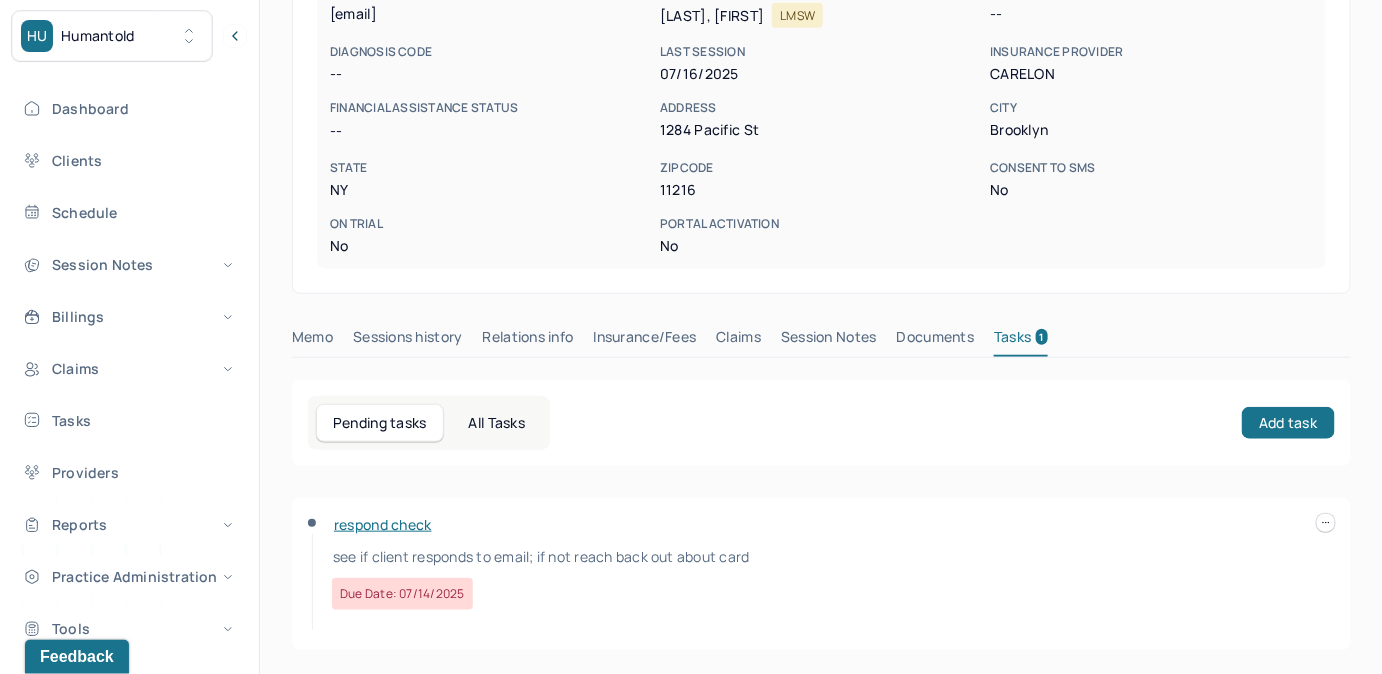 drag, startPoint x: 322, startPoint y: 16, endPoint x: 524, endPoint y: 24, distance: 202.15836 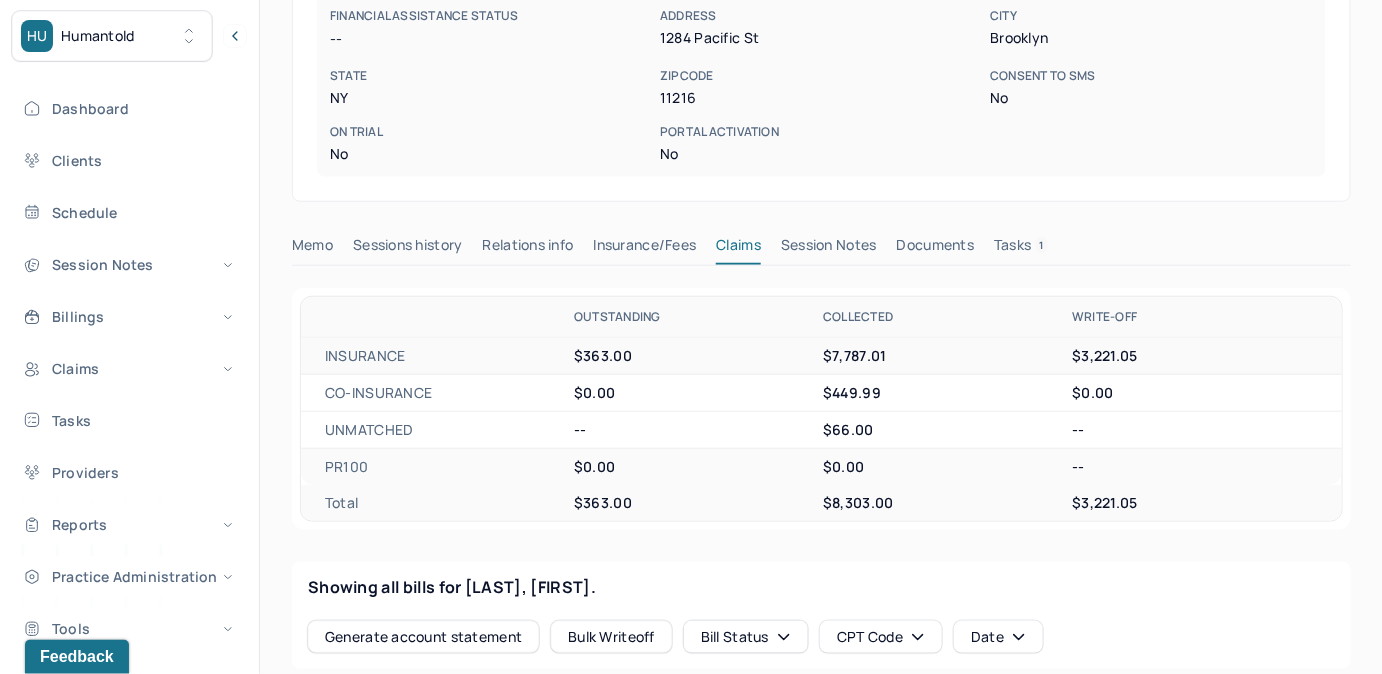 click on "Tasks 1" at bounding box center [1021, 249] 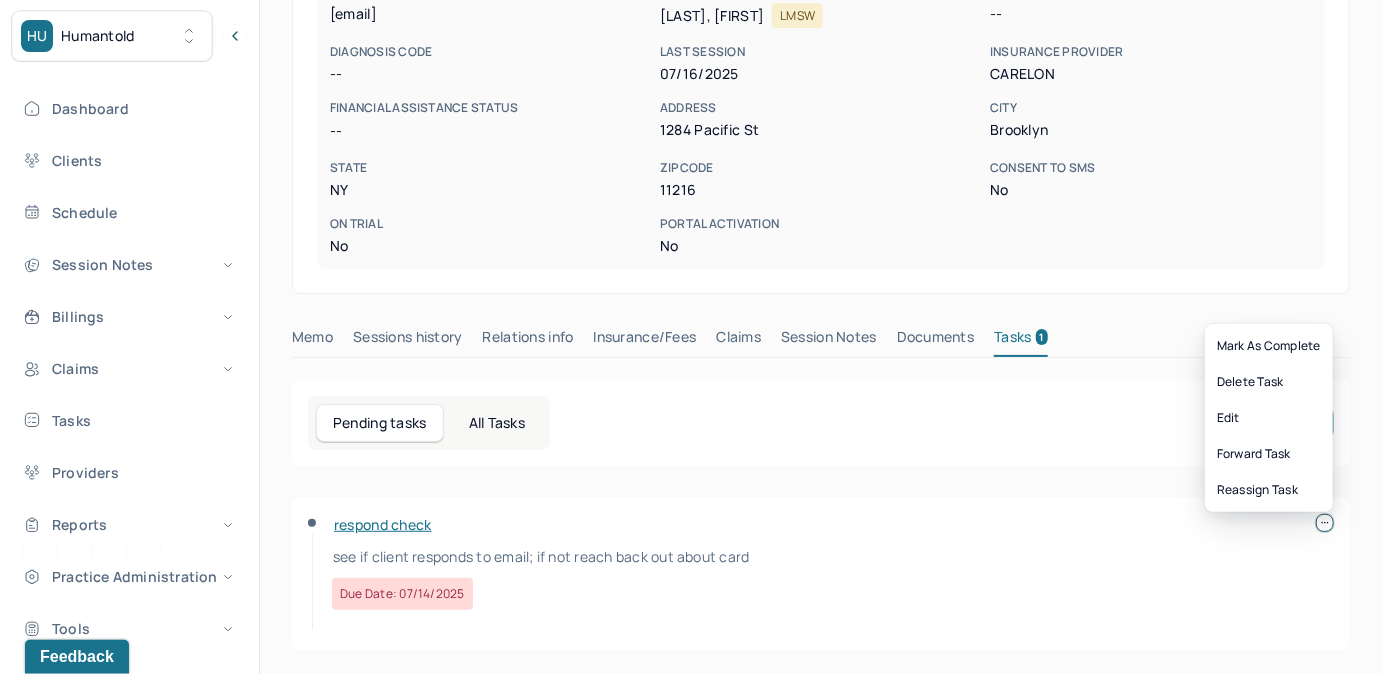 click at bounding box center (1325, 523) 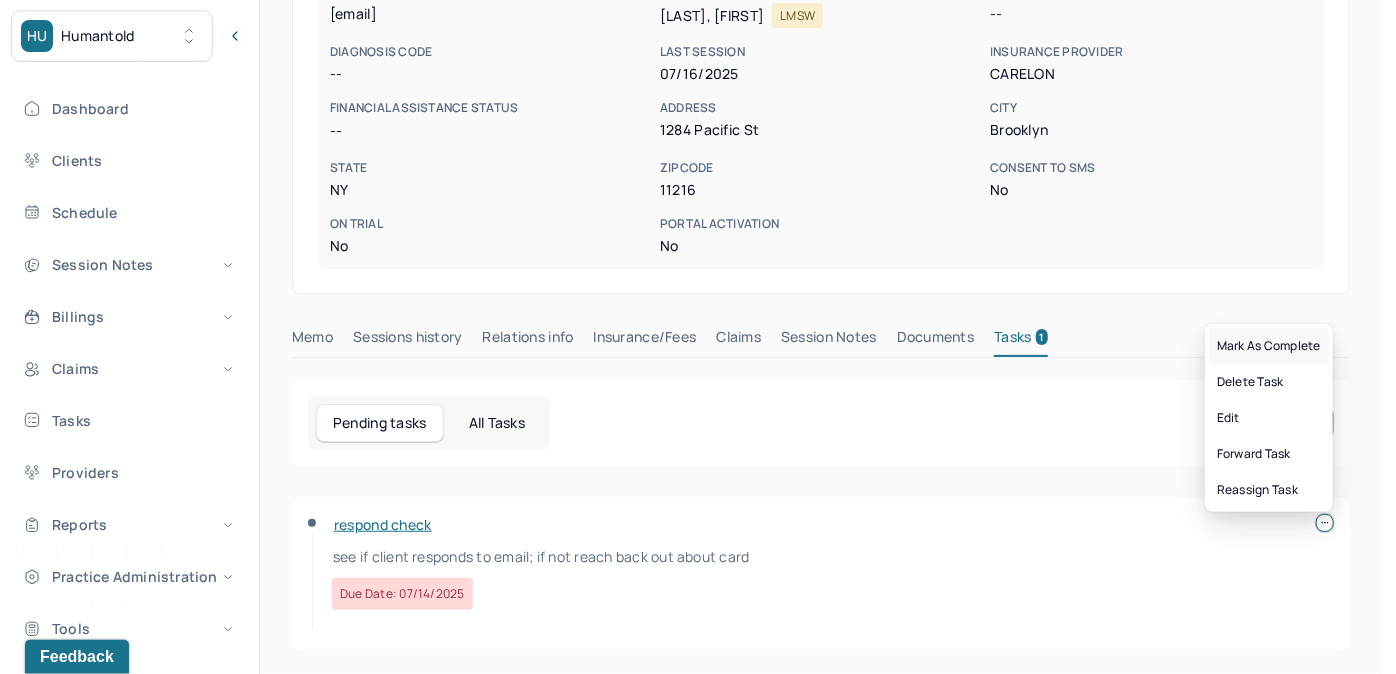 click on "Mark as complete" at bounding box center (1269, 346) 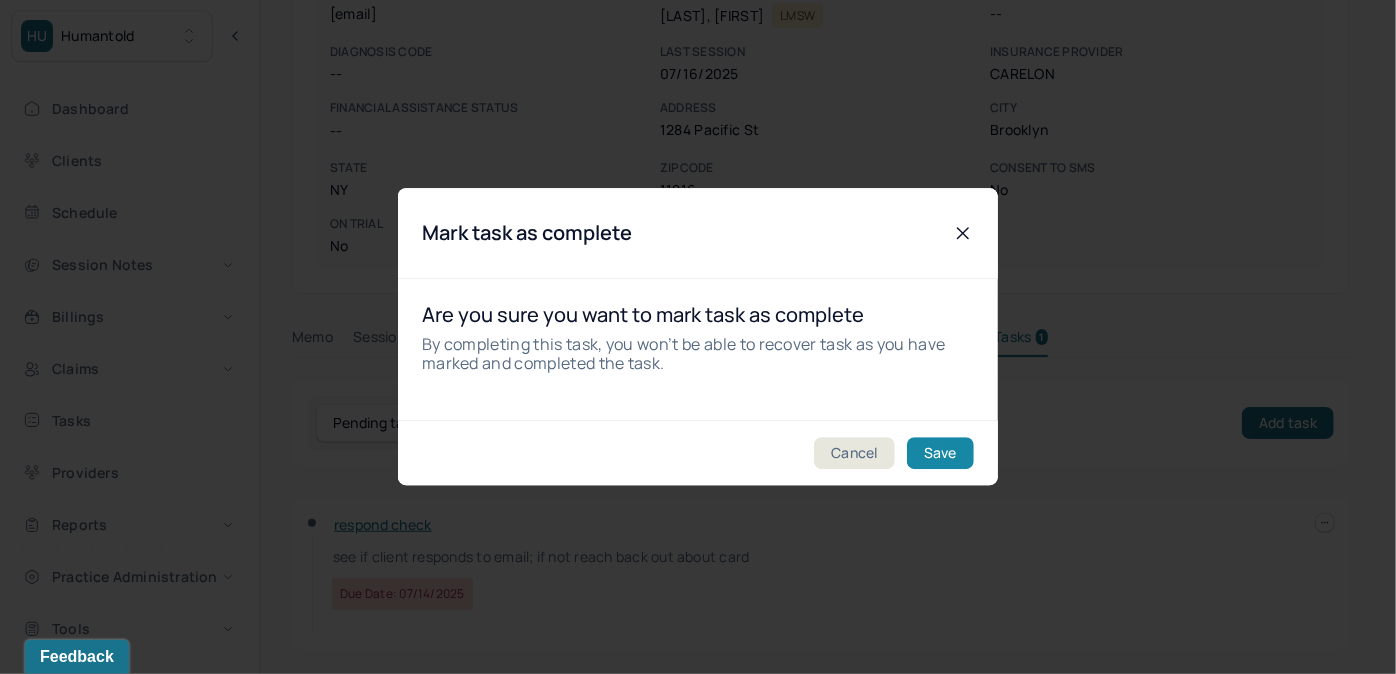 click on "Save" at bounding box center [940, 454] 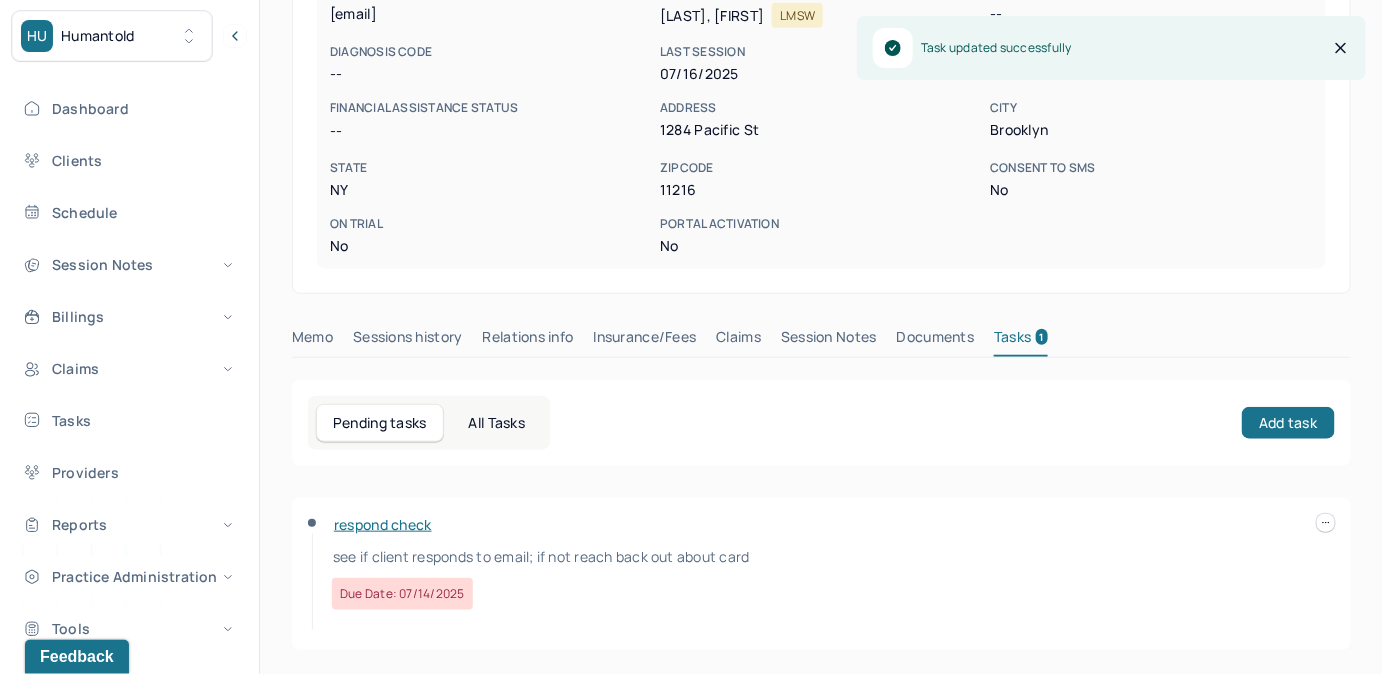 scroll, scrollTop: 314, scrollLeft: 0, axis: vertical 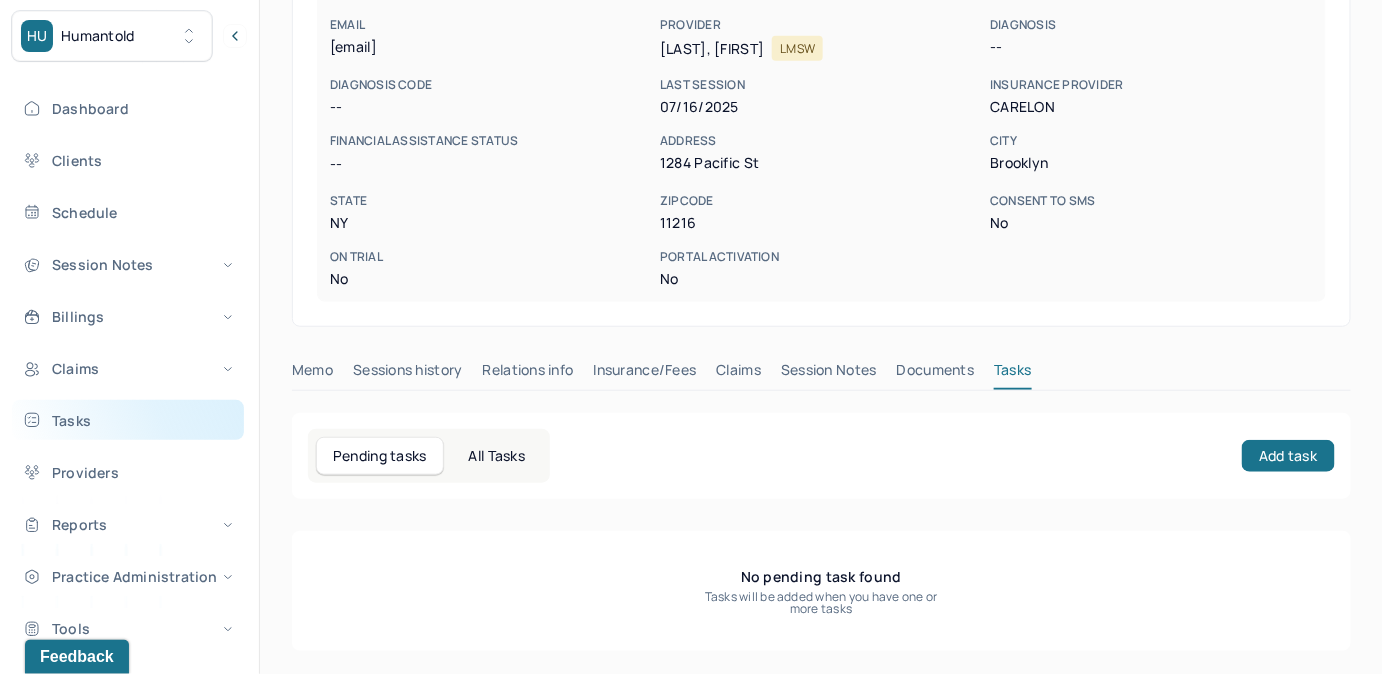 click on "Tasks" at bounding box center [128, 420] 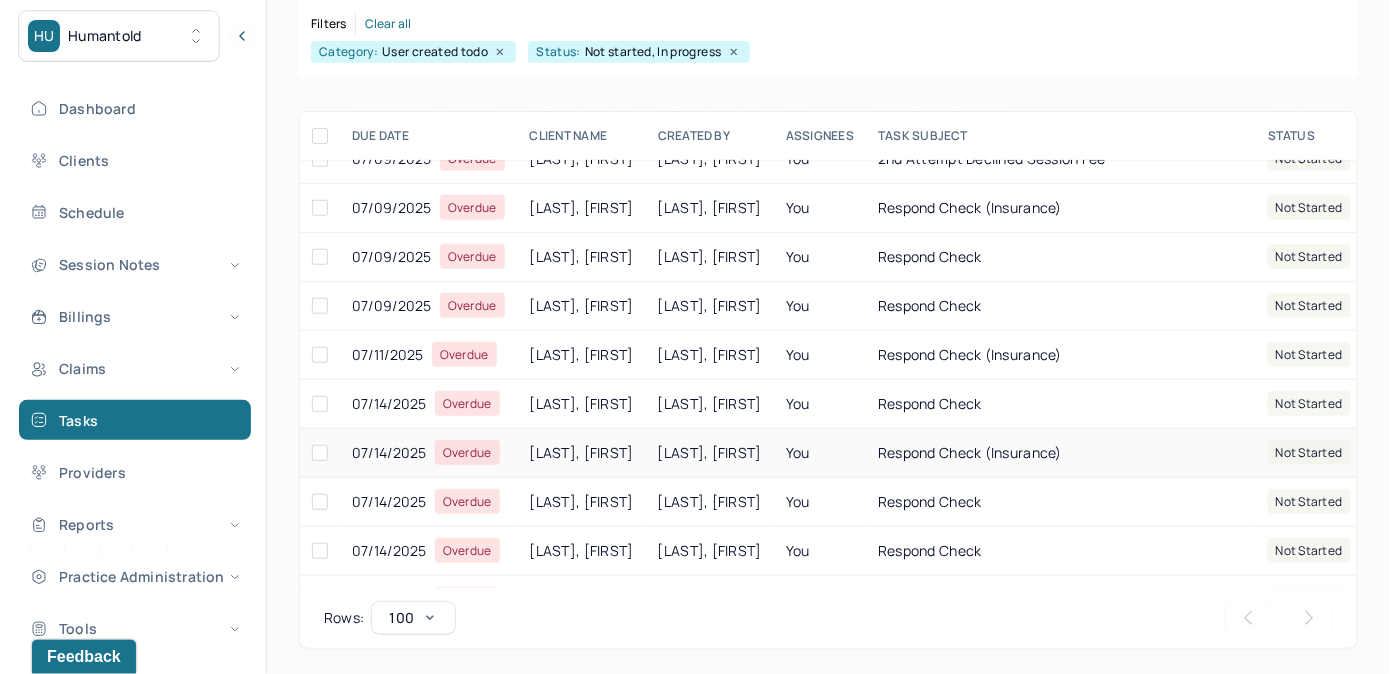scroll, scrollTop: 272, scrollLeft: 0, axis: vertical 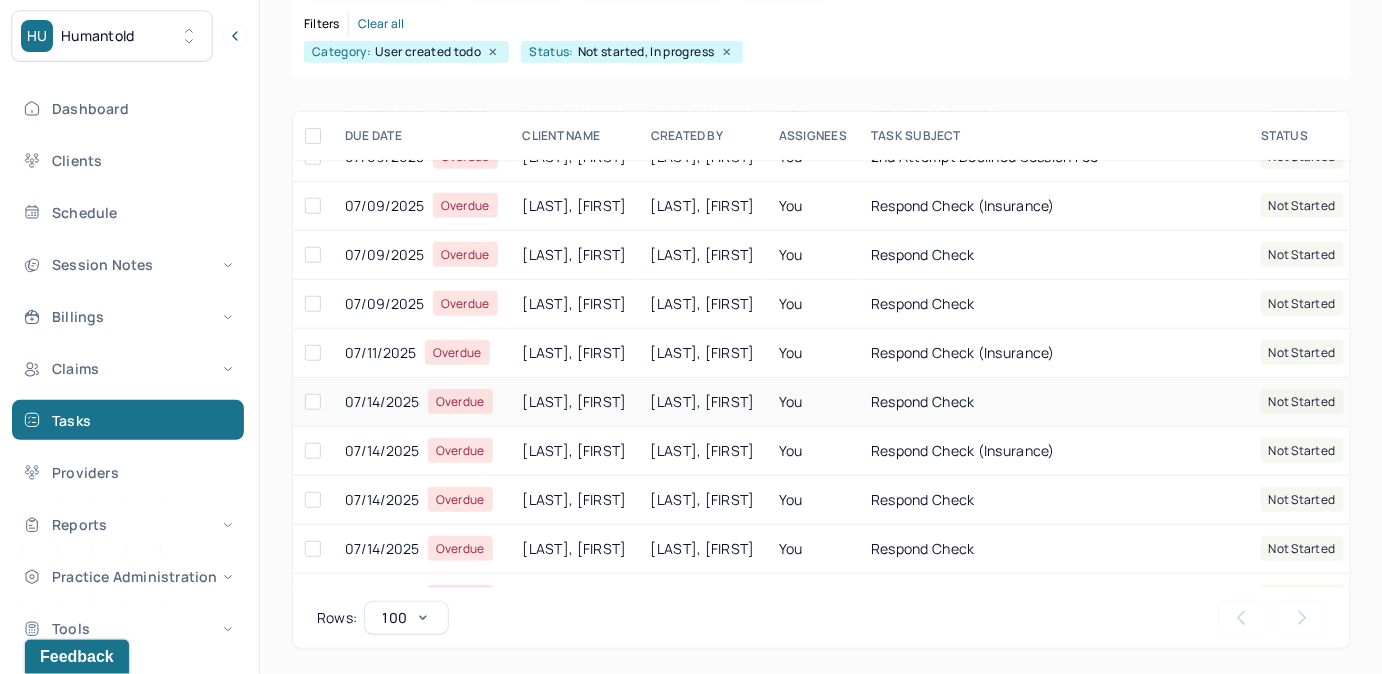 click on "respond check" at bounding box center (923, 401) 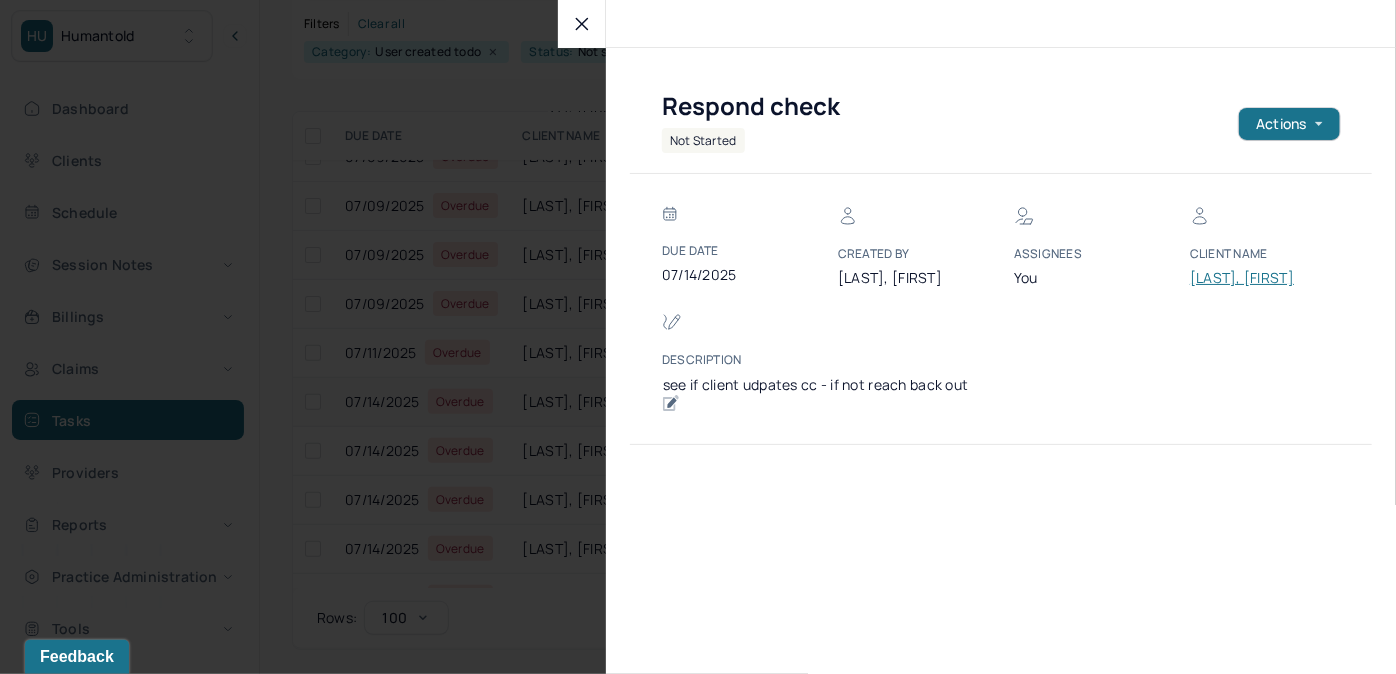 click on "[LAST], [FIRST]" at bounding box center [1250, 278] 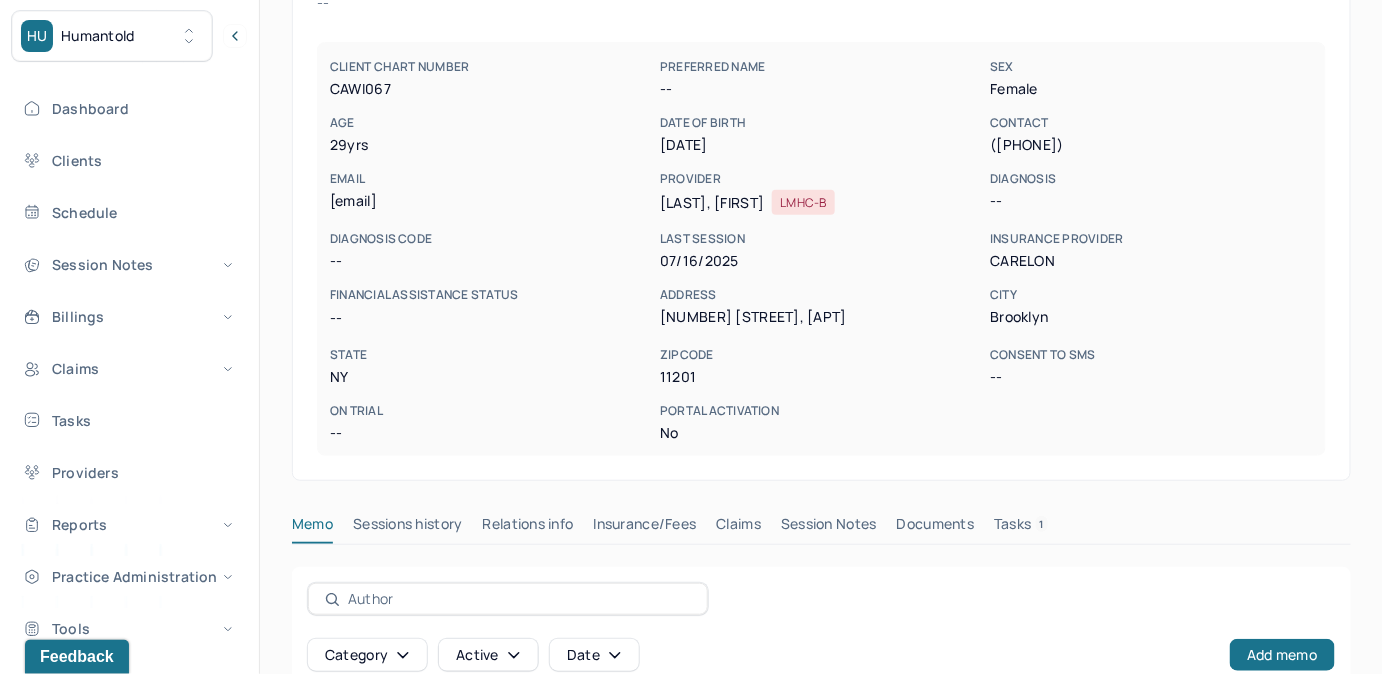 click on "Tasks 1" at bounding box center [1021, 528] 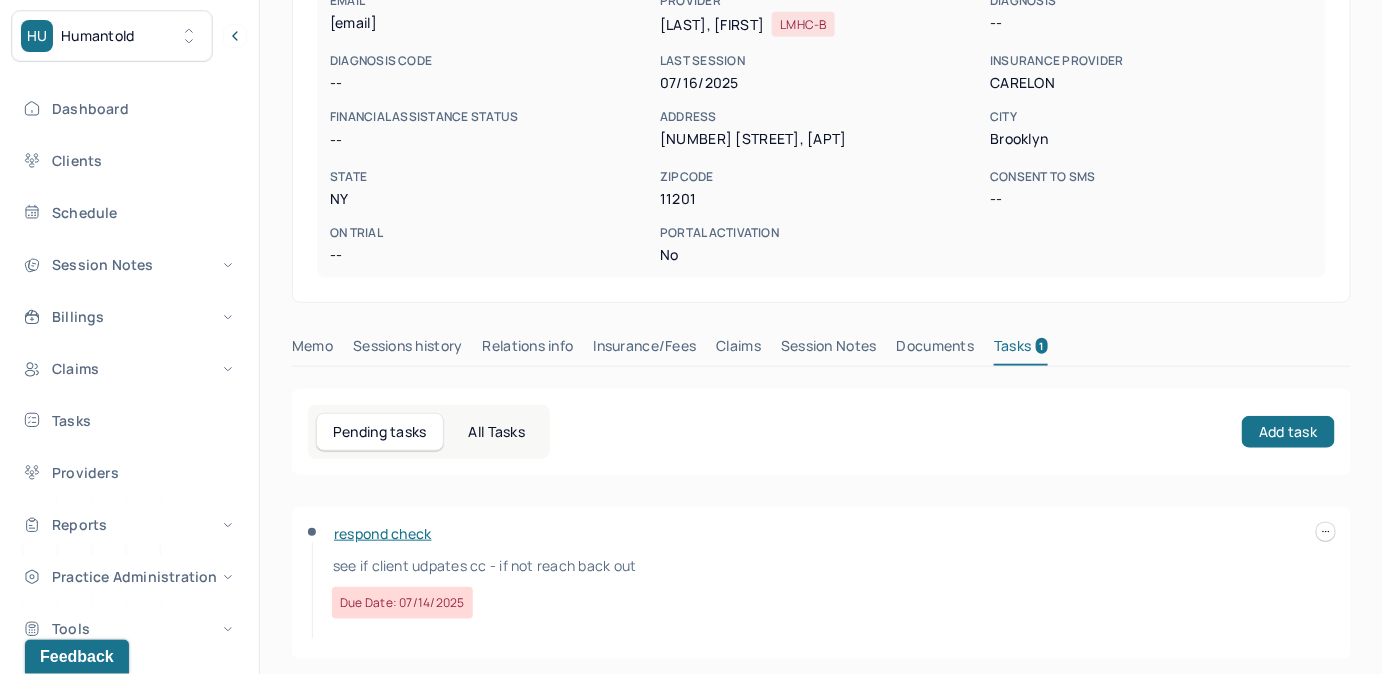 scroll, scrollTop: 348, scrollLeft: 0, axis: vertical 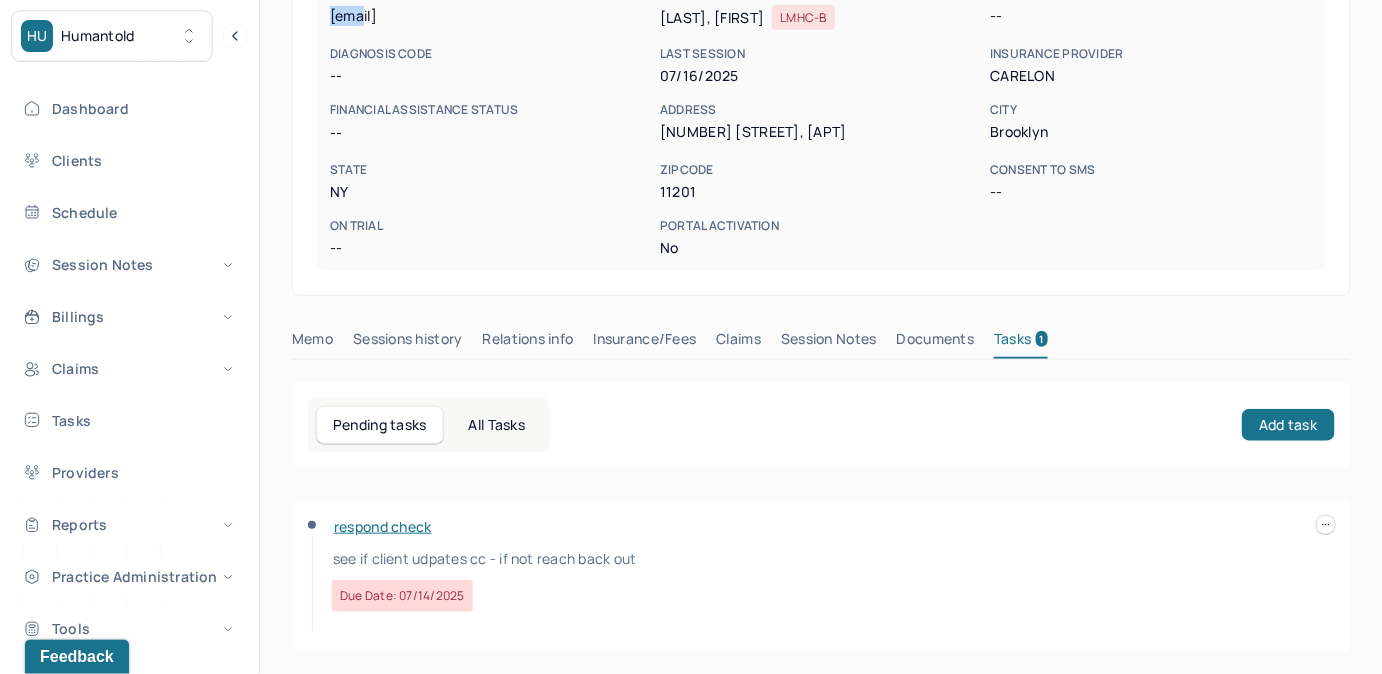 drag, startPoint x: 330, startPoint y: 14, endPoint x: 520, endPoint y: 22, distance: 190.16835 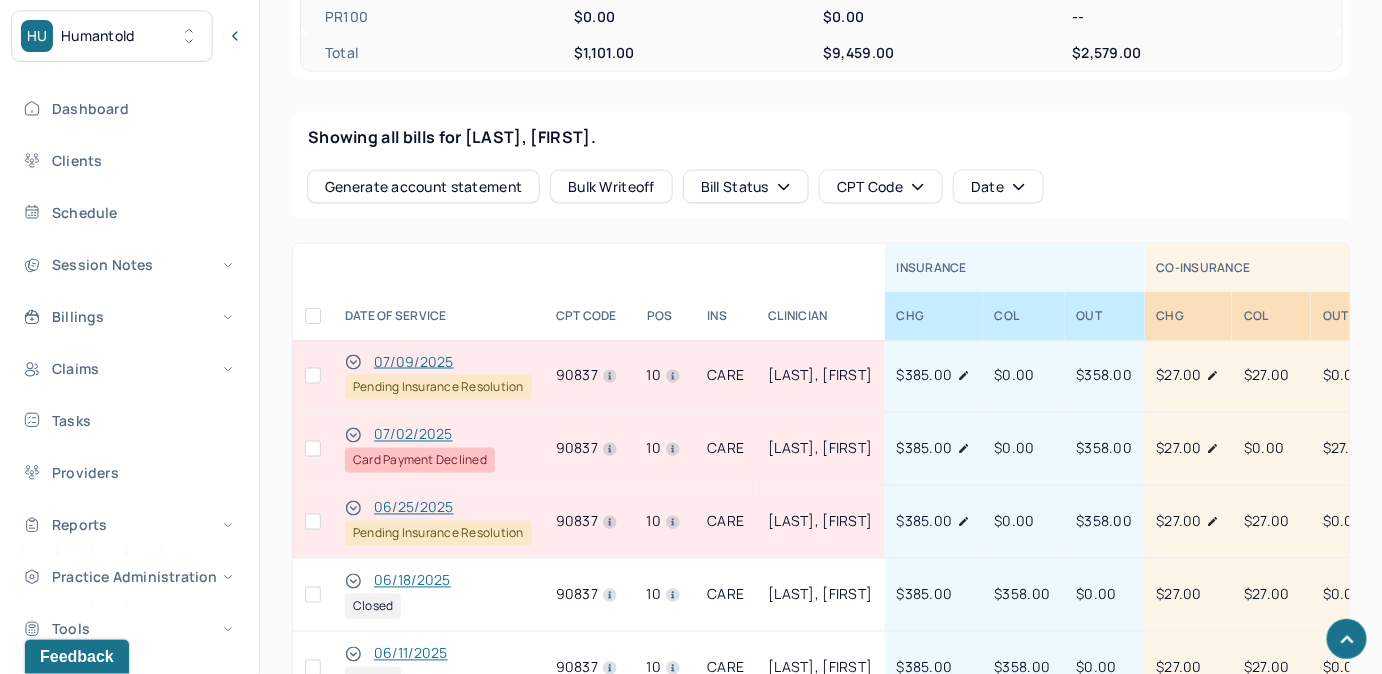 scroll, scrollTop: 890, scrollLeft: 0, axis: vertical 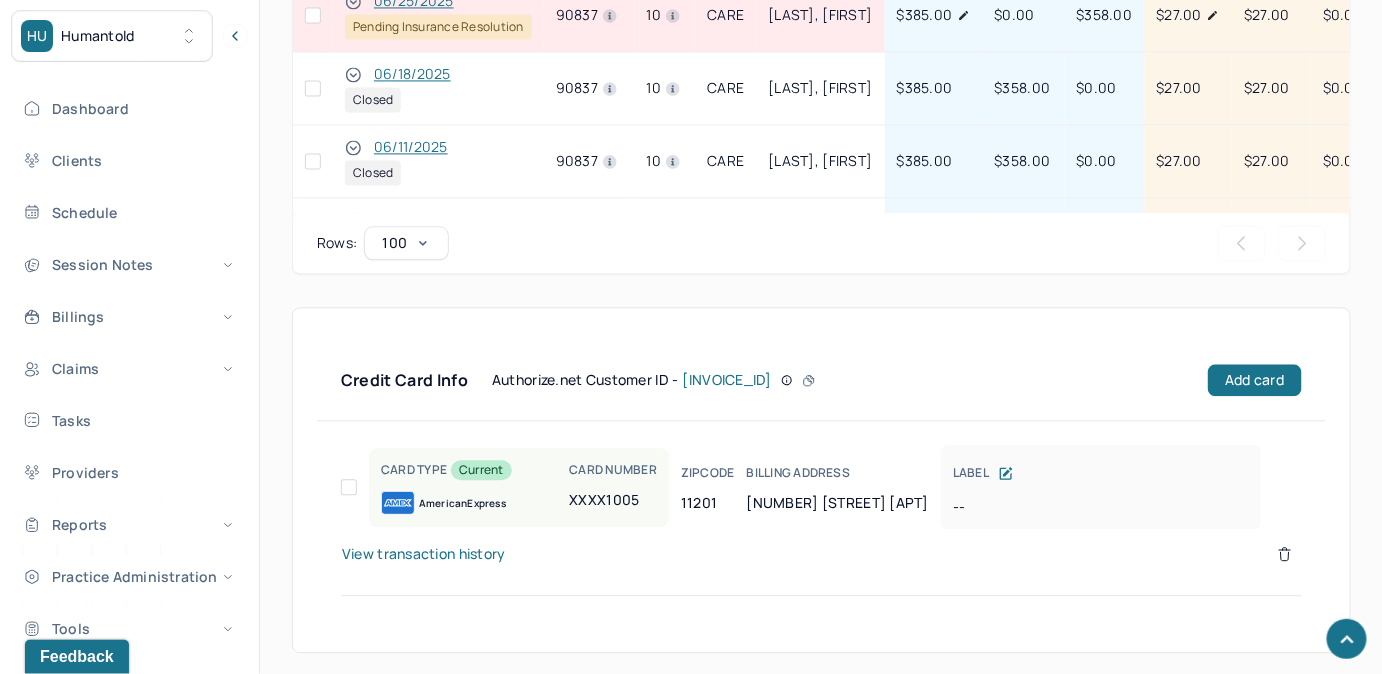 click on "View transaction history" at bounding box center (424, 554) 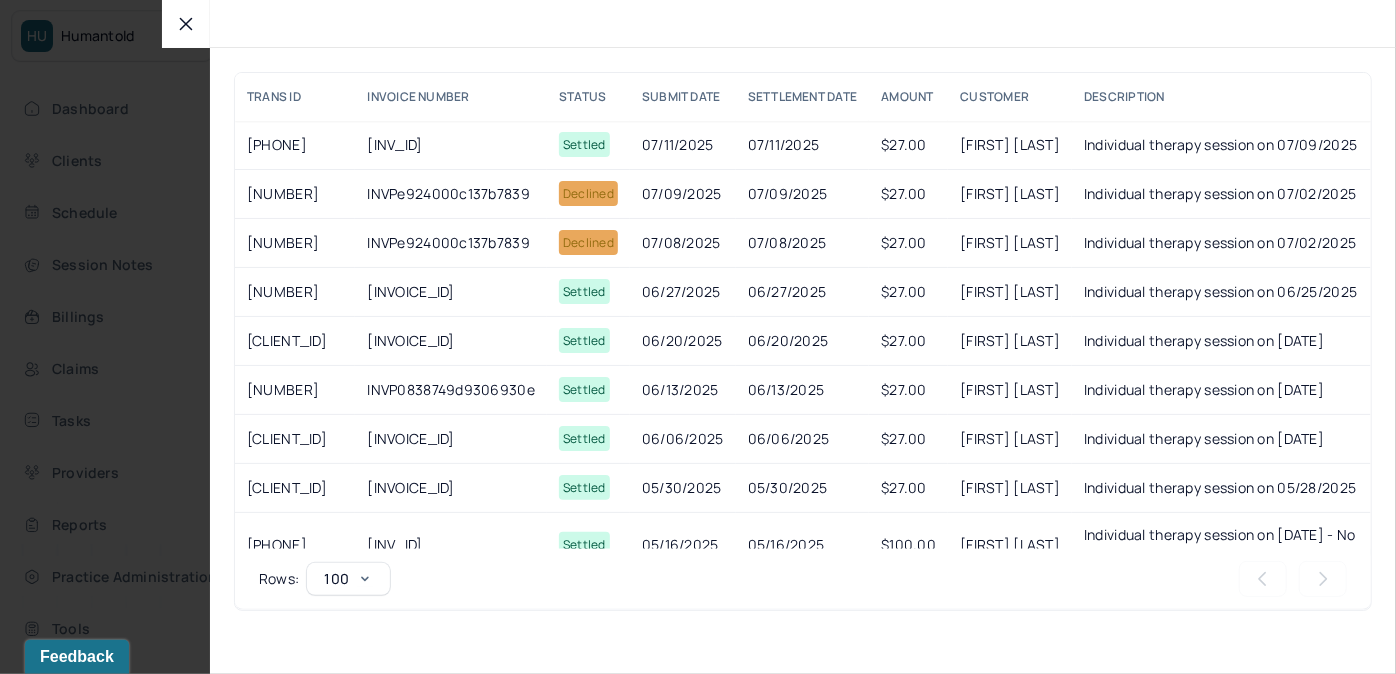click 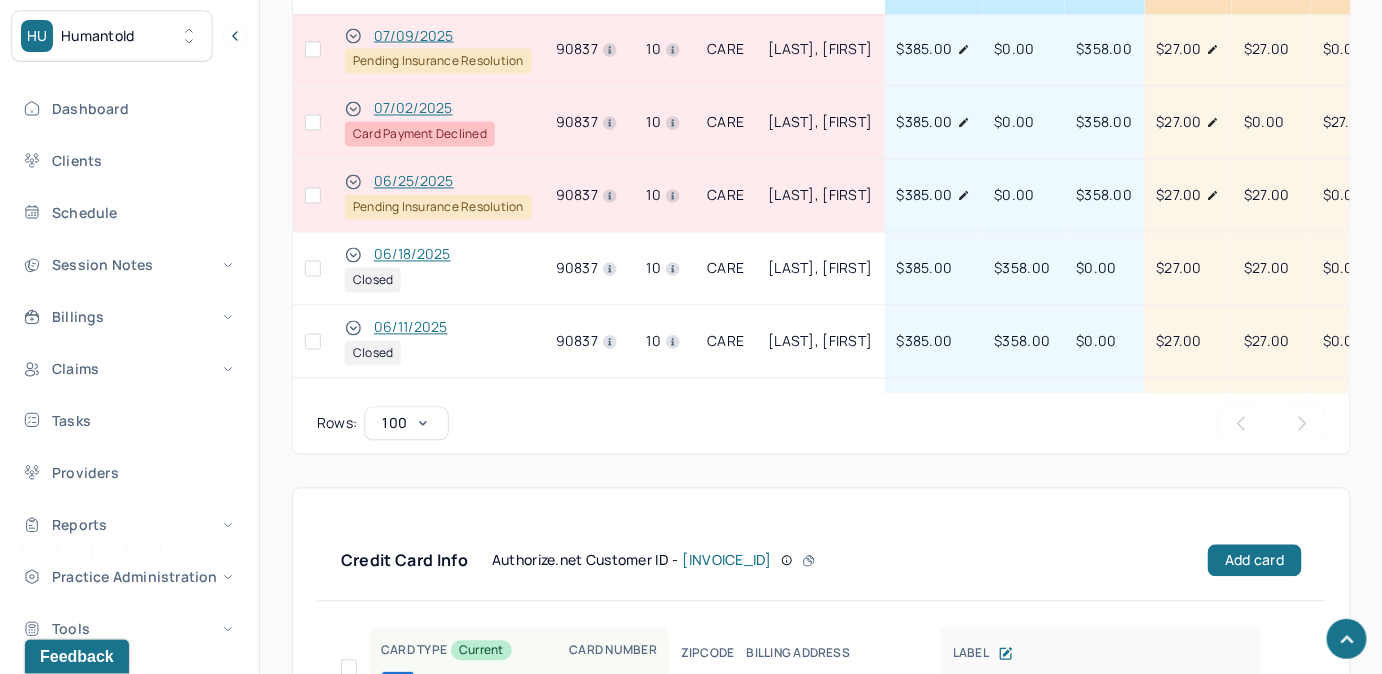 scroll, scrollTop: 1214, scrollLeft: 0, axis: vertical 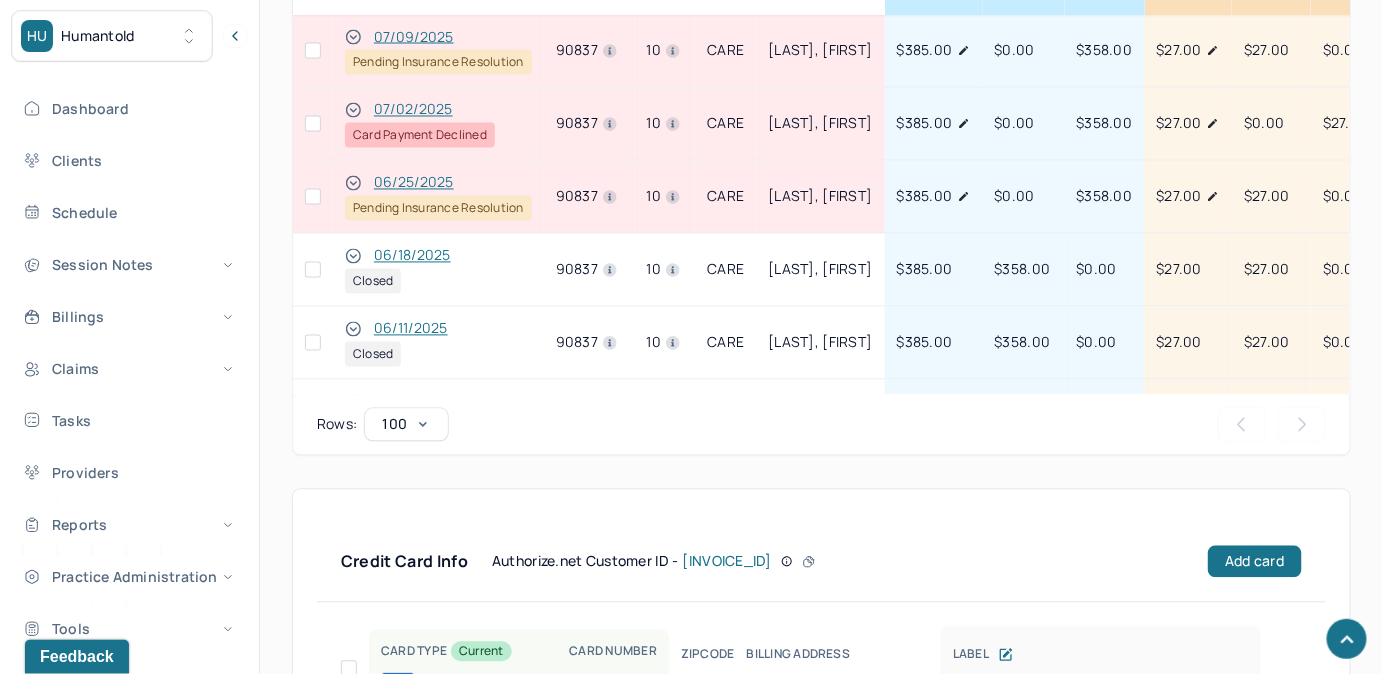 click at bounding box center [313, 124] 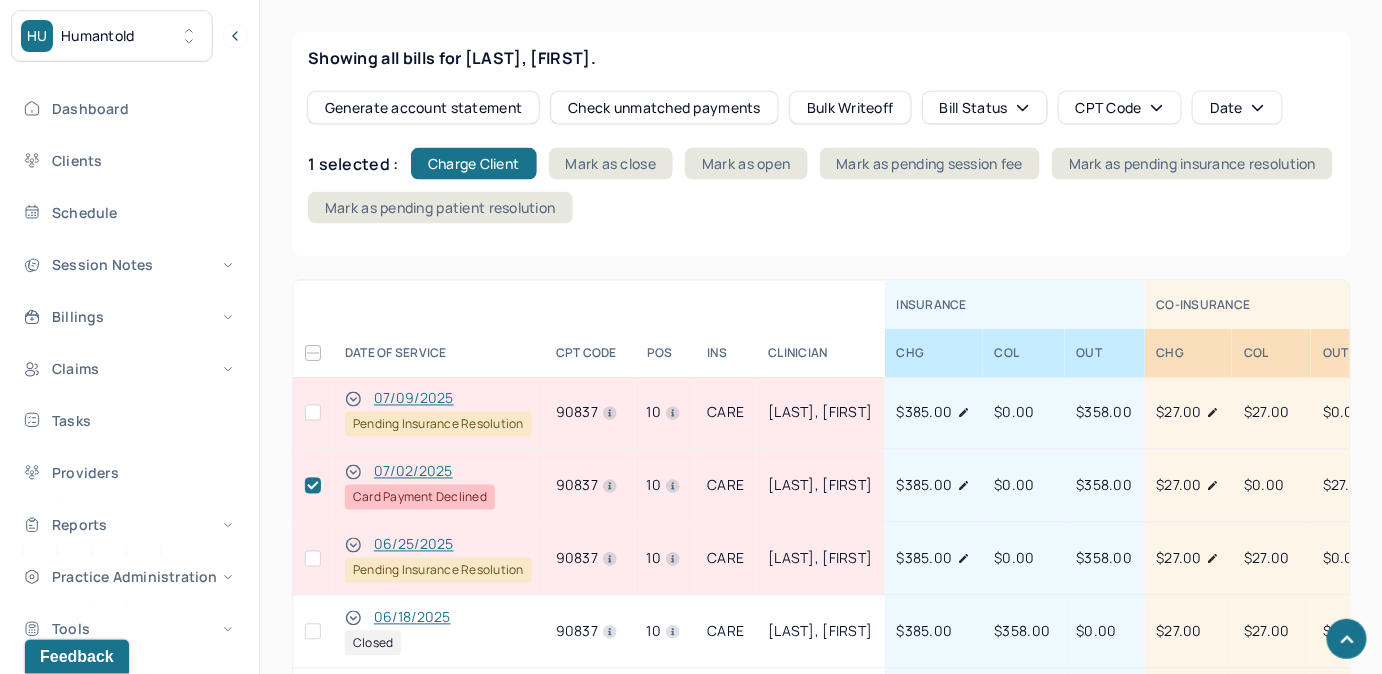 scroll, scrollTop: 966, scrollLeft: 0, axis: vertical 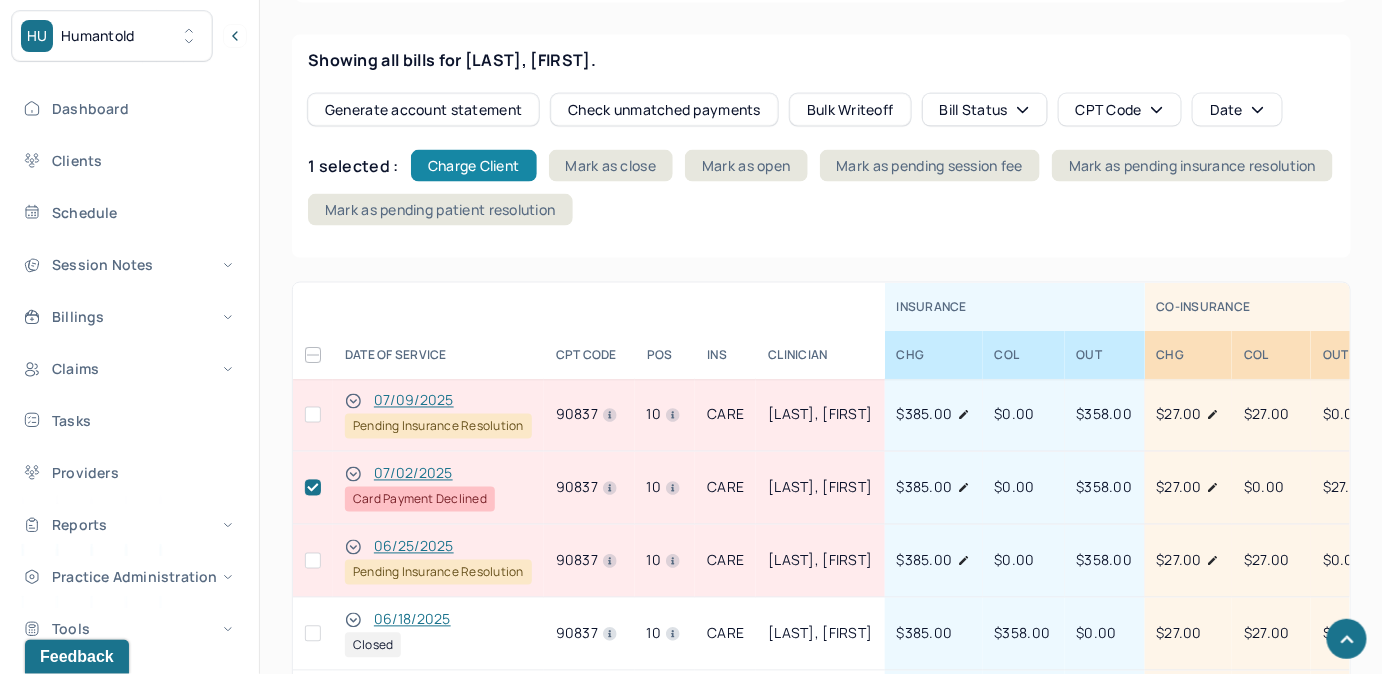 click on "Charge Client" at bounding box center [474, 166] 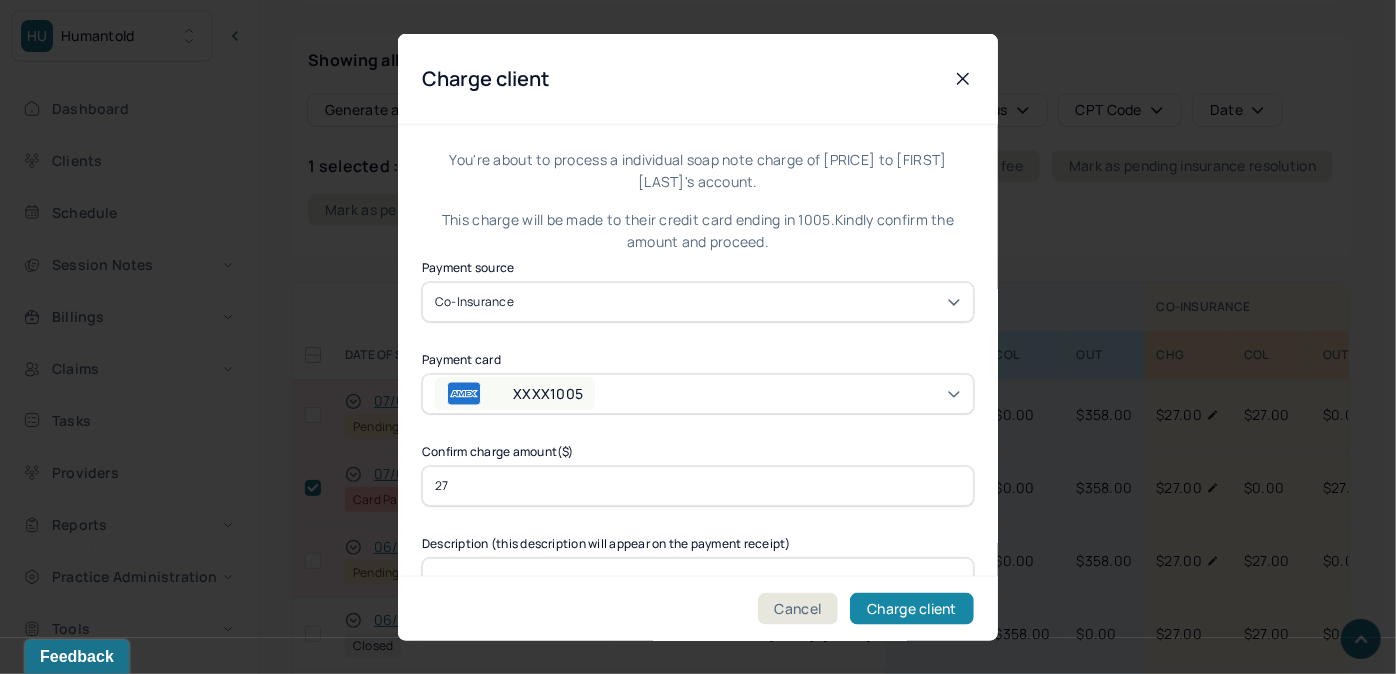 click on "Charge client" at bounding box center [912, 608] 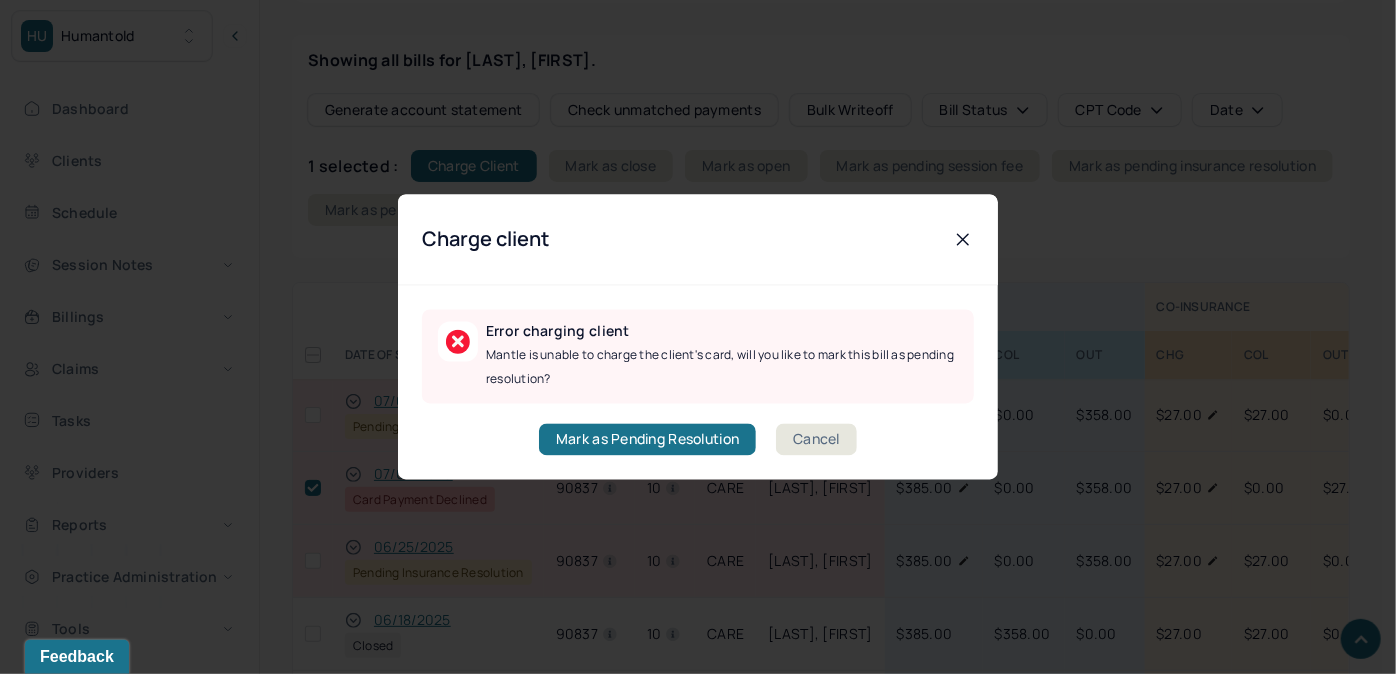 click on "Cancel" at bounding box center (816, 440) 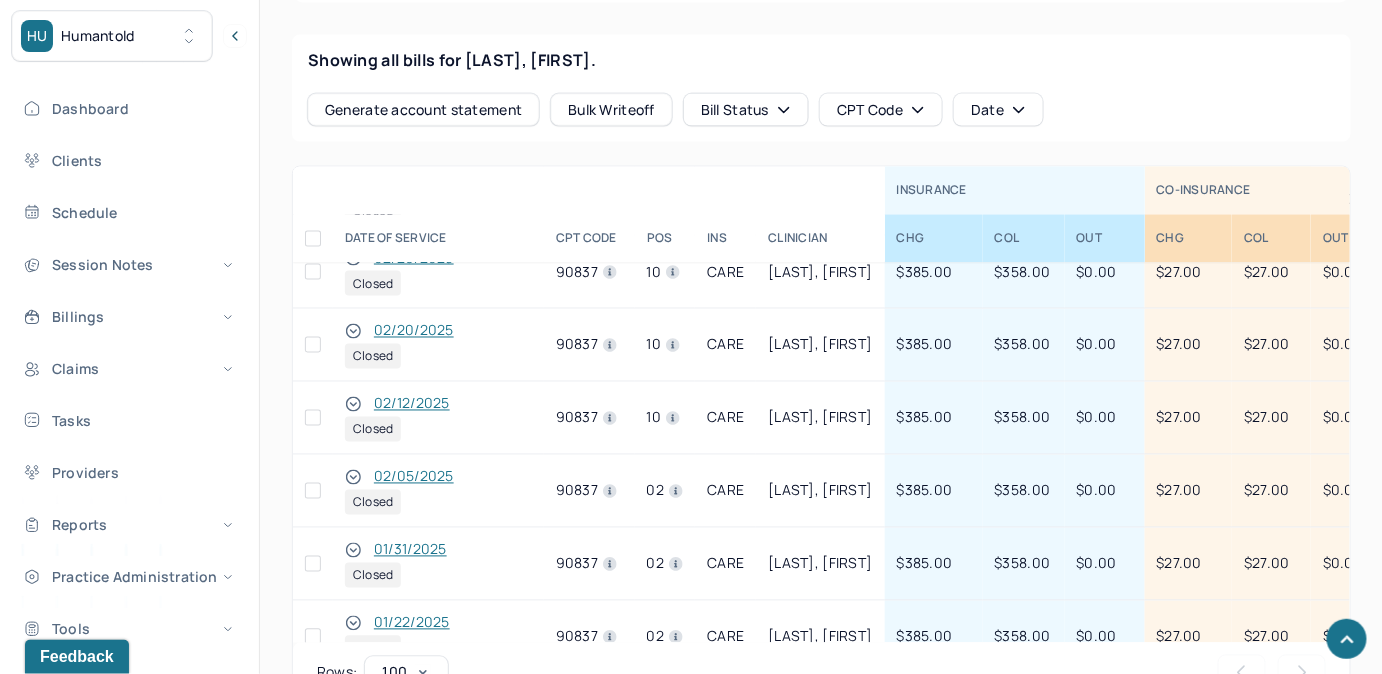 scroll, scrollTop: 1669, scrollLeft: 0, axis: vertical 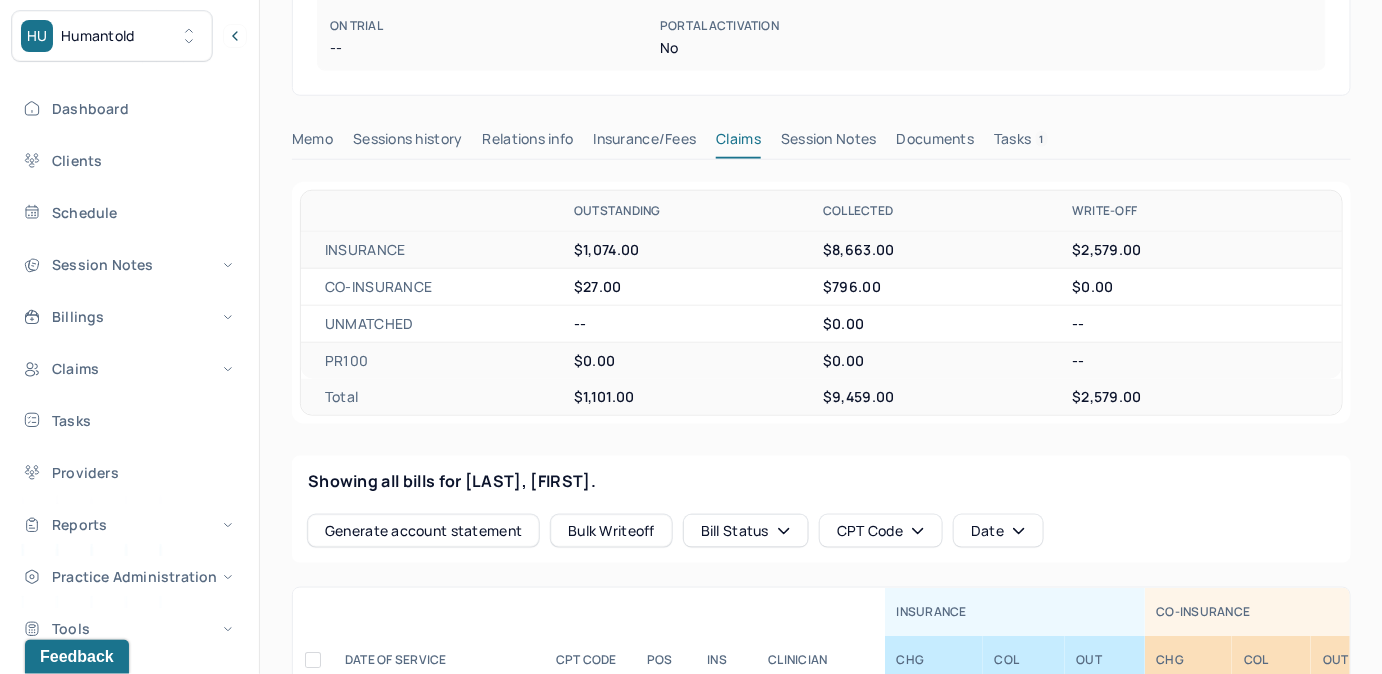 click on "Tasks 1" at bounding box center (1021, 143) 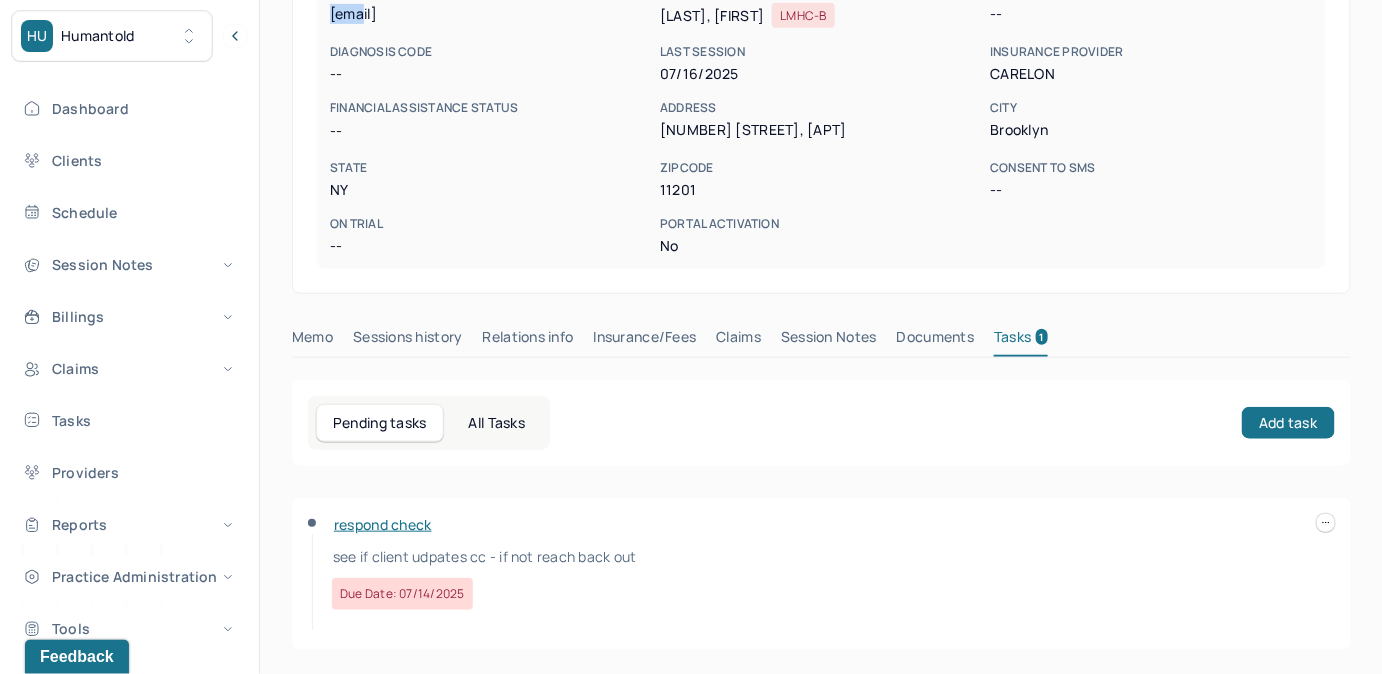 scroll, scrollTop: 348, scrollLeft: 0, axis: vertical 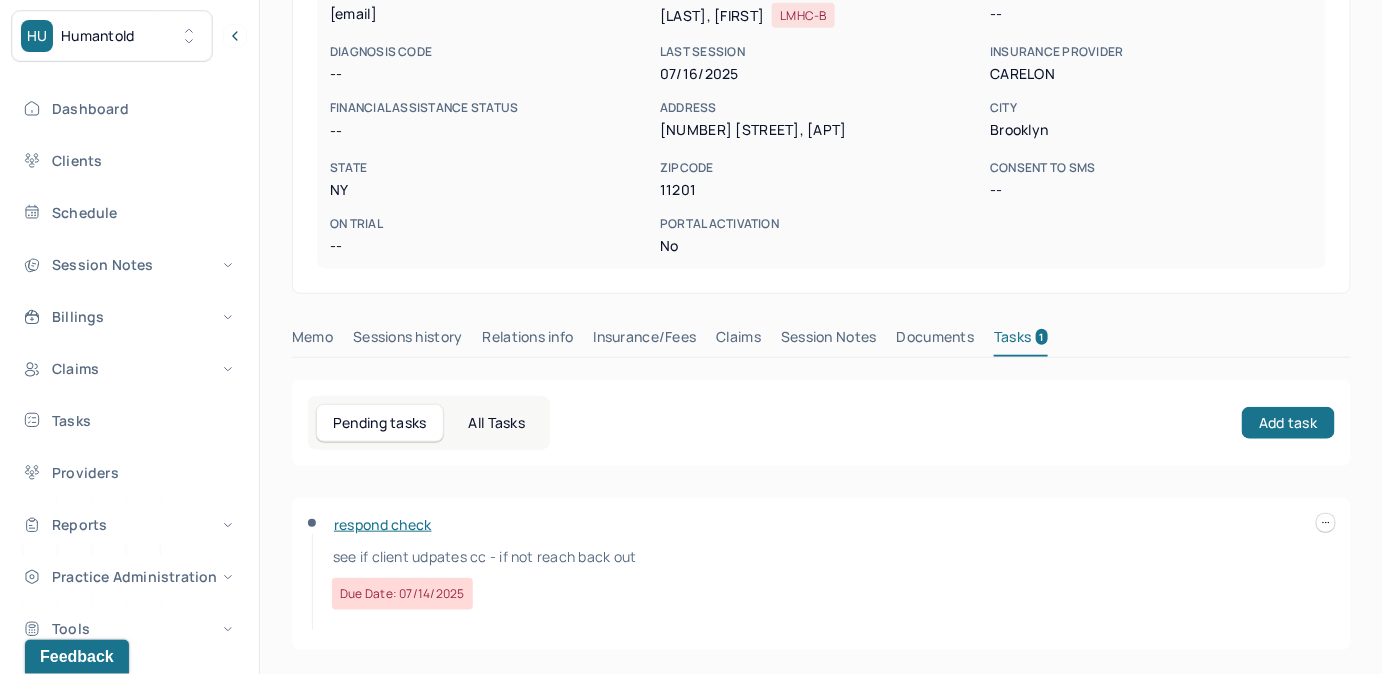 click on "respond check see if client udpates cc - if not reach back out Due date: [DATE]" at bounding box center (821, 574) 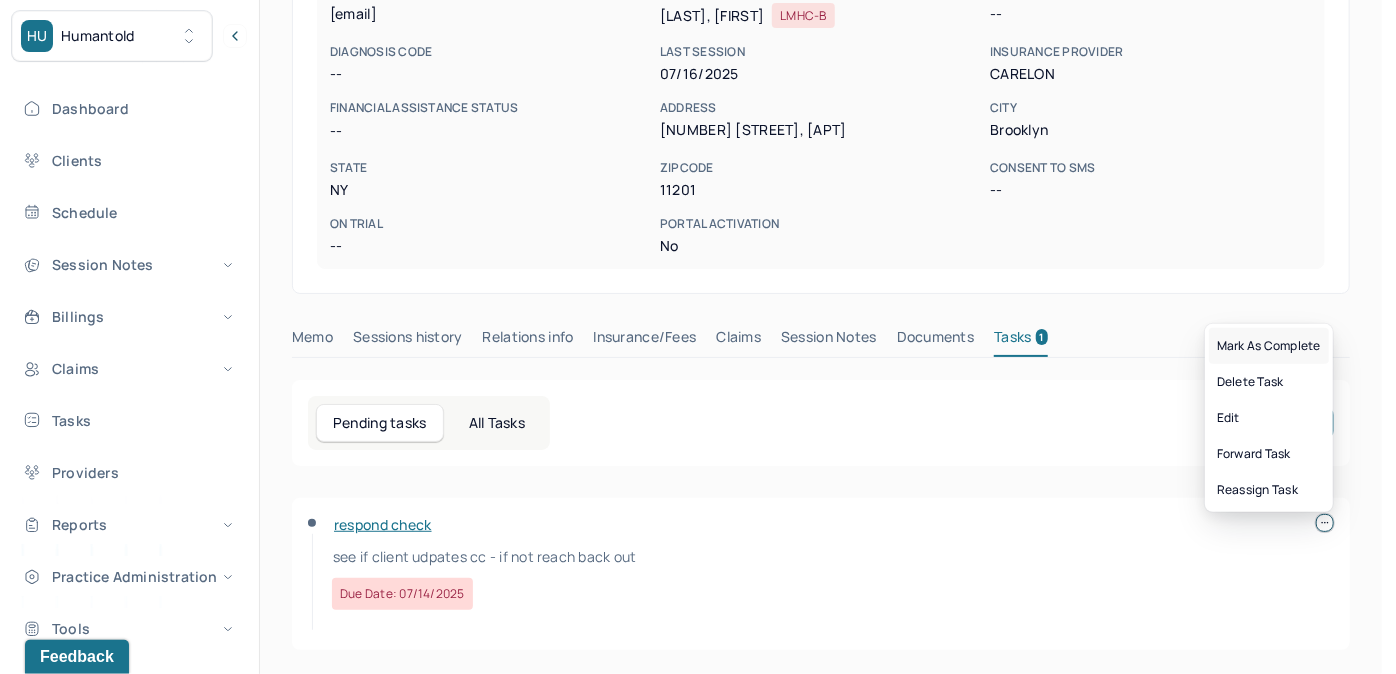 click on "Mark as complete" at bounding box center [1269, 346] 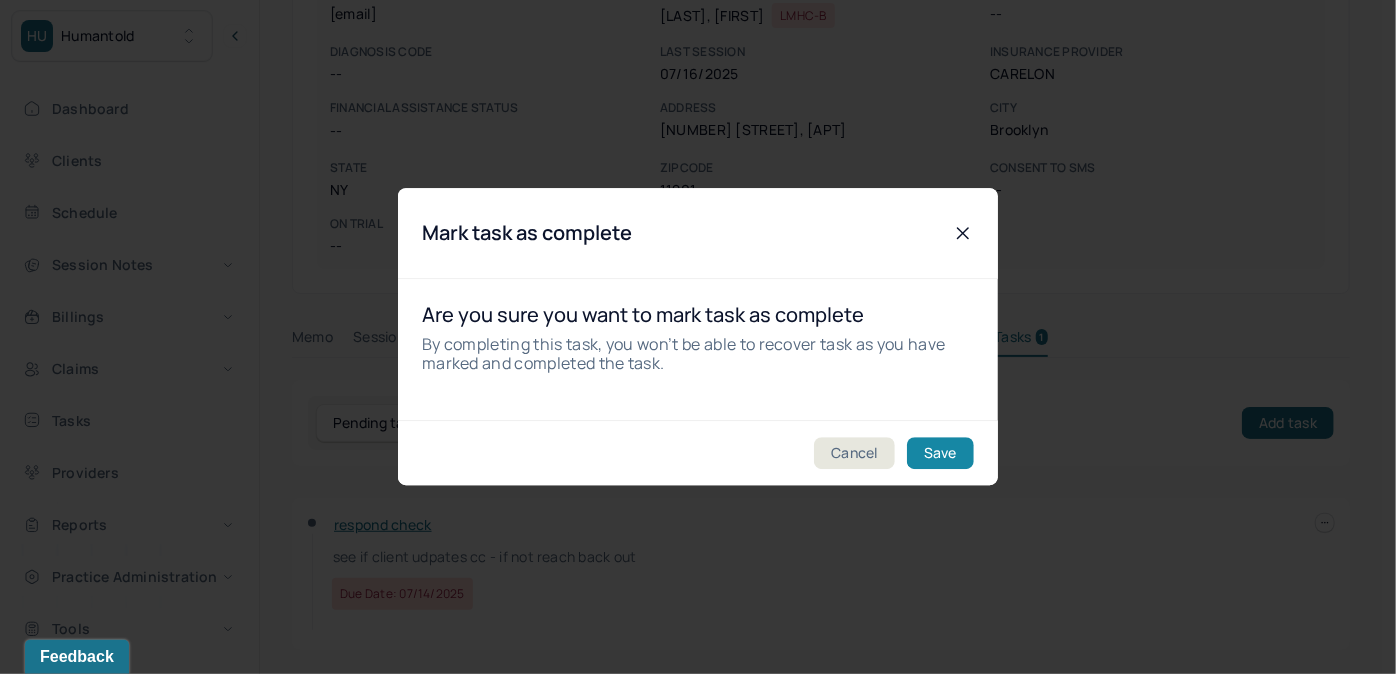 click on "Save" at bounding box center [940, 454] 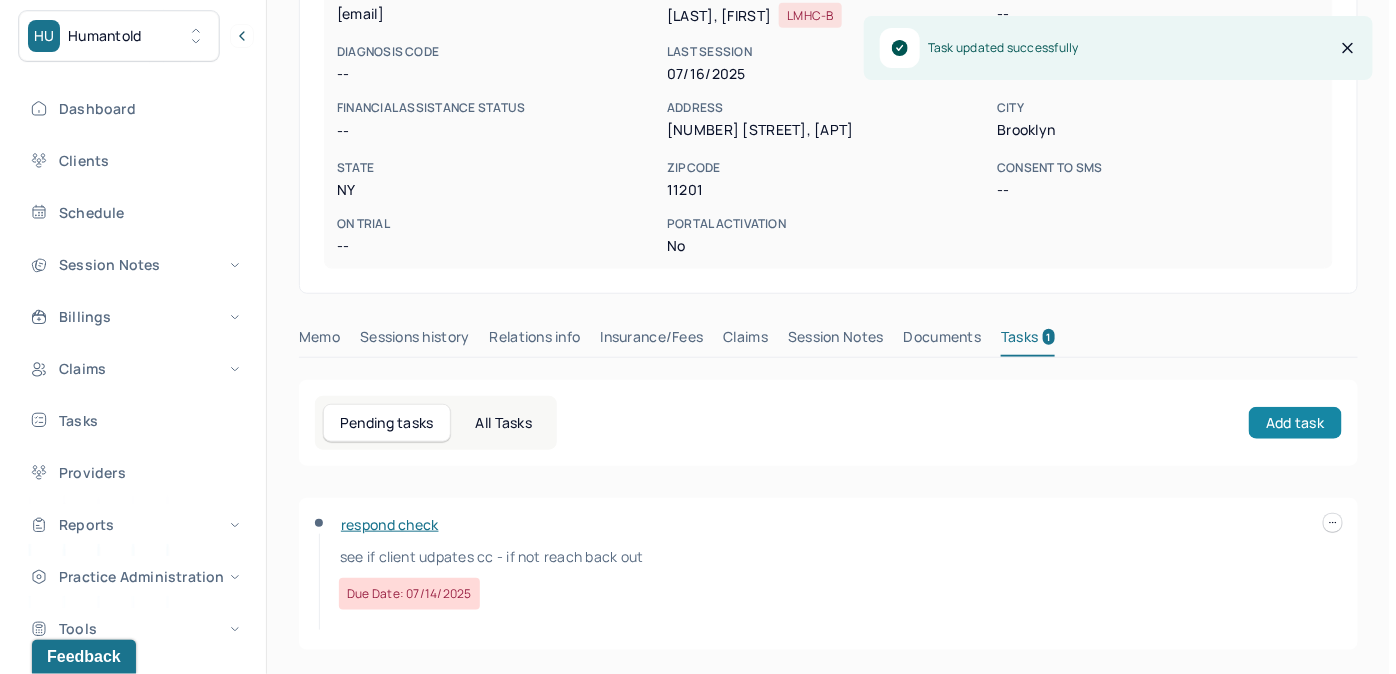 scroll, scrollTop: 314, scrollLeft: 0, axis: vertical 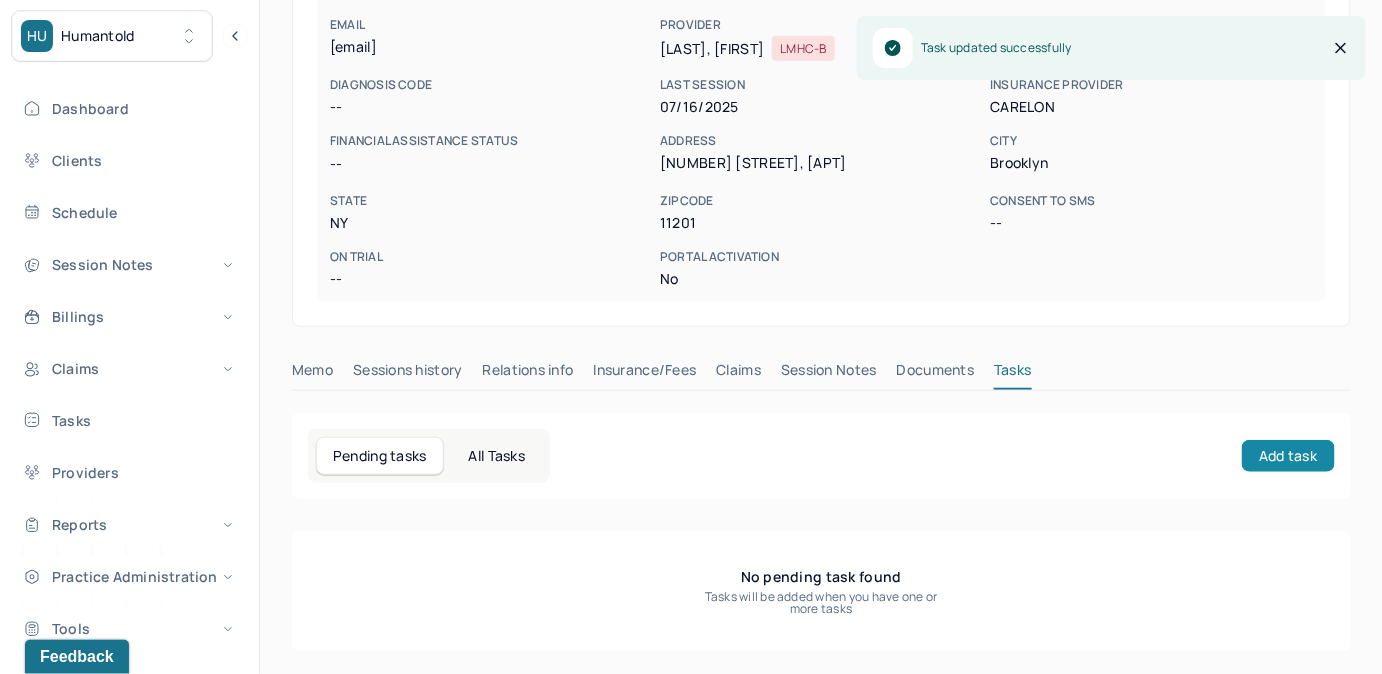 click on "Add task" at bounding box center [1288, 456] 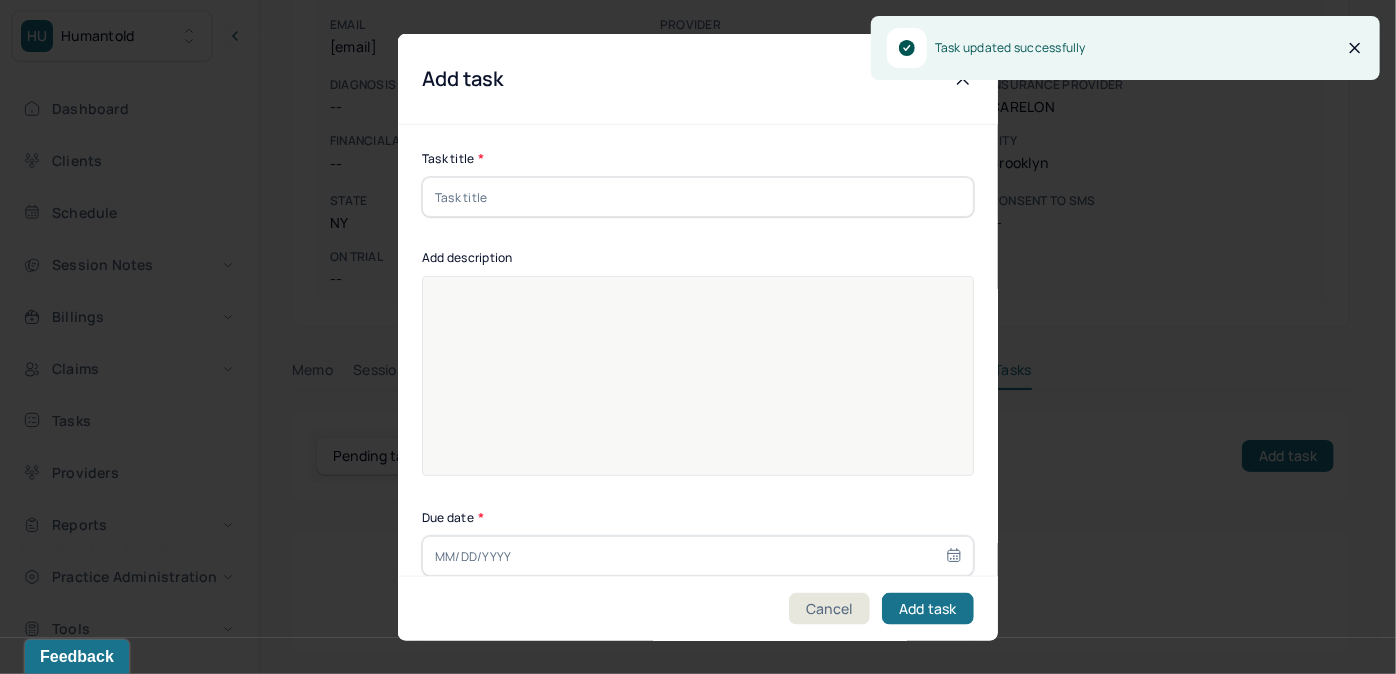 click at bounding box center (698, 197) 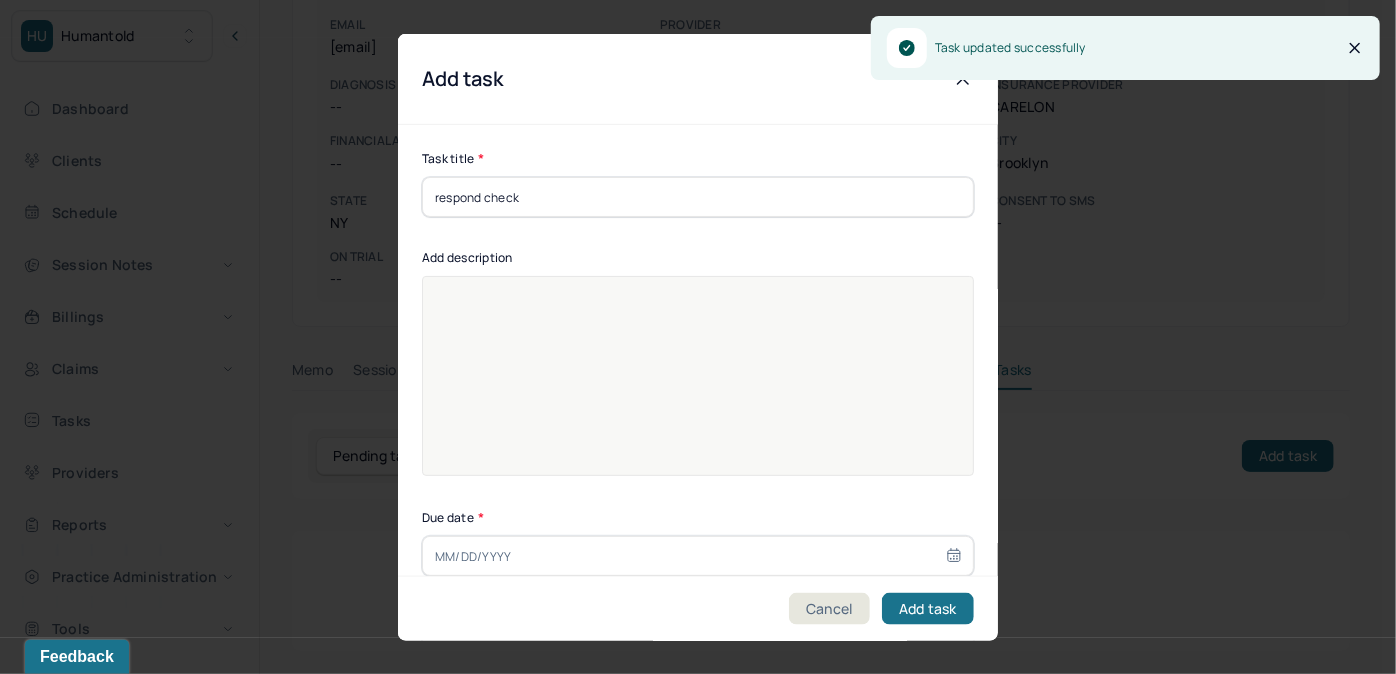 type on "07/25/2025" 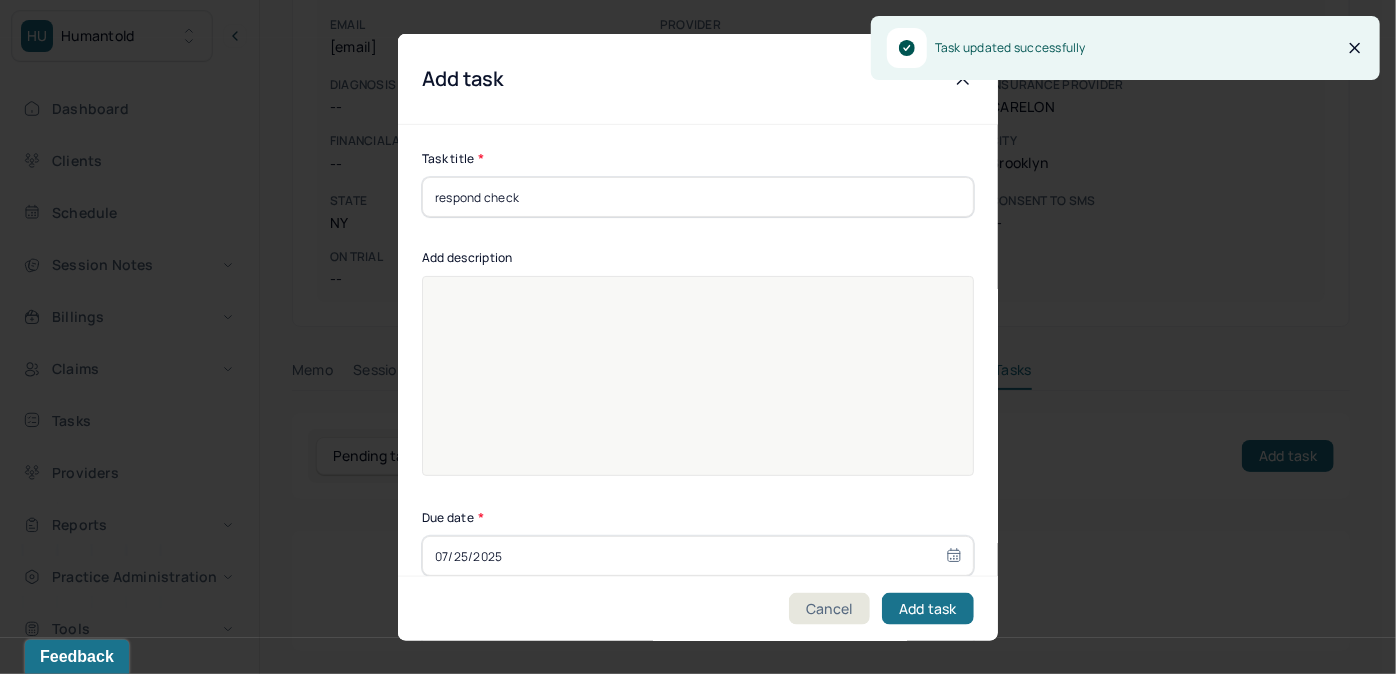 click at bounding box center [698, 389] 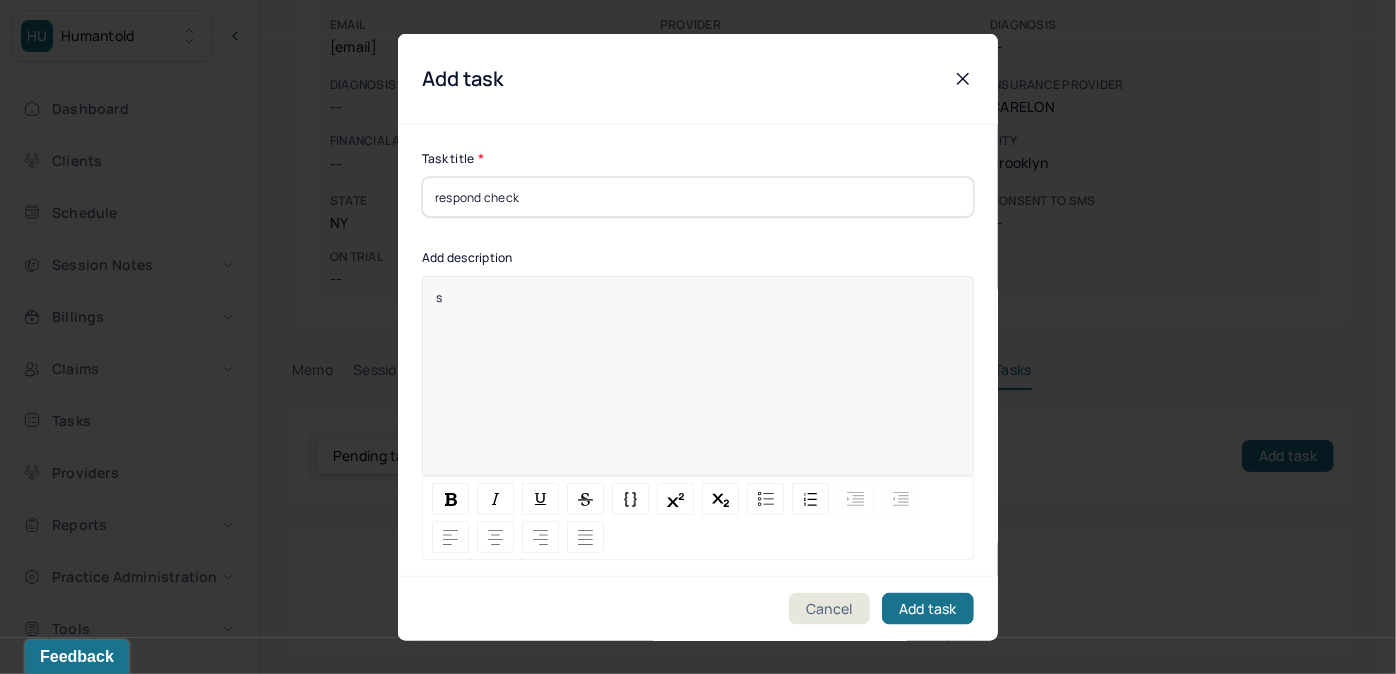 type 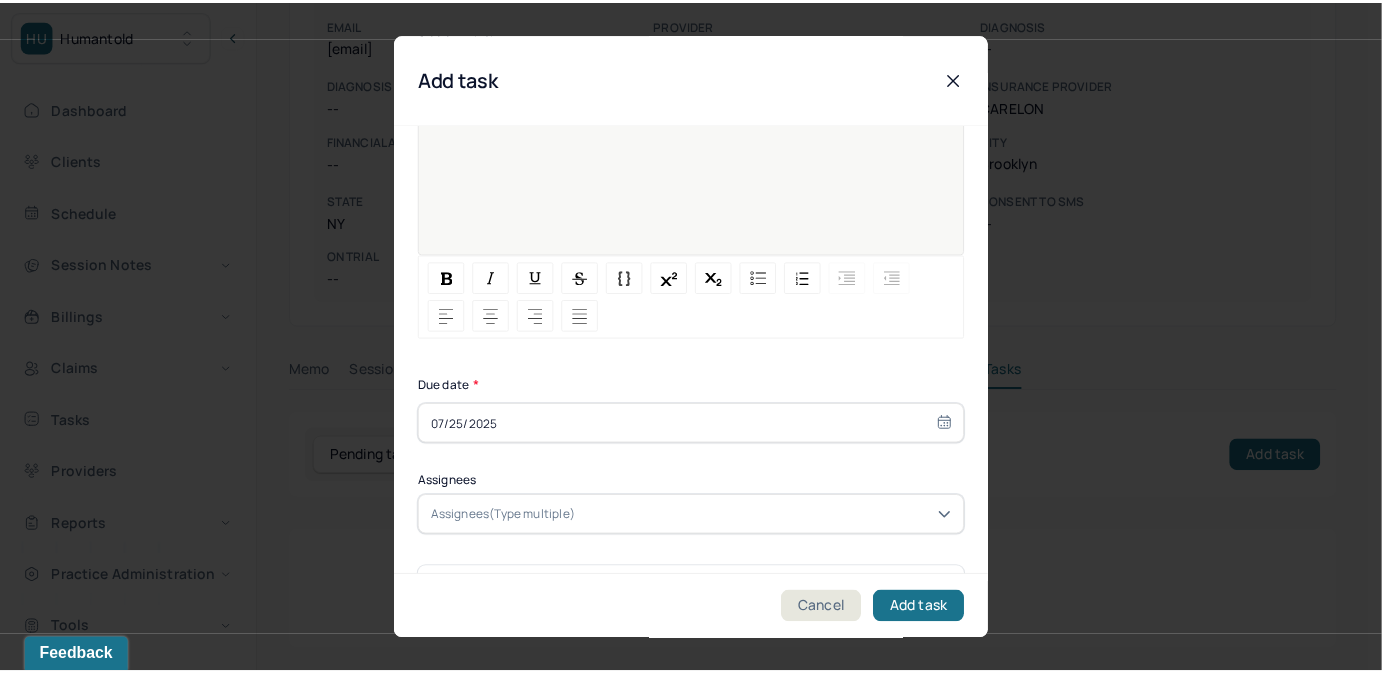 scroll, scrollTop: 274, scrollLeft: 0, axis: vertical 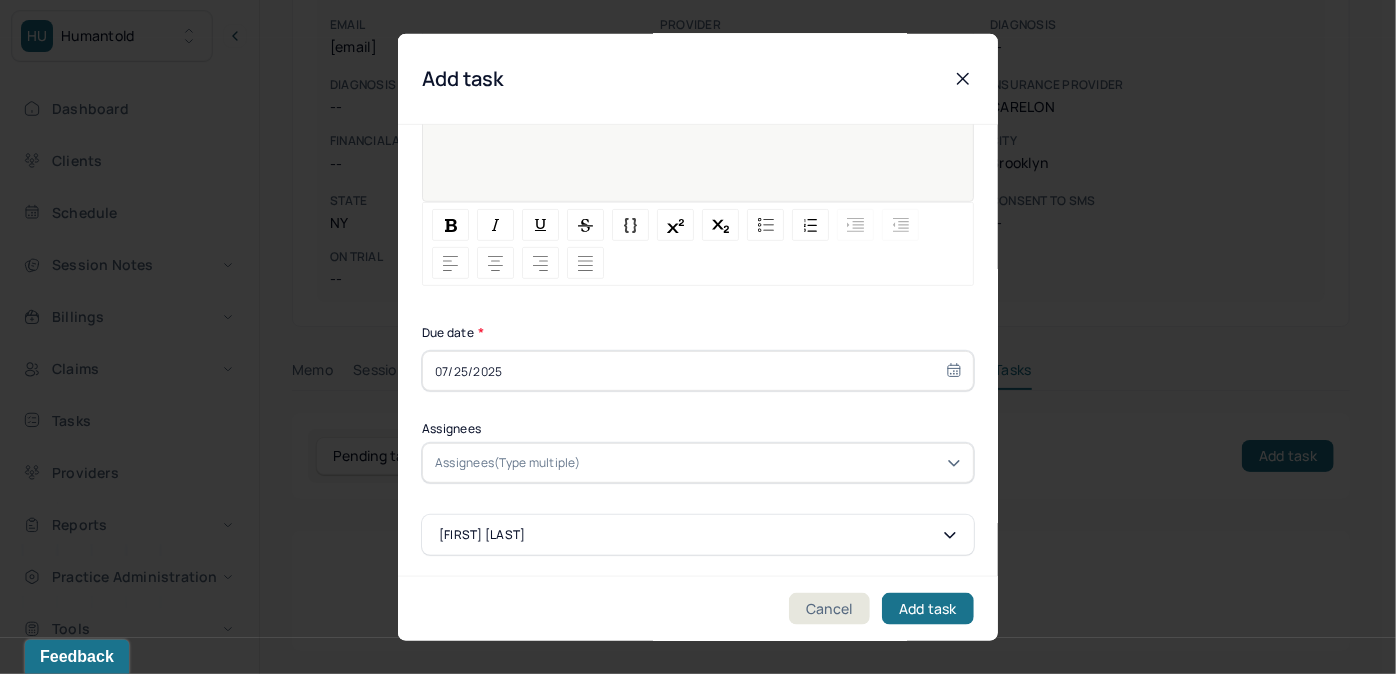 click on "07/25/2025" at bounding box center (698, 371) 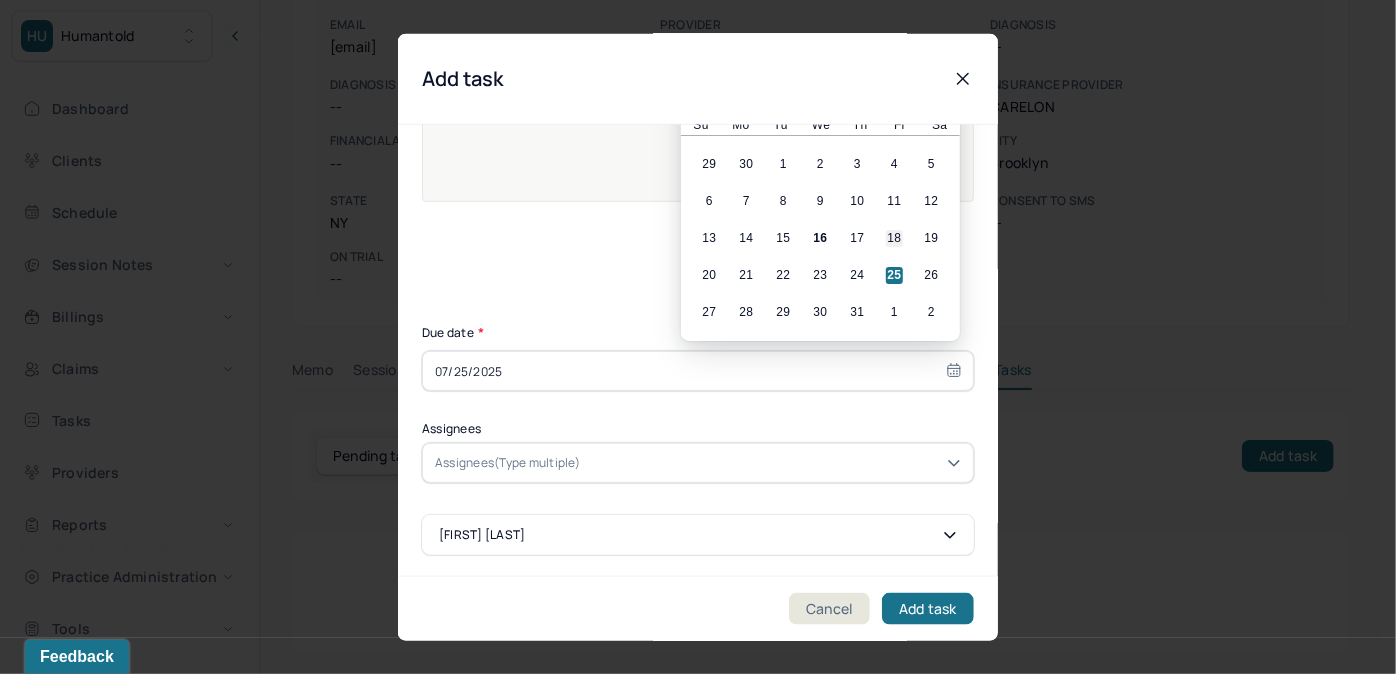 click on "18" at bounding box center [894, 238] 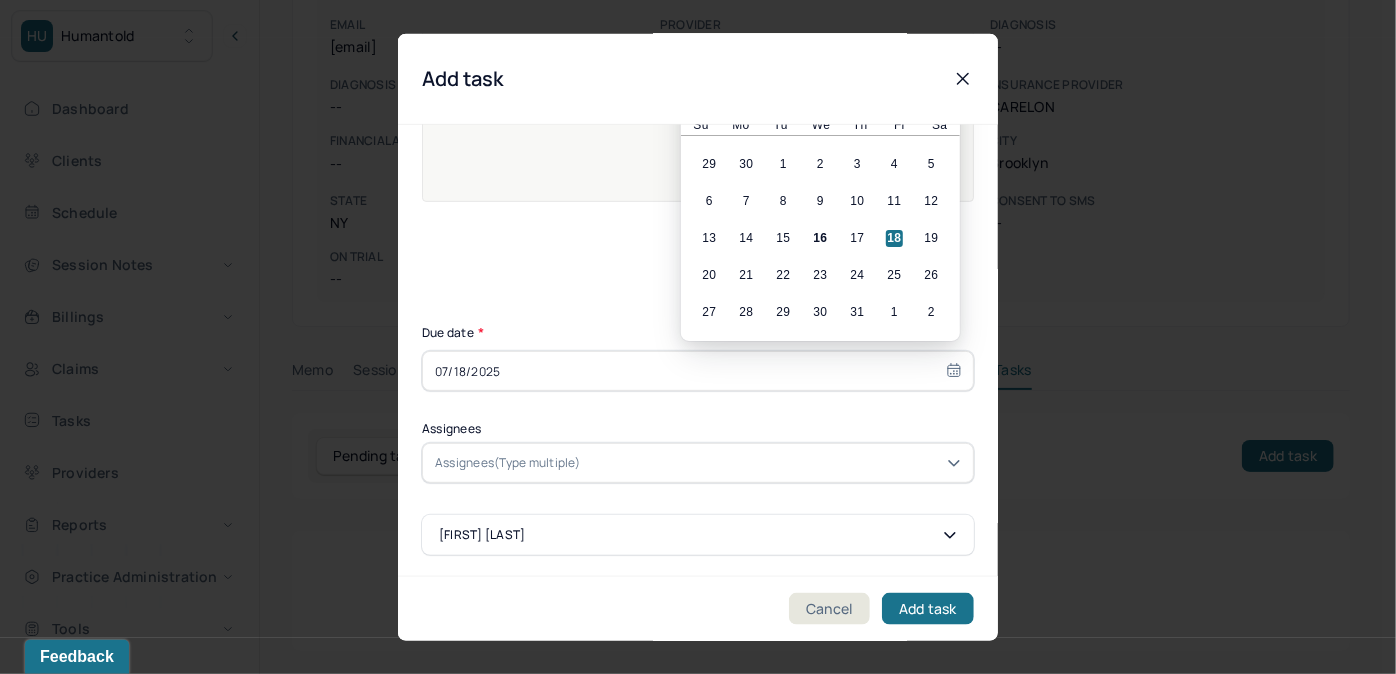 click on "Assignees(Type multiple)" at bounding box center [508, 463] 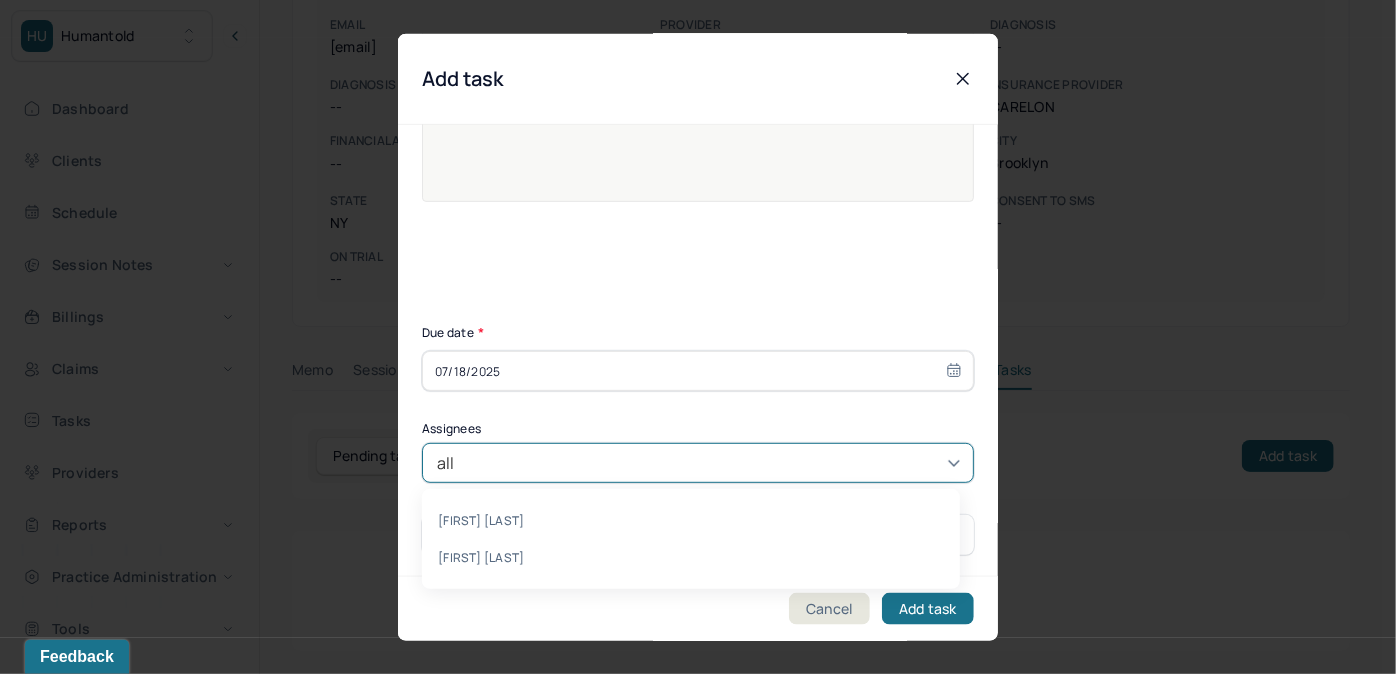 type on "[FIRST]" 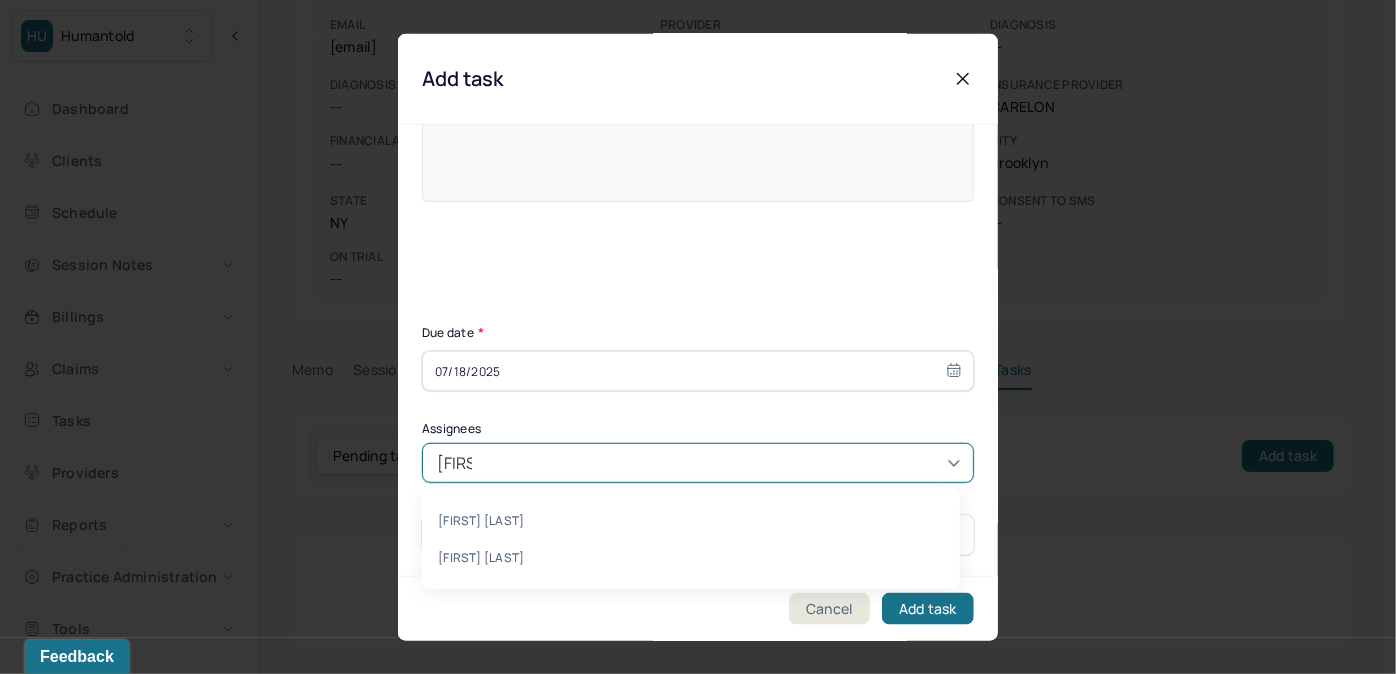drag, startPoint x: 473, startPoint y: 564, endPoint x: 505, endPoint y: 558, distance: 32.55764 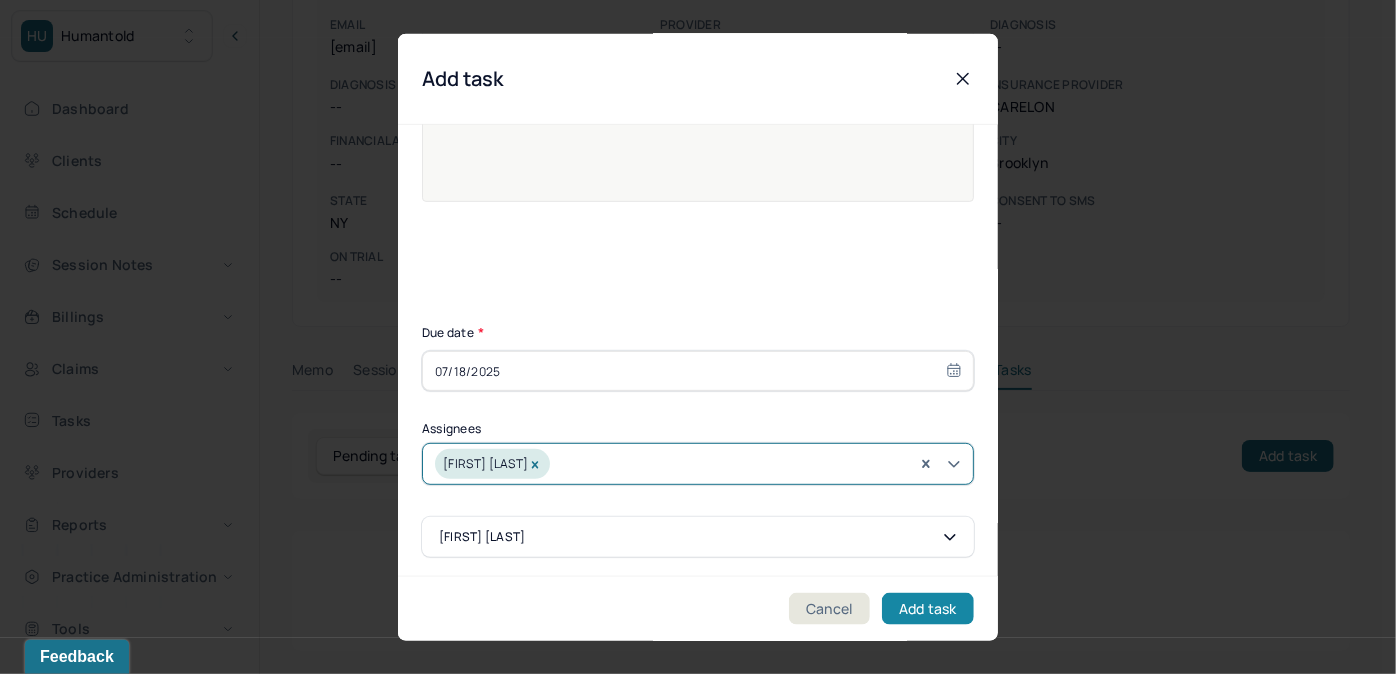 click on "Add task" at bounding box center (928, 608) 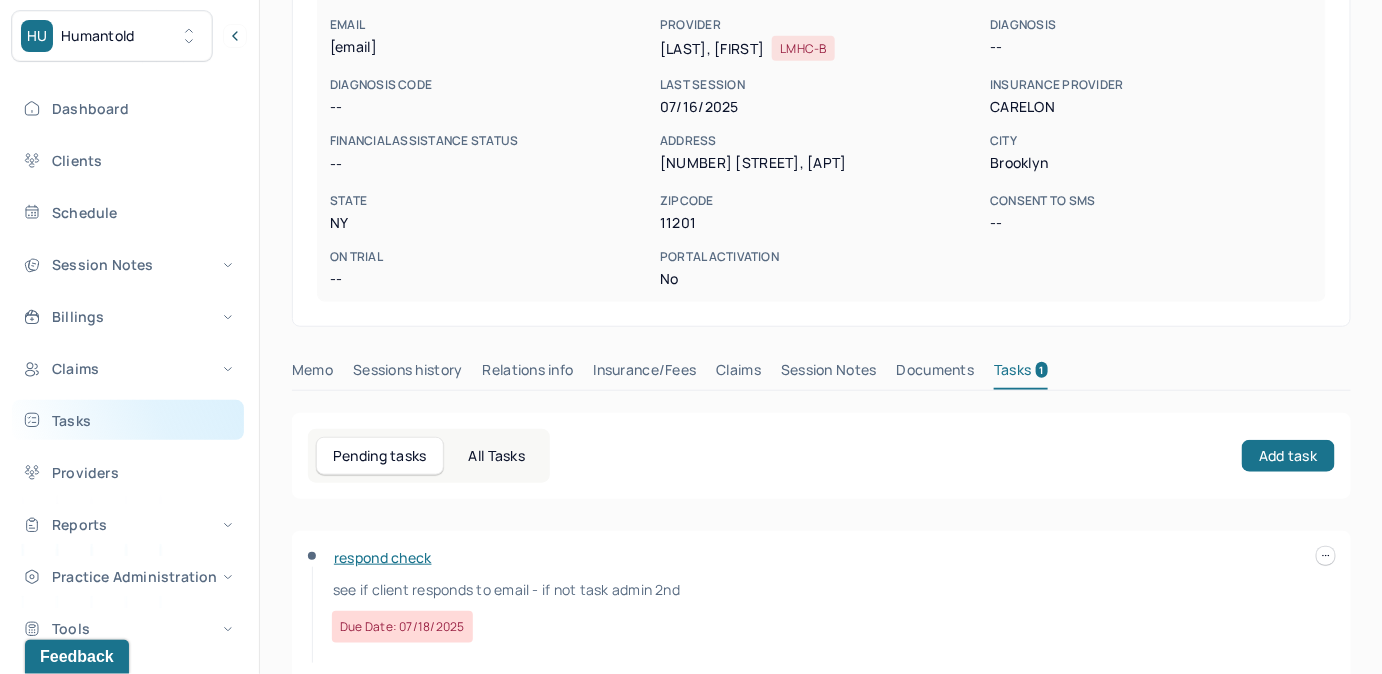 click on "Tasks" at bounding box center (128, 420) 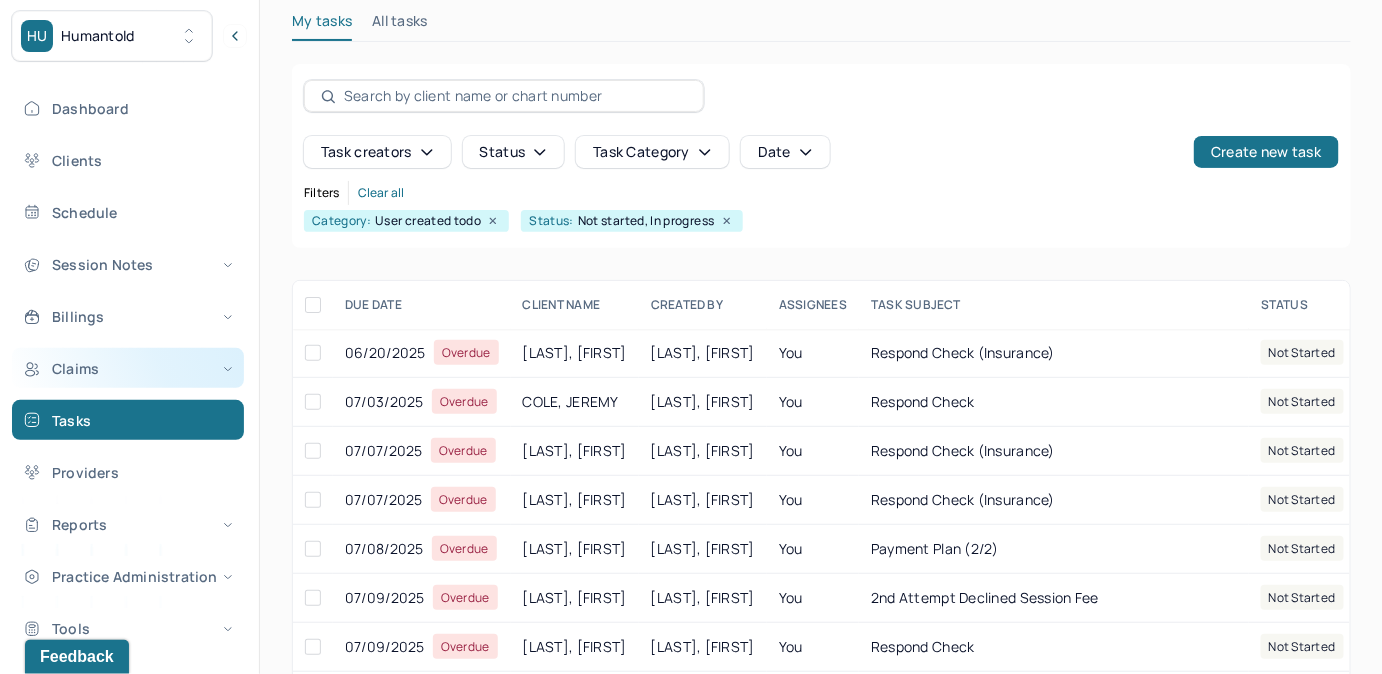 scroll, scrollTop: 256, scrollLeft: 0, axis: vertical 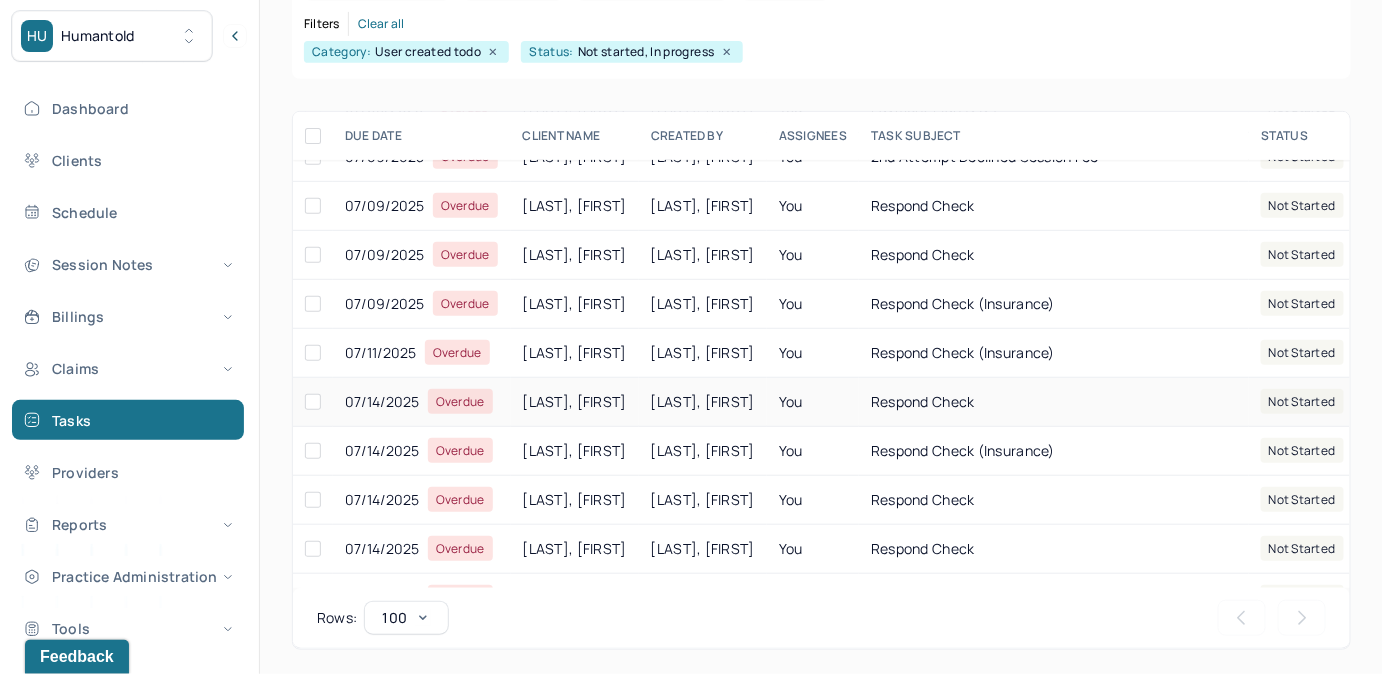 click on "You" at bounding box center (813, 402) 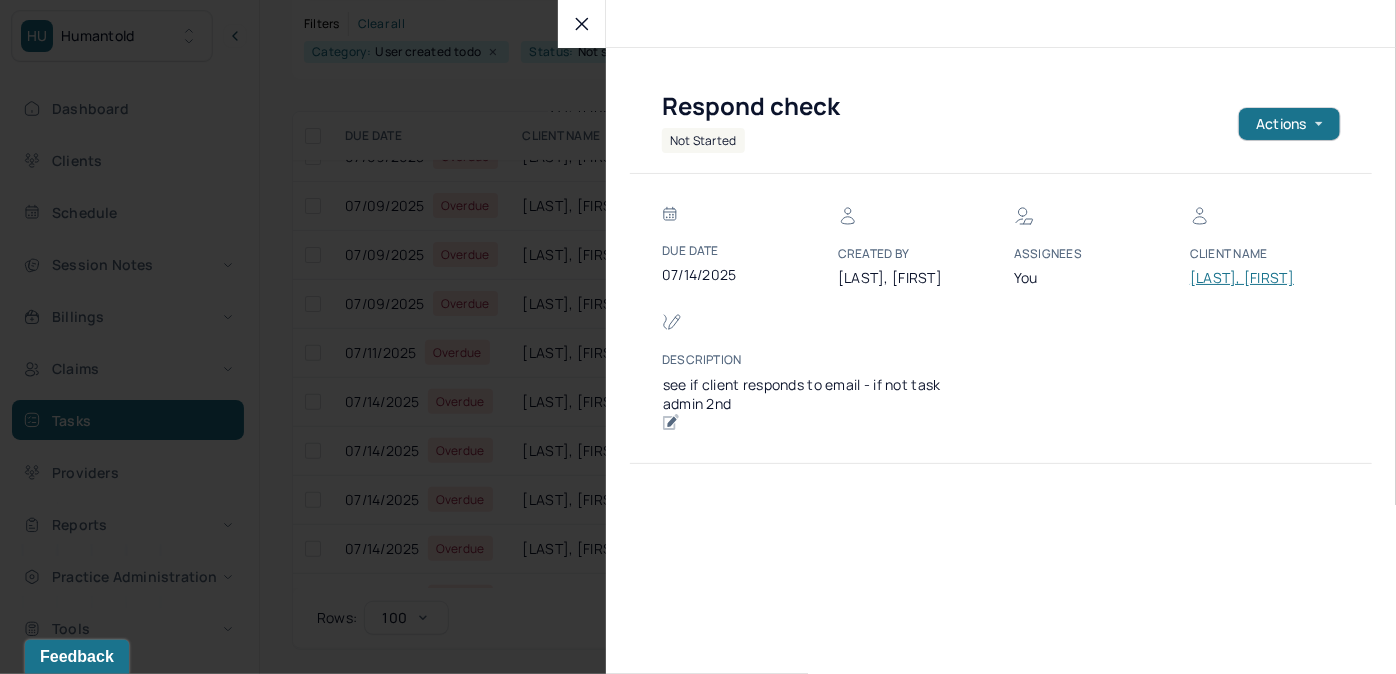 click on "[LAST], [FIRST]" at bounding box center [1250, 278] 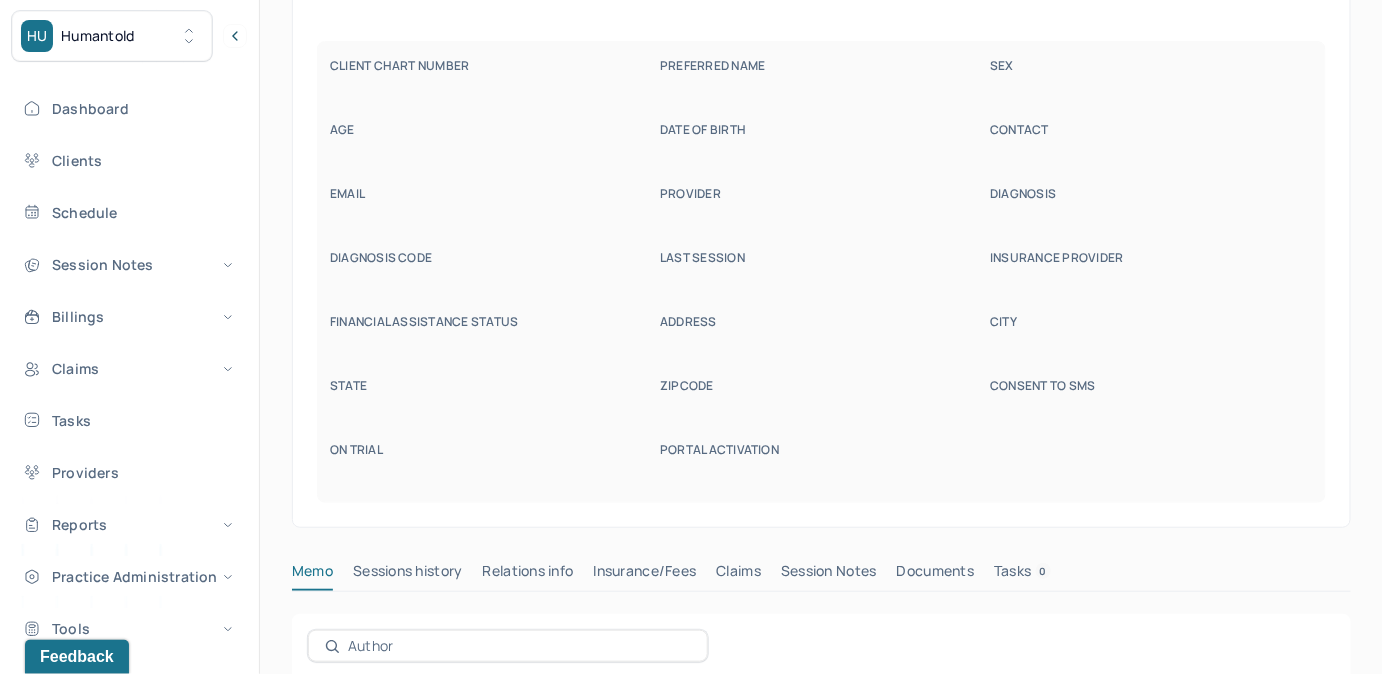 scroll, scrollTop: 160, scrollLeft: 0, axis: vertical 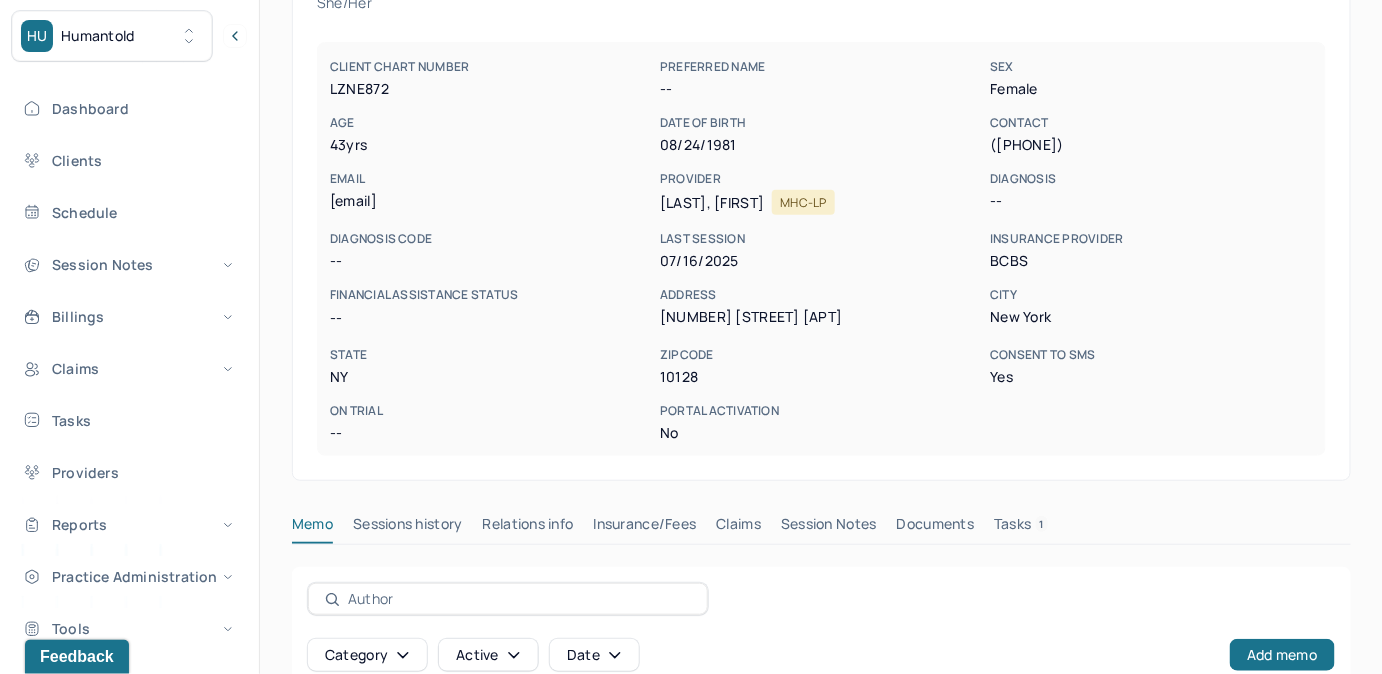 click on "Tasks 1" at bounding box center [1021, 528] 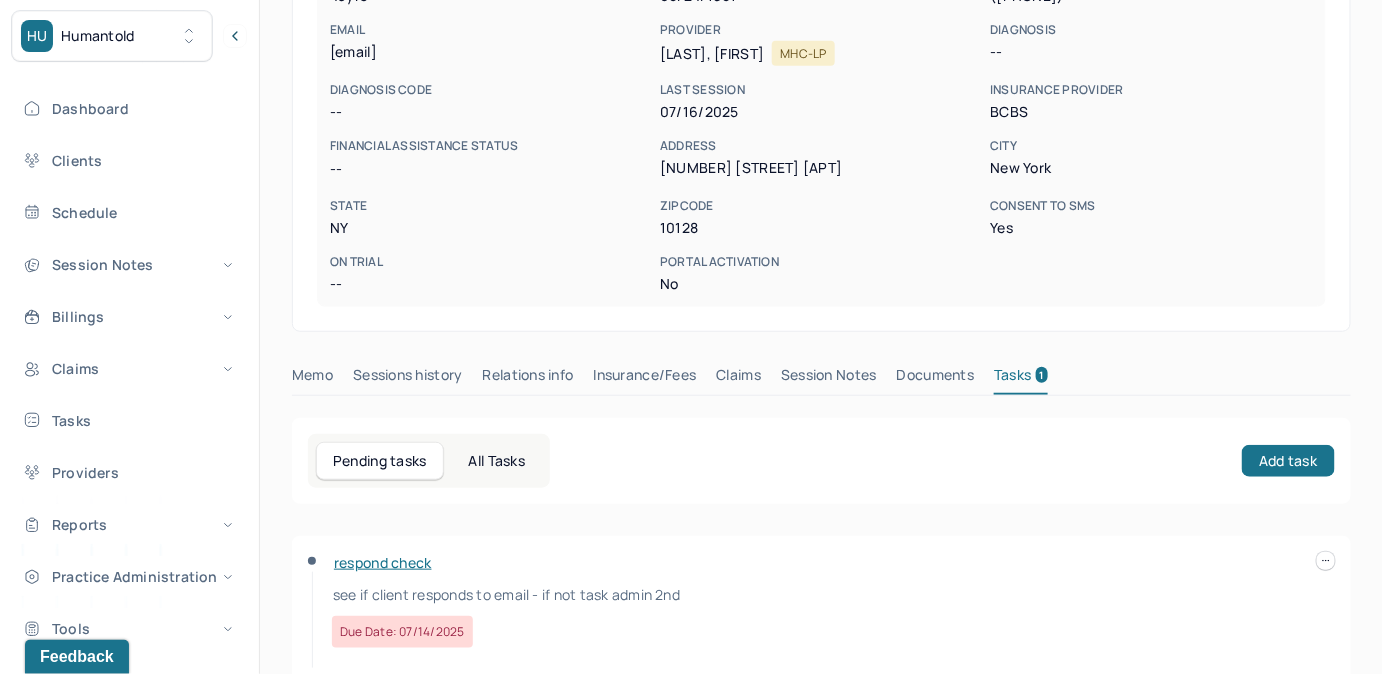 scroll, scrollTop: 348, scrollLeft: 0, axis: vertical 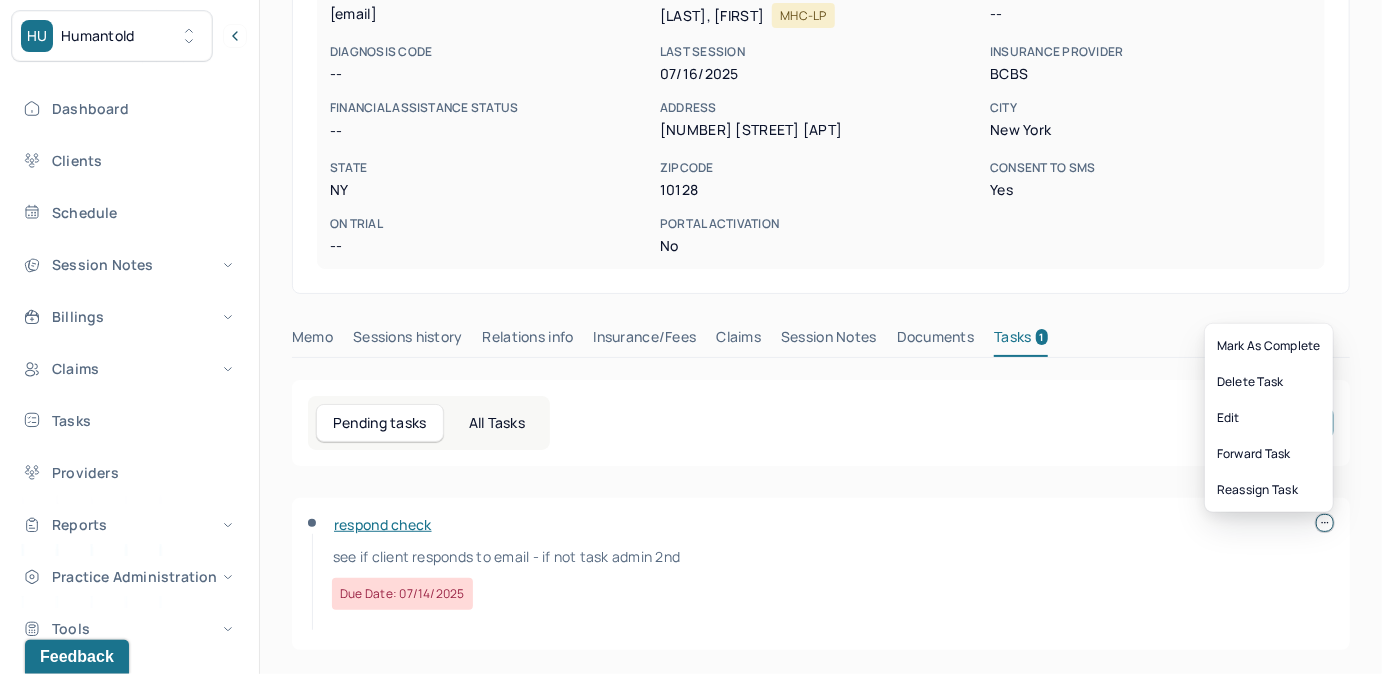 click 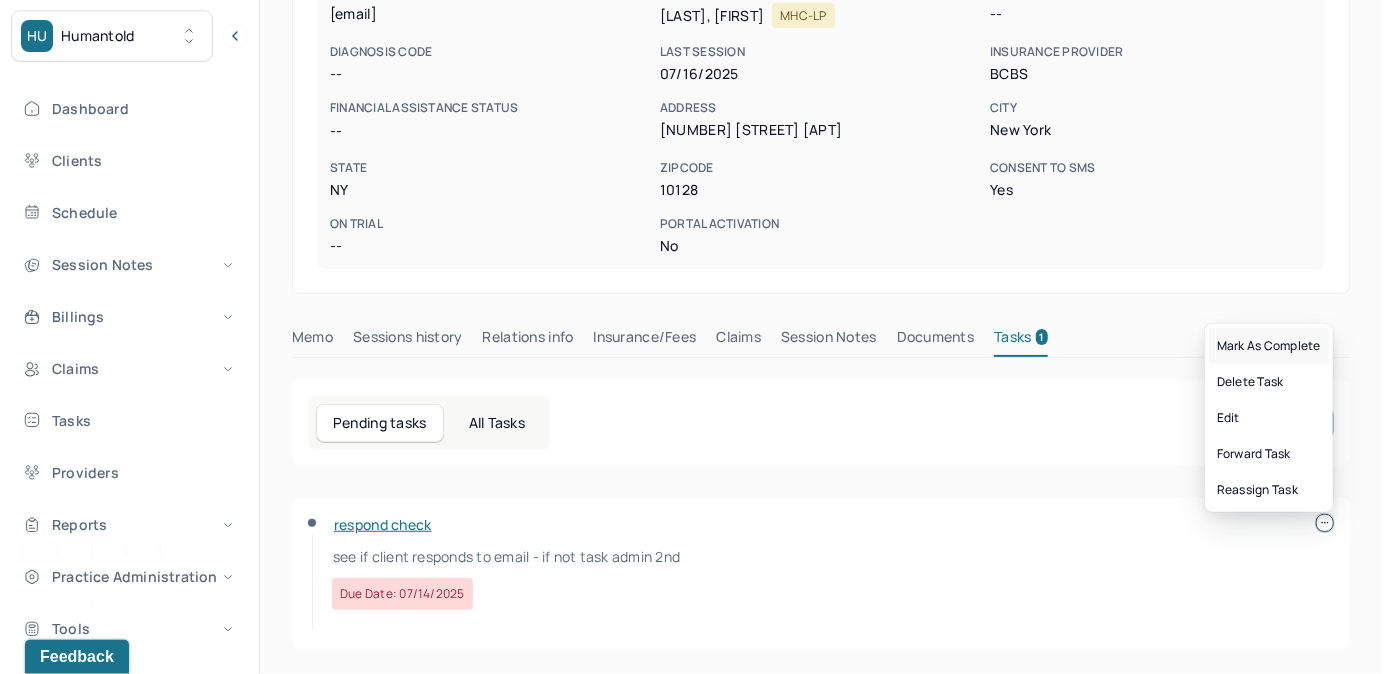 click on "Mark as complete" at bounding box center (1269, 346) 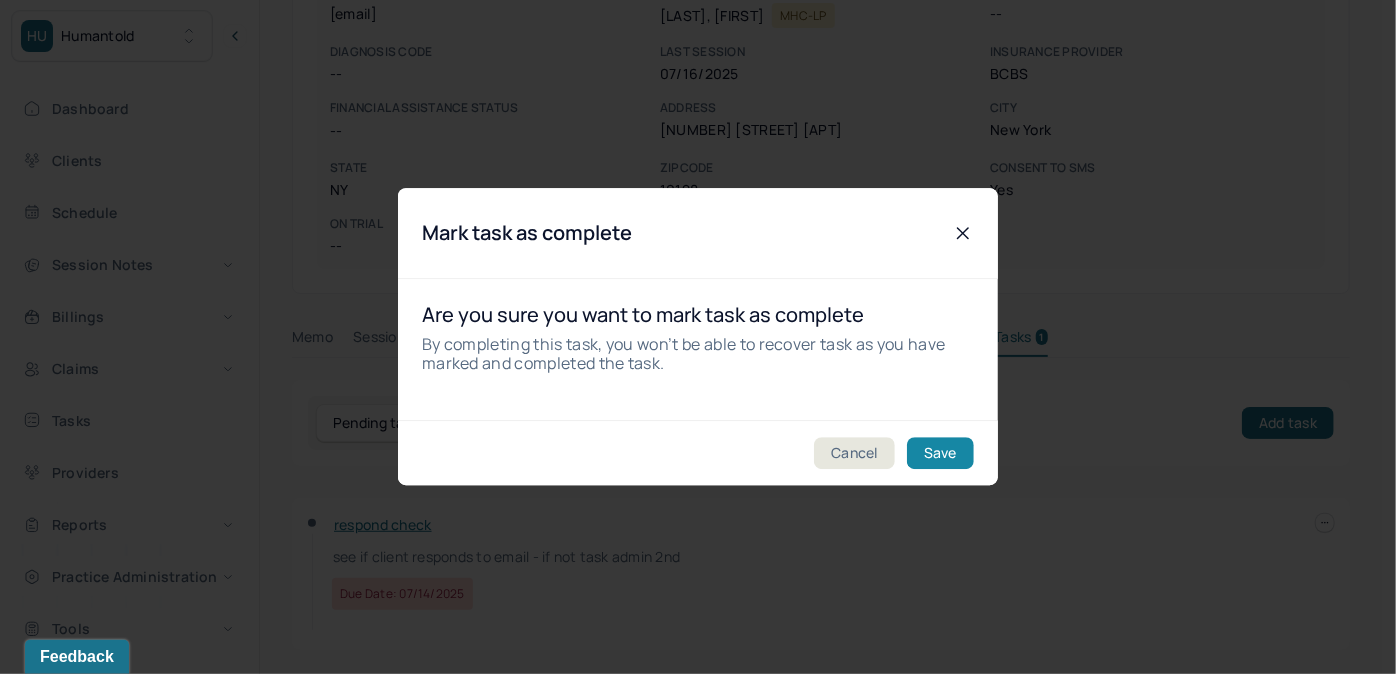 click on "Save" at bounding box center (940, 454) 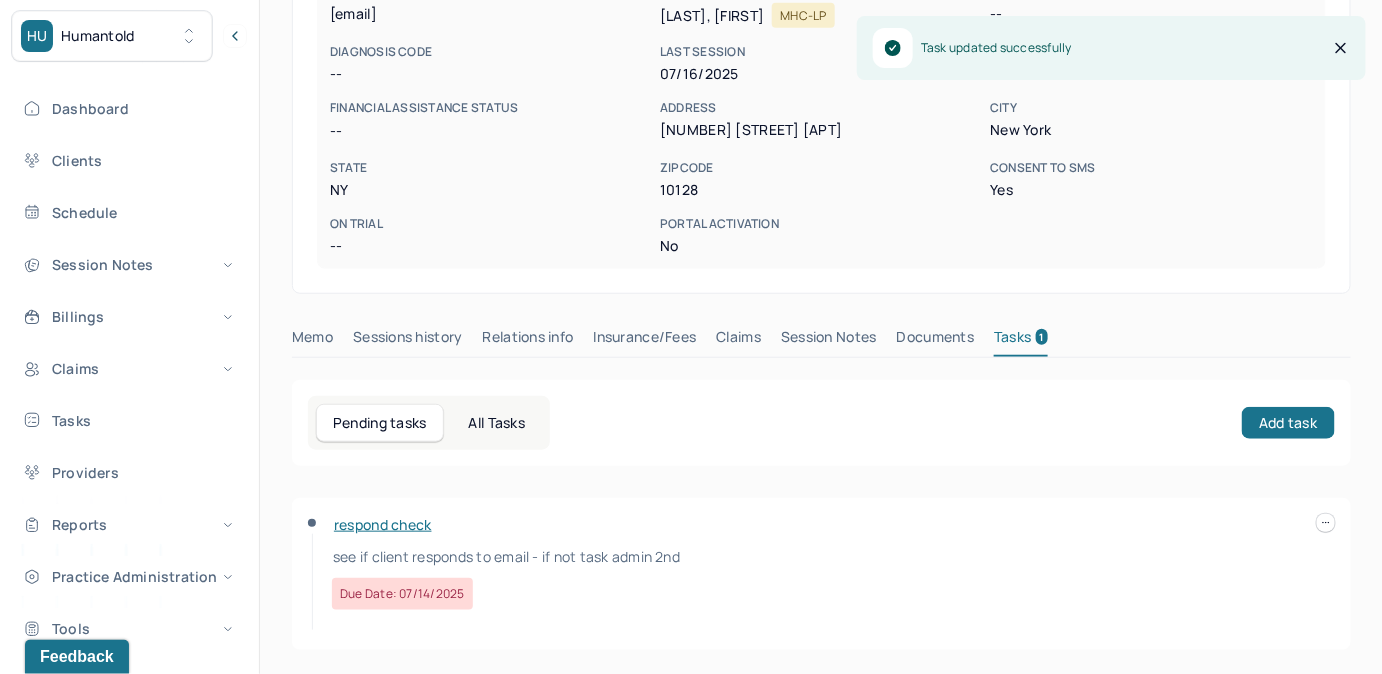 scroll, scrollTop: 314, scrollLeft: 0, axis: vertical 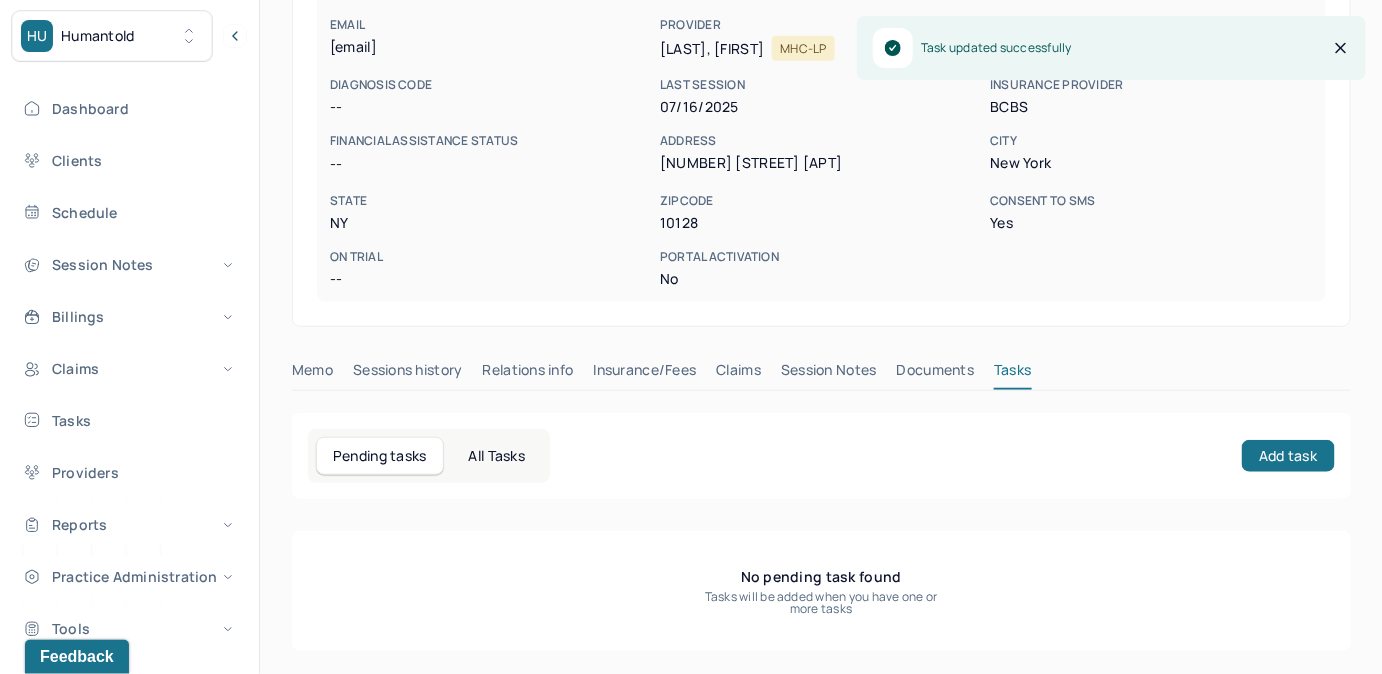 click on "Claims" at bounding box center (738, 374) 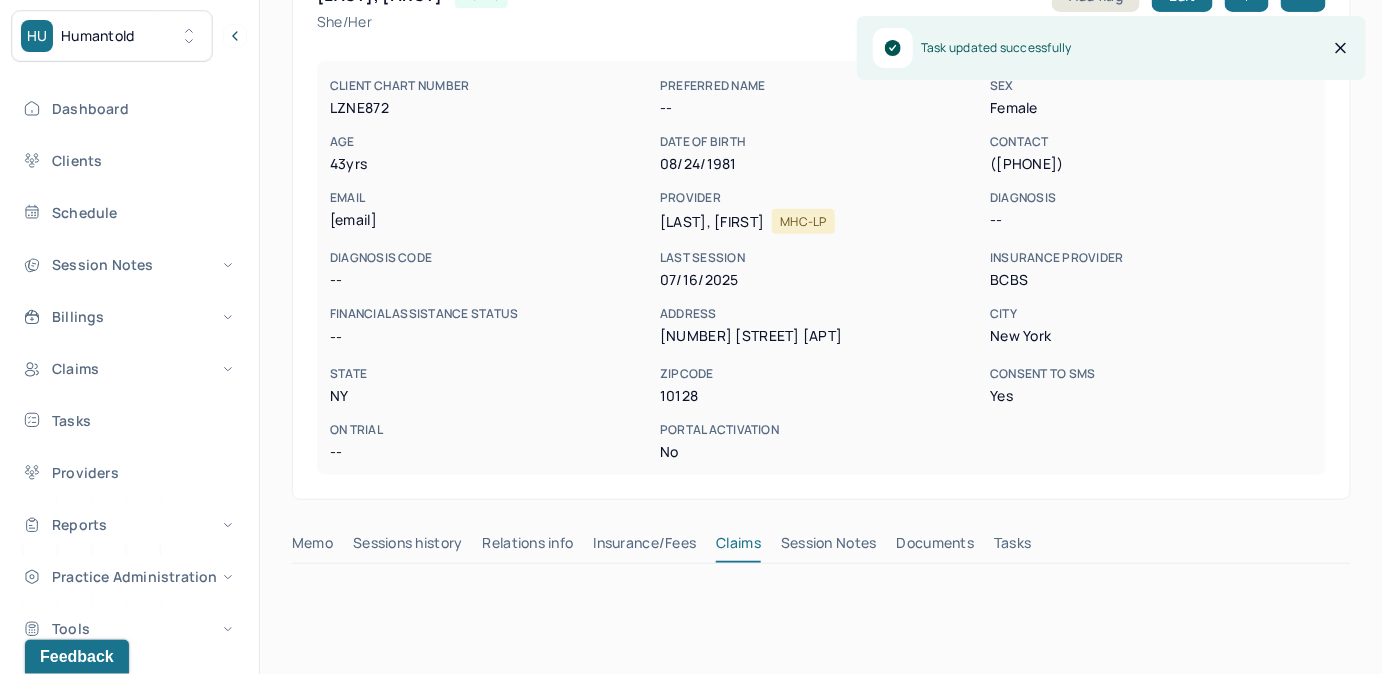 scroll, scrollTop: 41, scrollLeft: 0, axis: vertical 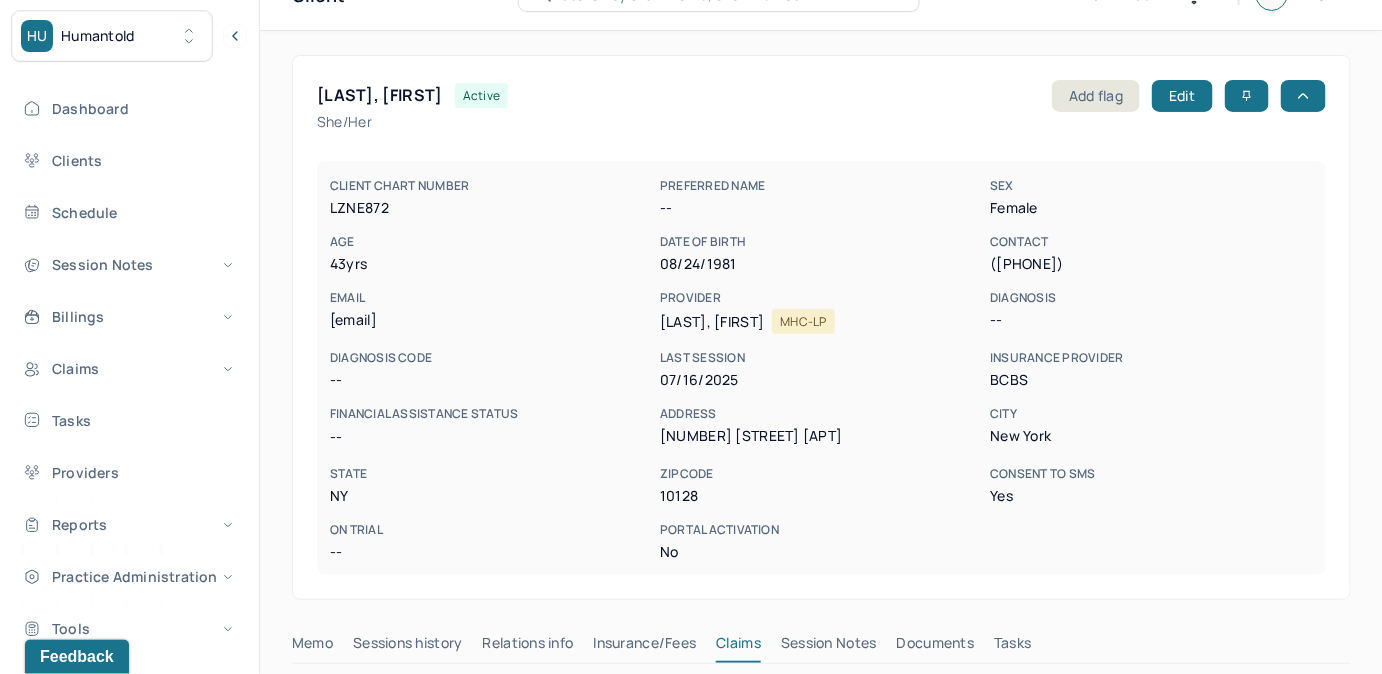 drag, startPoint x: 335, startPoint y: 320, endPoint x: 521, endPoint y: 333, distance: 186.45375 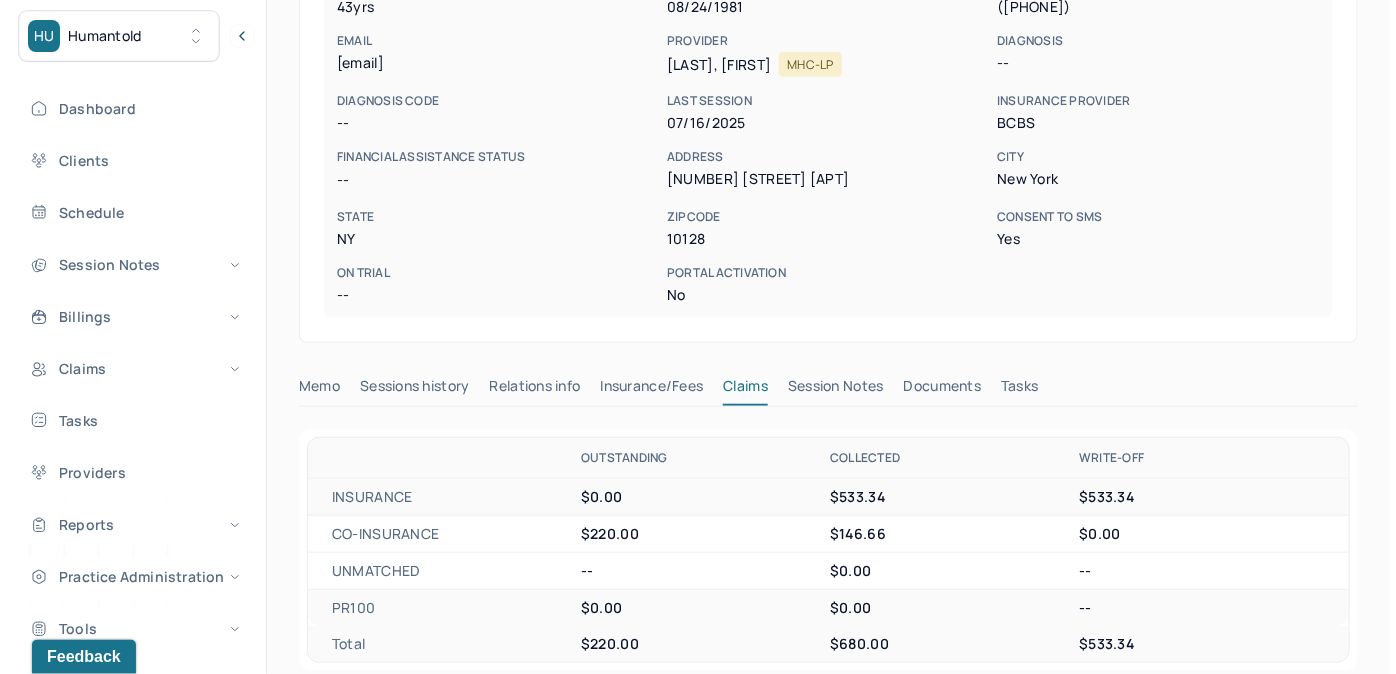 scroll, scrollTop: 314, scrollLeft: 0, axis: vertical 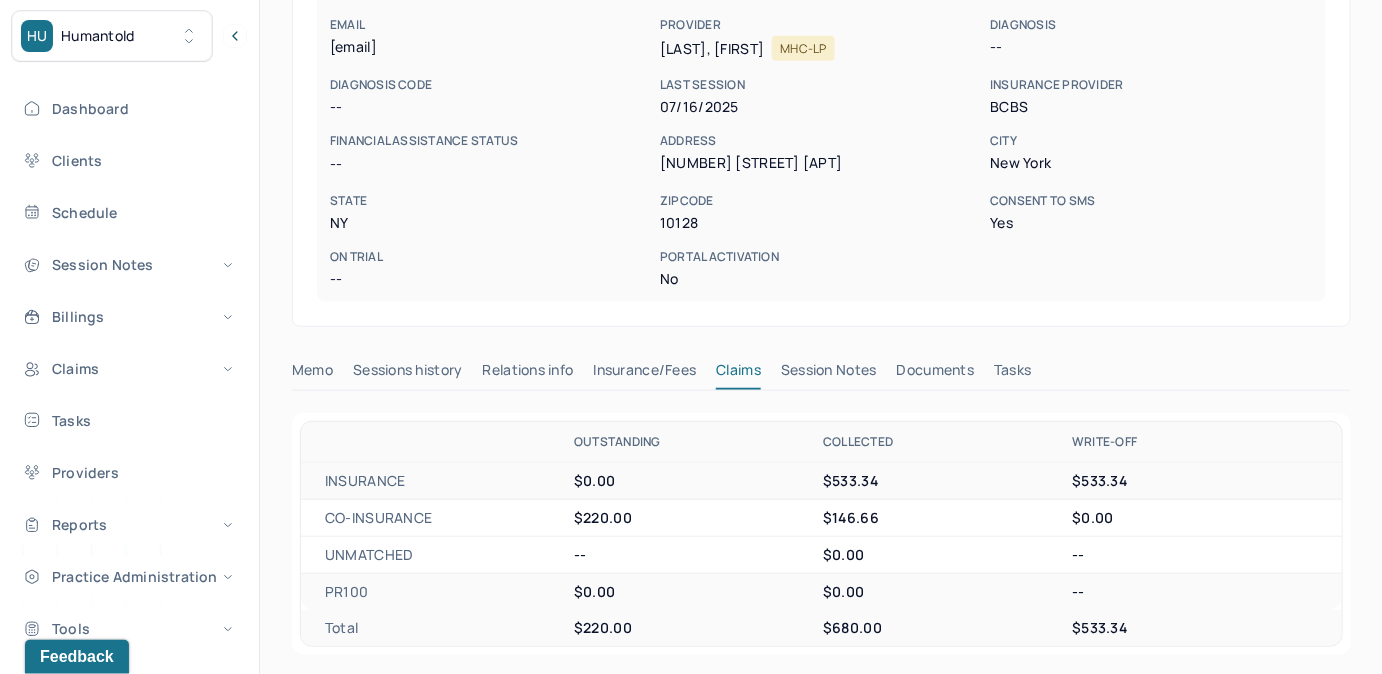 click on "Tasks" at bounding box center (1012, 374) 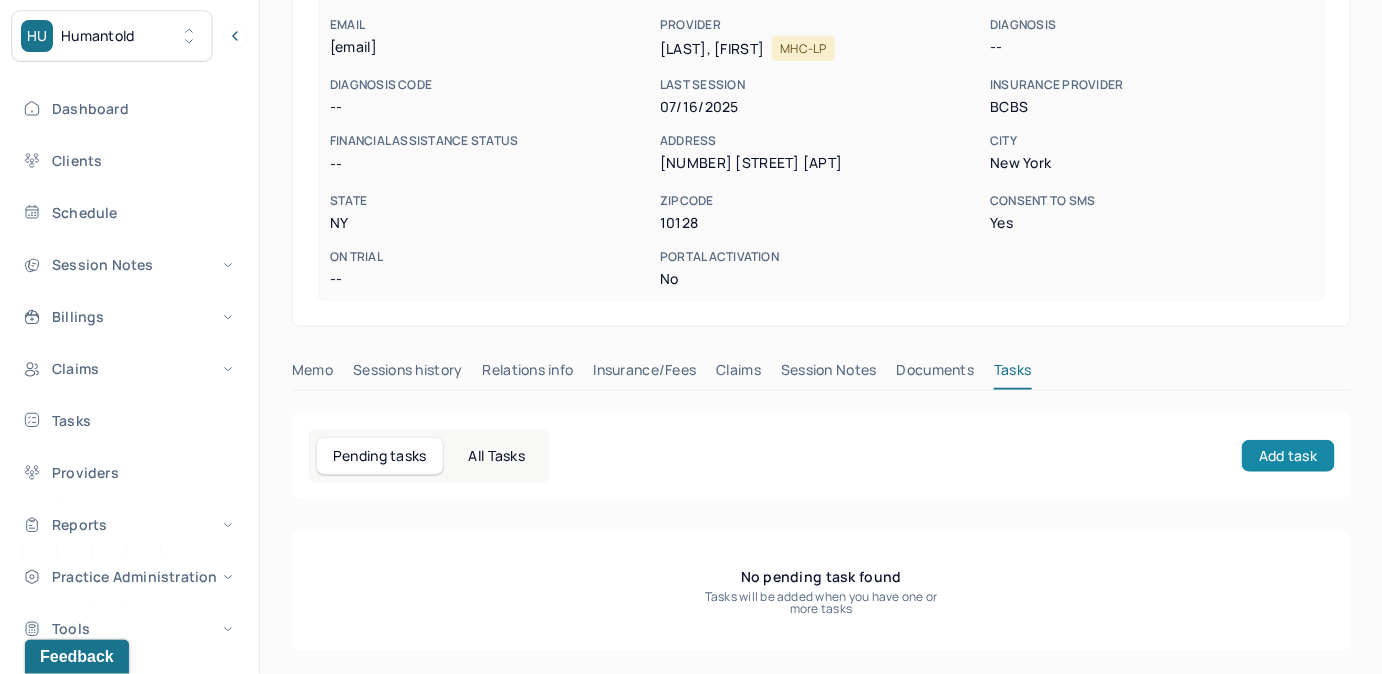click on "Add task" at bounding box center (1288, 456) 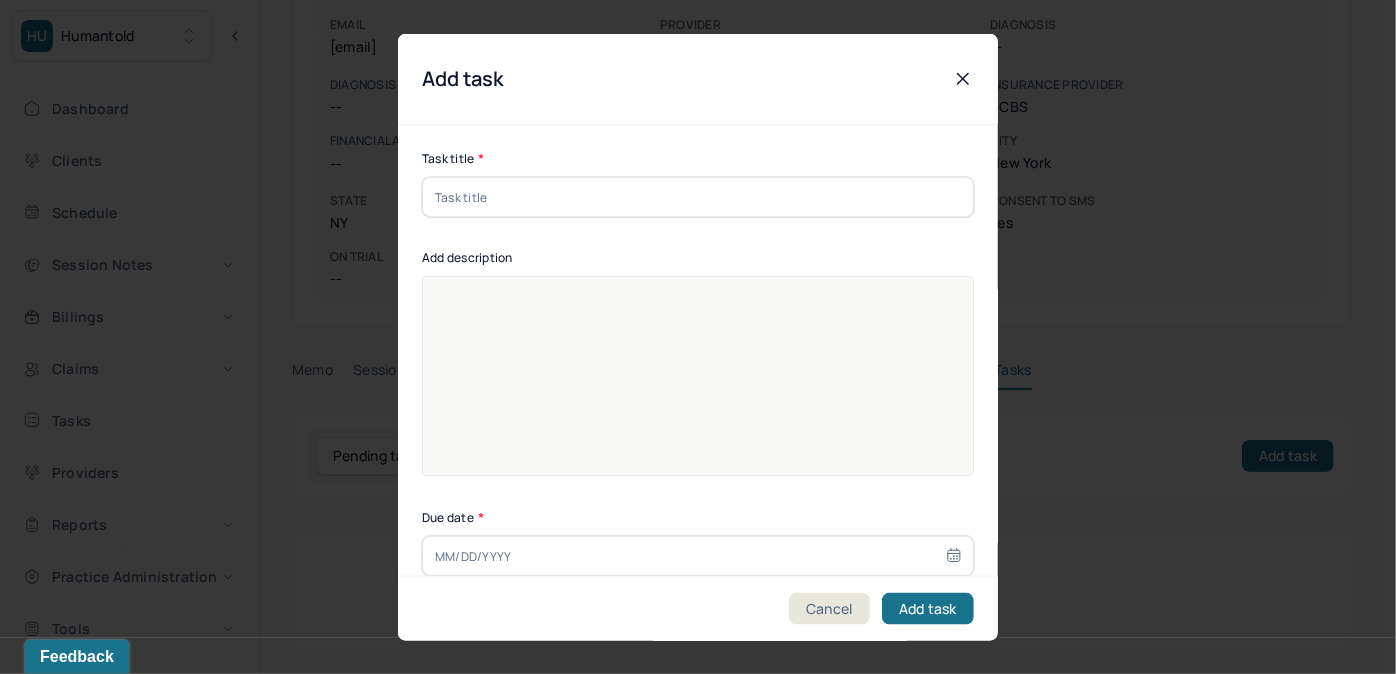 drag, startPoint x: 499, startPoint y: 198, endPoint x: 498, endPoint y: 208, distance: 10.049875 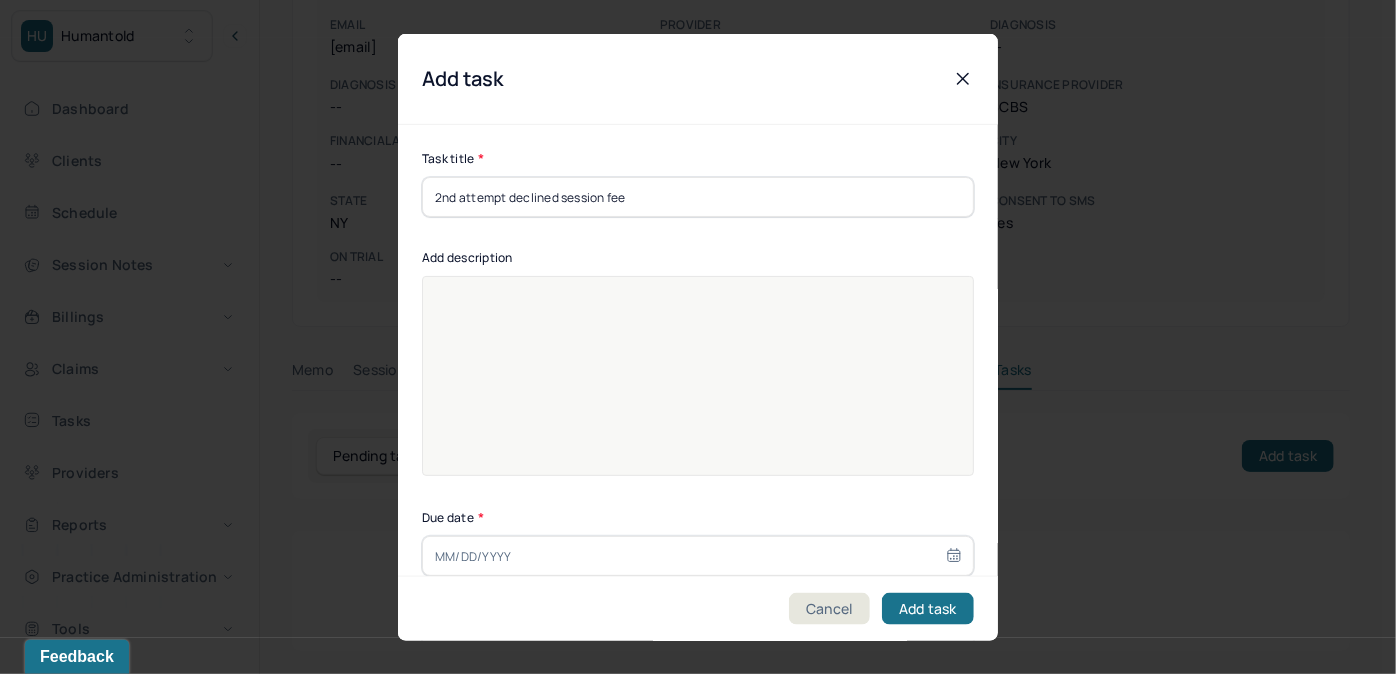 click at bounding box center [698, 389] 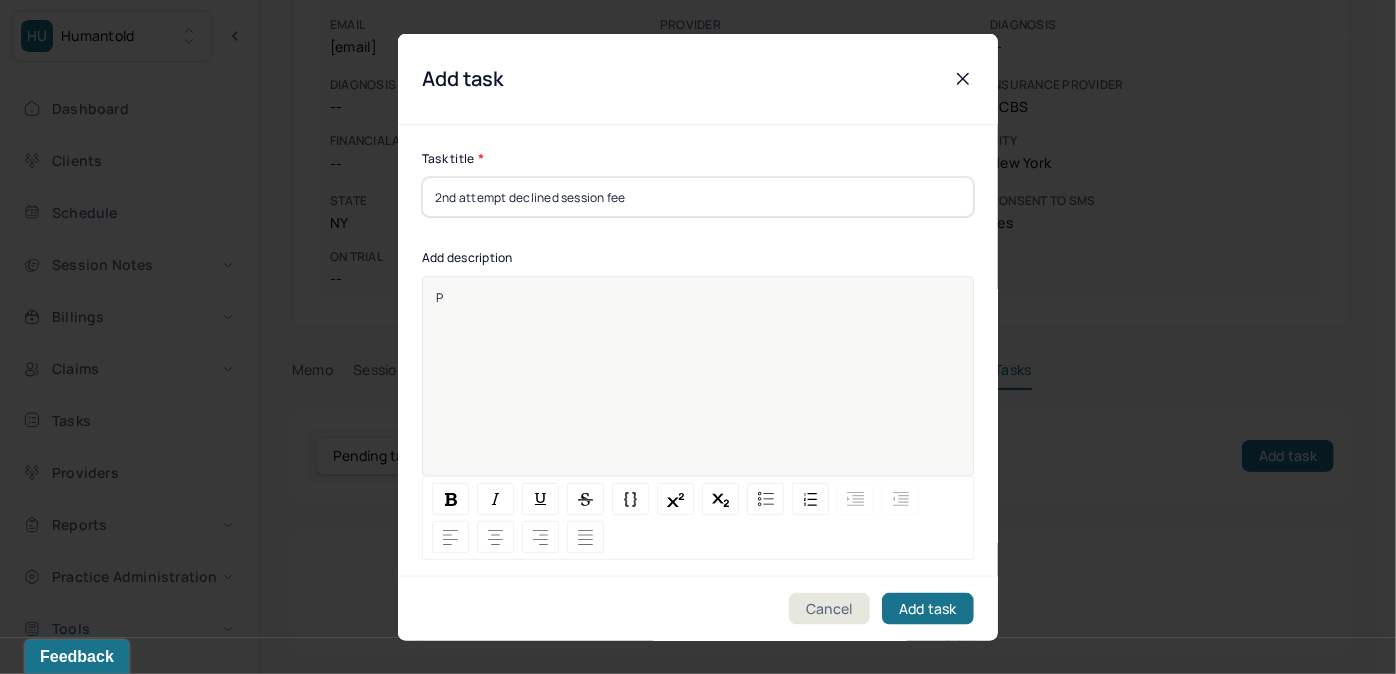 type 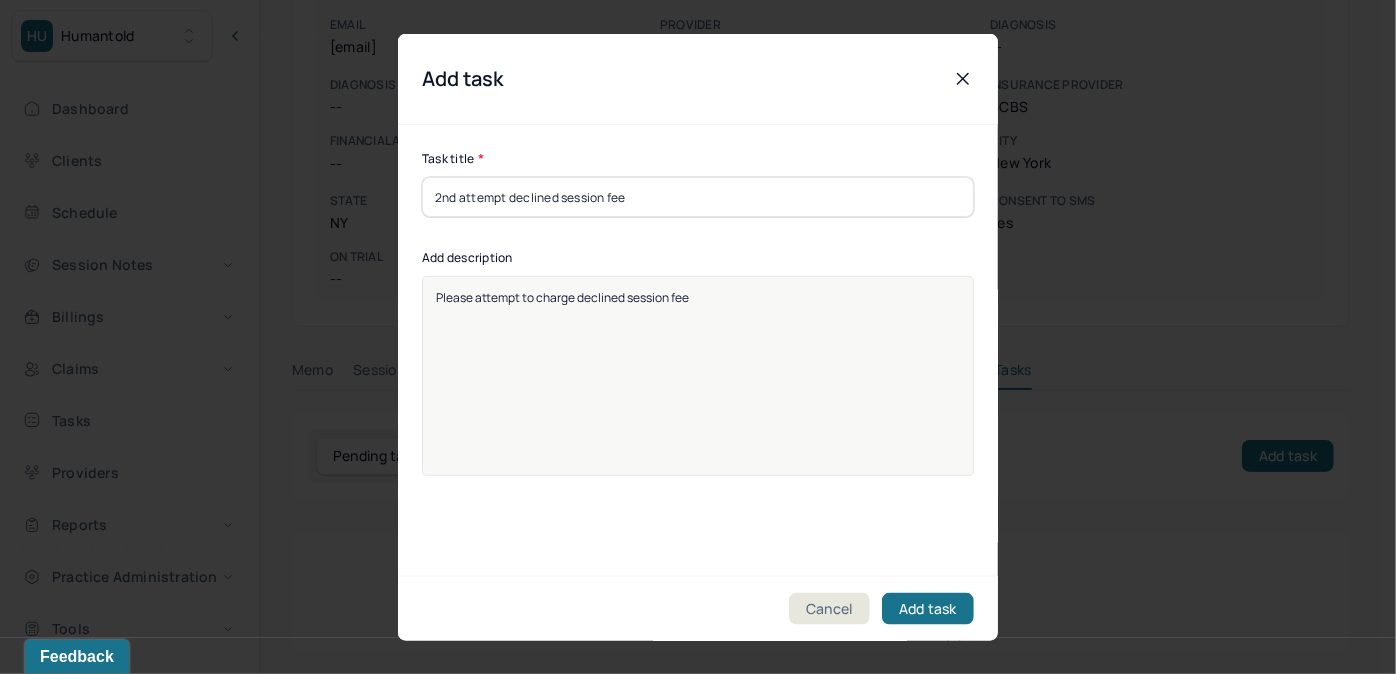 click on "Please attempt to charge declined session fee" at bounding box center (698, 389) 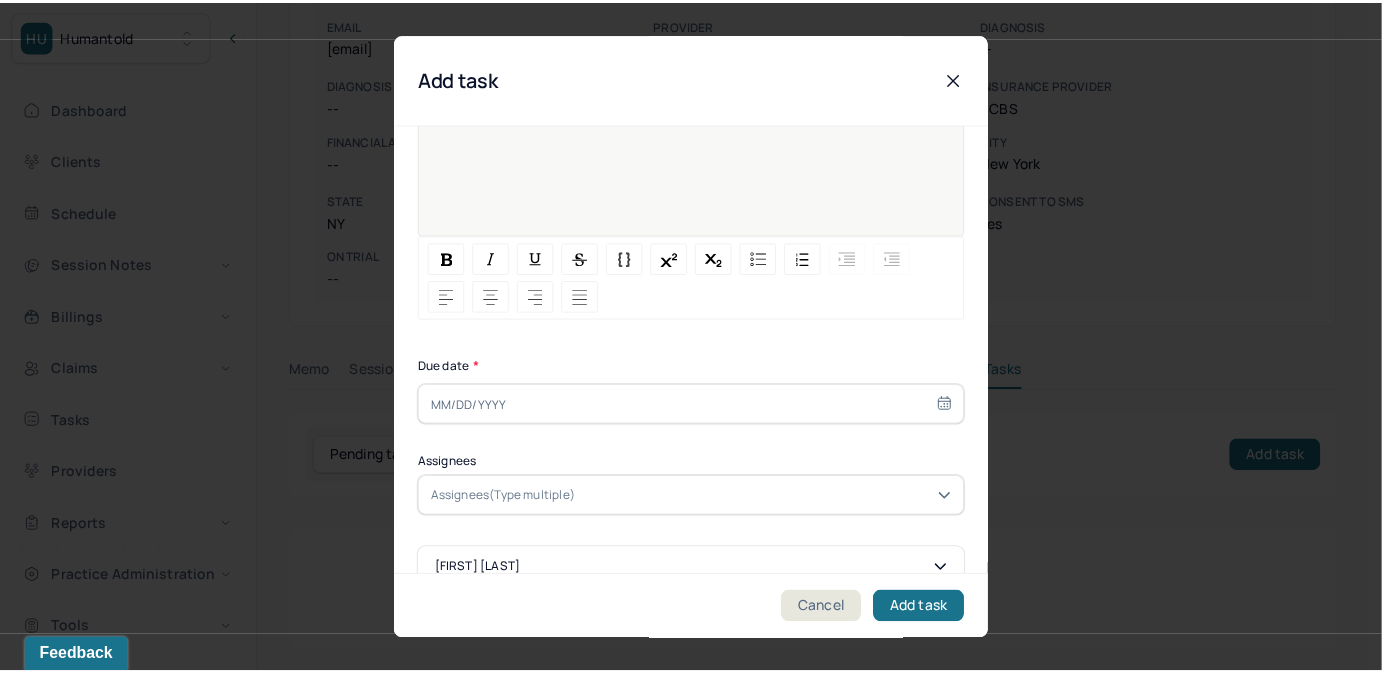 scroll, scrollTop: 274, scrollLeft: 0, axis: vertical 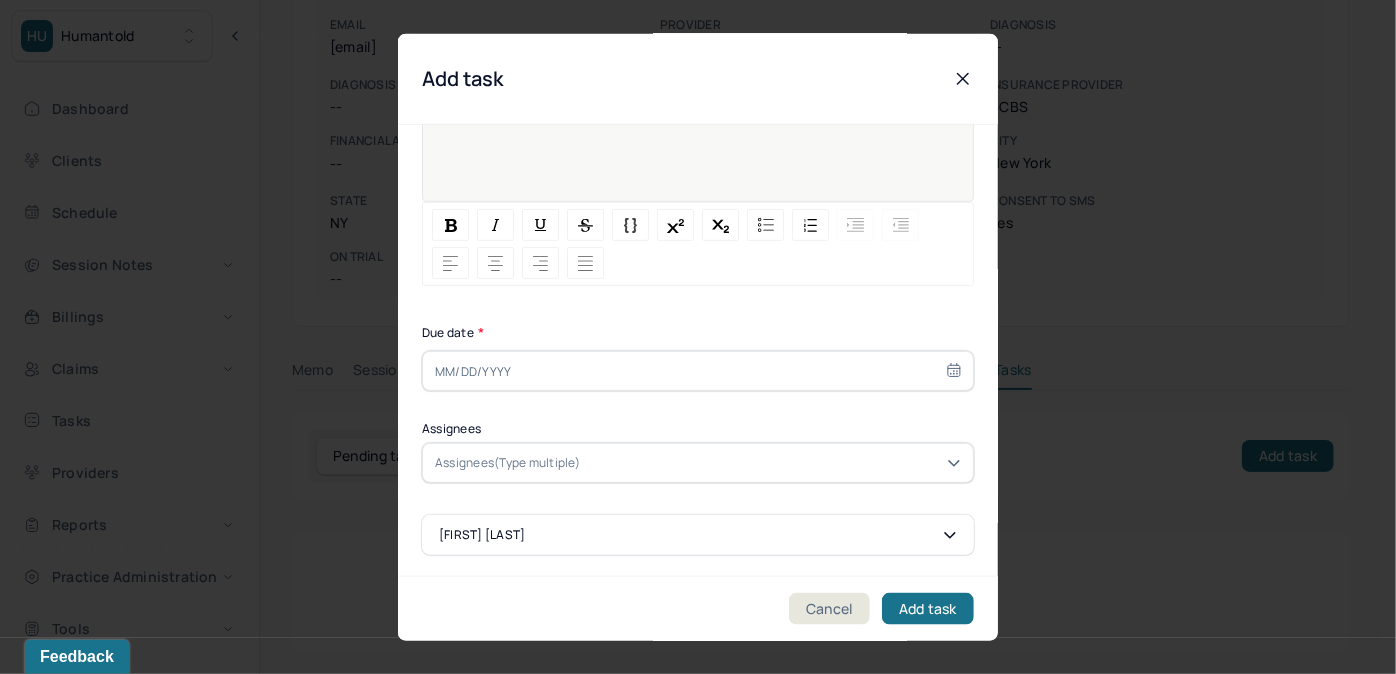 click at bounding box center (698, 371) 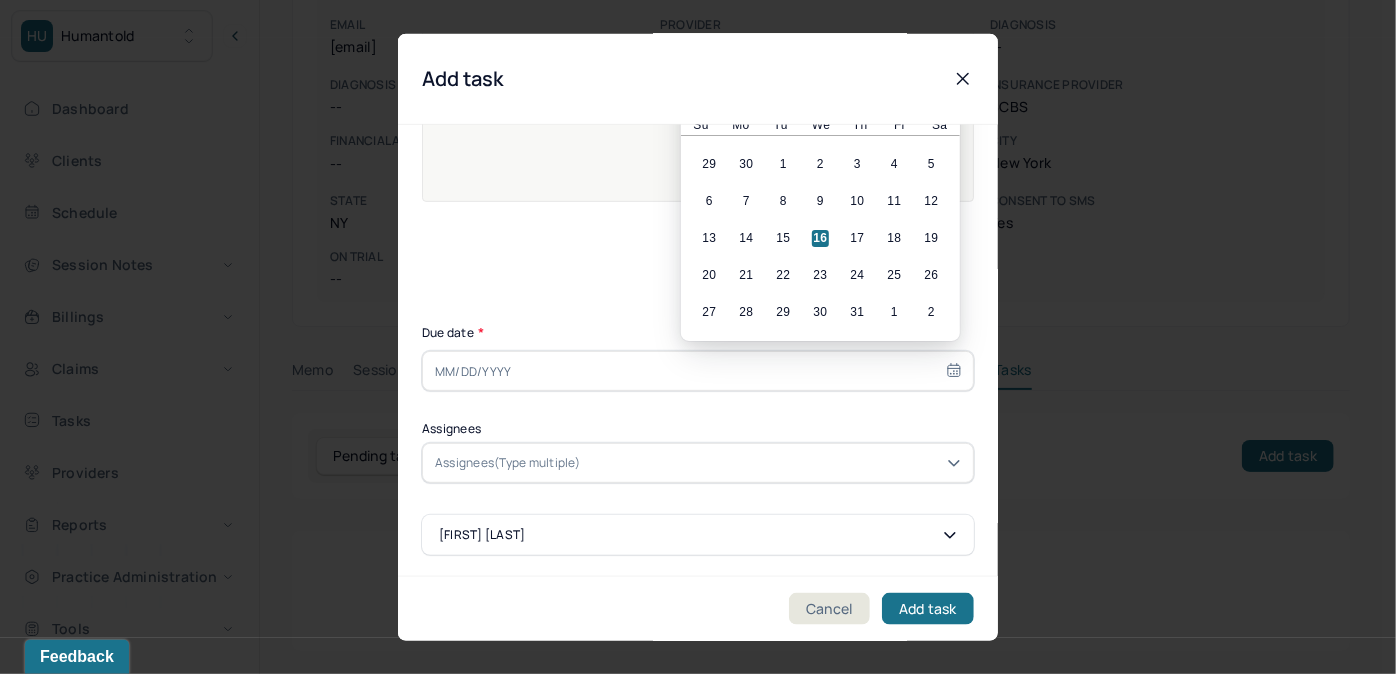 click on "16" at bounding box center [820, 238] 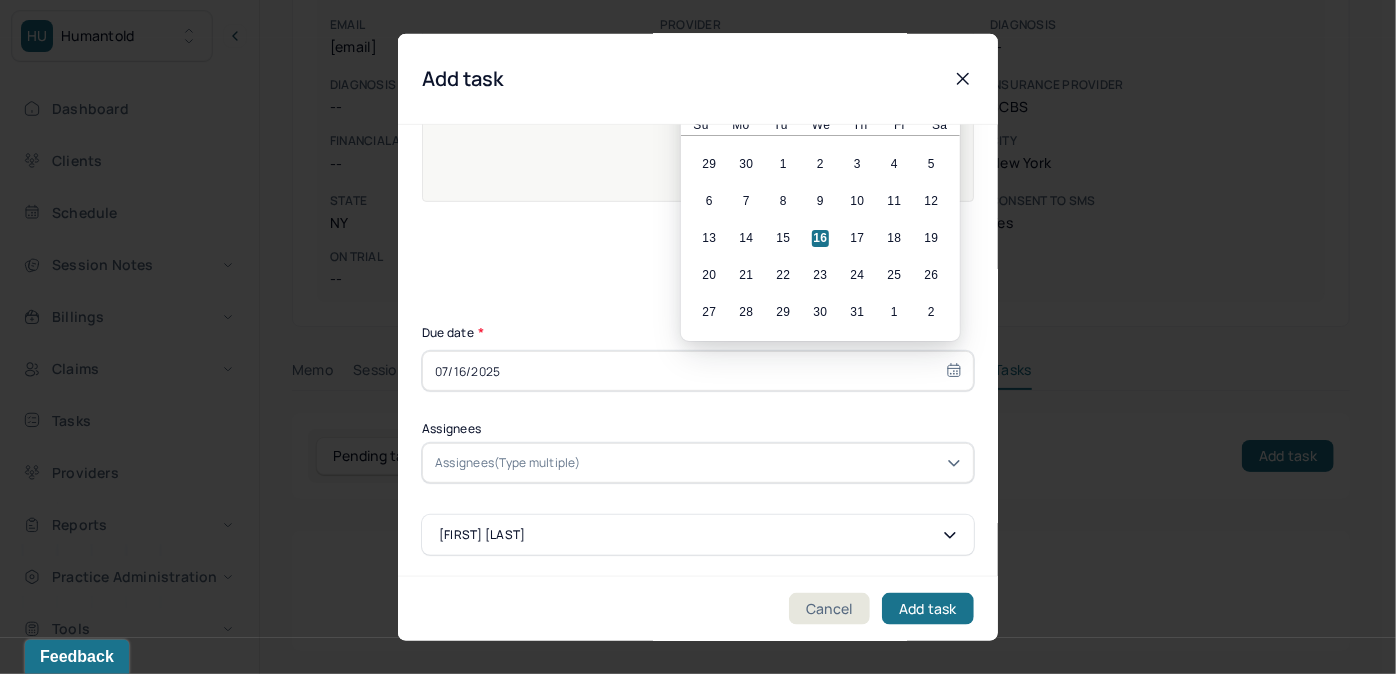 click on "Assignees(Type multiple)" at bounding box center (698, 463) 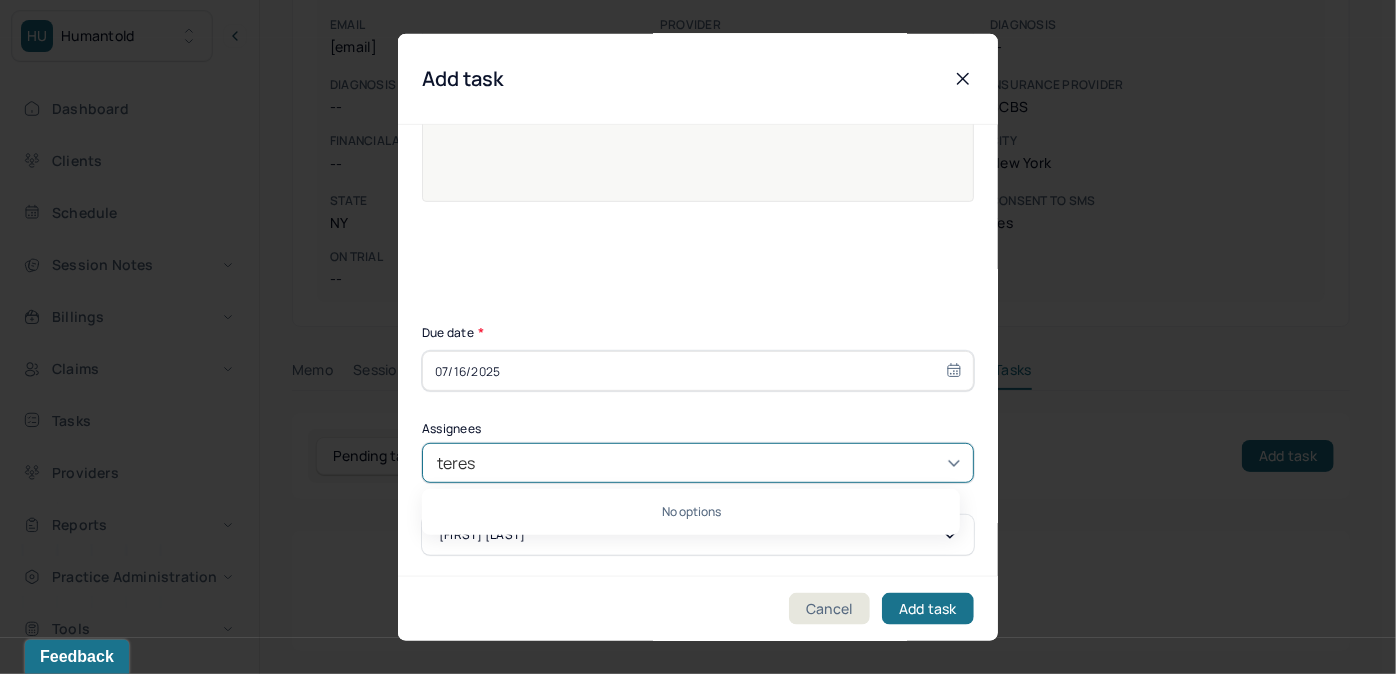 type on "[FIRST]" 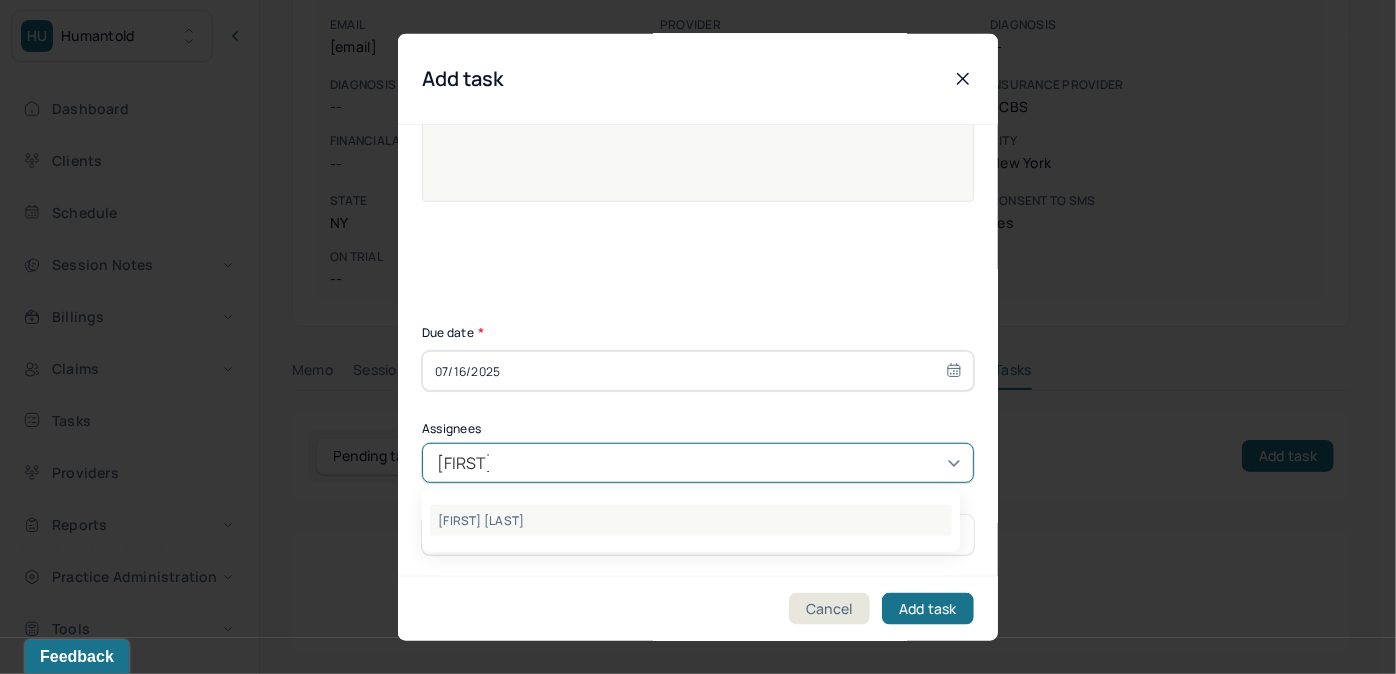 click on "[FIRST] [LAST]" at bounding box center [691, 520] 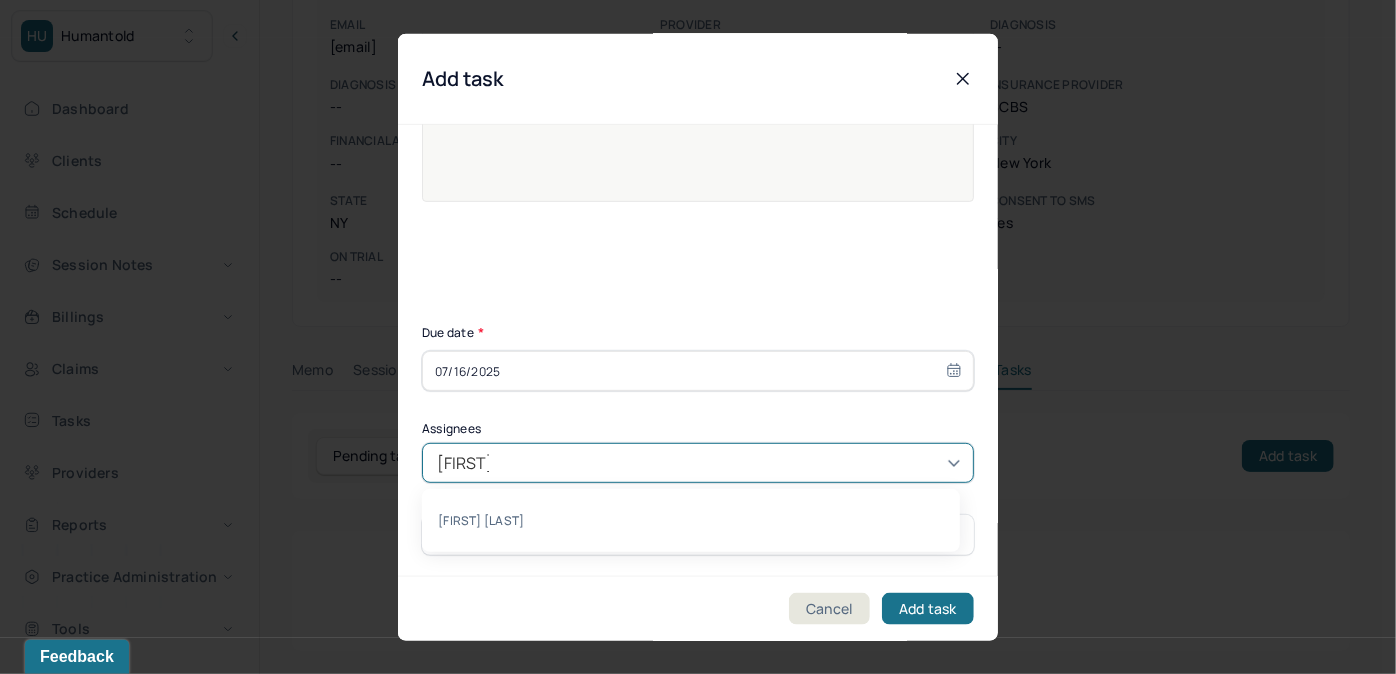 type 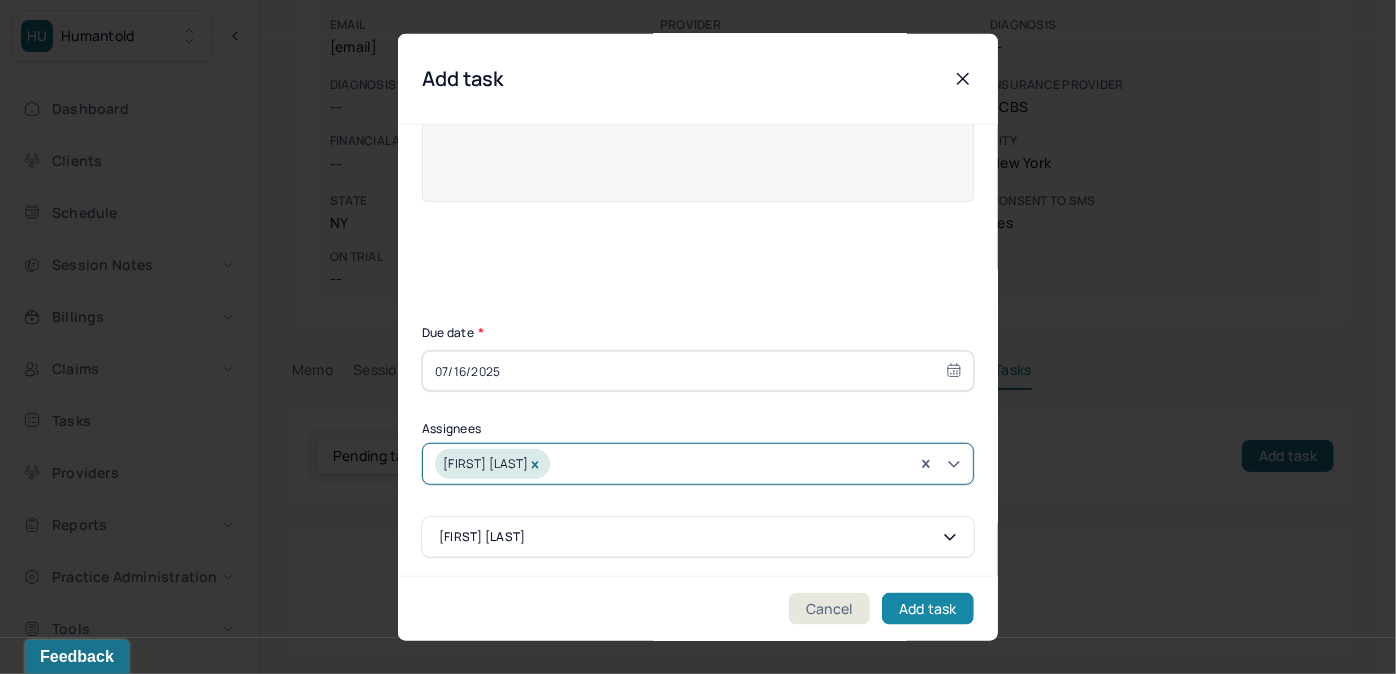 click on "Add task" at bounding box center (928, 608) 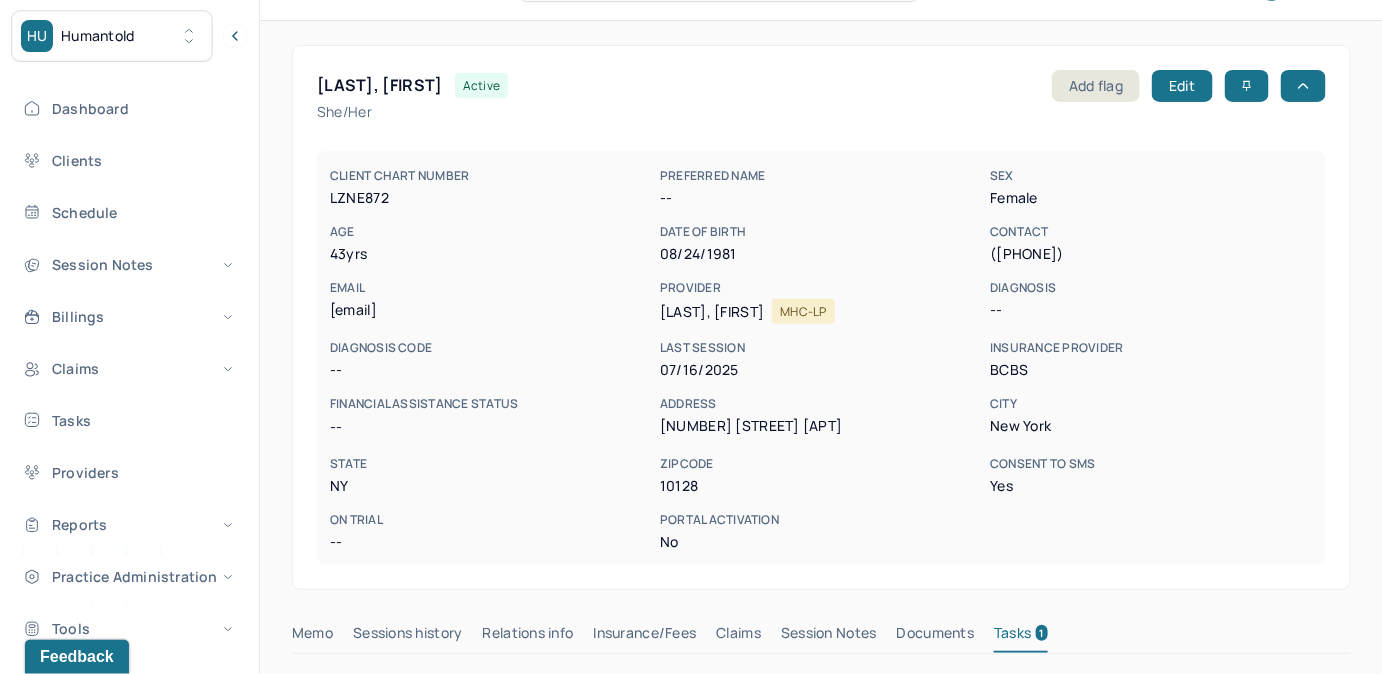 scroll, scrollTop: 24, scrollLeft: 0, axis: vertical 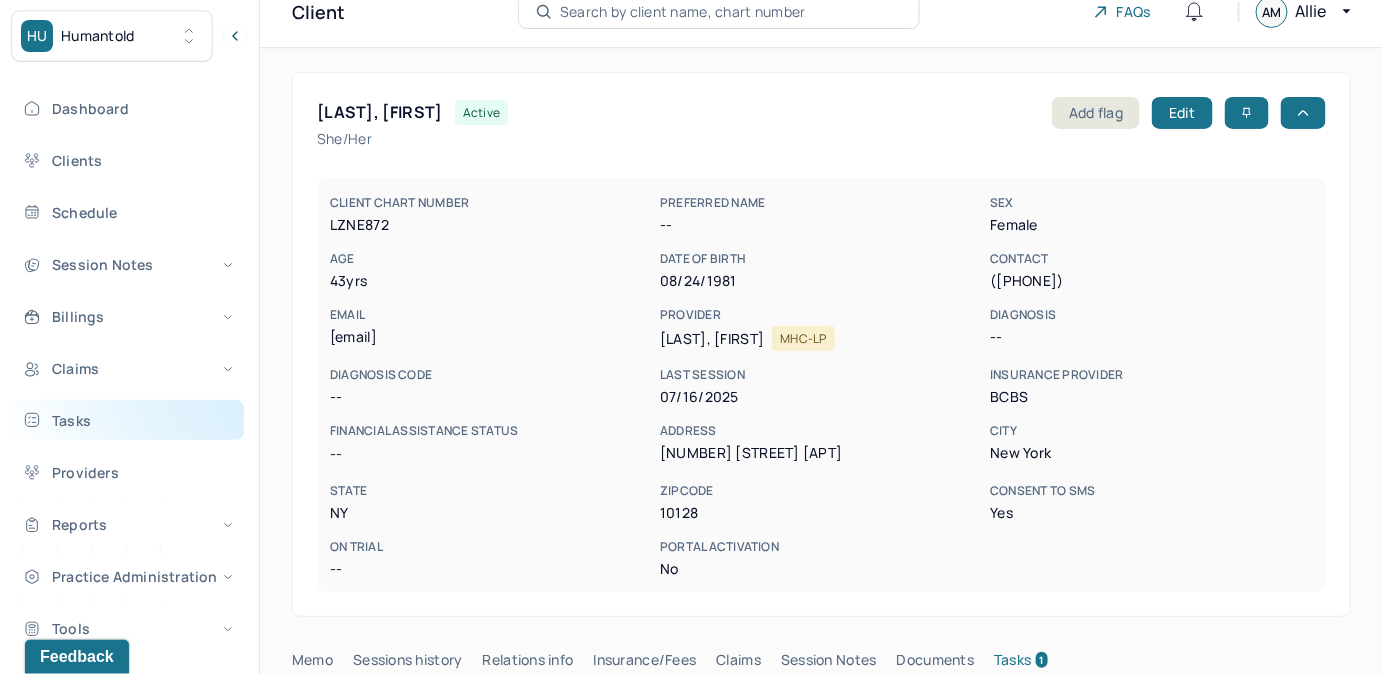 click on "Tasks" at bounding box center [128, 420] 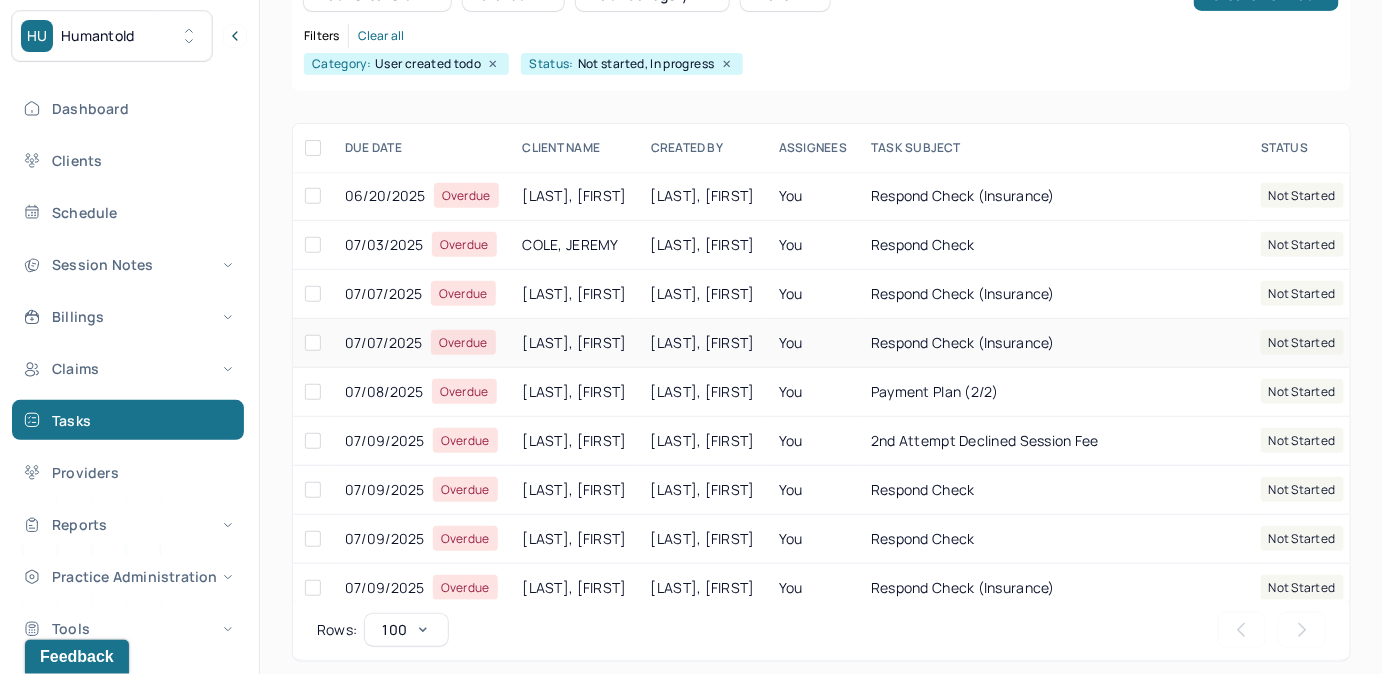 scroll, scrollTop: 256, scrollLeft: 0, axis: vertical 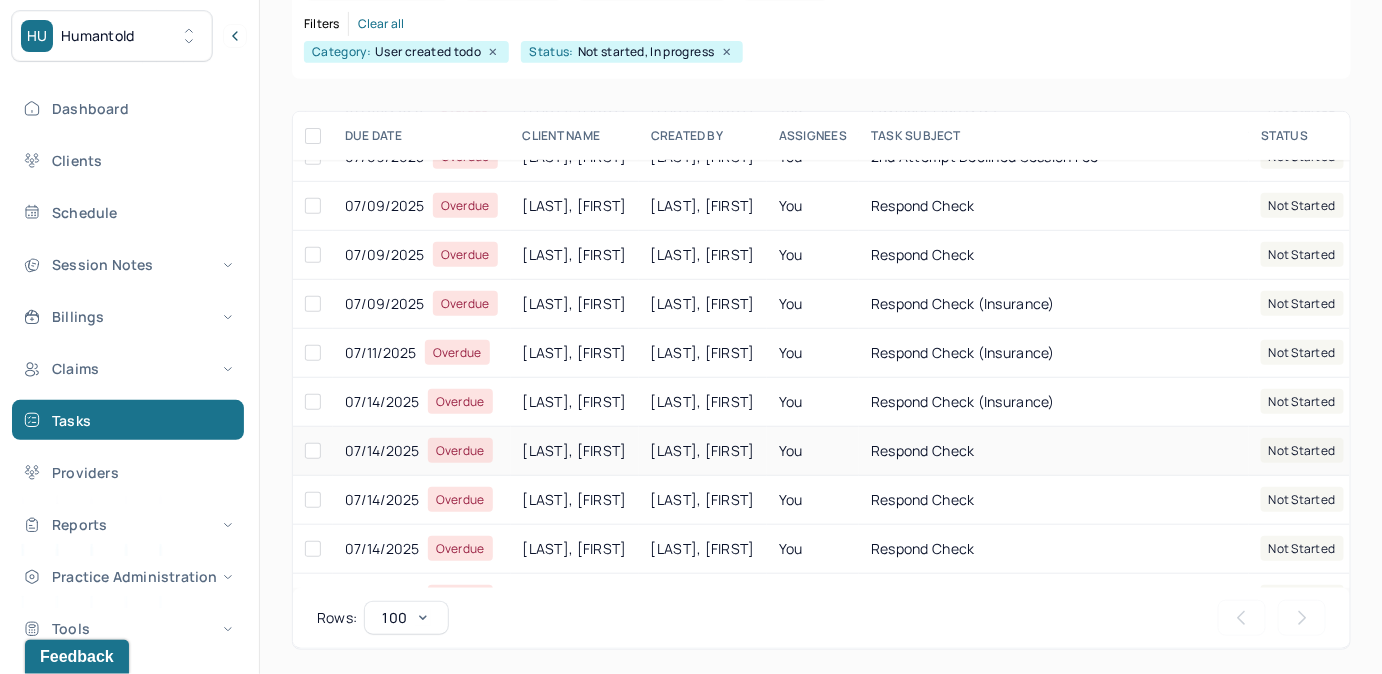 click on "You" at bounding box center [813, 451] 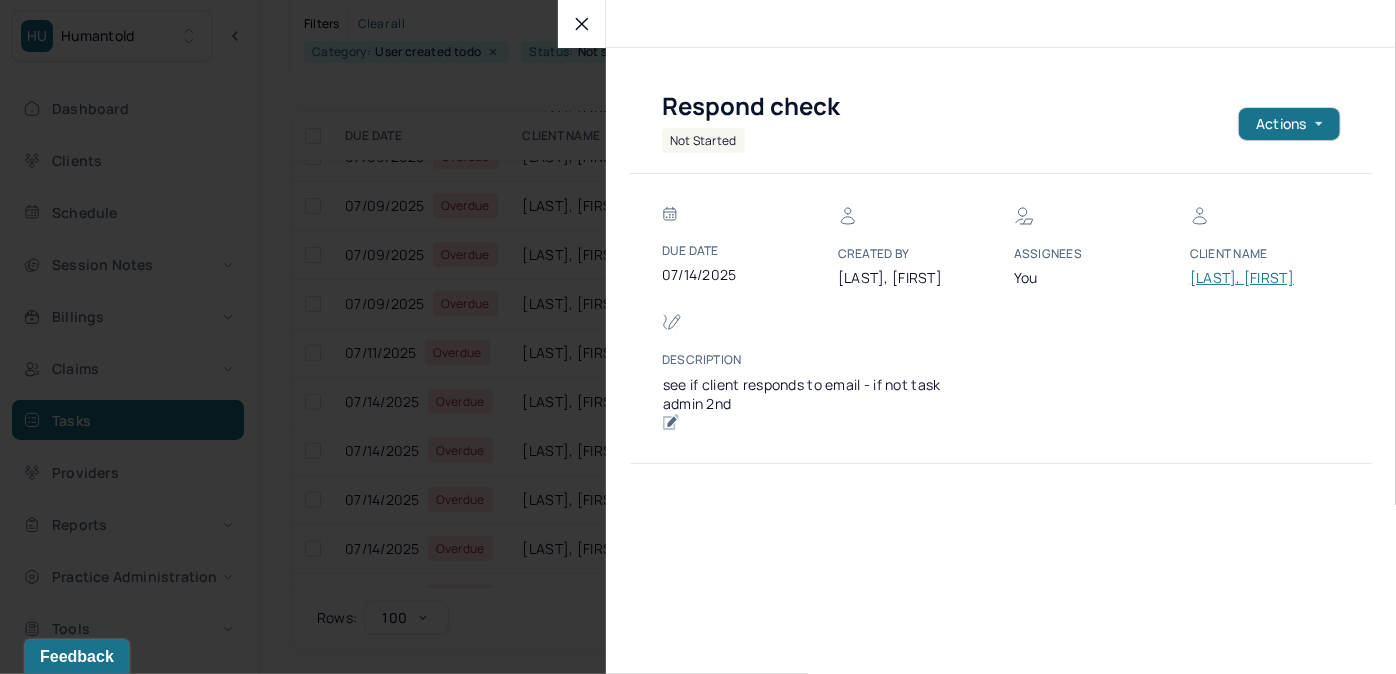 click on "[LAST], [FIRST]" at bounding box center (1250, 278) 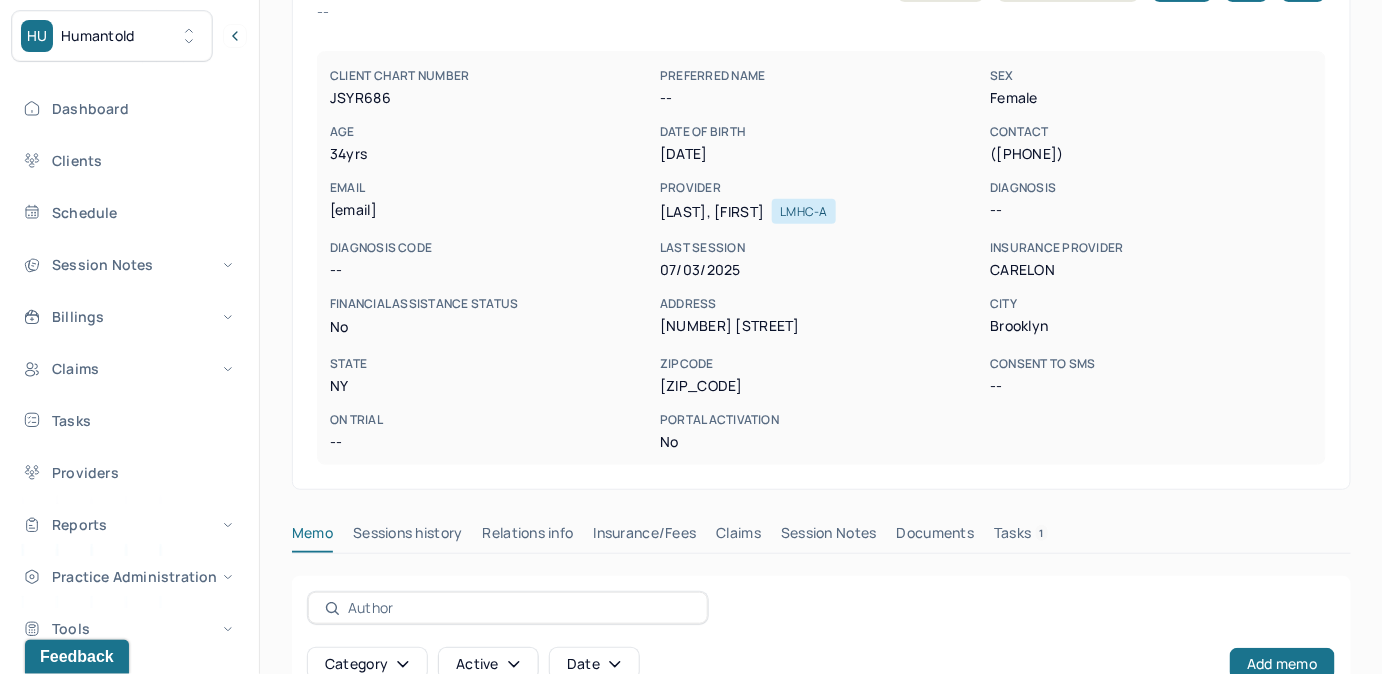 scroll, scrollTop: 160, scrollLeft: 0, axis: vertical 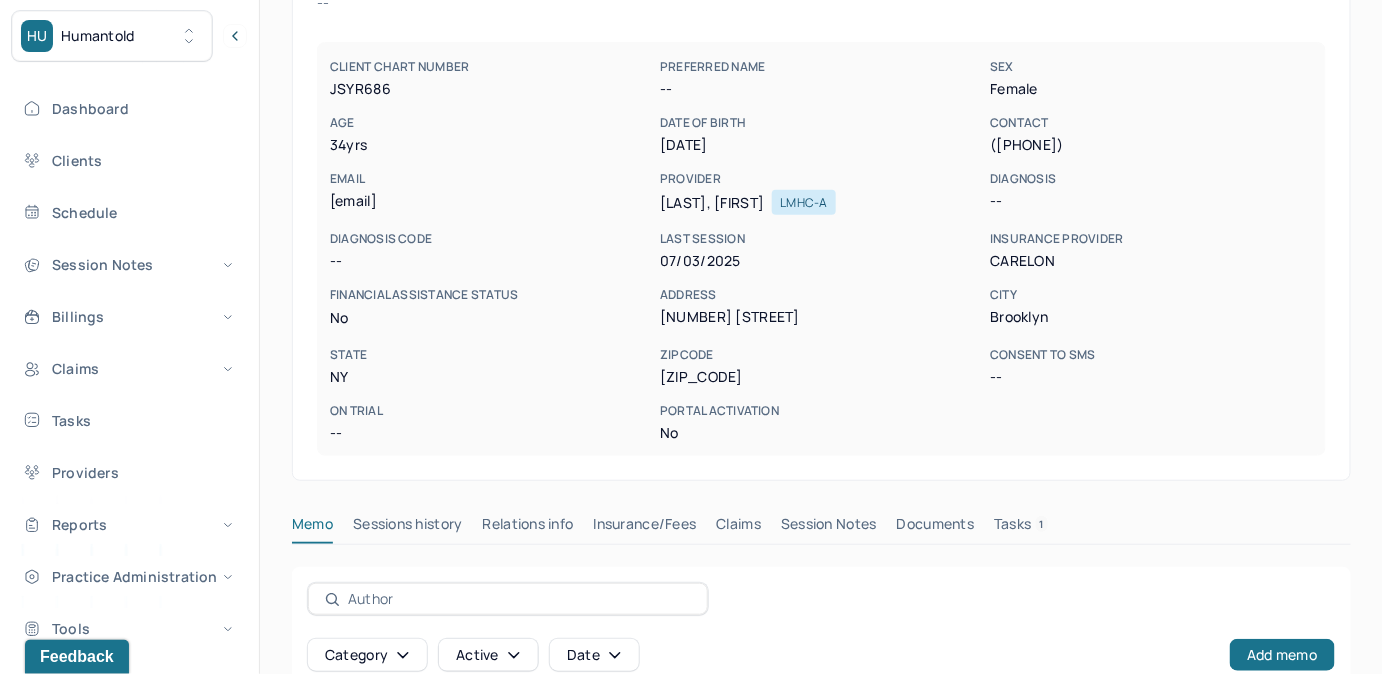 click on "Tasks 1" at bounding box center (1021, 528) 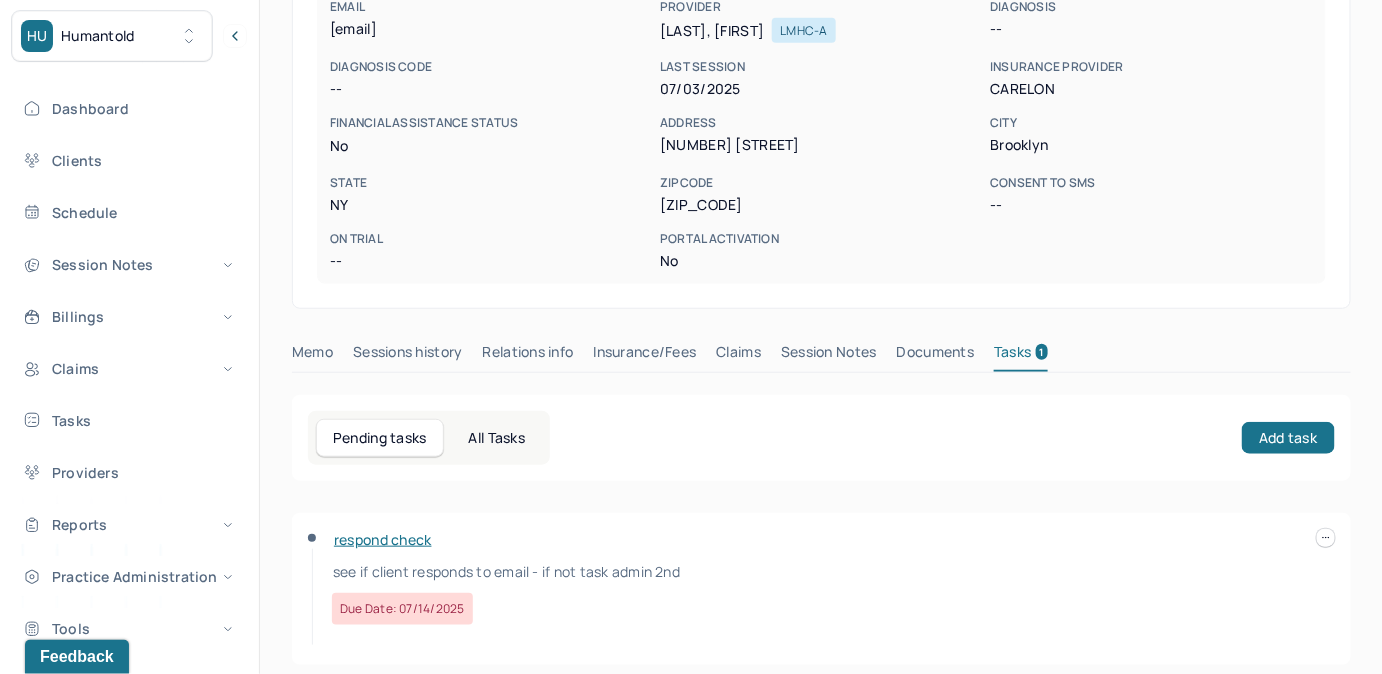 scroll, scrollTop: 348, scrollLeft: 0, axis: vertical 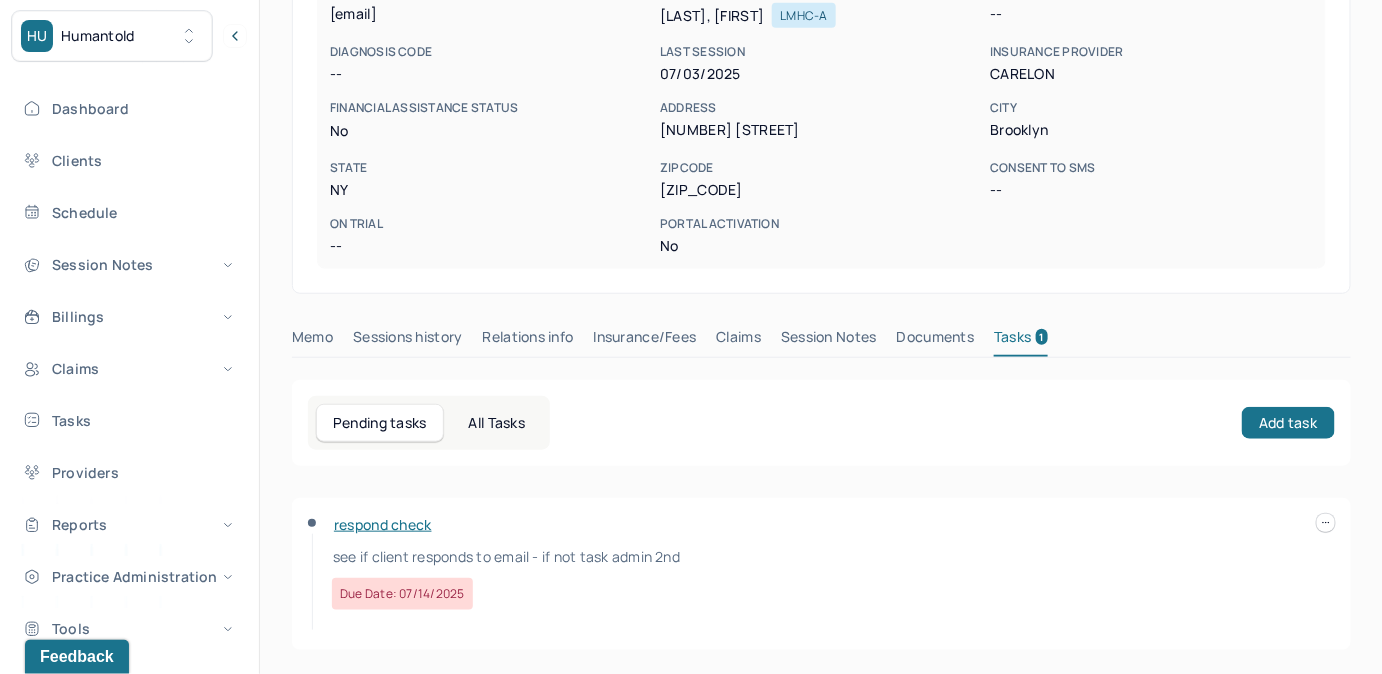 click at bounding box center (1326, 523) 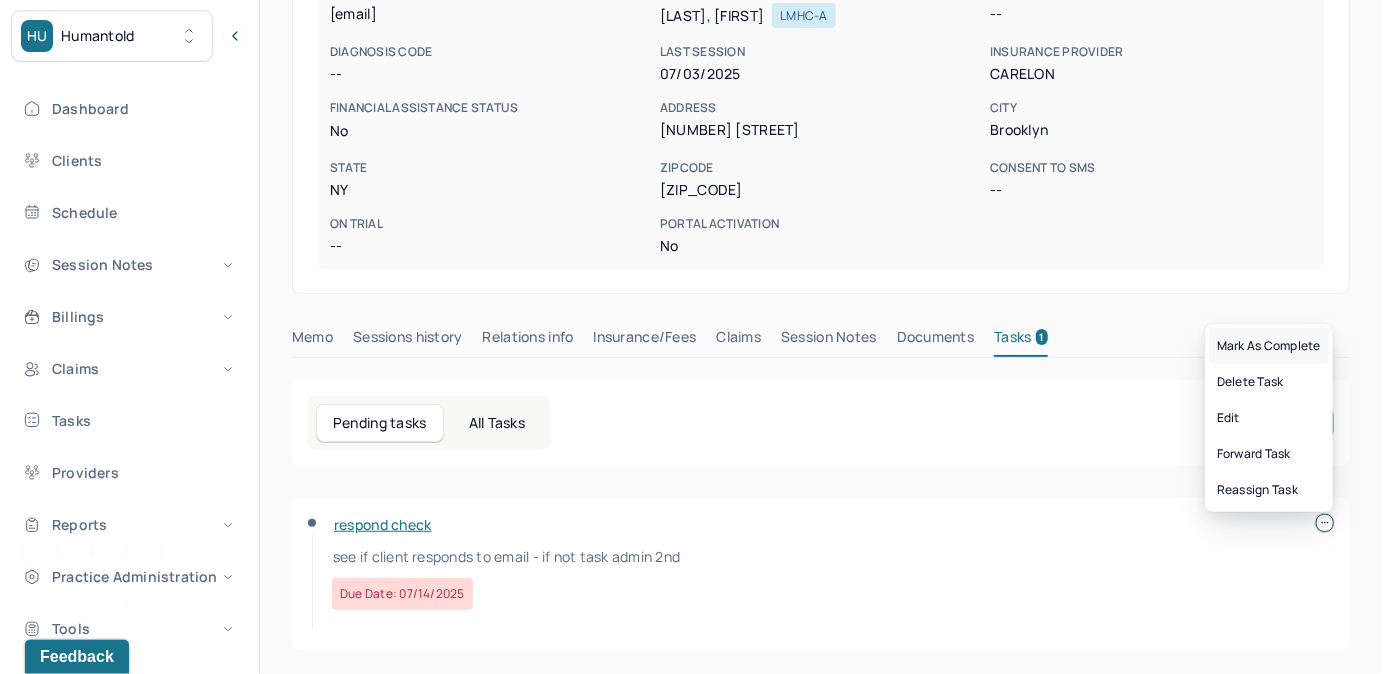 click on "Mark as complete" at bounding box center [1269, 346] 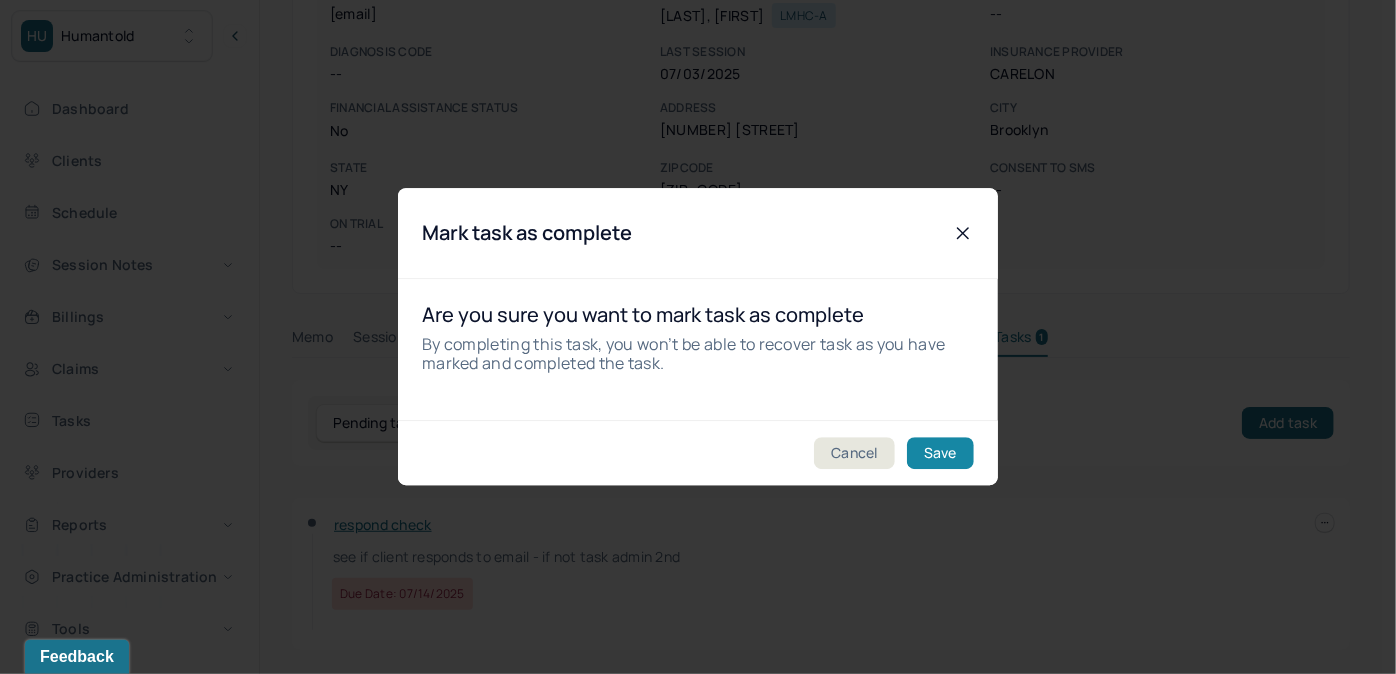 click on "Save" at bounding box center [940, 454] 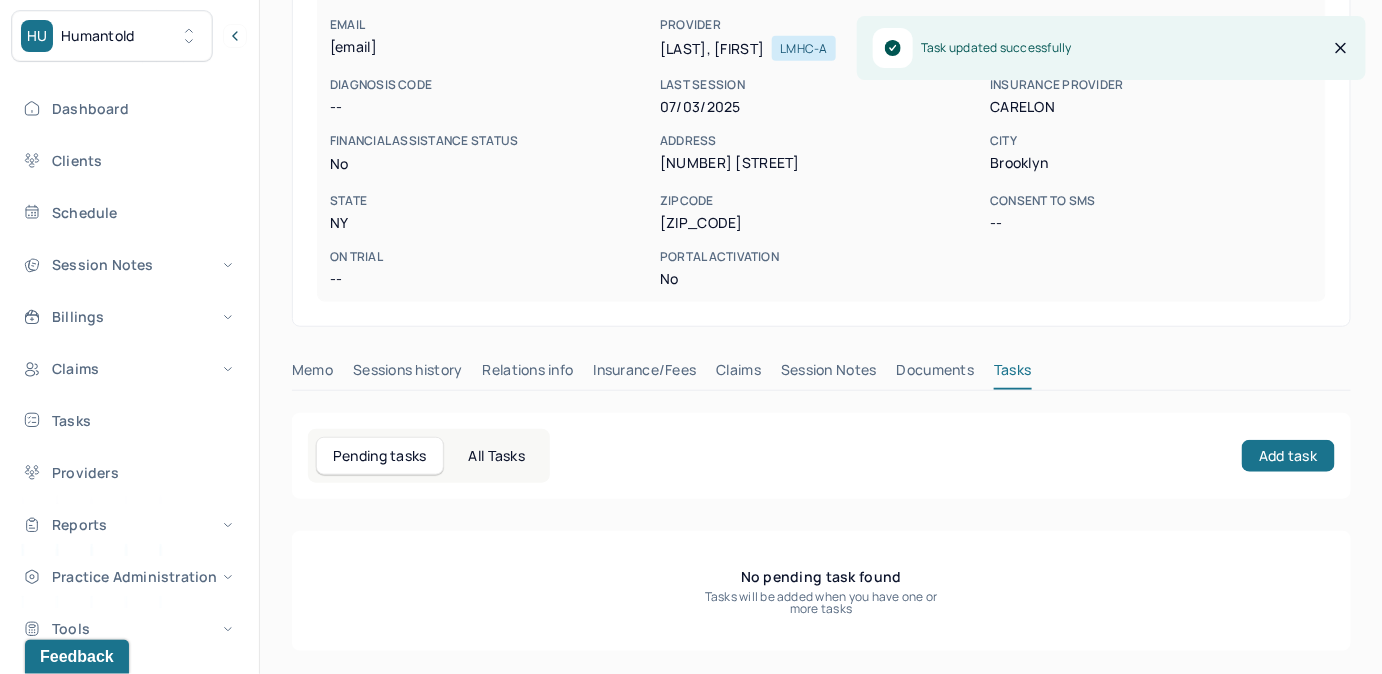 drag, startPoint x: 738, startPoint y: 366, endPoint x: 749, endPoint y: 363, distance: 11.401754 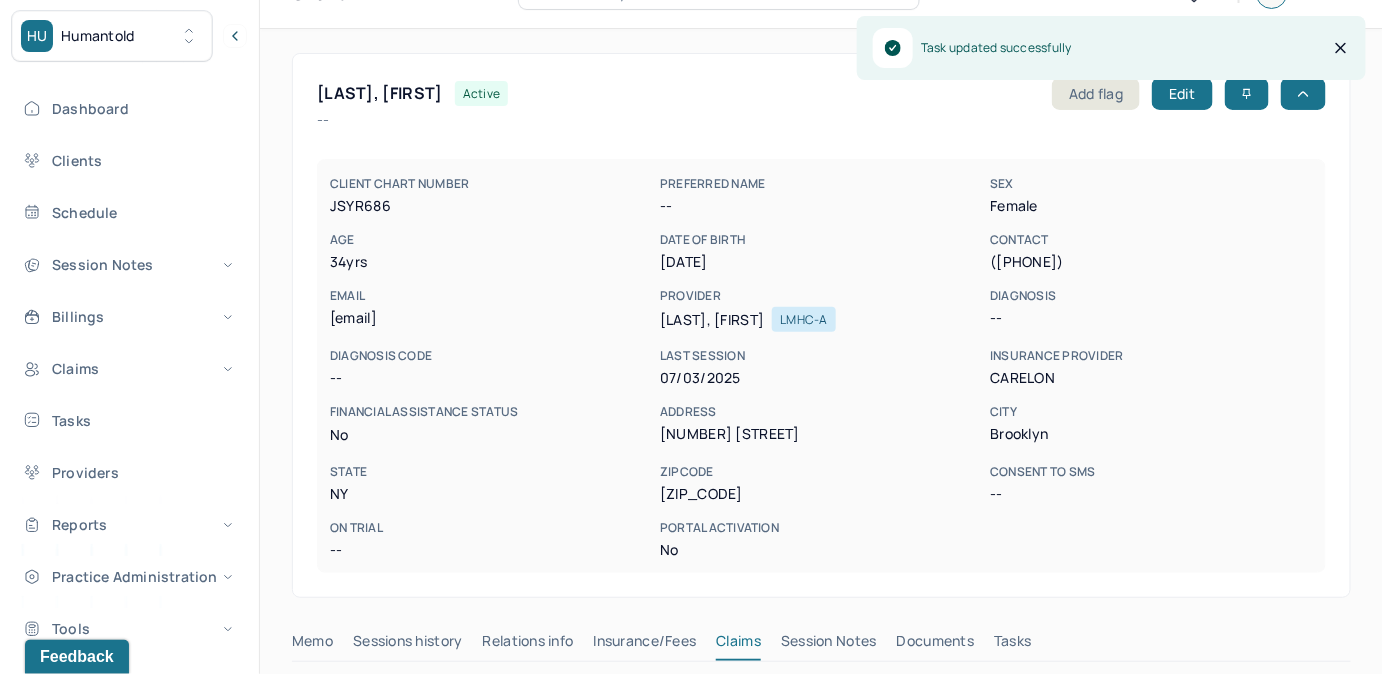 scroll, scrollTop: 41, scrollLeft: 0, axis: vertical 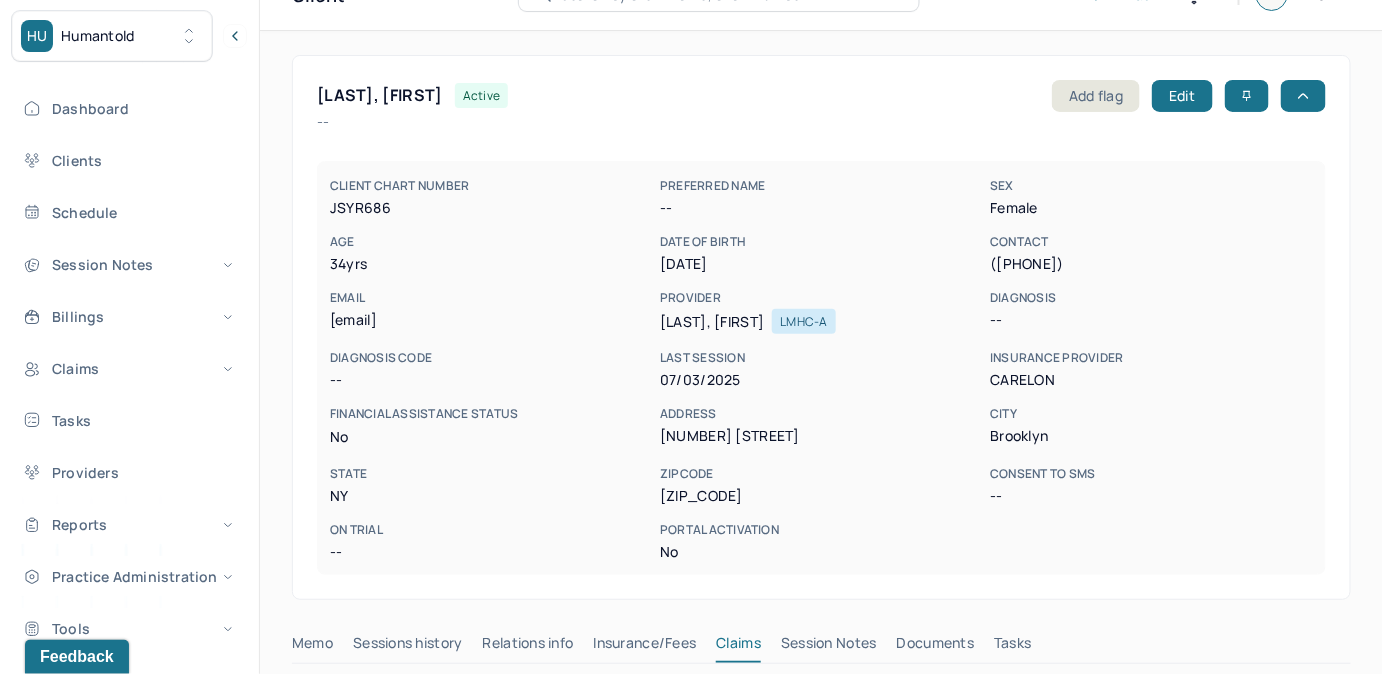 drag, startPoint x: 332, startPoint y: 318, endPoint x: 488, endPoint y: 334, distance: 156.81836 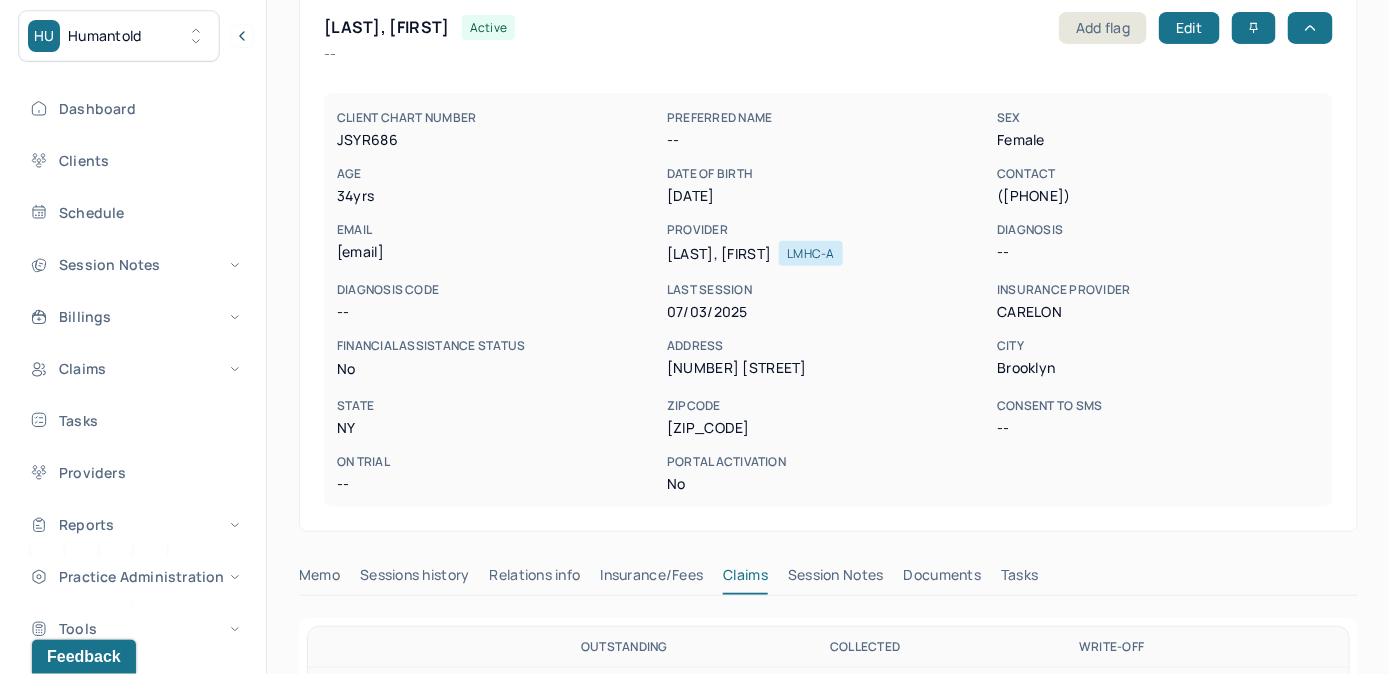 scroll, scrollTop: 314, scrollLeft: 0, axis: vertical 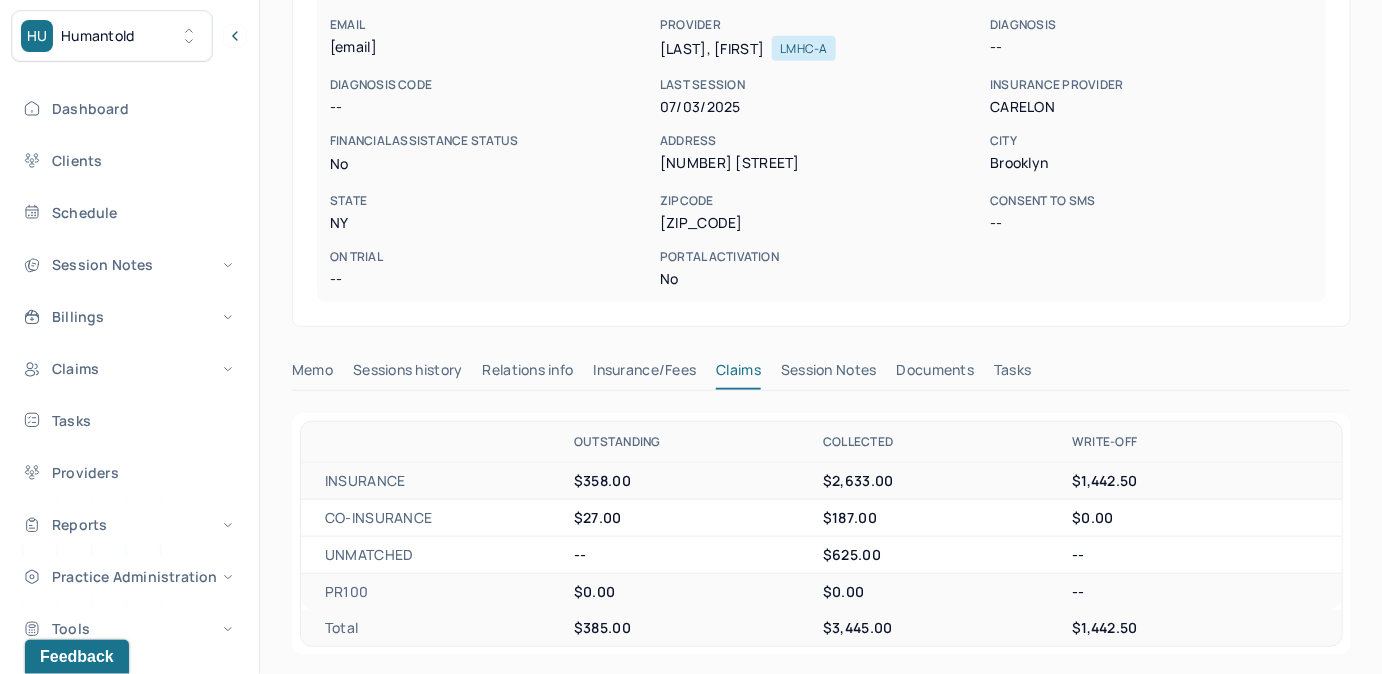 drag, startPoint x: 1024, startPoint y: 366, endPoint x: 1045, endPoint y: 365, distance: 21.023796 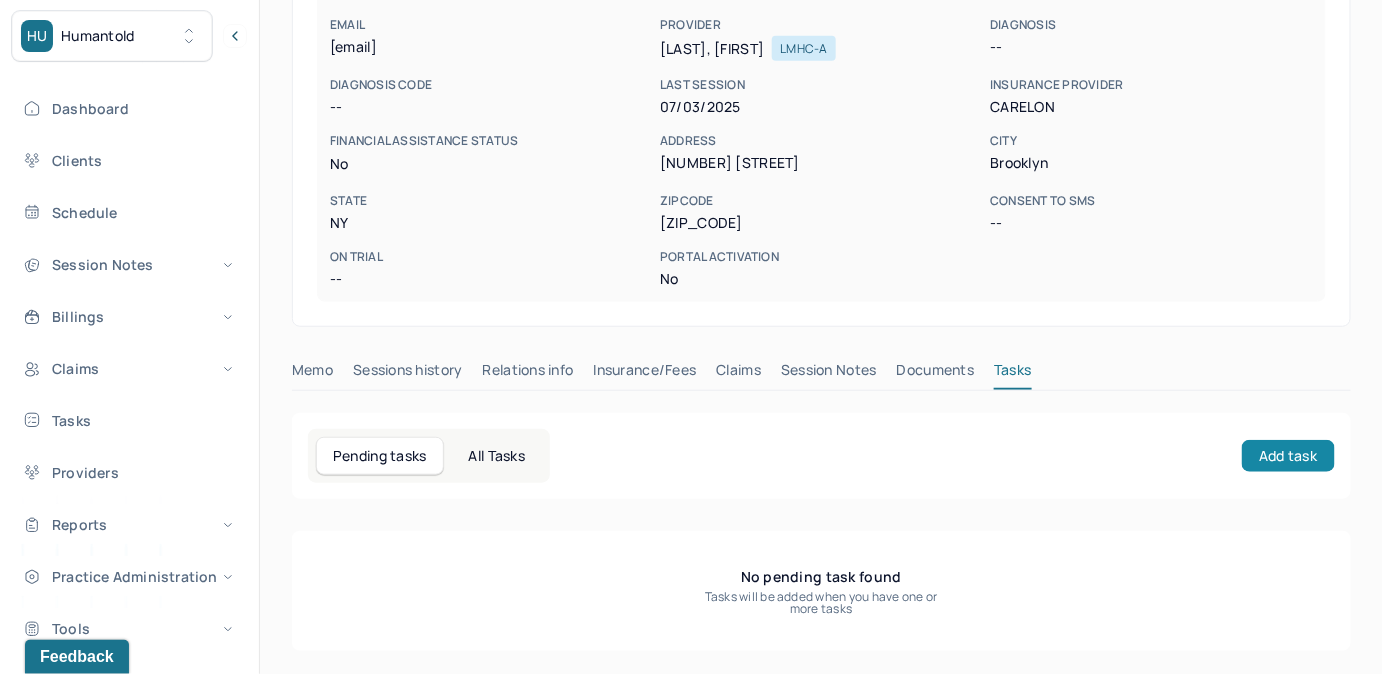 click on "Add task" at bounding box center (1288, 456) 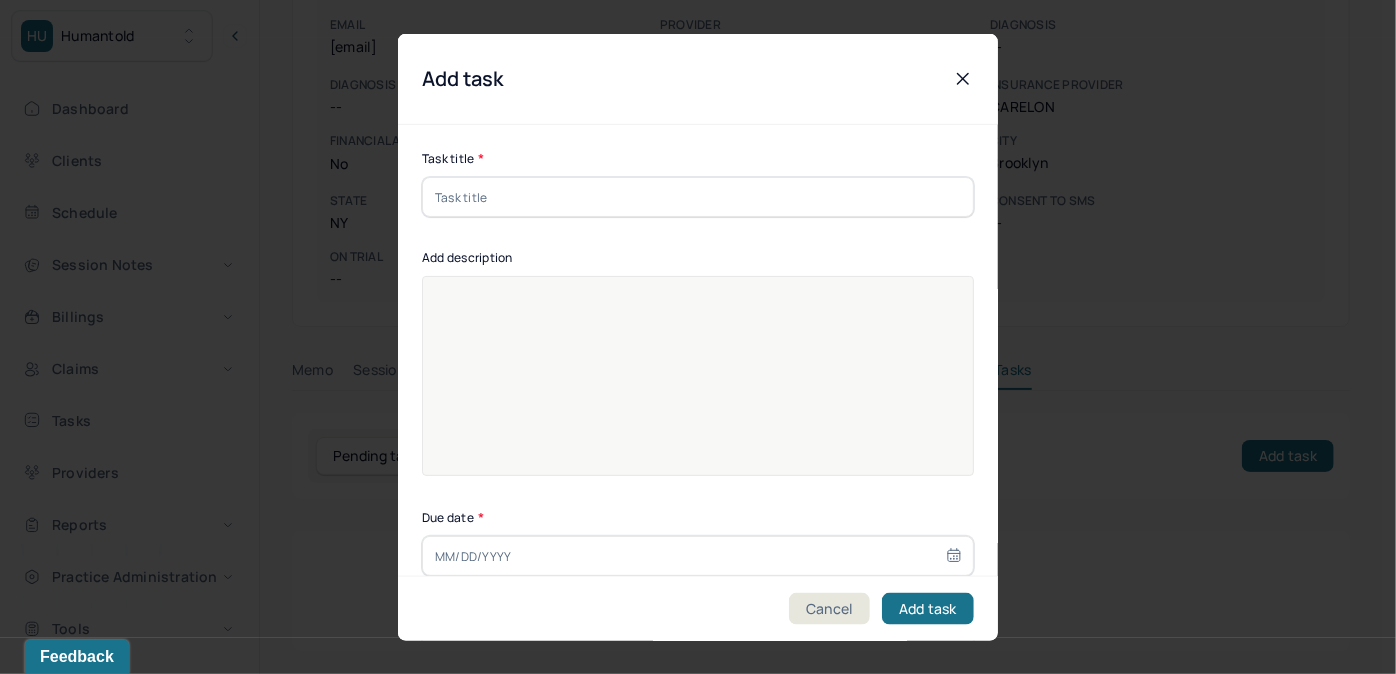 click at bounding box center [698, 197] 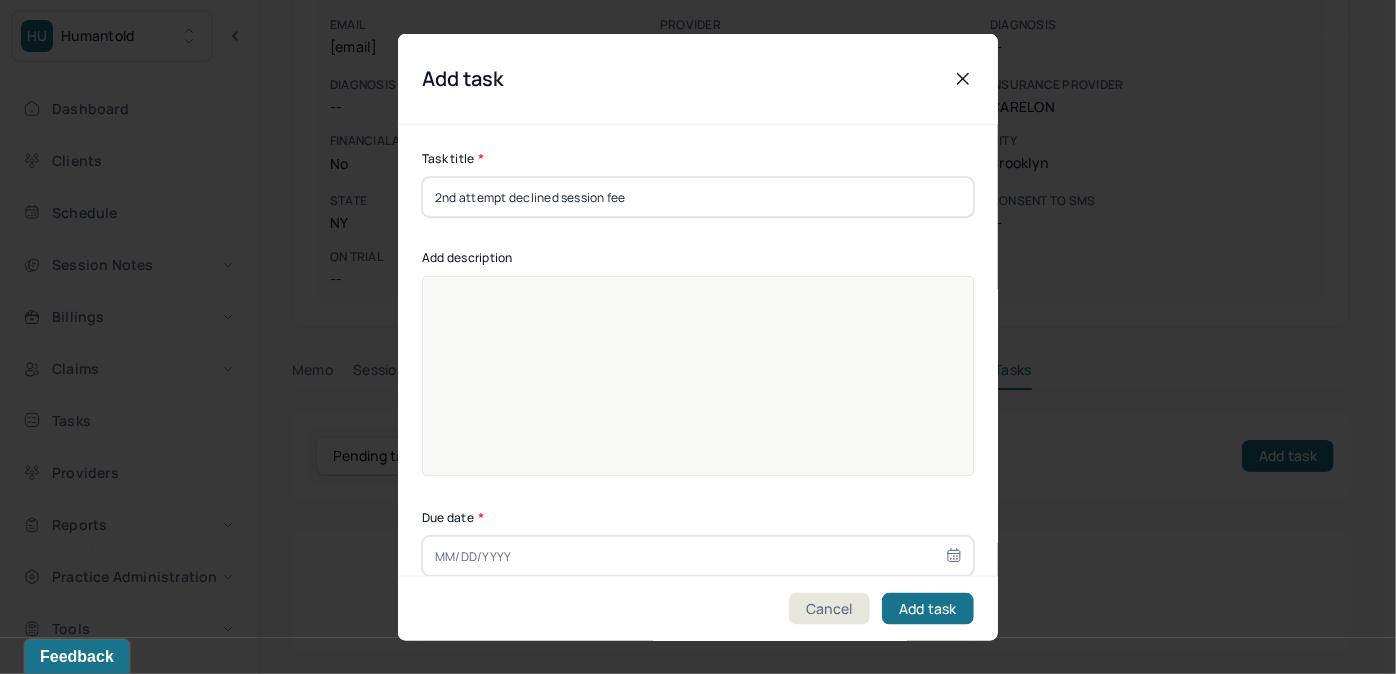 type on "07/16/2025" 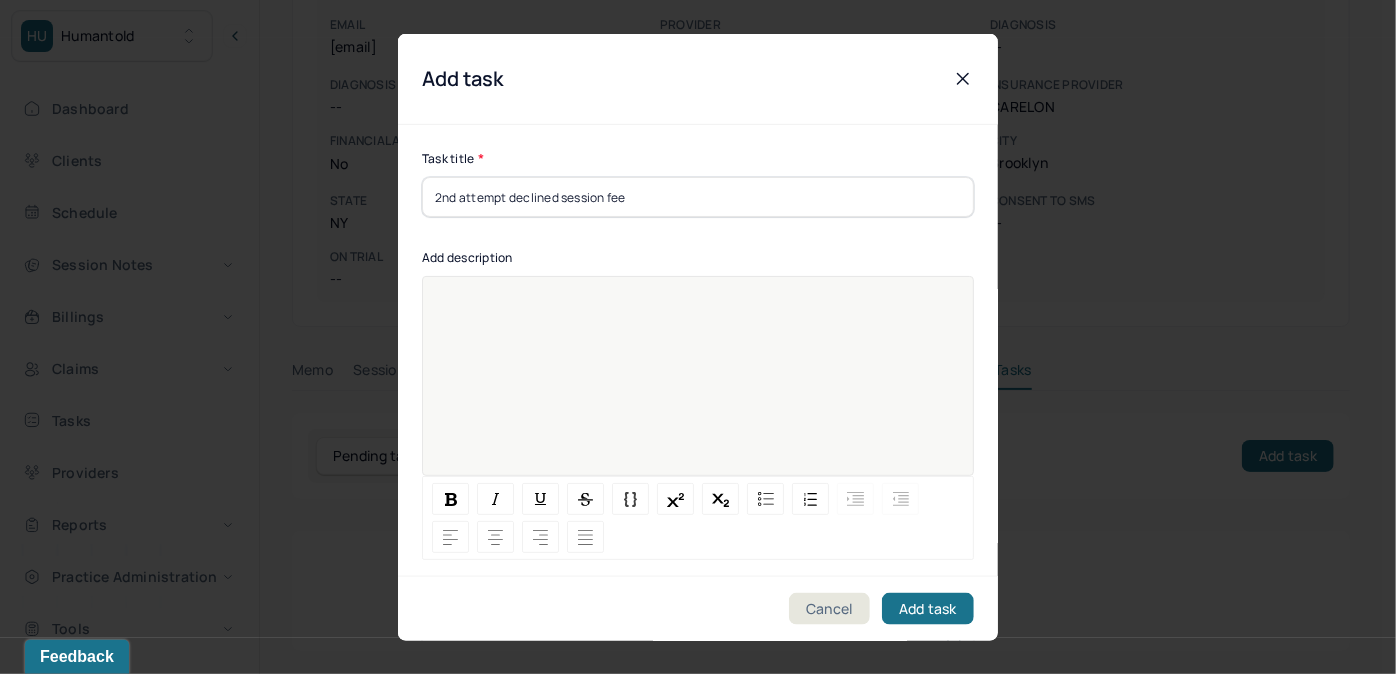 click at bounding box center [698, 389] 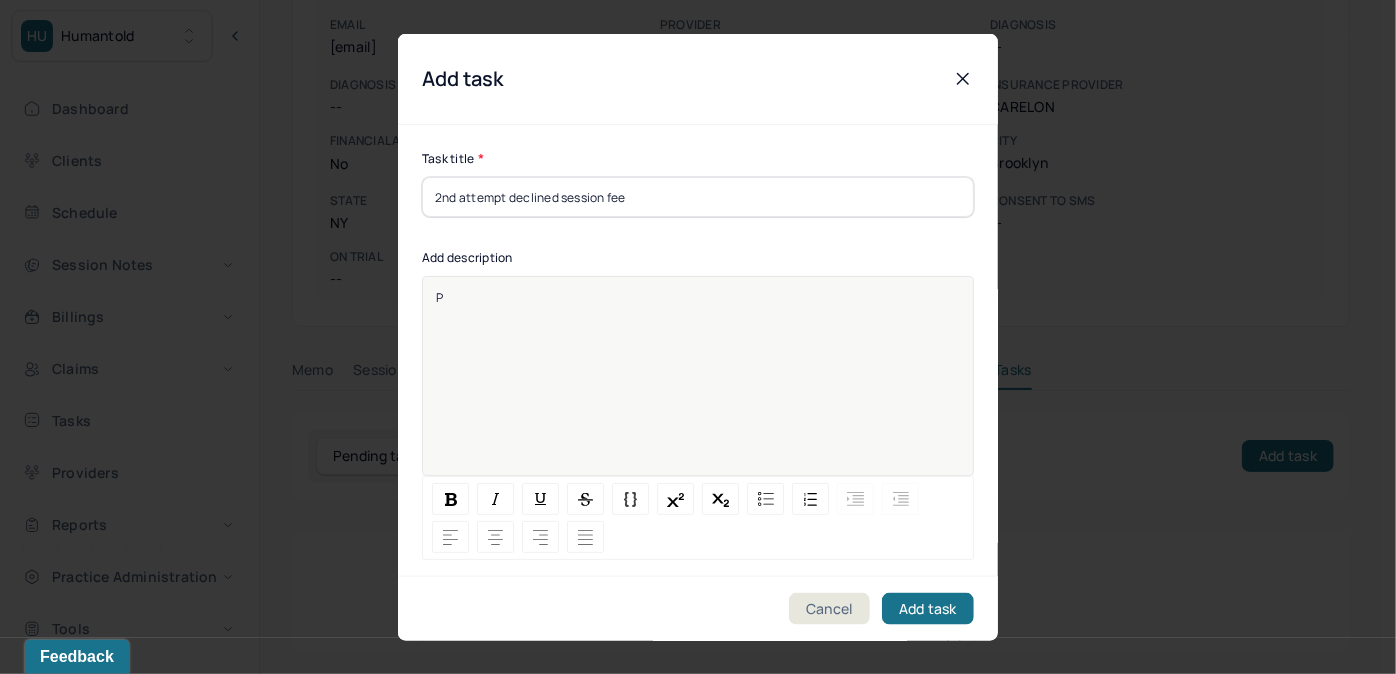 type 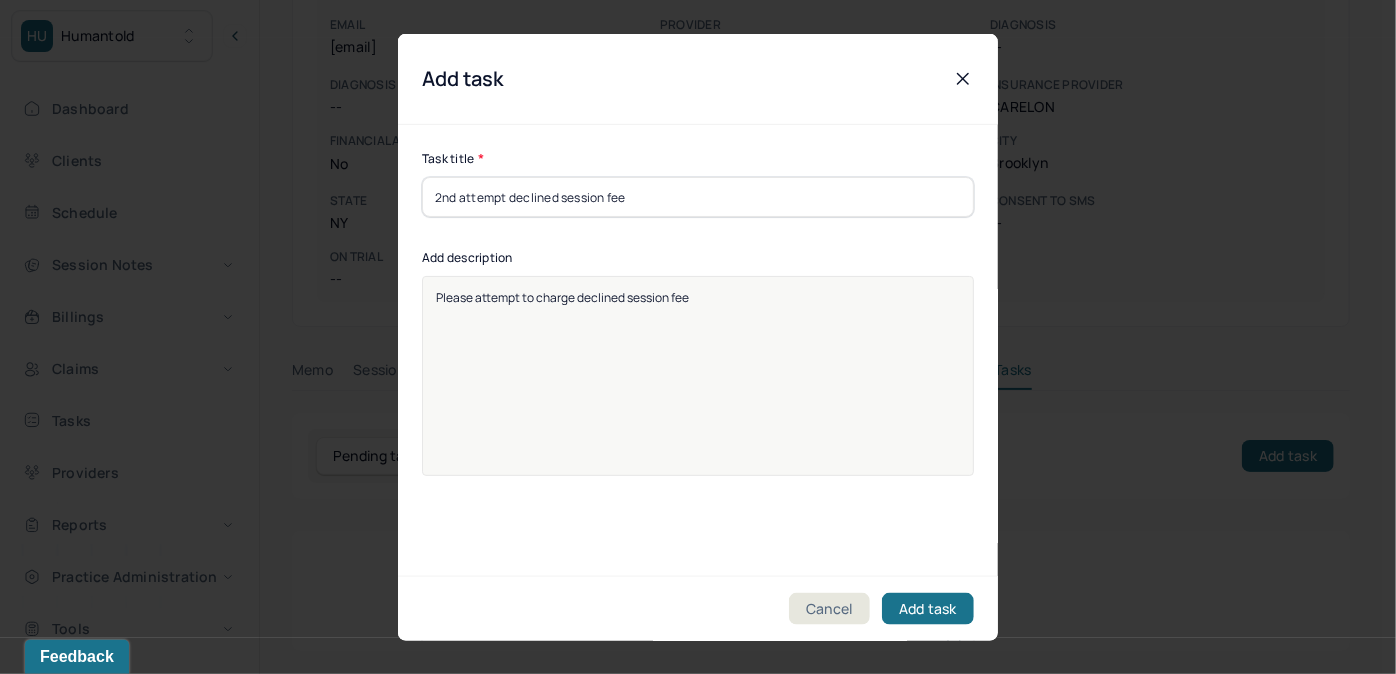 click on "Please attempt to charge declined session fee" at bounding box center (698, 389) 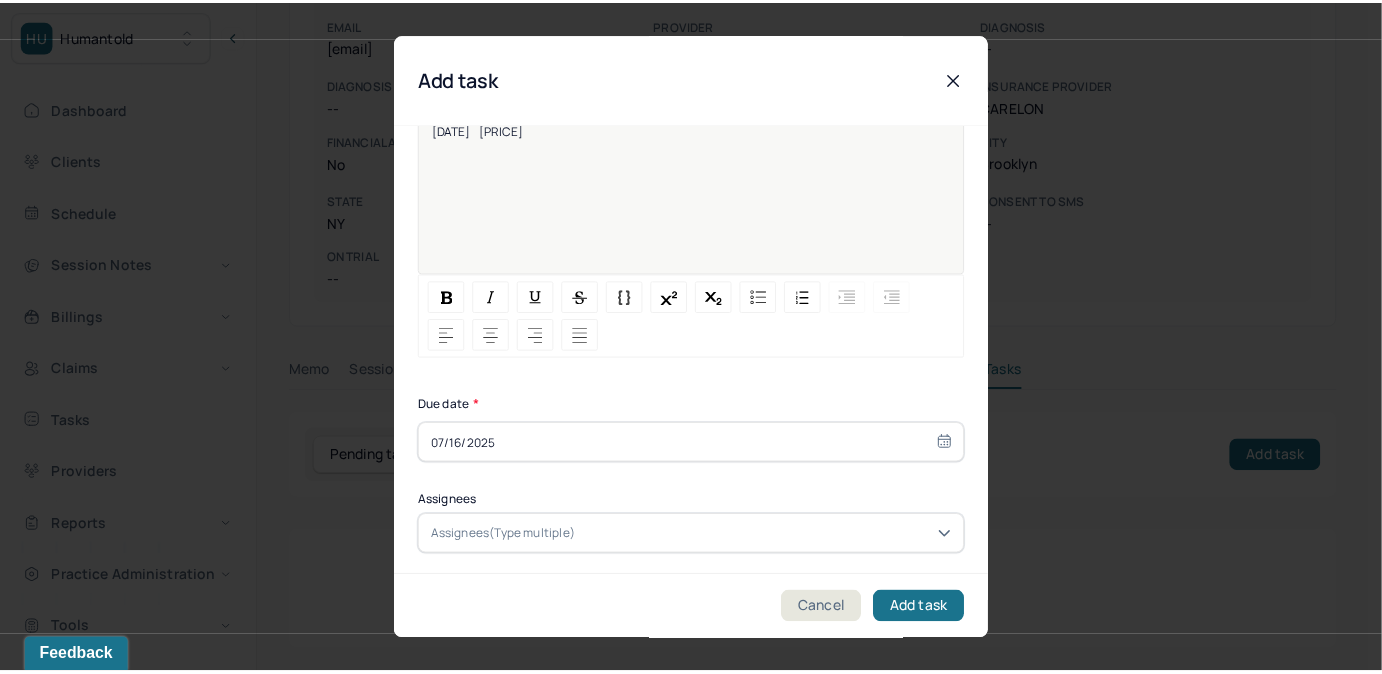 scroll, scrollTop: 274, scrollLeft: 0, axis: vertical 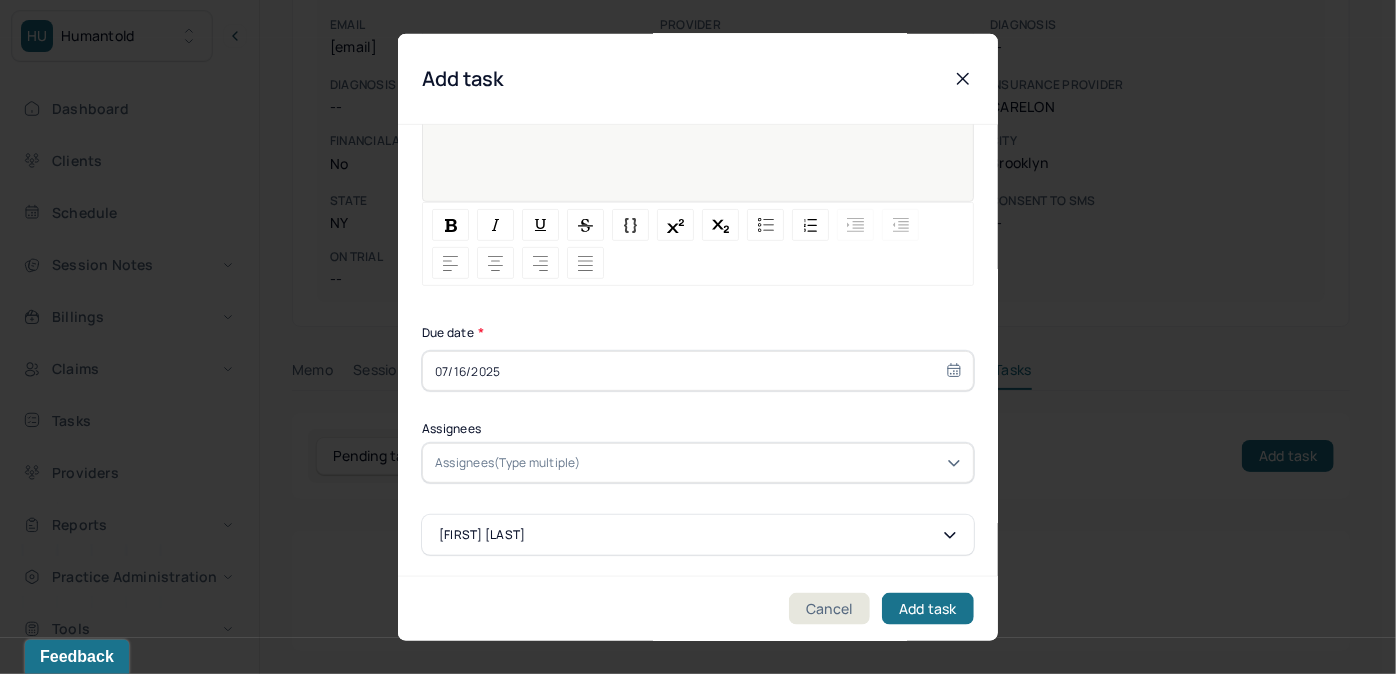 click on "07/16/2025" at bounding box center (698, 371) 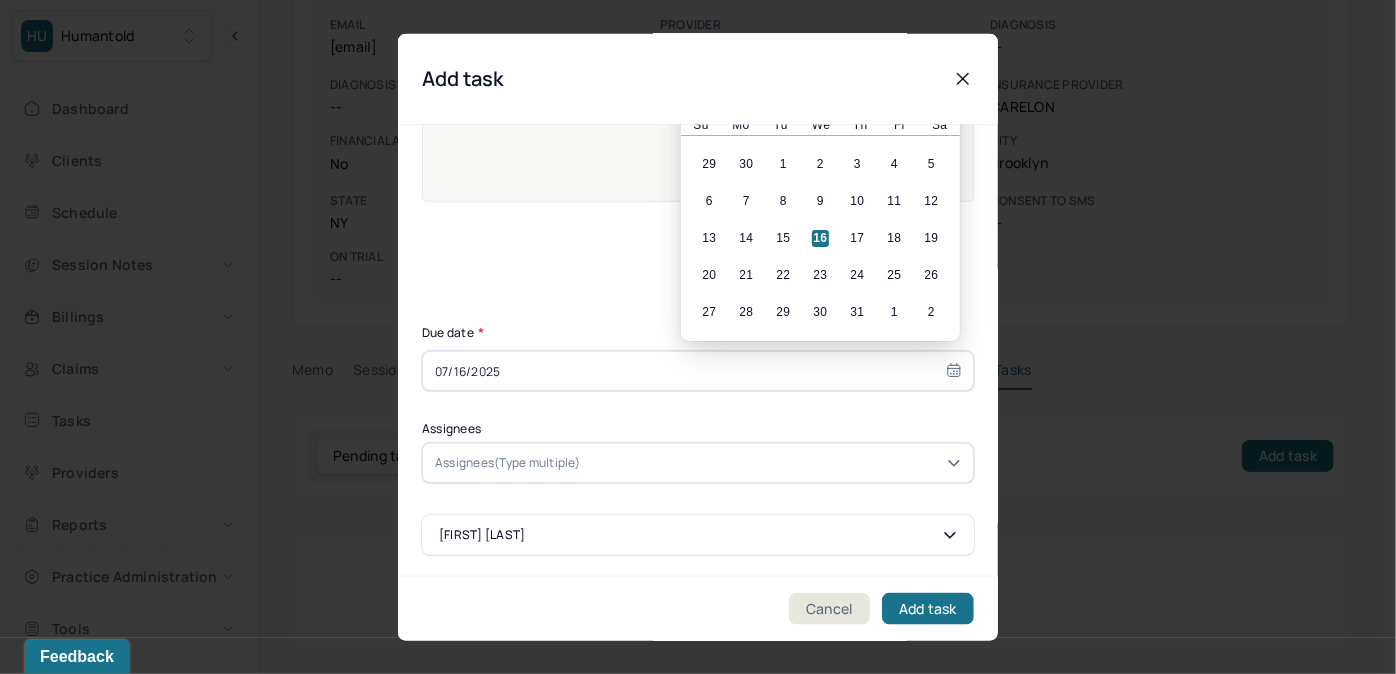 click at bounding box center [773, 463] 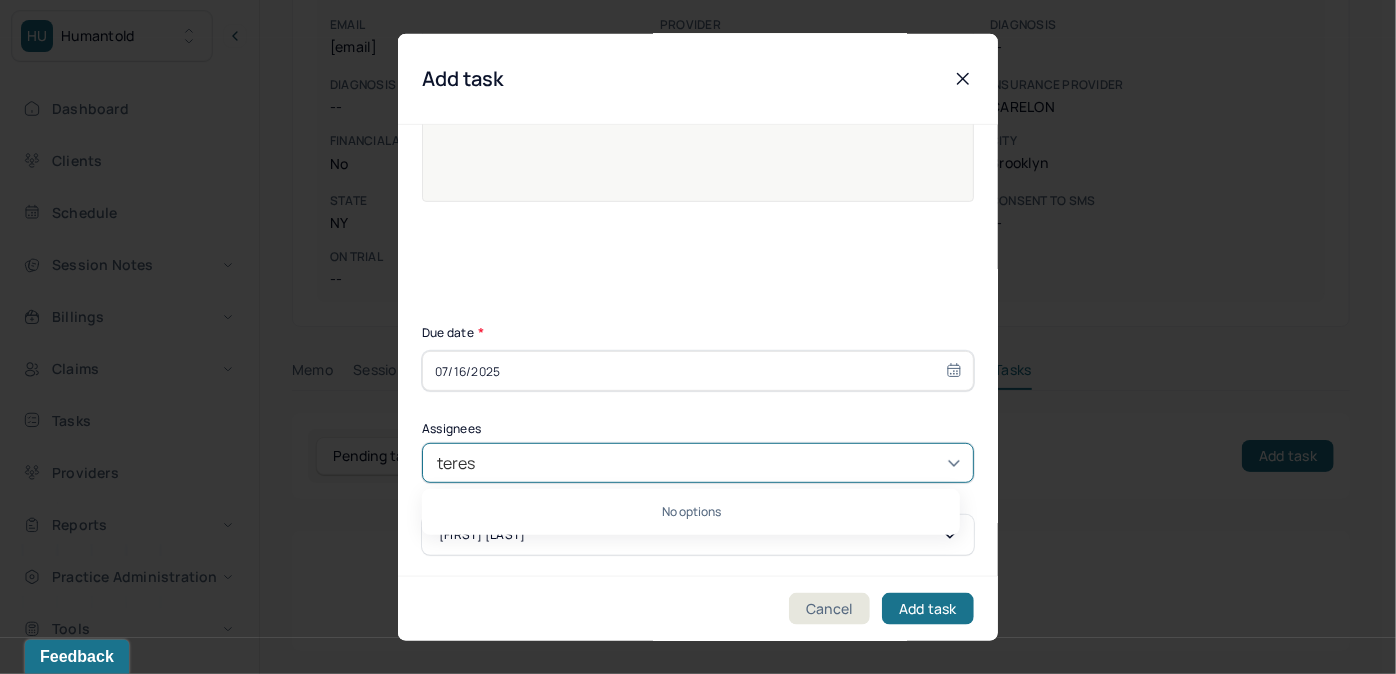 type on "[FIRST]" 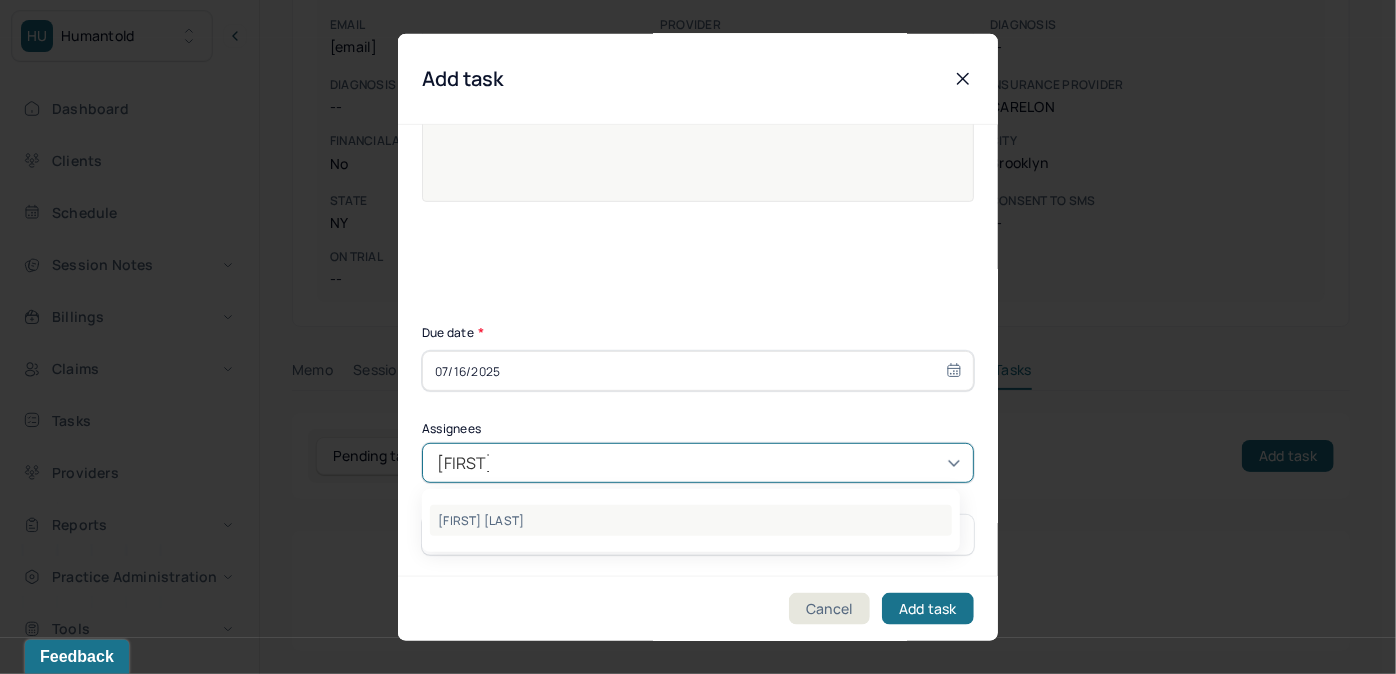 click on "[FIRST] [LAST]" at bounding box center (691, 520) 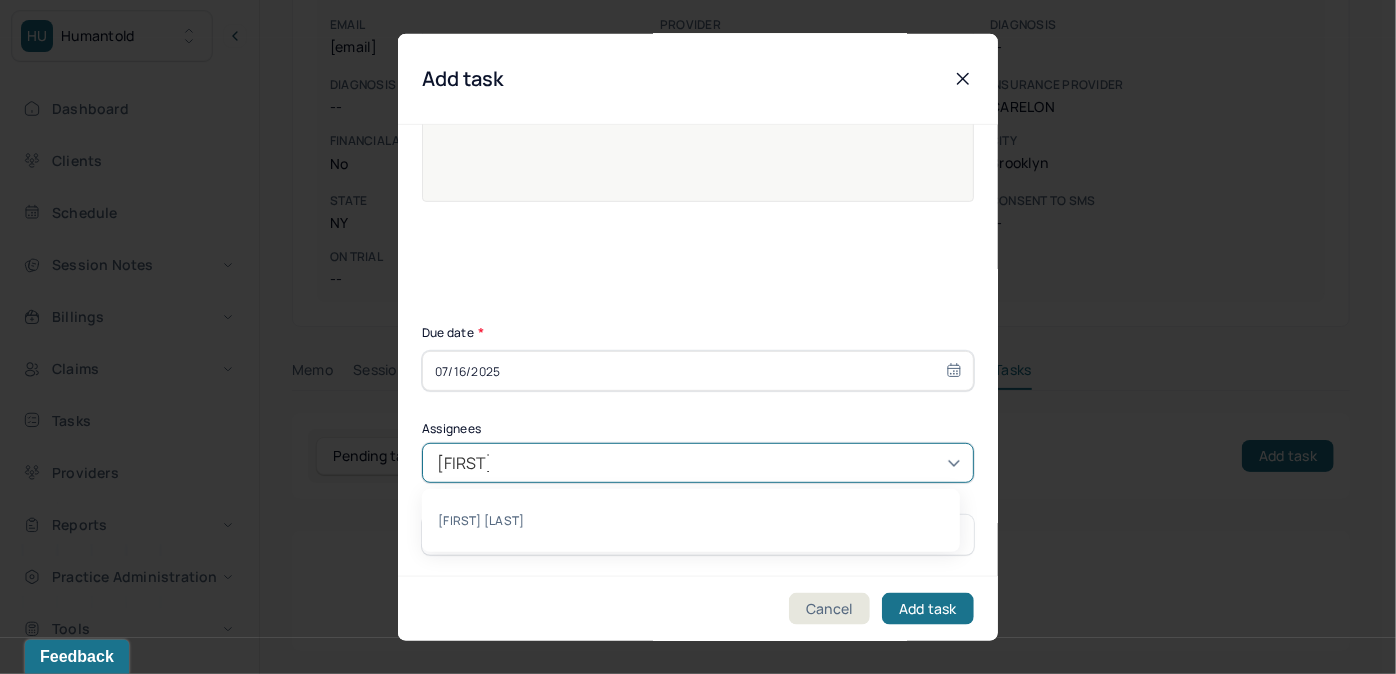 type 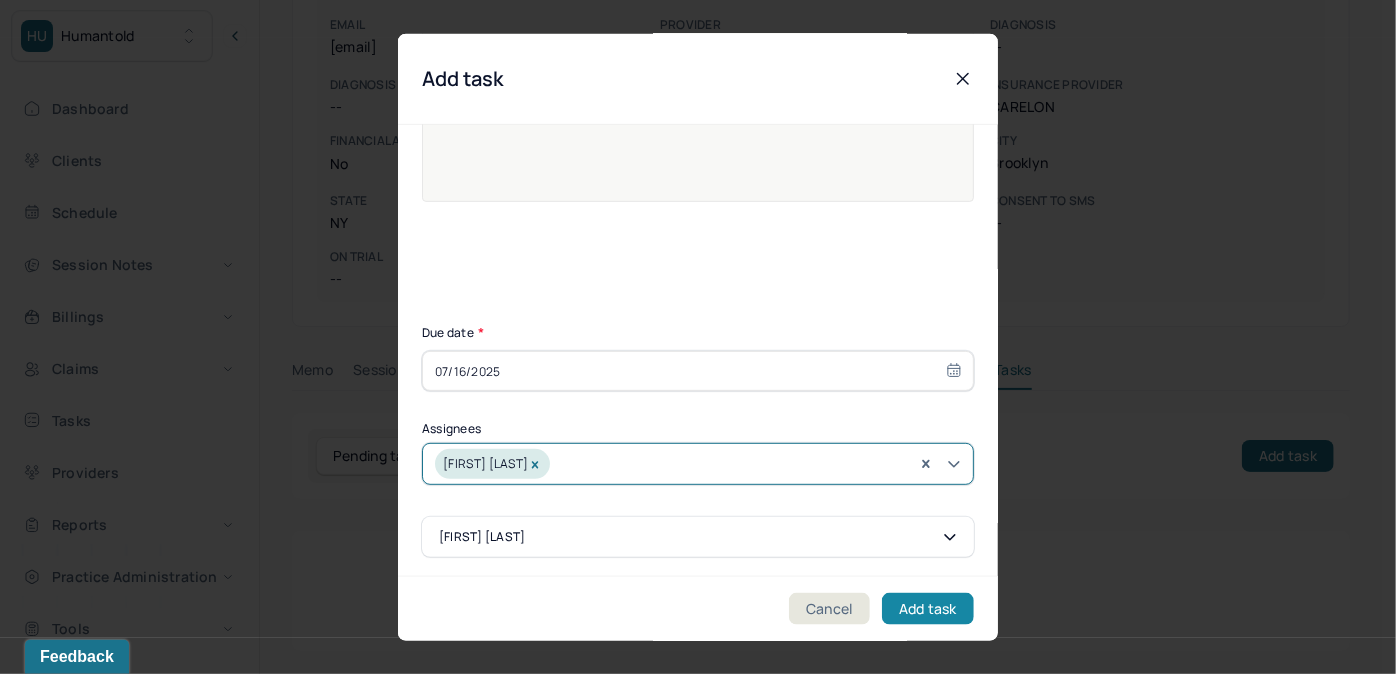 click on "Add task" at bounding box center [928, 608] 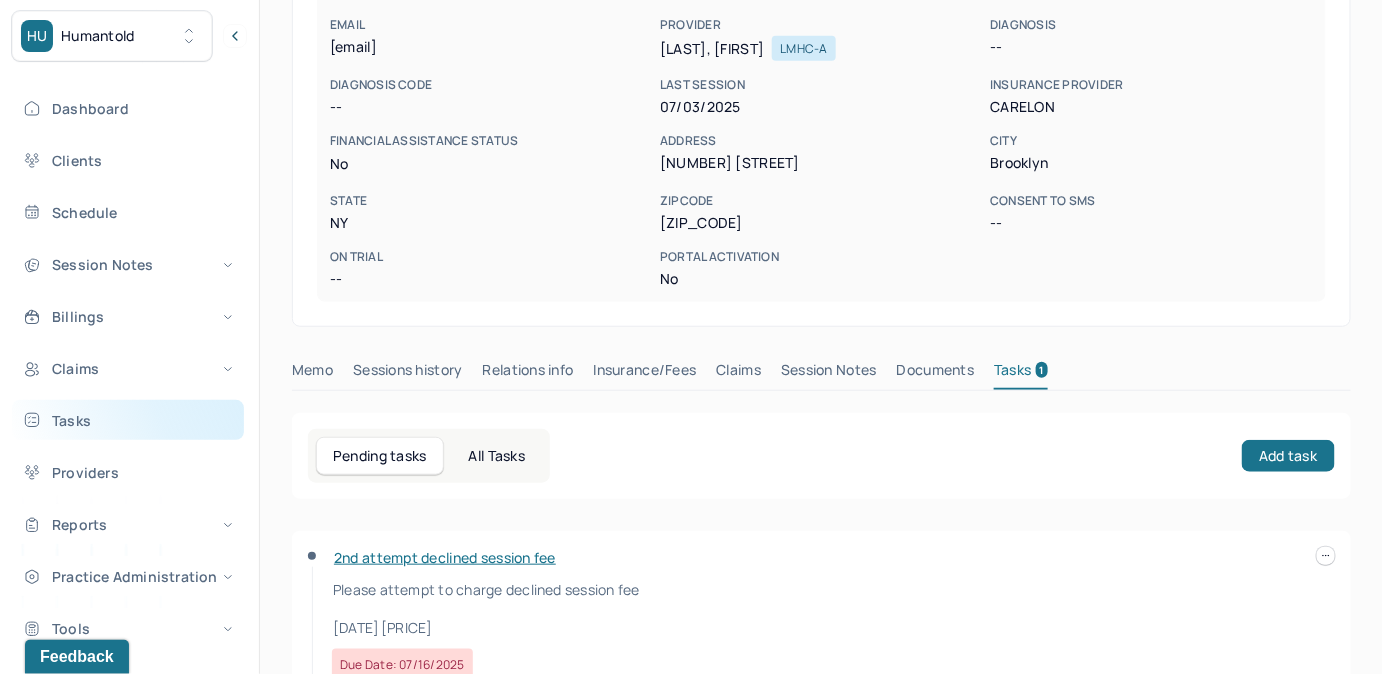 click on "Tasks" at bounding box center [128, 420] 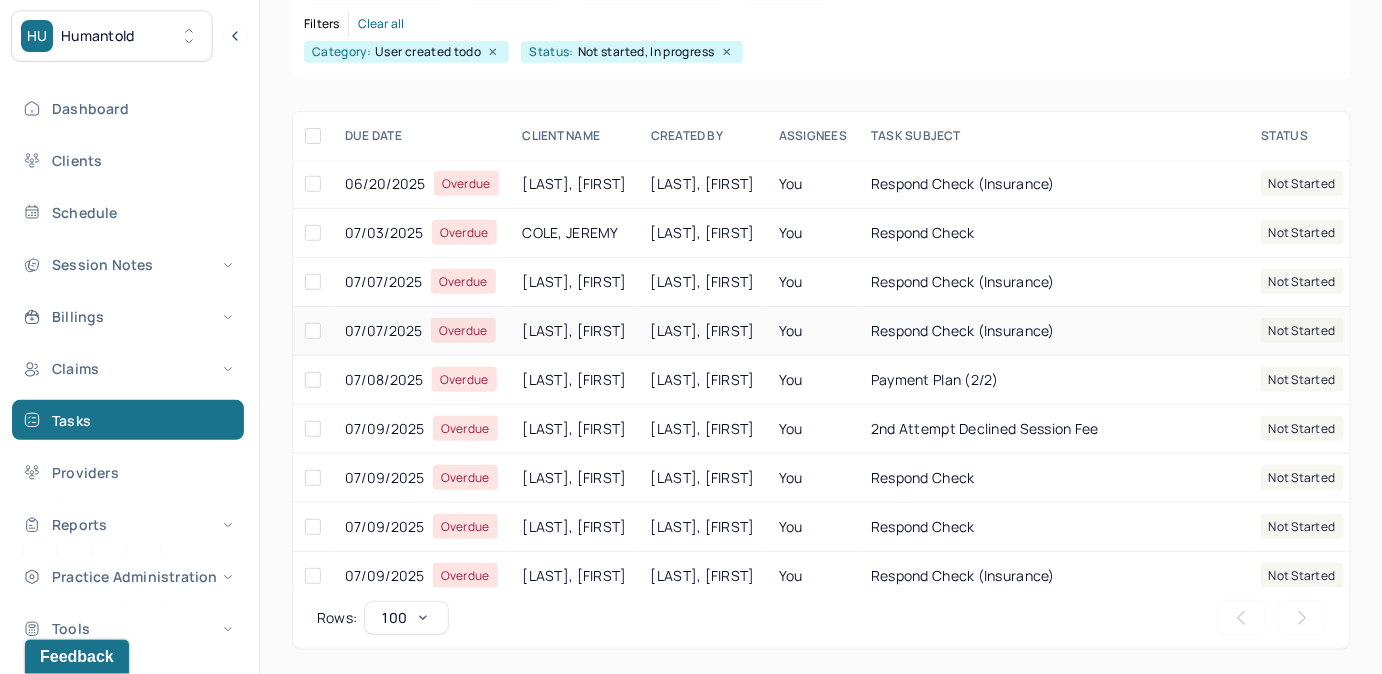 scroll, scrollTop: 256, scrollLeft: 0, axis: vertical 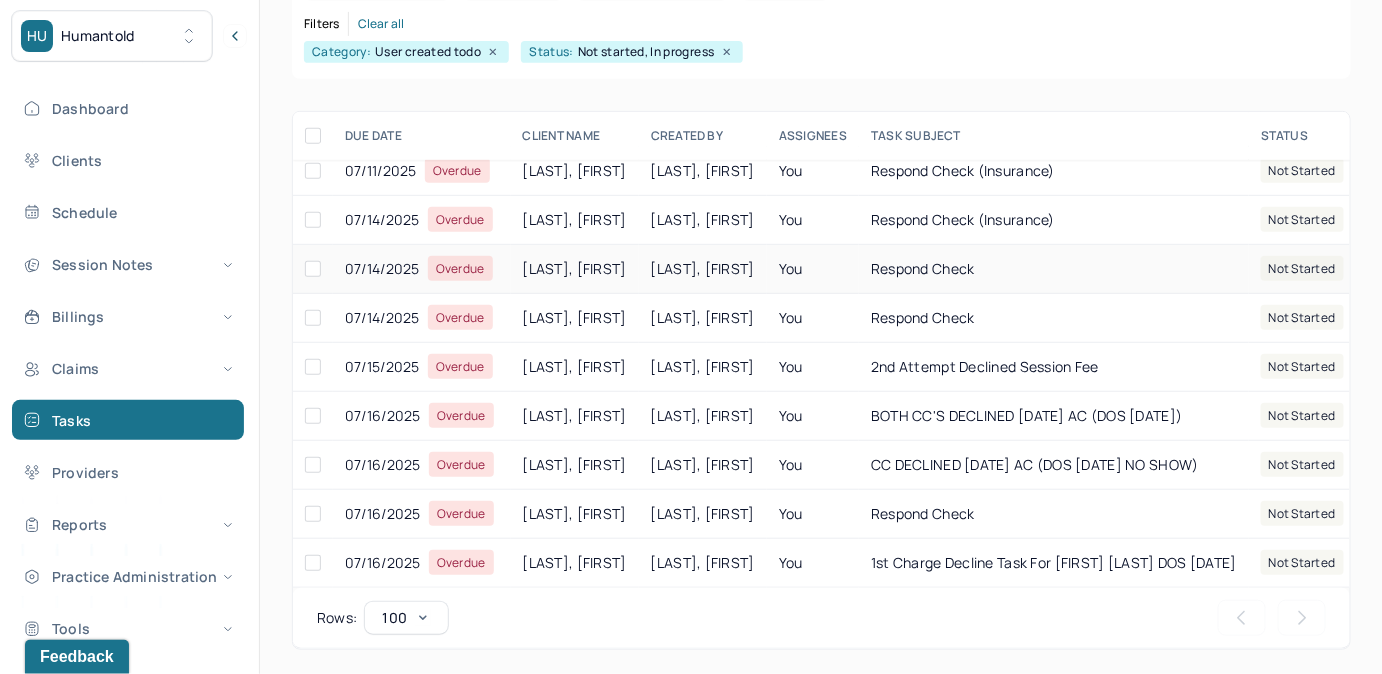 click on "[LAST], [FIRST]" at bounding box center (703, 269) 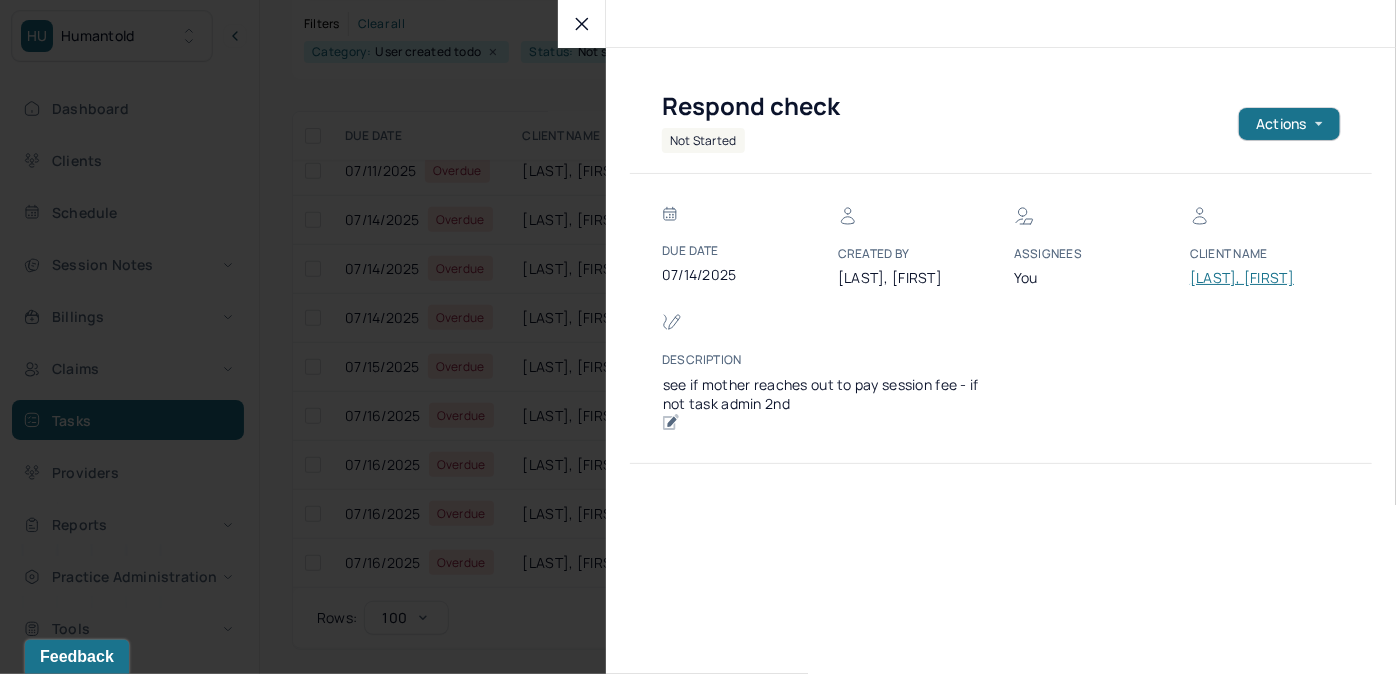 click on "[LAST], [FIRST]" at bounding box center [1250, 278] 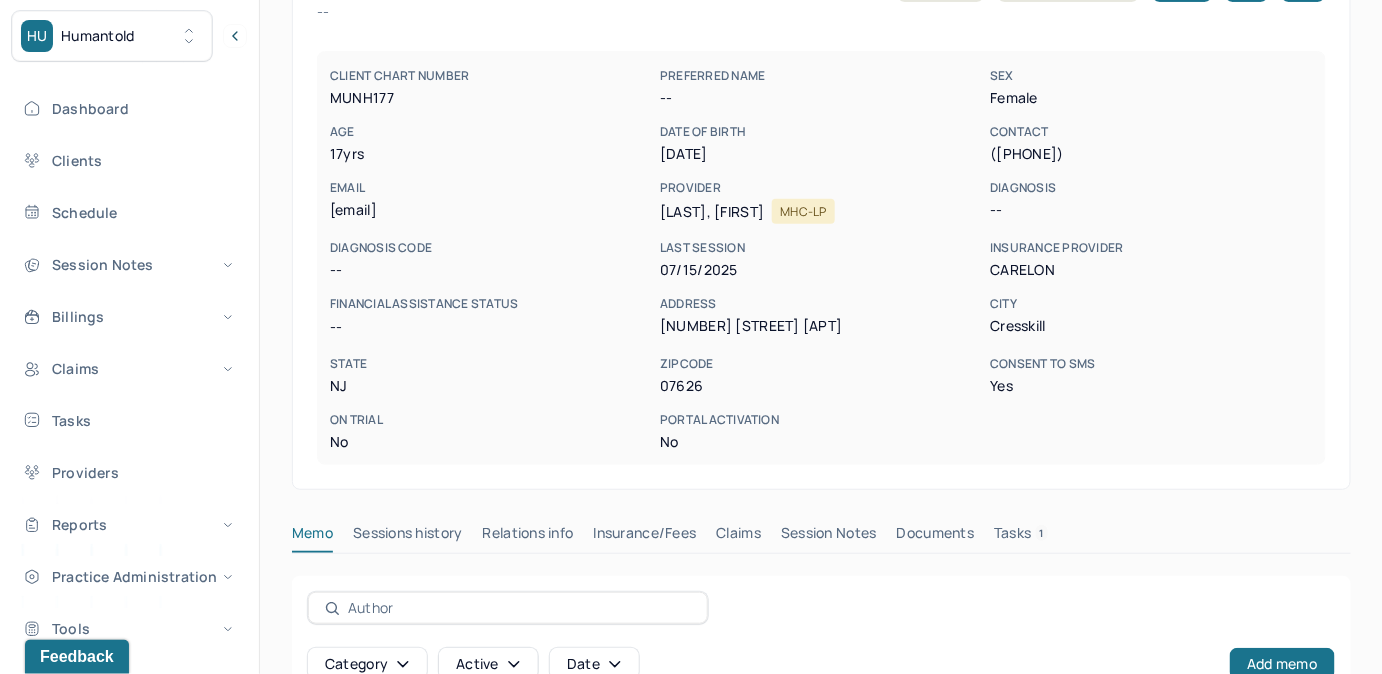 scroll, scrollTop: 160, scrollLeft: 0, axis: vertical 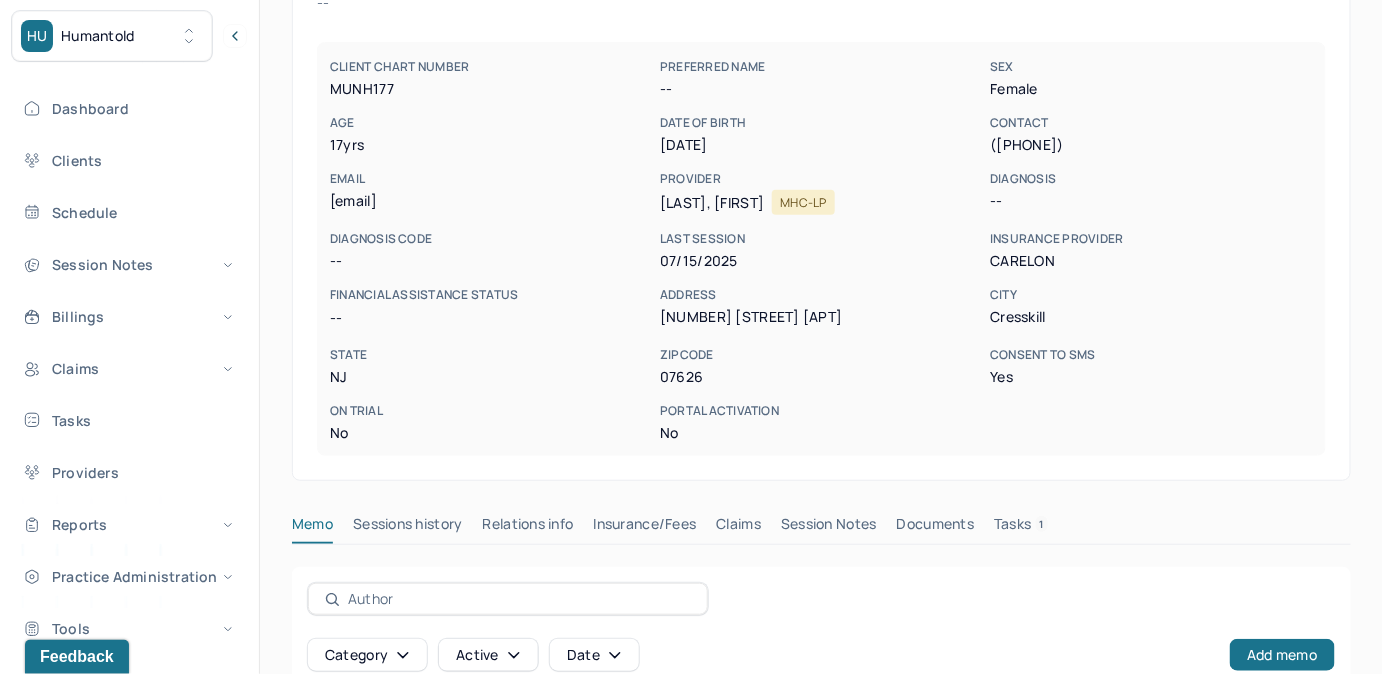 click on "Tasks 1" at bounding box center [1021, 528] 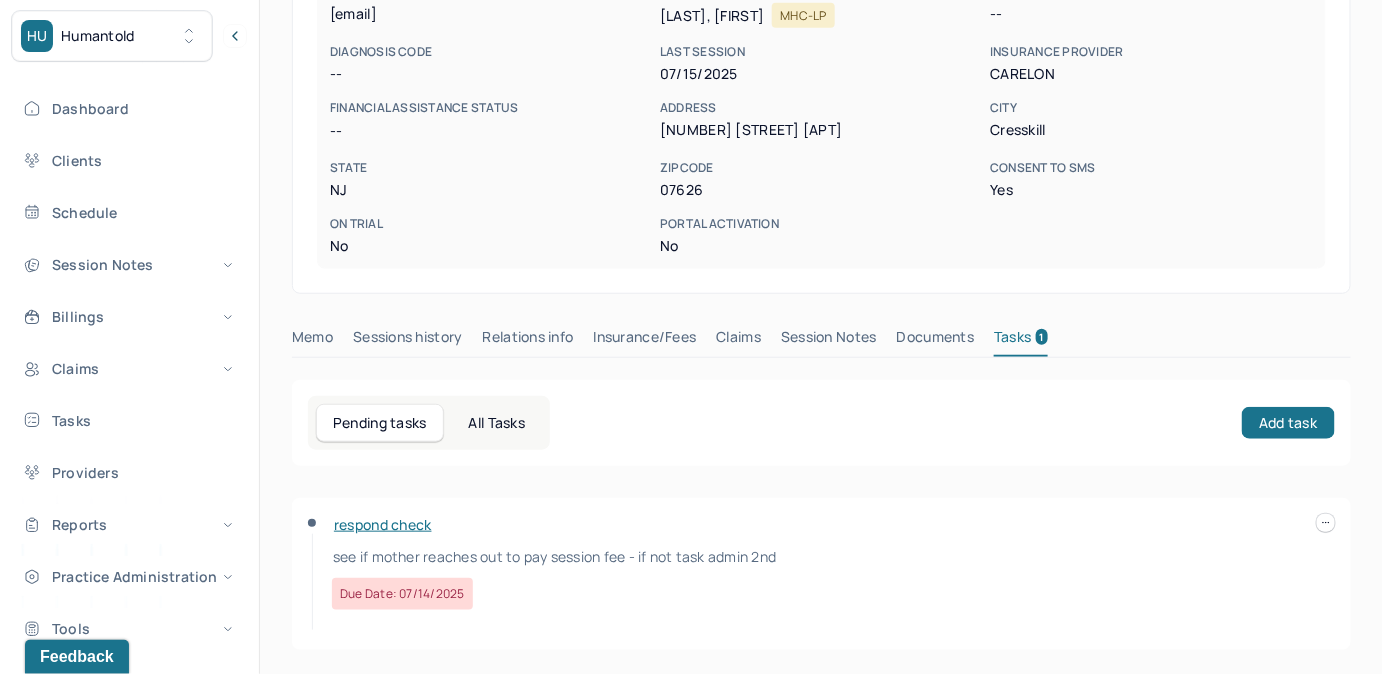 scroll, scrollTop: 348, scrollLeft: 0, axis: vertical 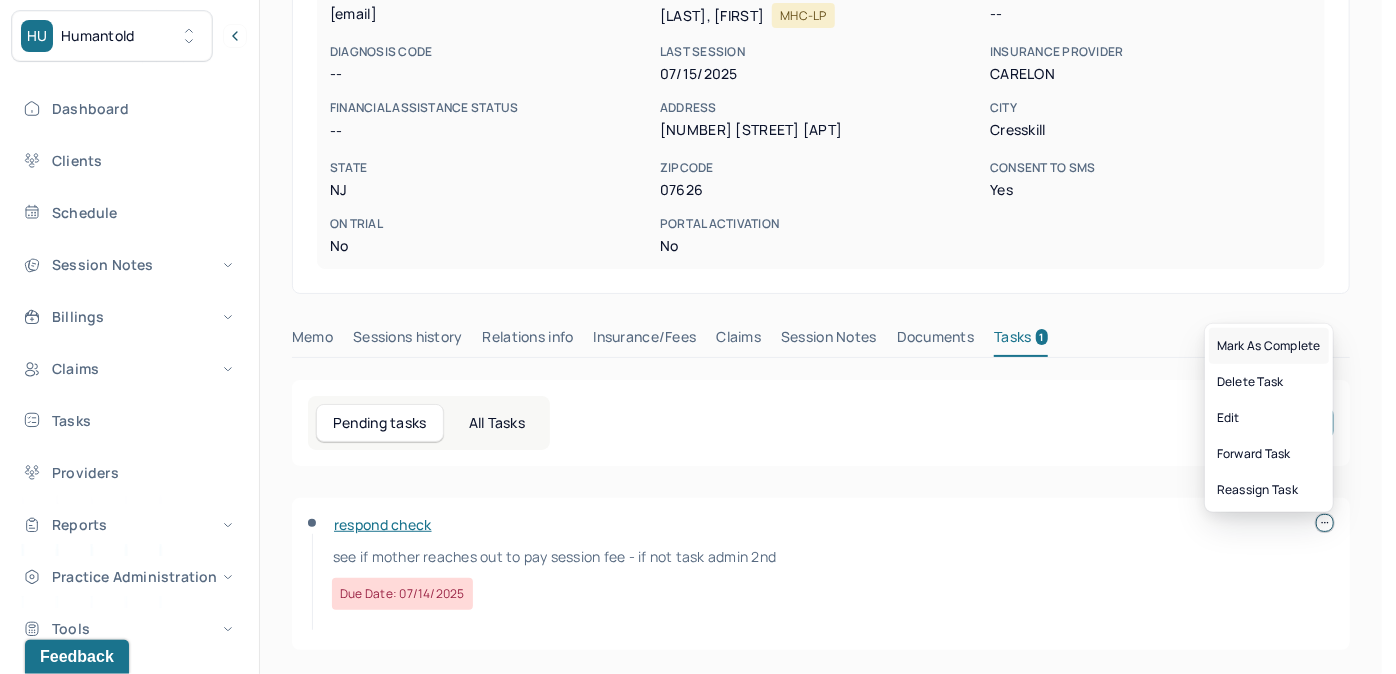 click on "Mark as complete" at bounding box center [1269, 346] 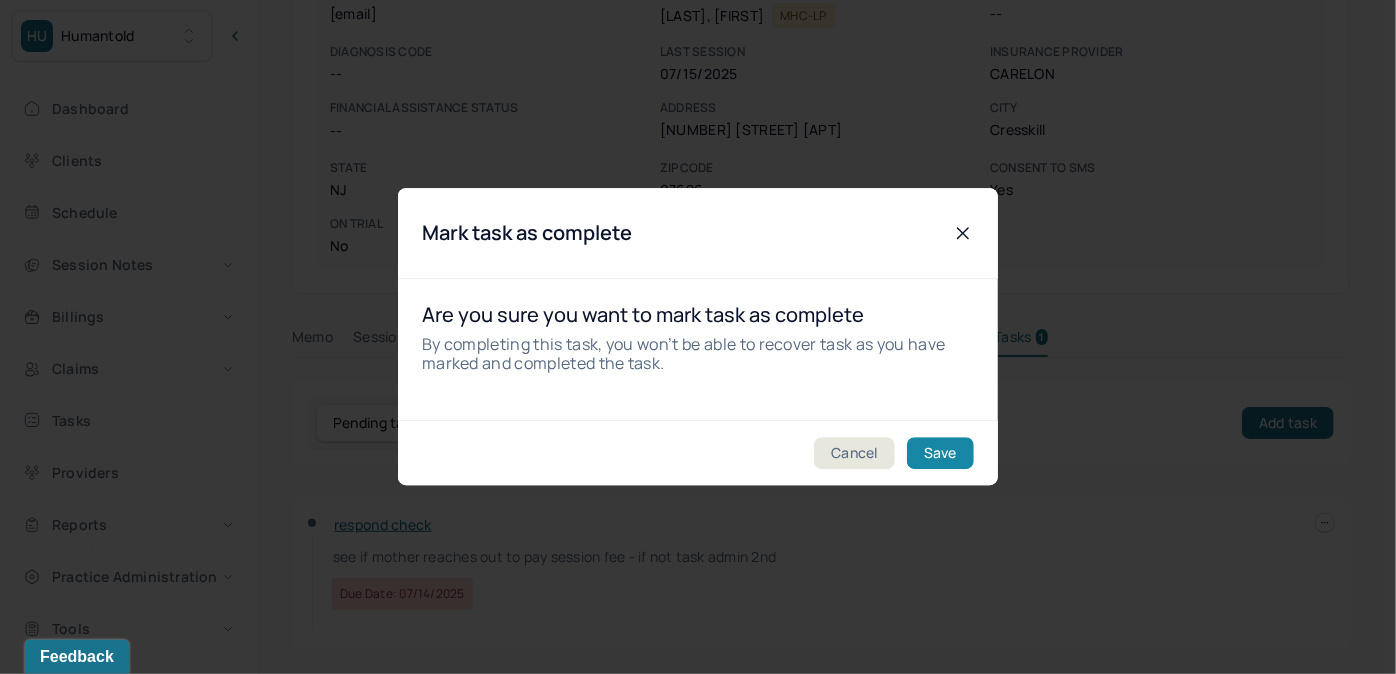 click on "Save" at bounding box center (940, 454) 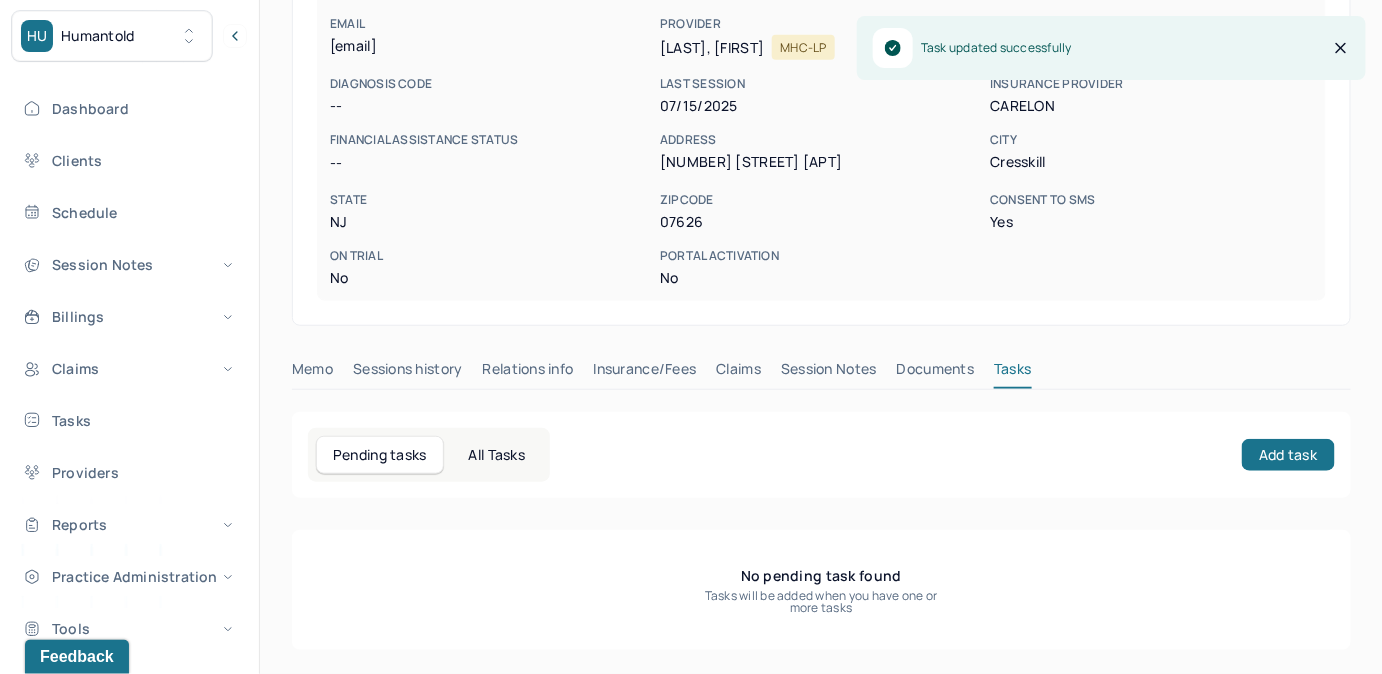 scroll, scrollTop: 314, scrollLeft: 0, axis: vertical 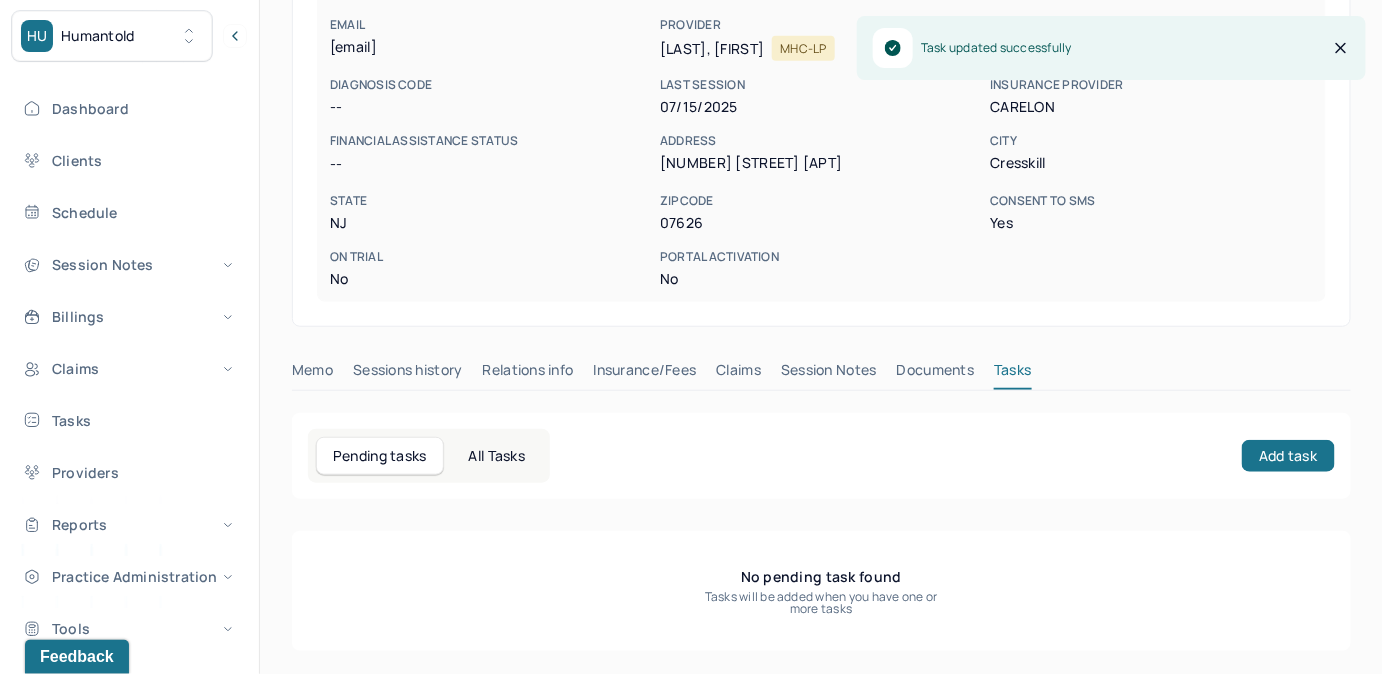 click on "Claims" at bounding box center (738, 374) 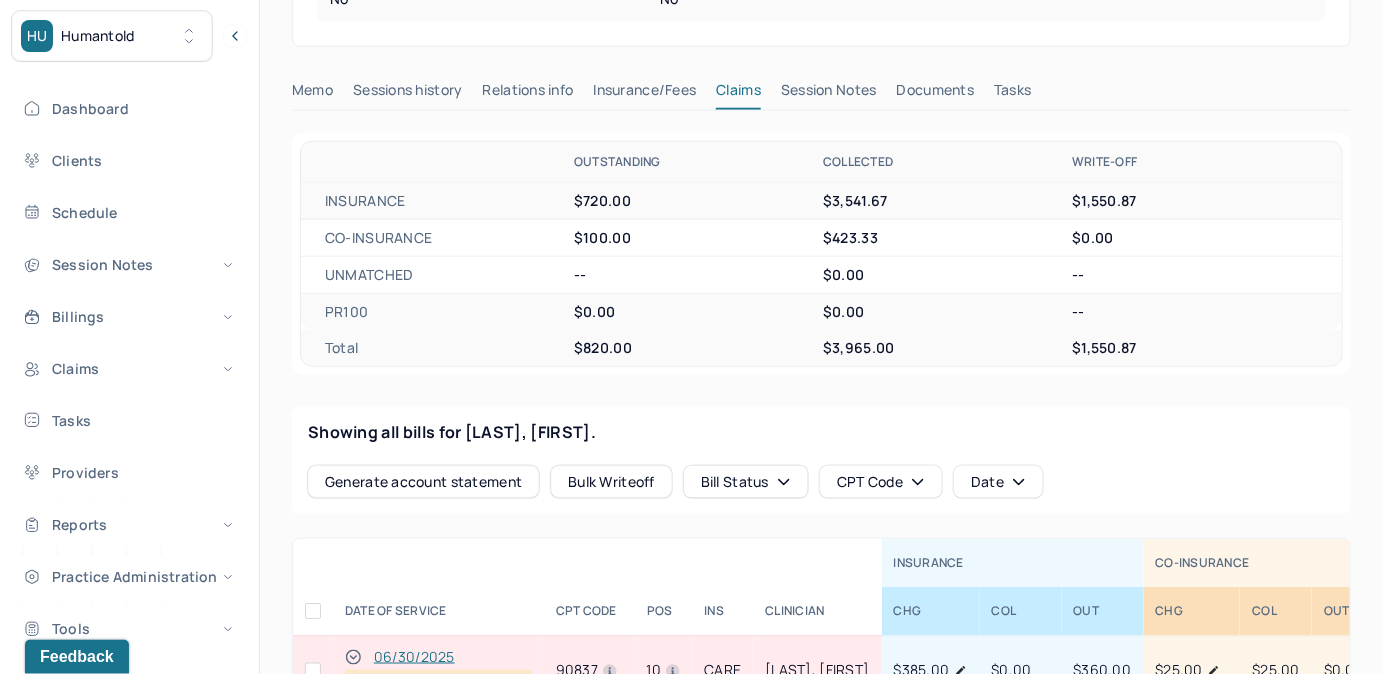 scroll, scrollTop: 677, scrollLeft: 0, axis: vertical 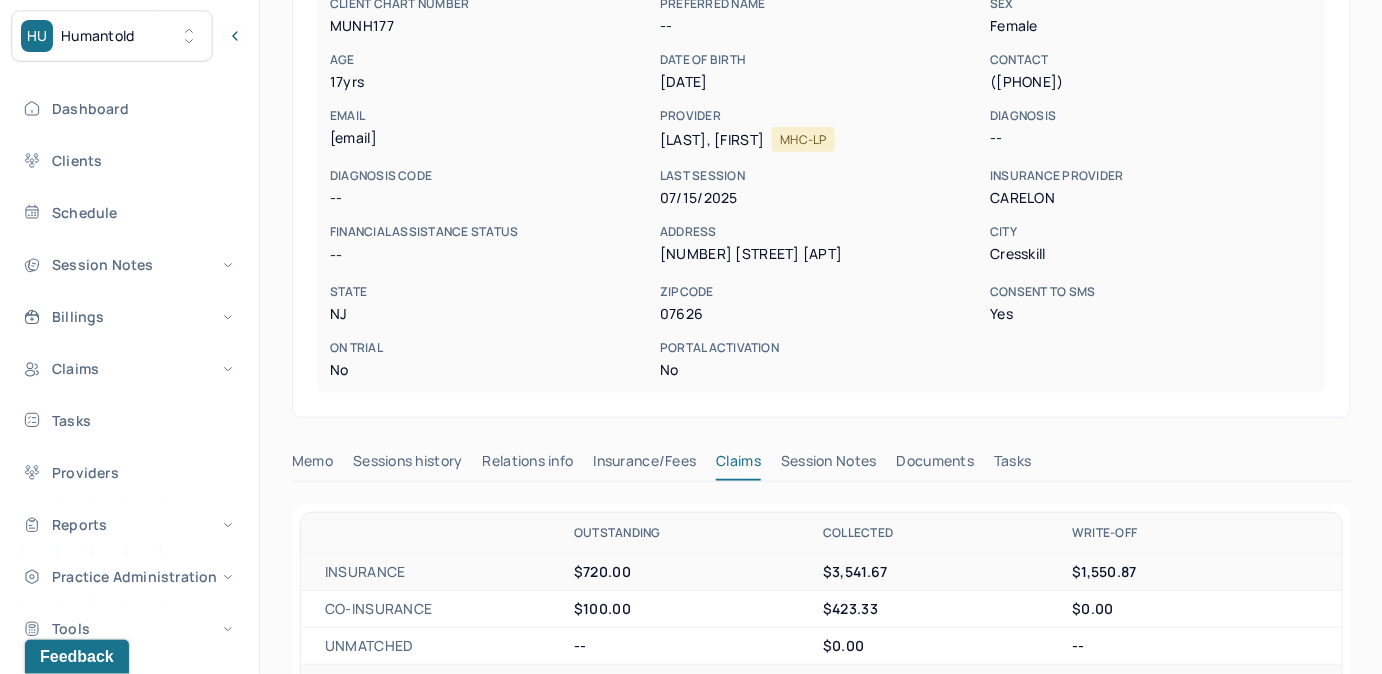 drag, startPoint x: 328, startPoint y: 133, endPoint x: 502, endPoint y: 150, distance: 174.82849 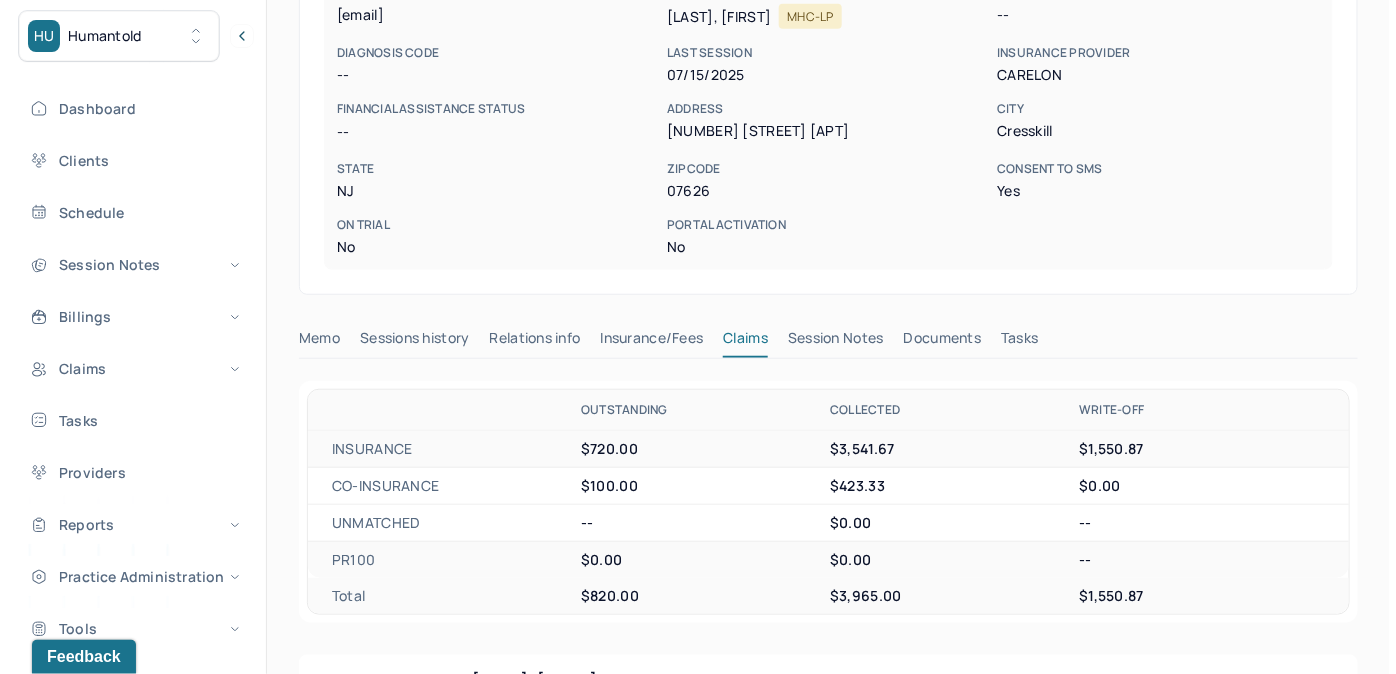 scroll, scrollTop: 314, scrollLeft: 0, axis: vertical 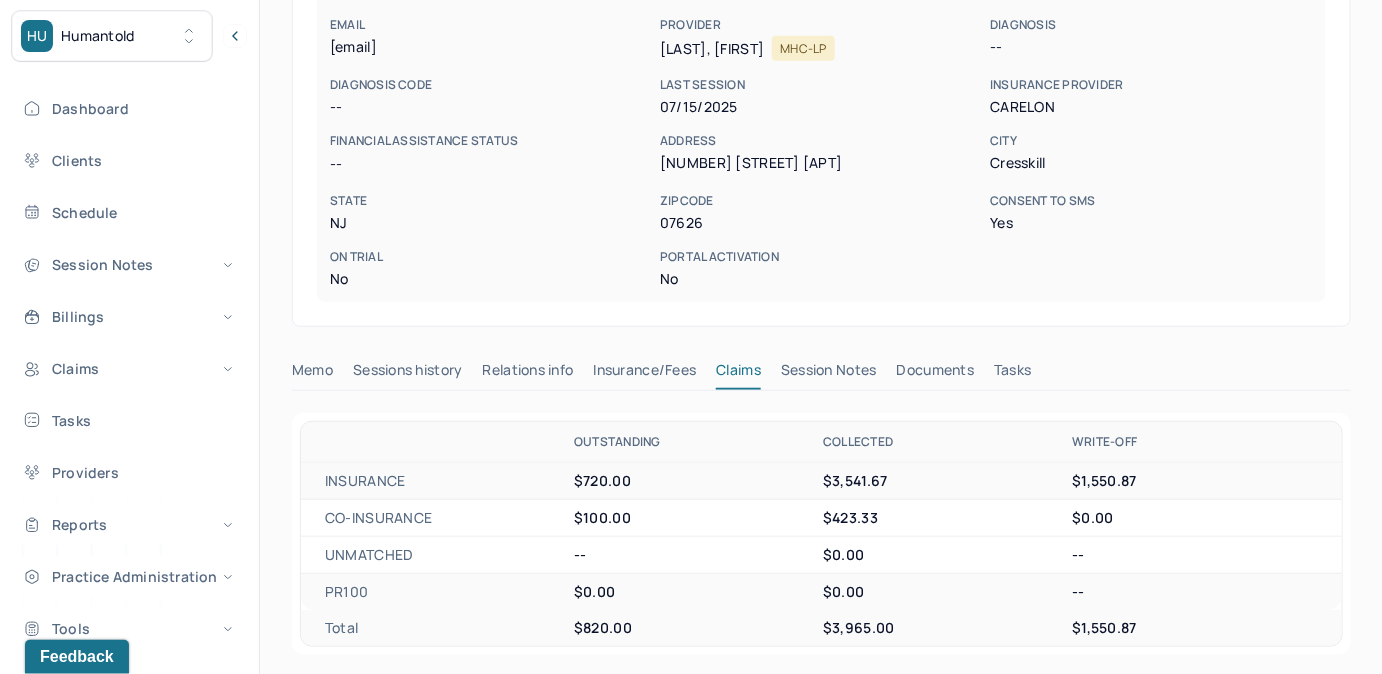 click on "Tasks" at bounding box center [1012, 374] 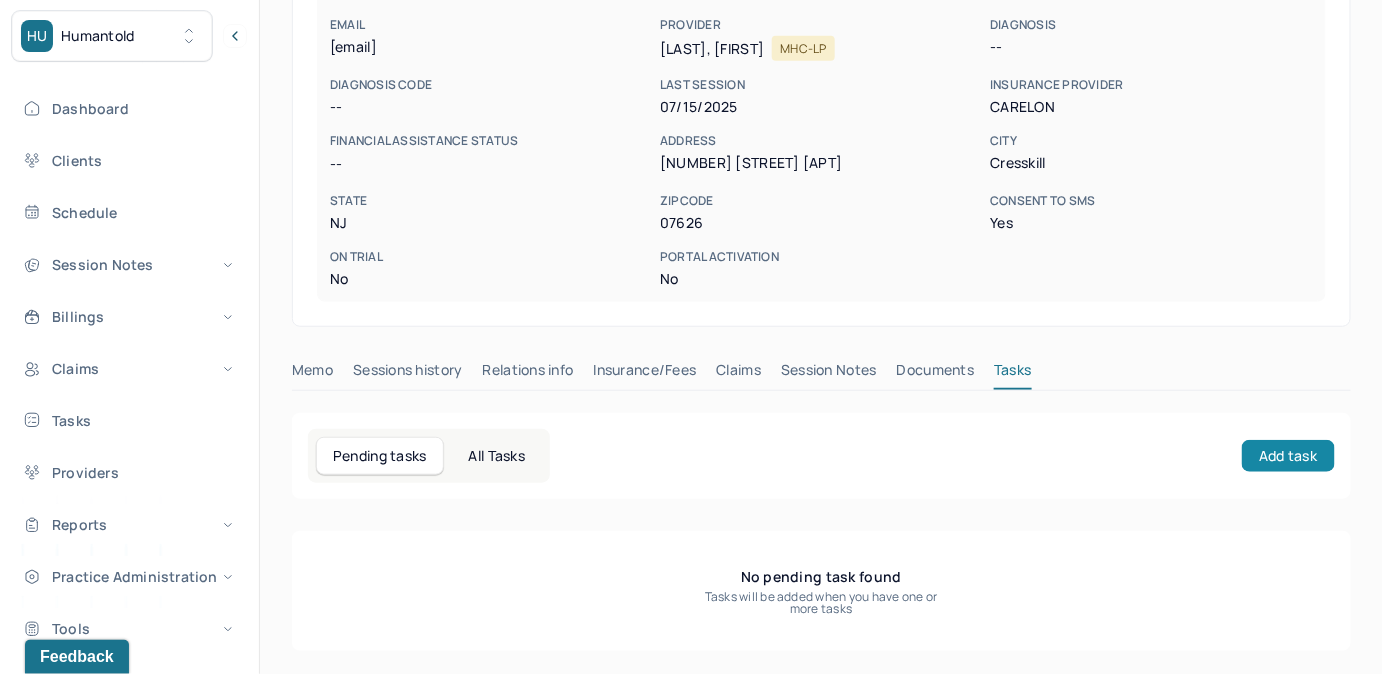 click on "Add task" at bounding box center [1288, 456] 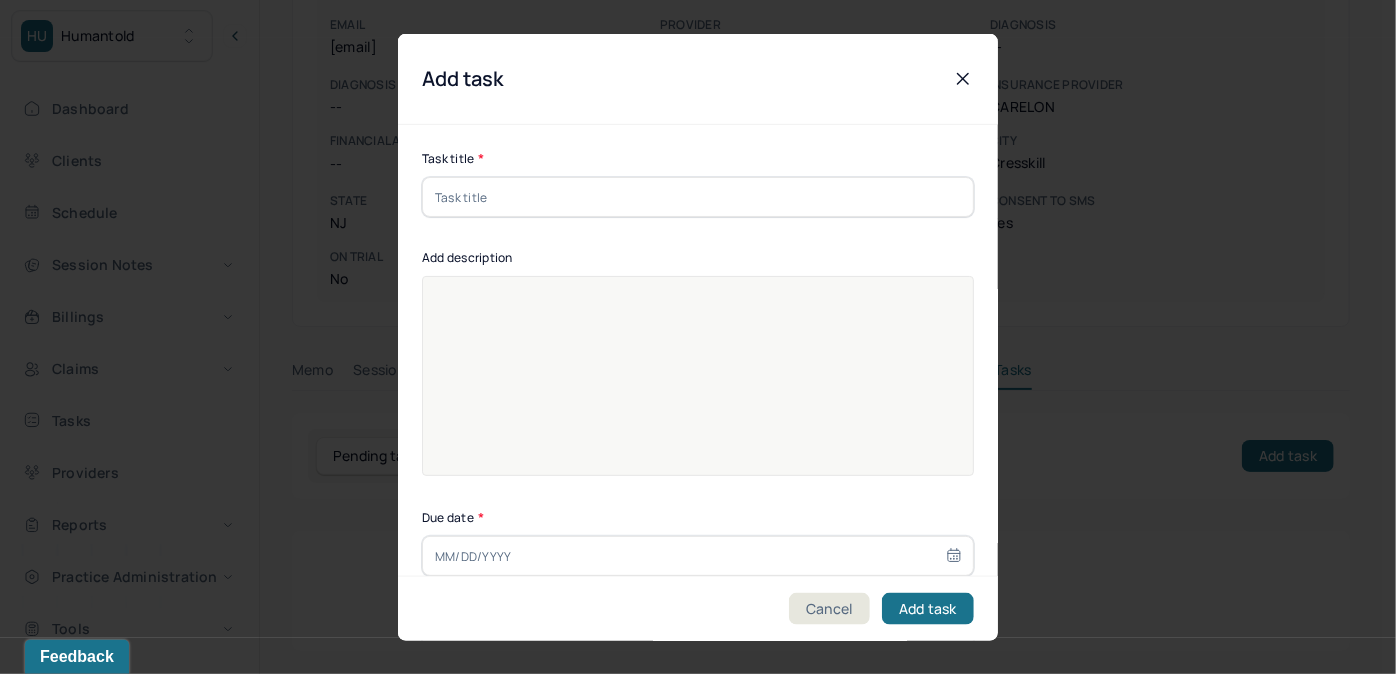 click at bounding box center (698, 197) 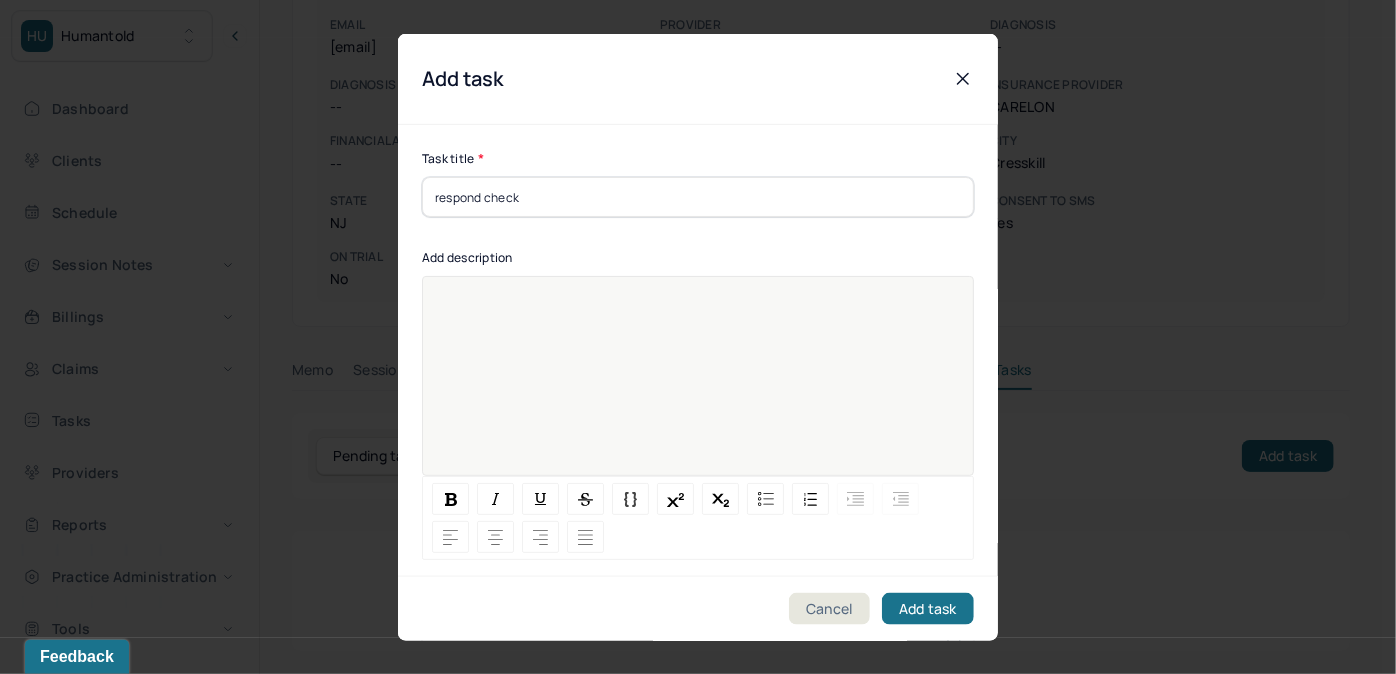 click at bounding box center (698, 389) 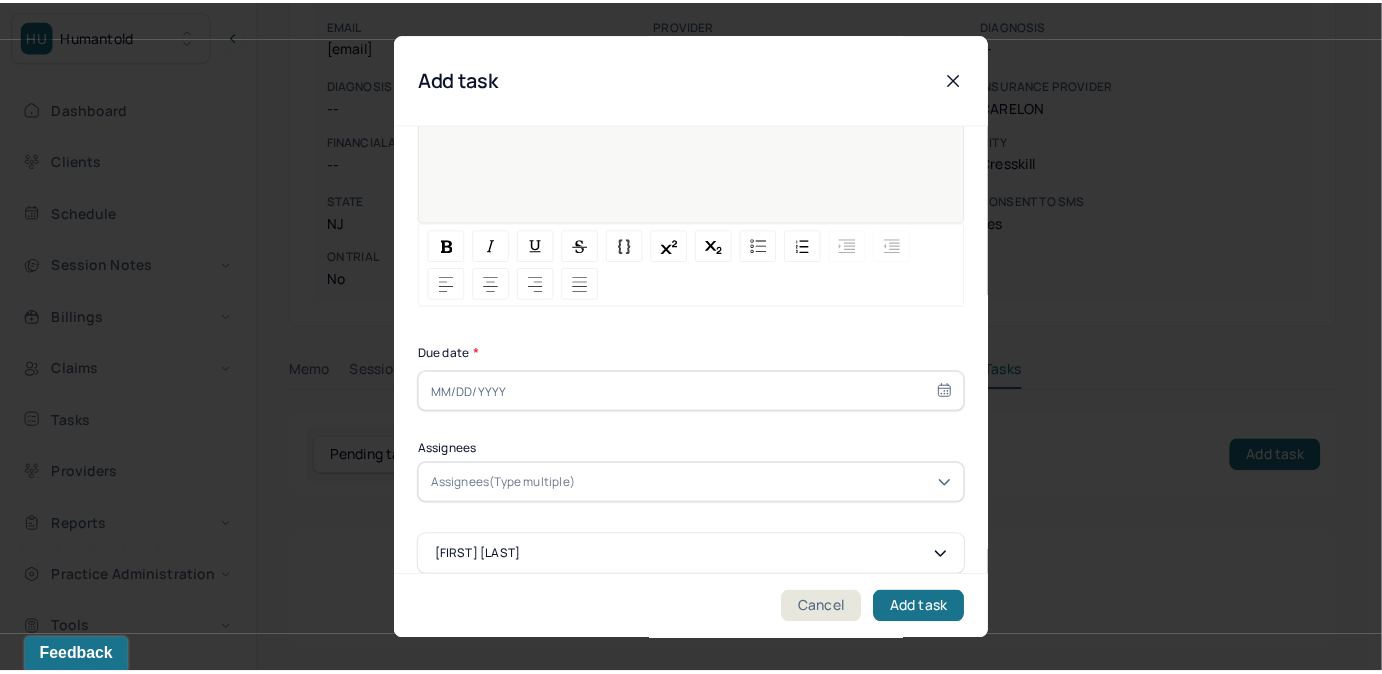 scroll, scrollTop: 274, scrollLeft: 0, axis: vertical 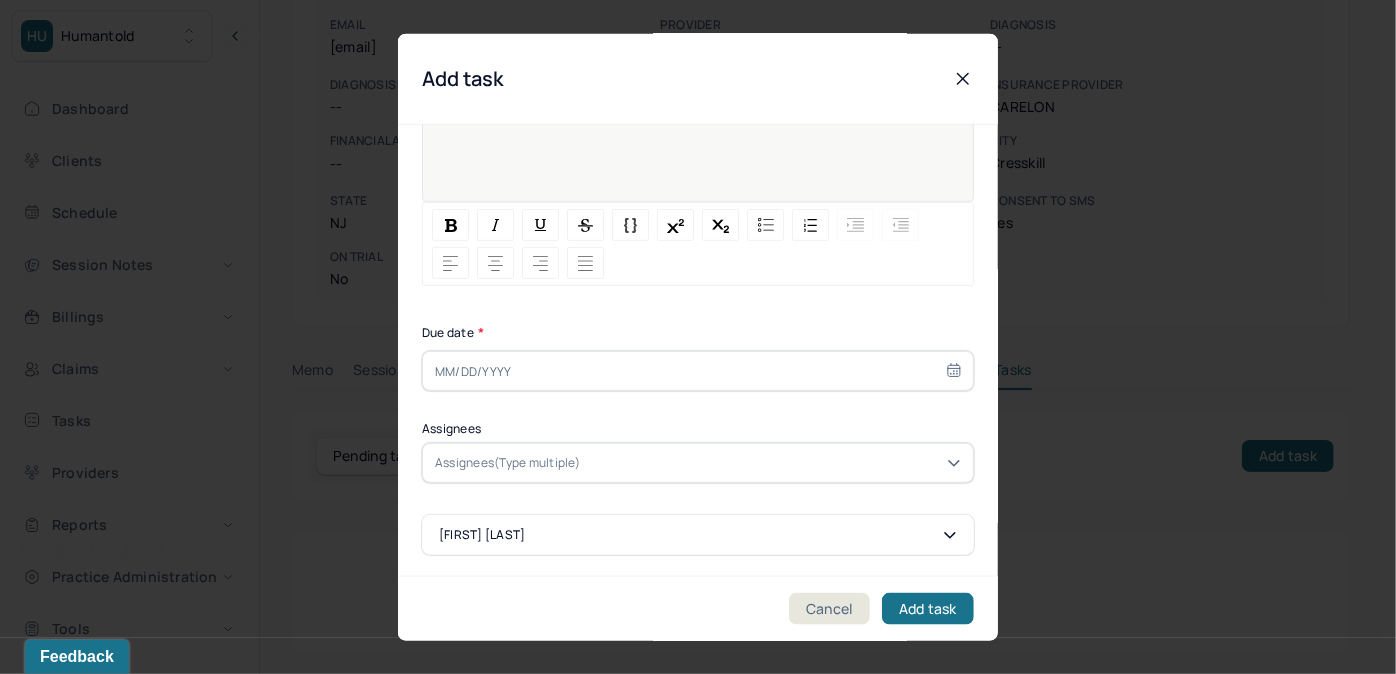 select on "6" 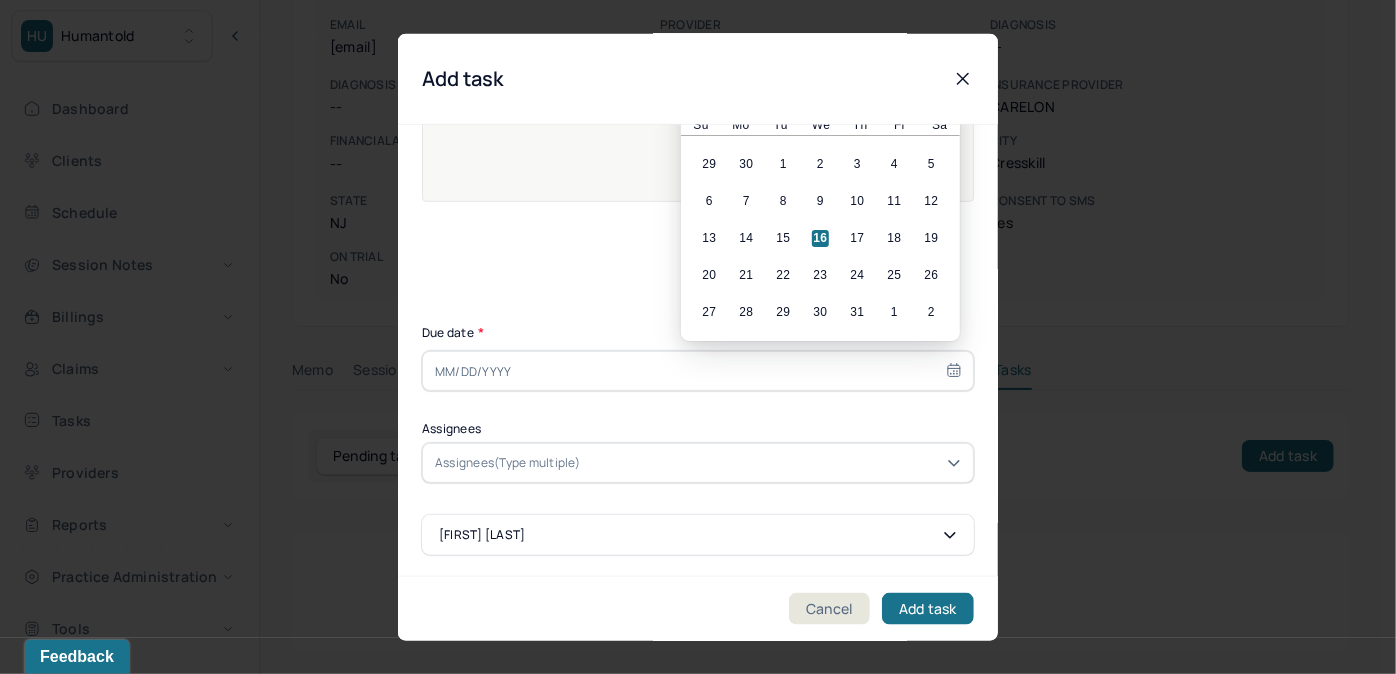 click at bounding box center (698, 371) 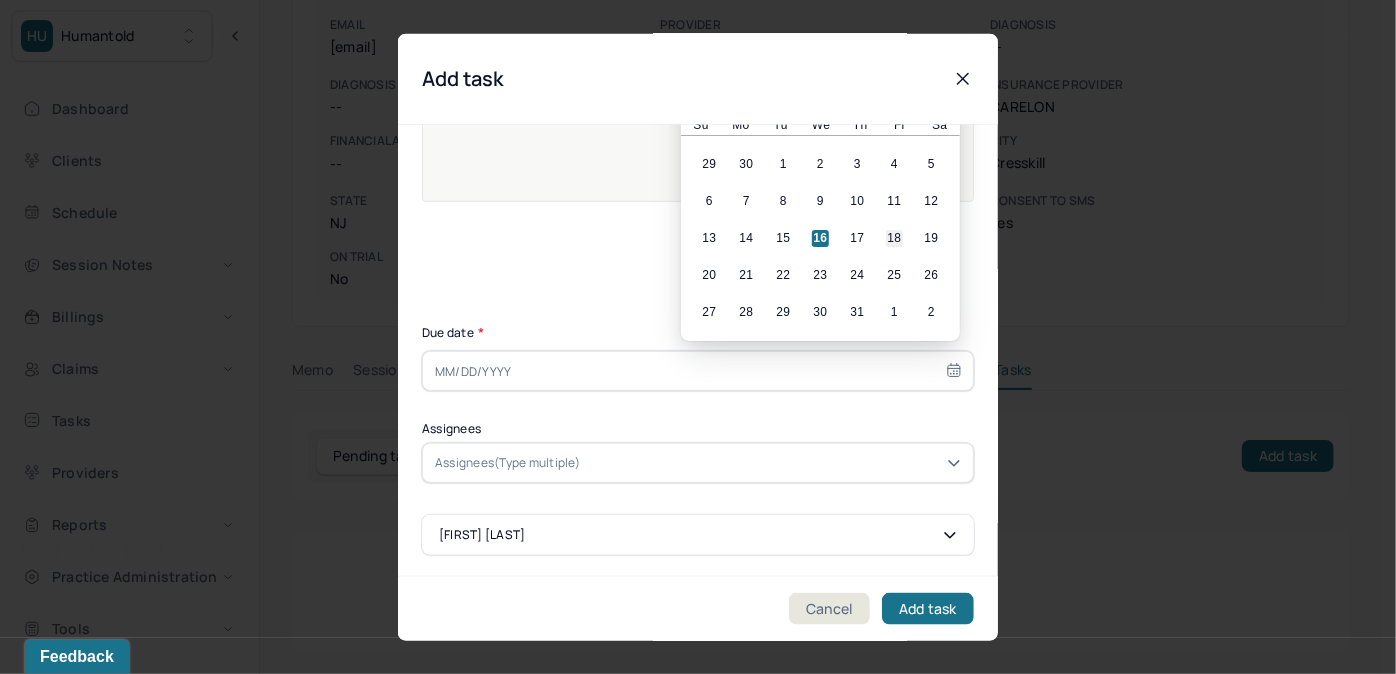 click on "18" at bounding box center [894, 238] 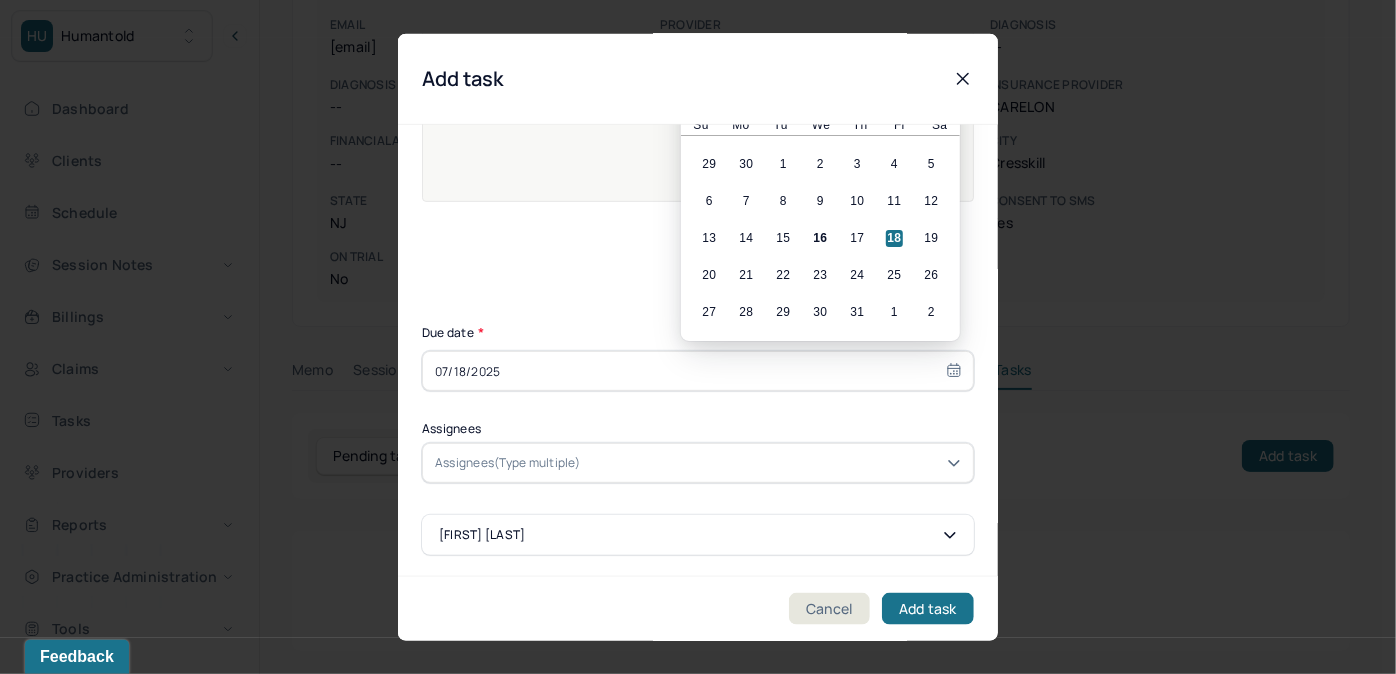 click on "Assignees(Type multiple)" at bounding box center (698, 463) 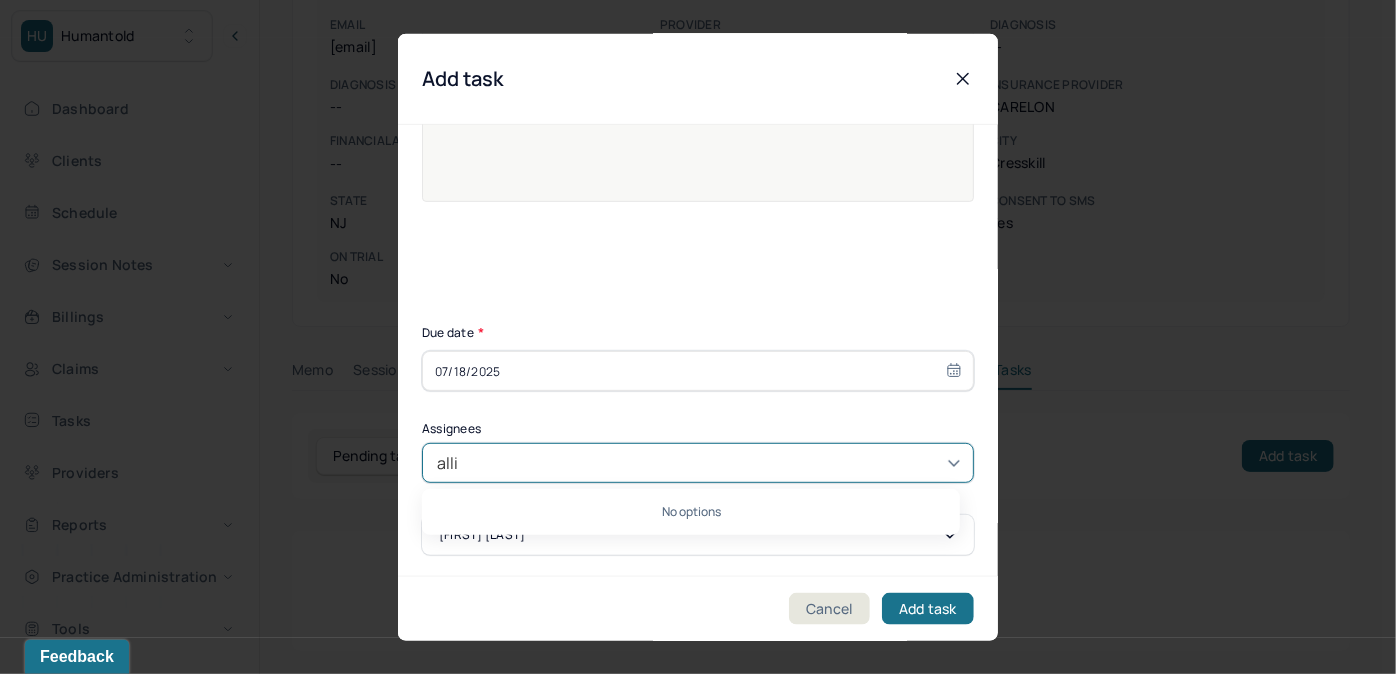 type on "[FIRST]" 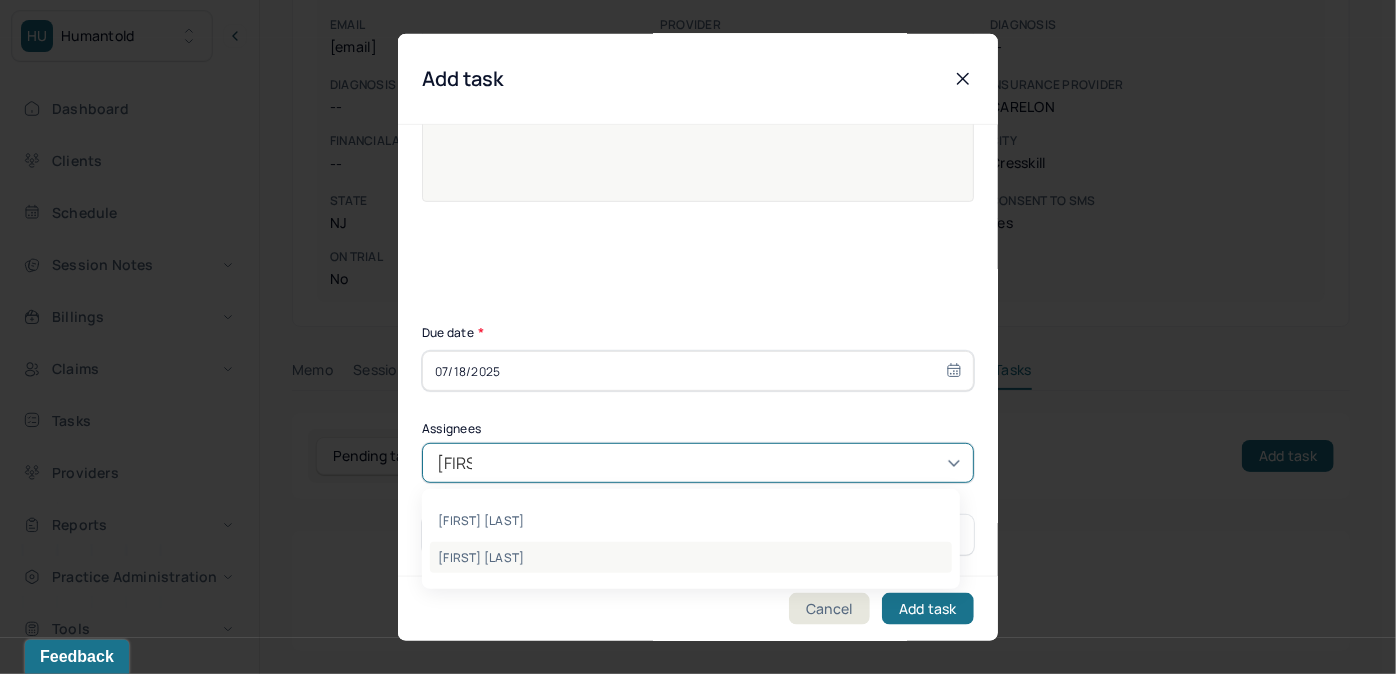 click on "[FIRST] [LAST]" at bounding box center (691, 557) 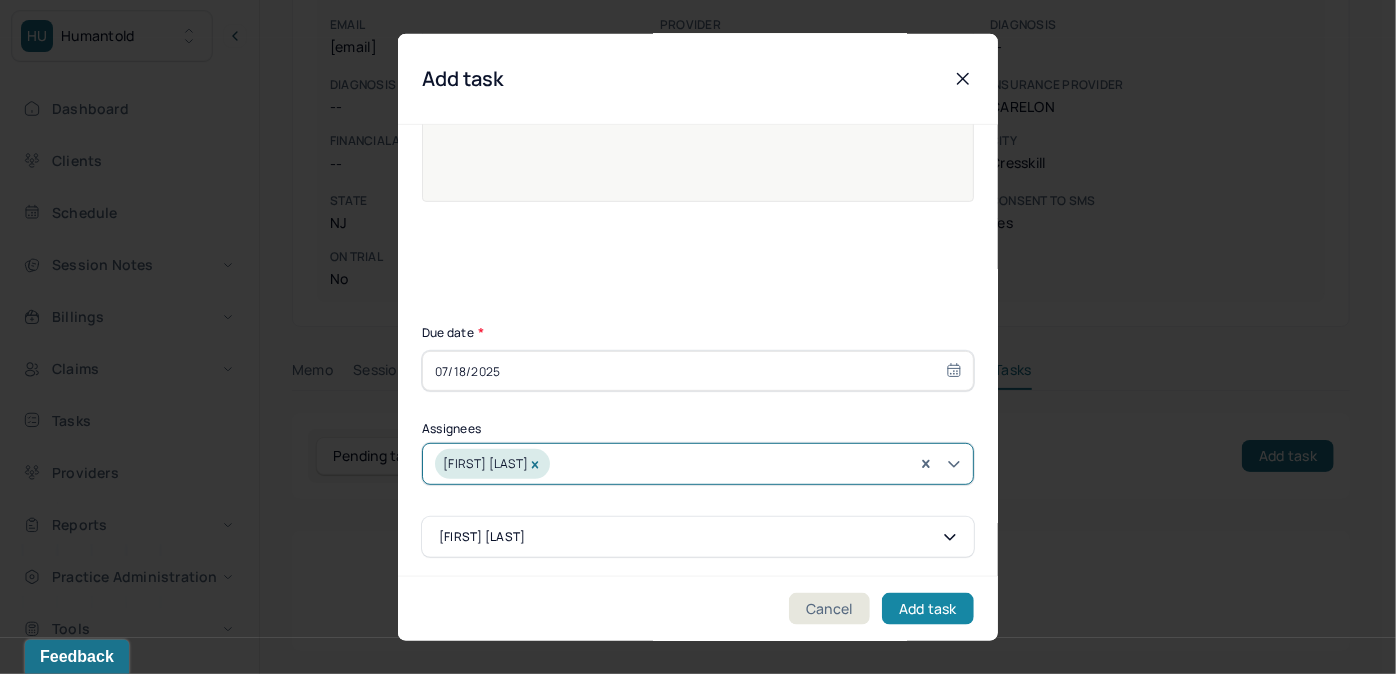 click on "Add task" at bounding box center [928, 608] 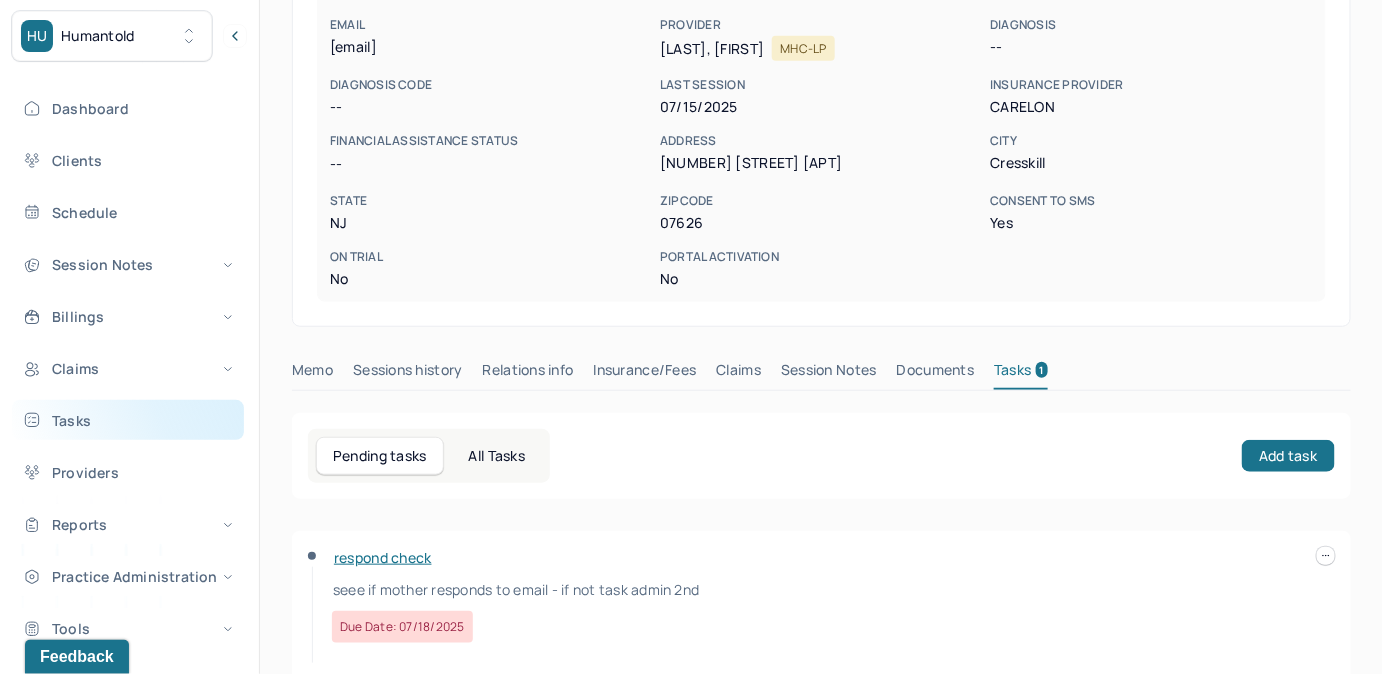 click on "Tasks" at bounding box center (128, 420) 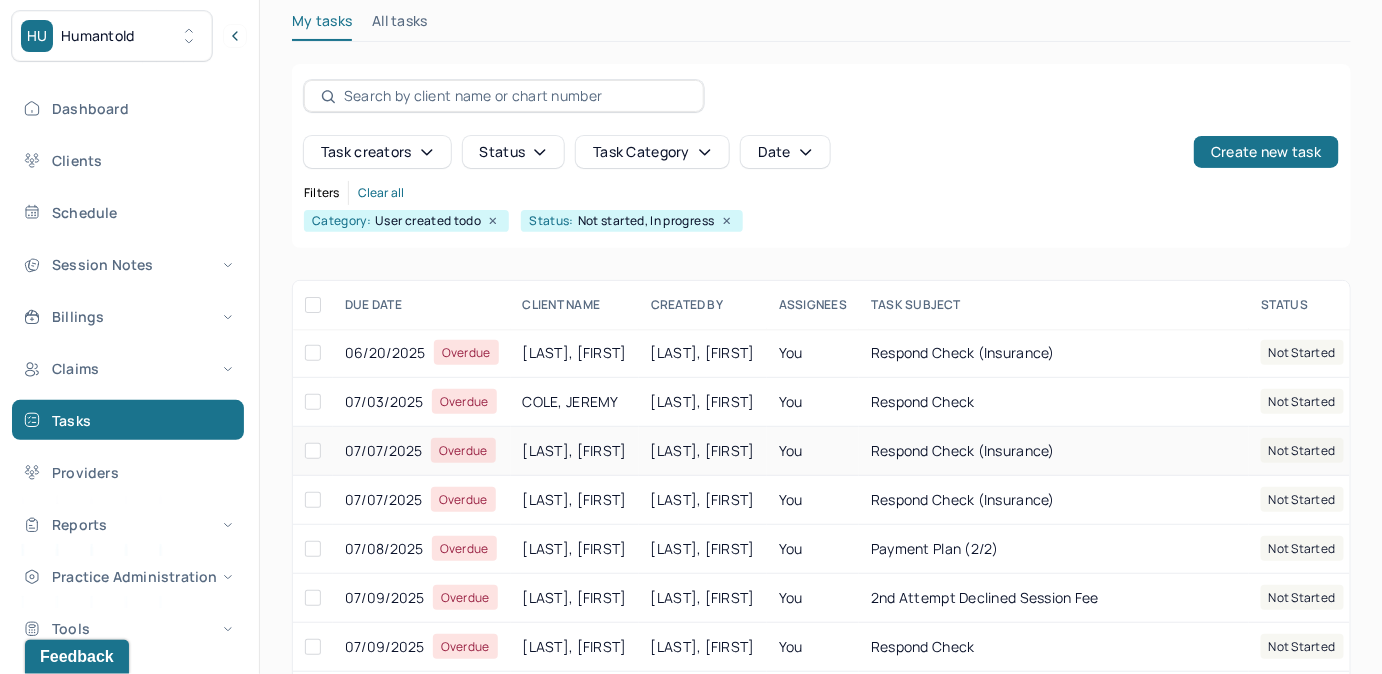 scroll, scrollTop: 256, scrollLeft: 0, axis: vertical 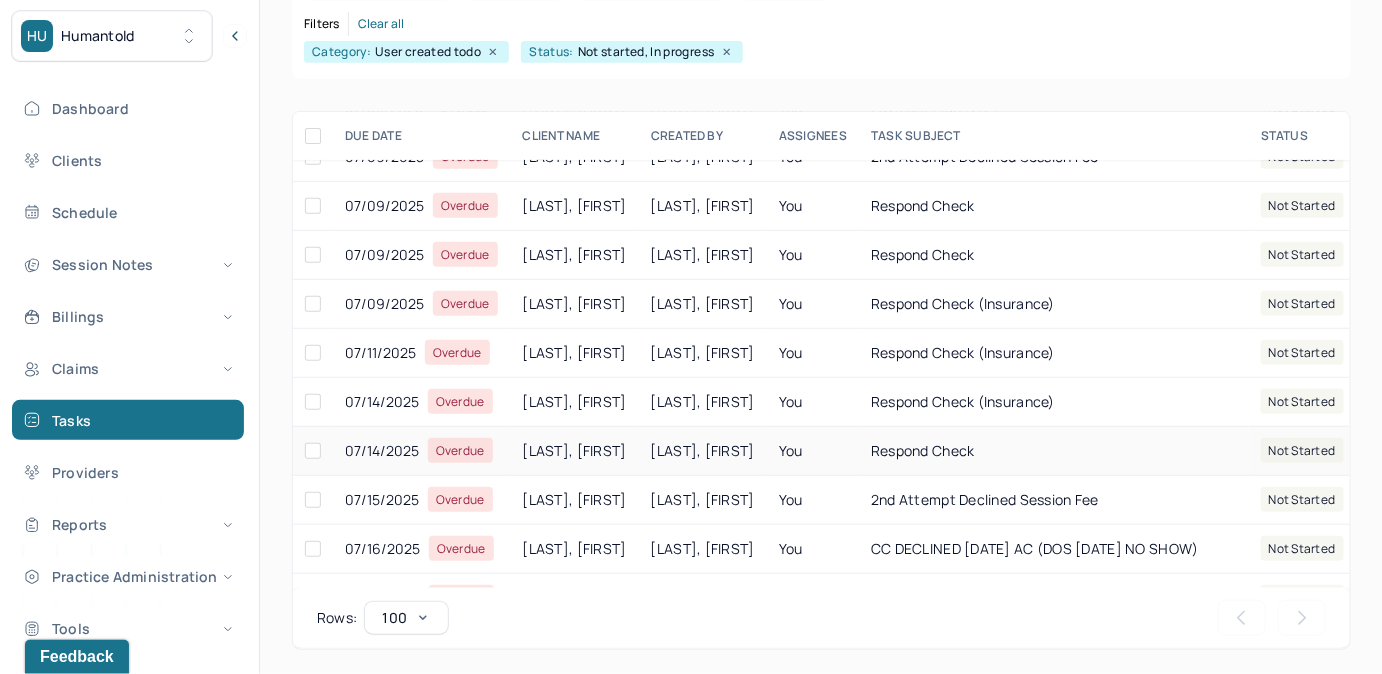 click on "respond check" at bounding box center (923, 450) 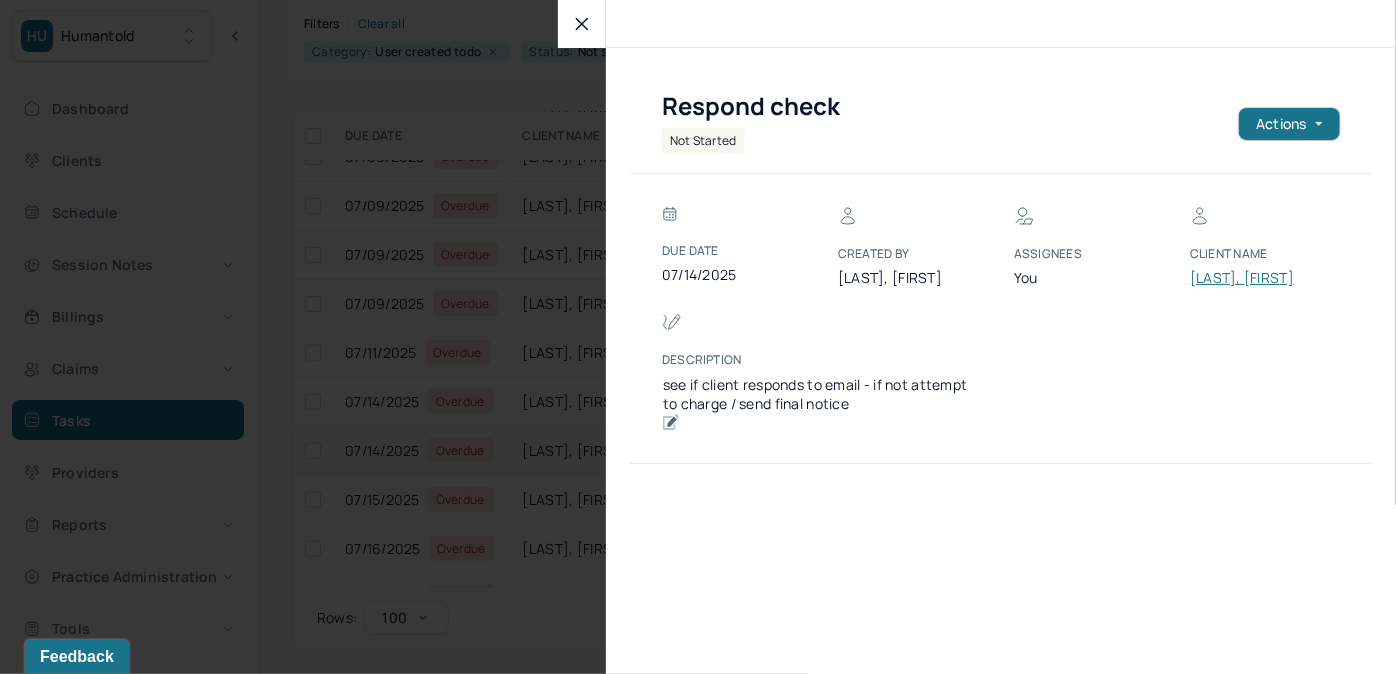 click on "[LAST], [FIRST]" at bounding box center (1250, 278) 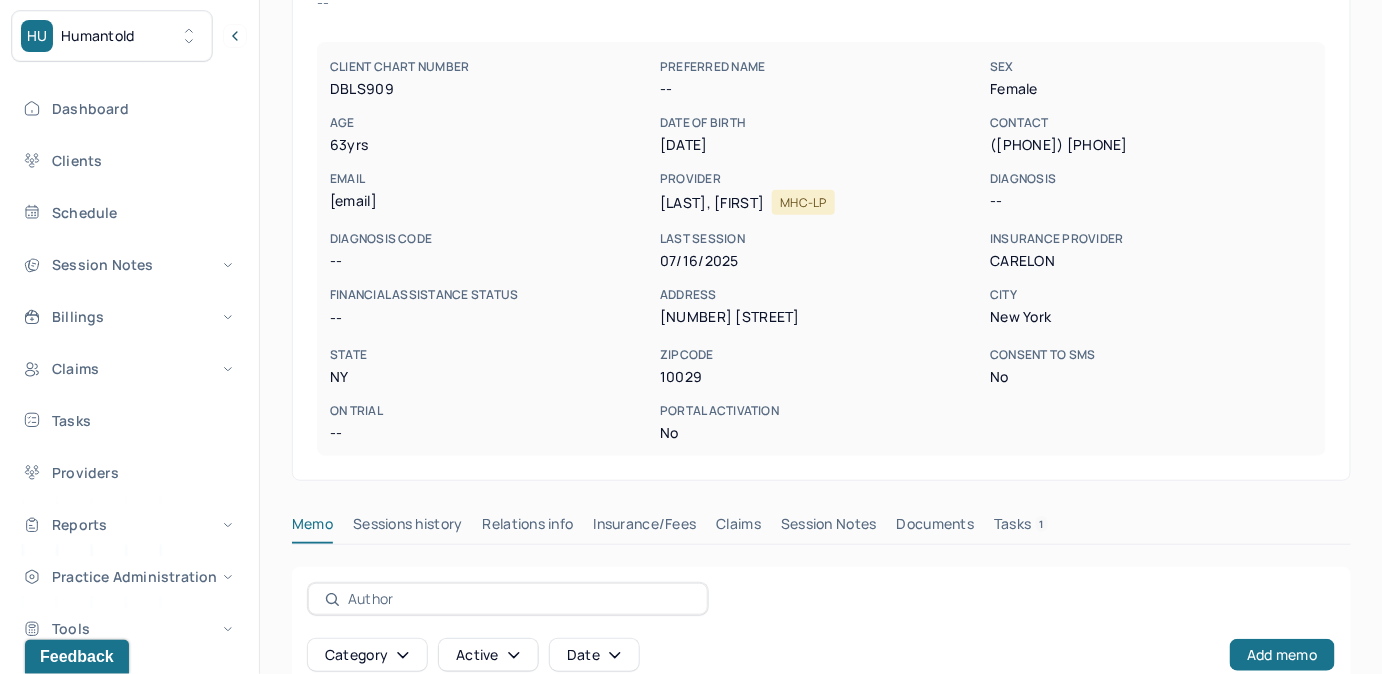 click on "Tasks 1" at bounding box center (1021, 528) 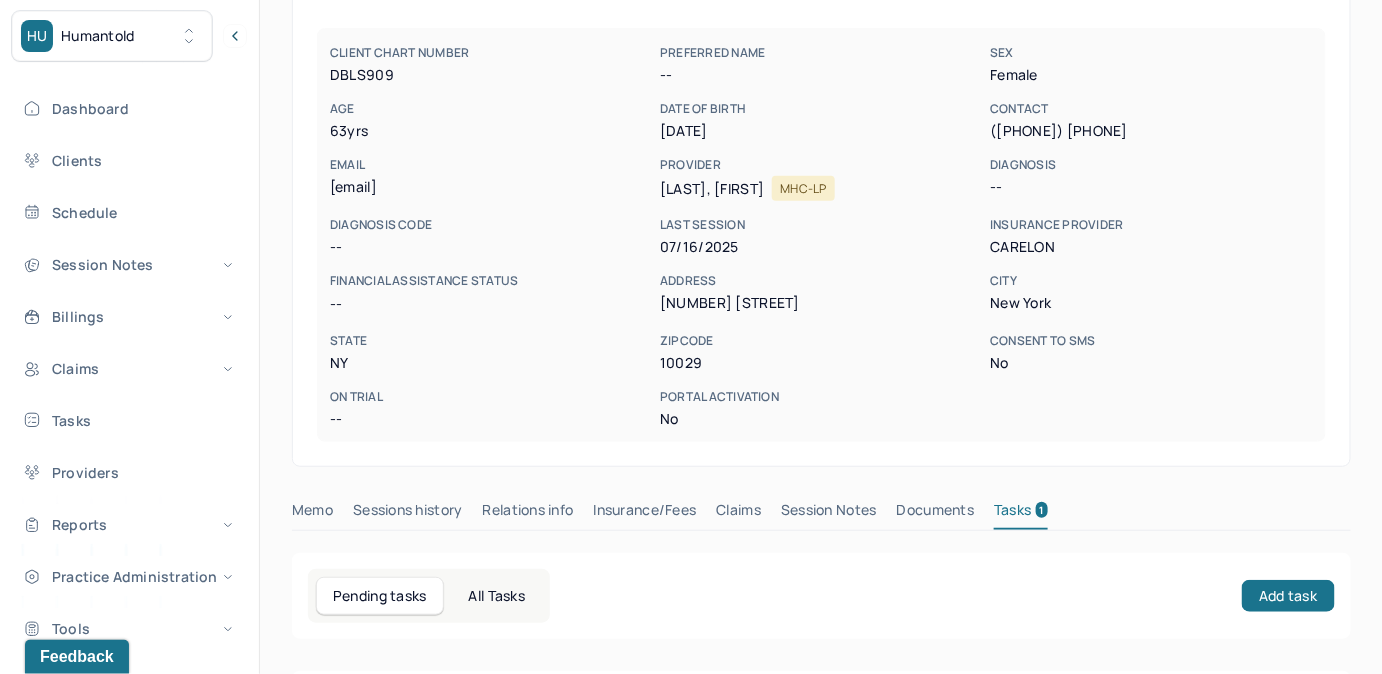 scroll, scrollTop: 166, scrollLeft: 0, axis: vertical 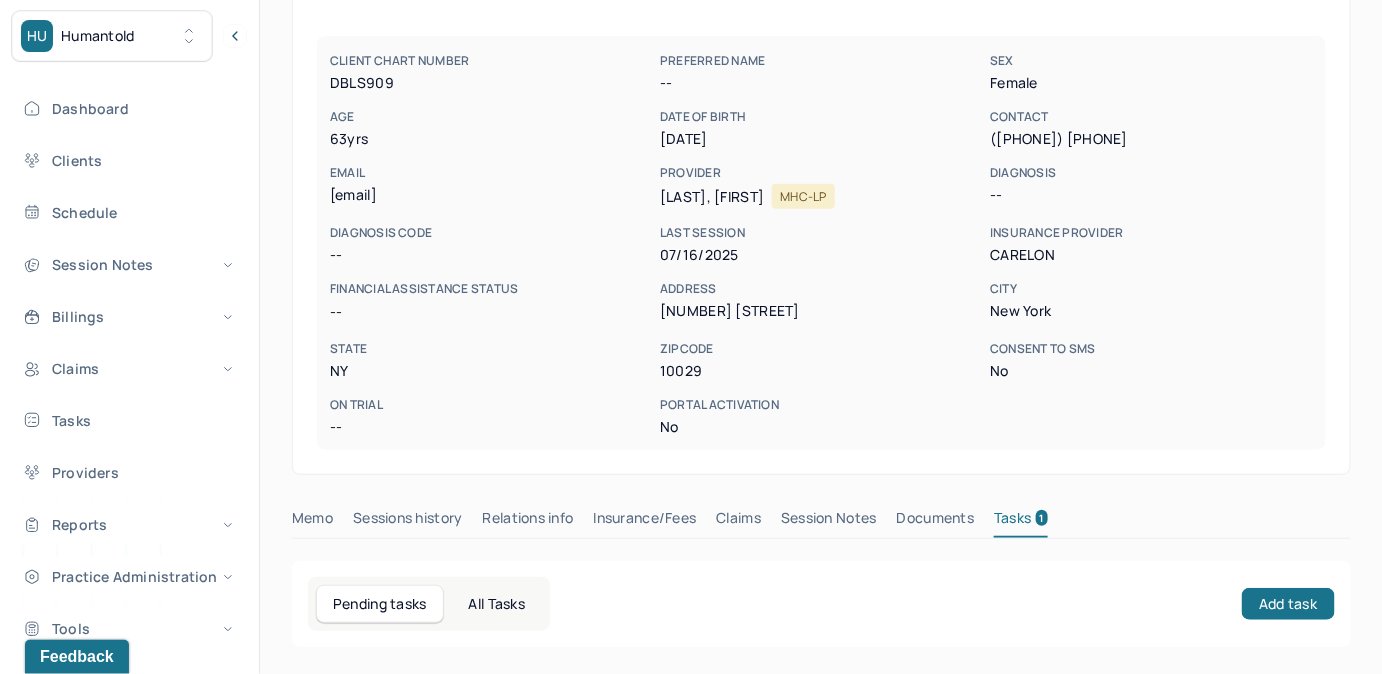 drag, startPoint x: 346, startPoint y: 198, endPoint x: 513, endPoint y: 208, distance: 167.29913 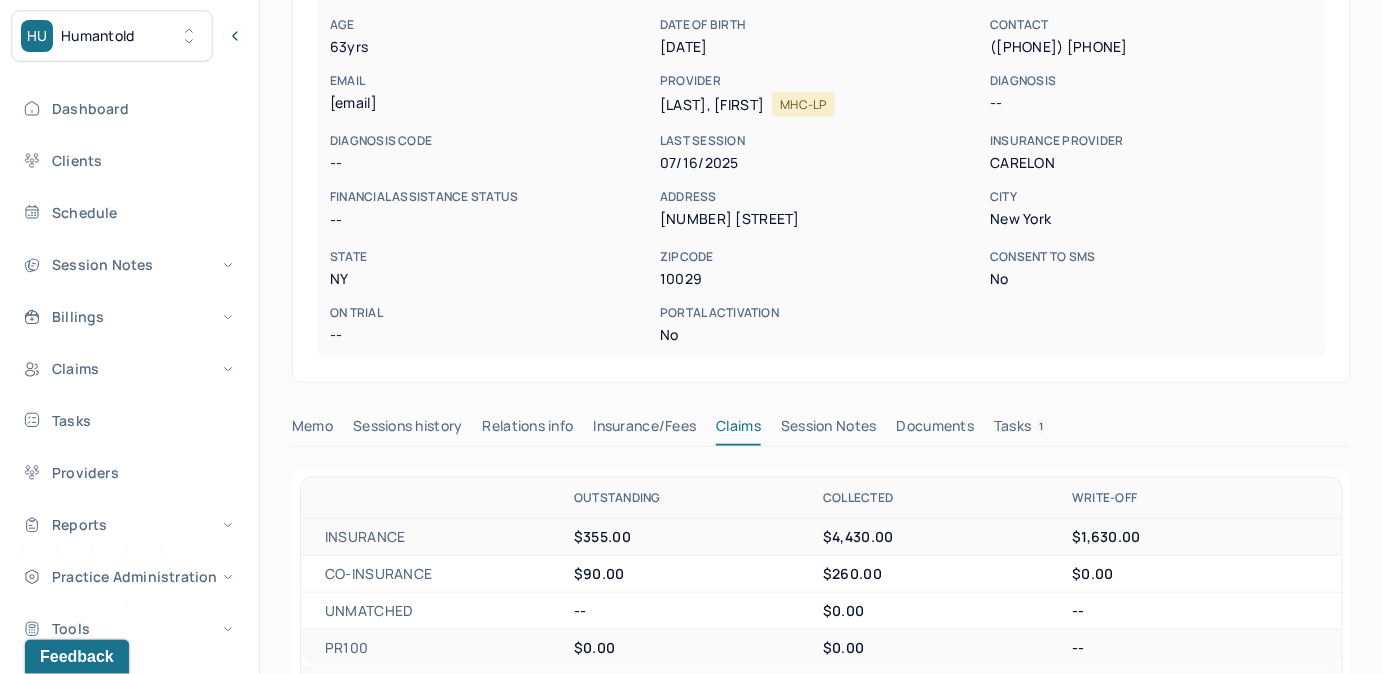 scroll, scrollTop: 257, scrollLeft: 0, axis: vertical 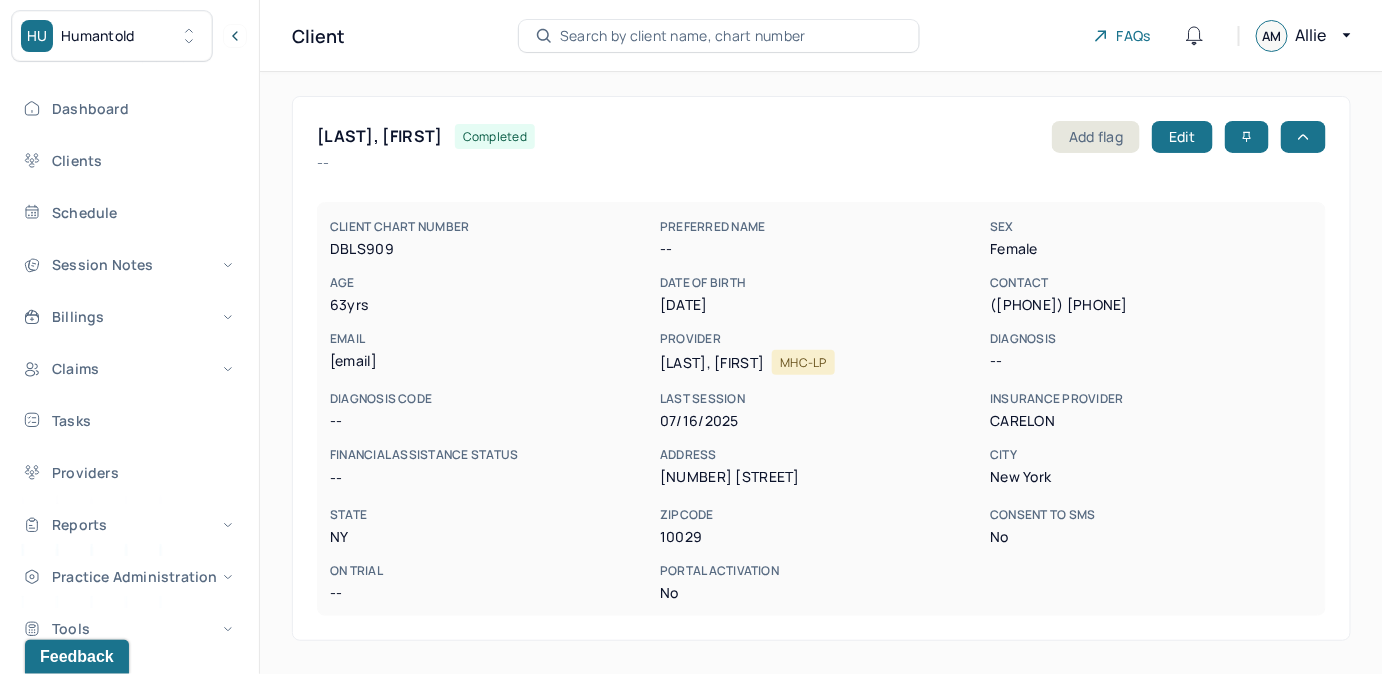 click on "Search by client name, chart number" at bounding box center [683, 36] 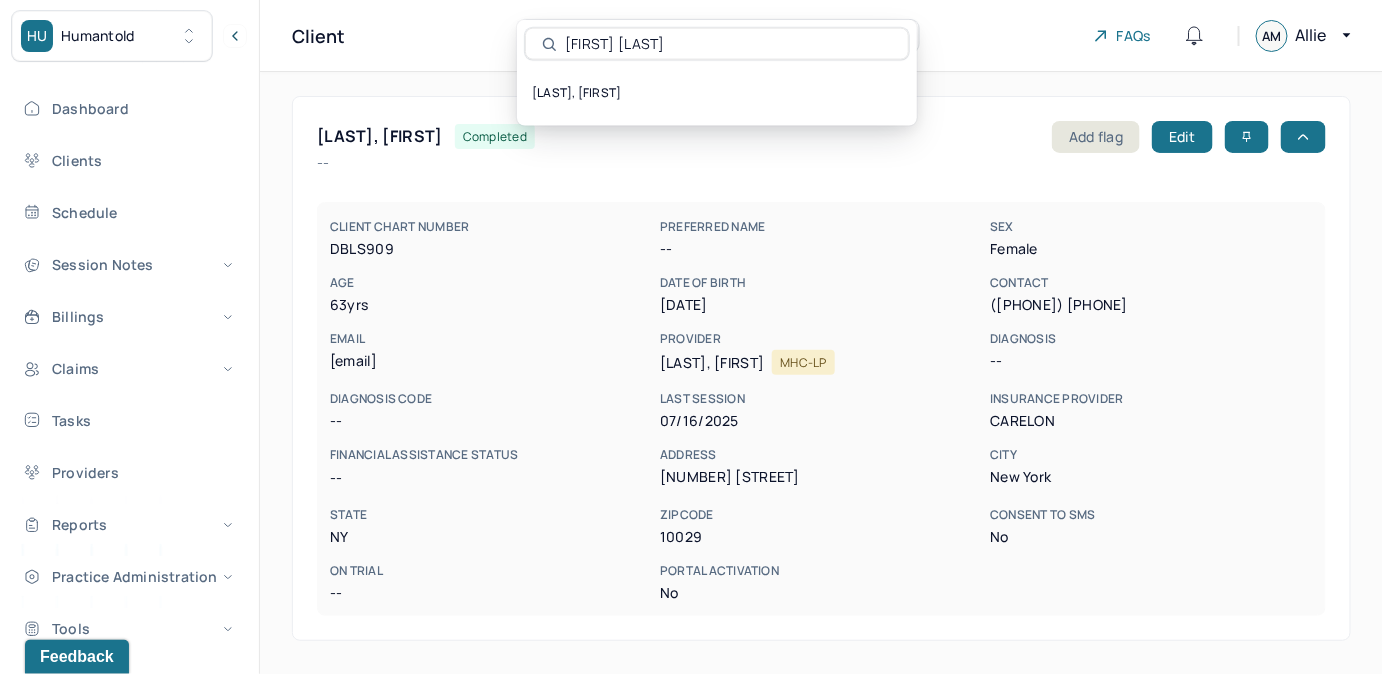 type on "[FIRST] [LAST]" 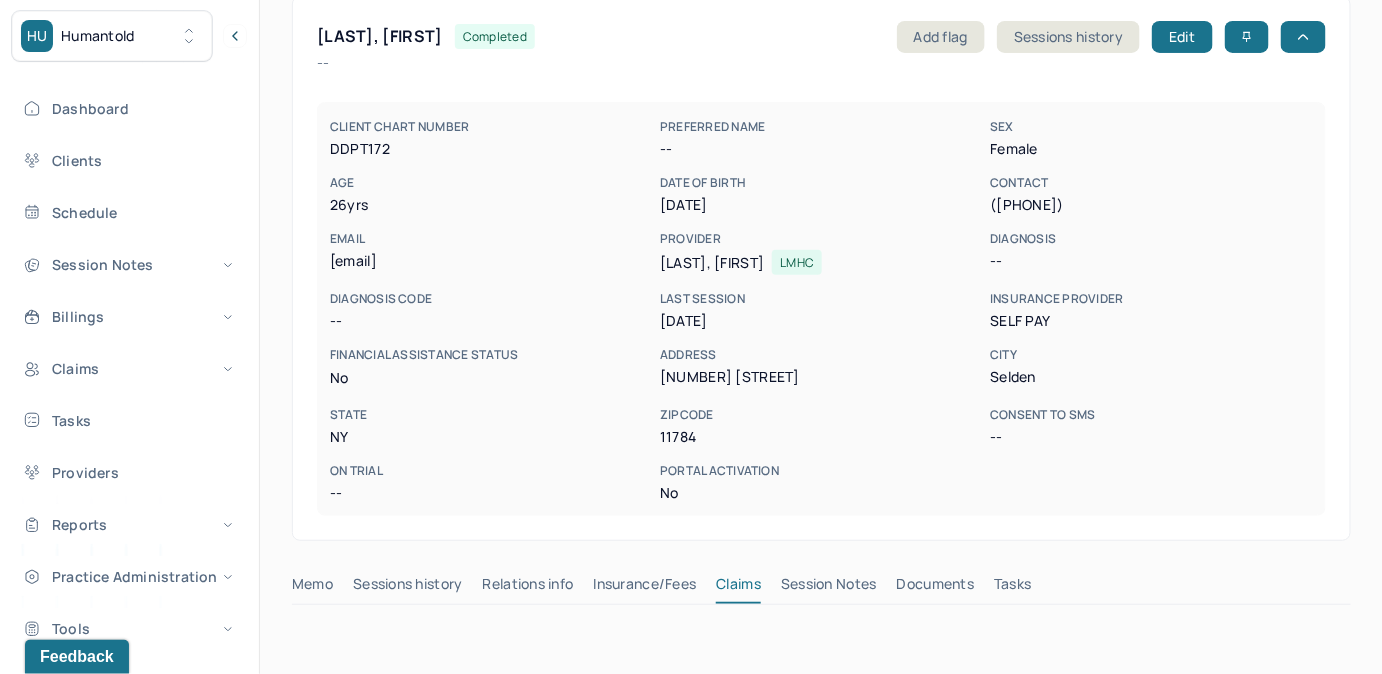 scroll, scrollTop: 90, scrollLeft: 0, axis: vertical 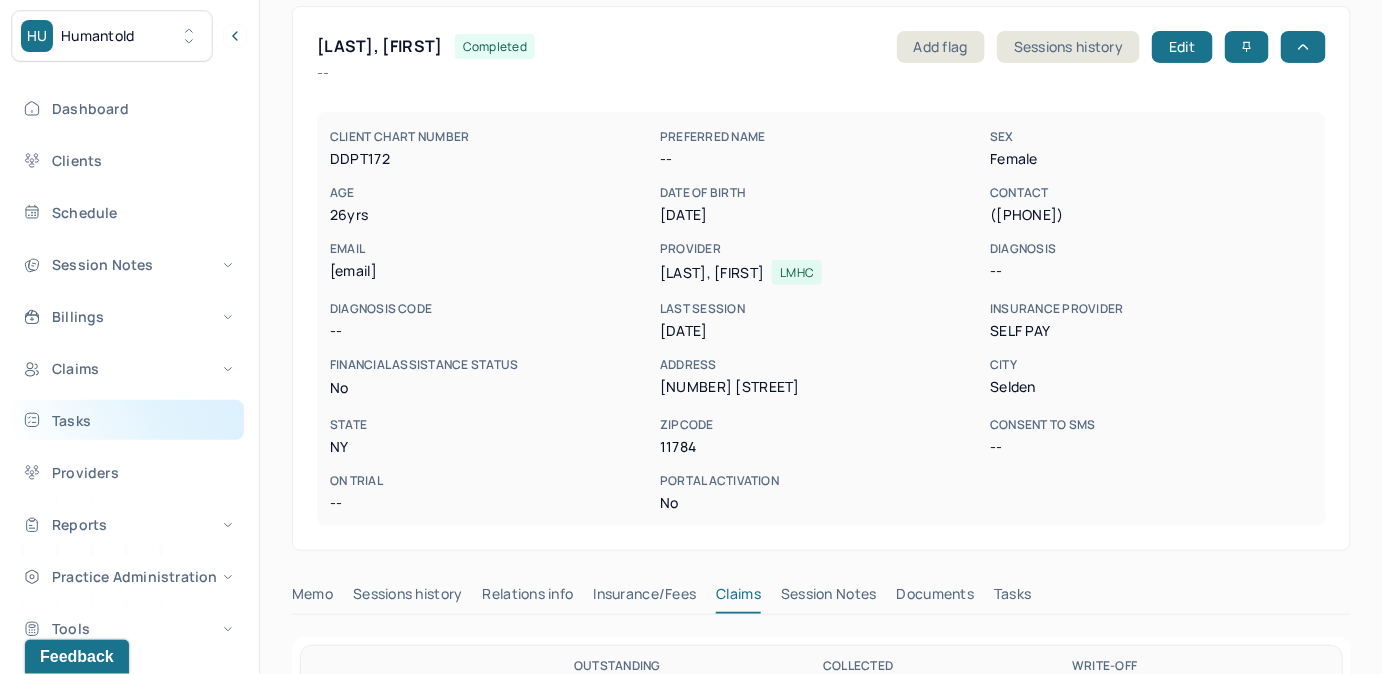 click on "Tasks" at bounding box center [128, 420] 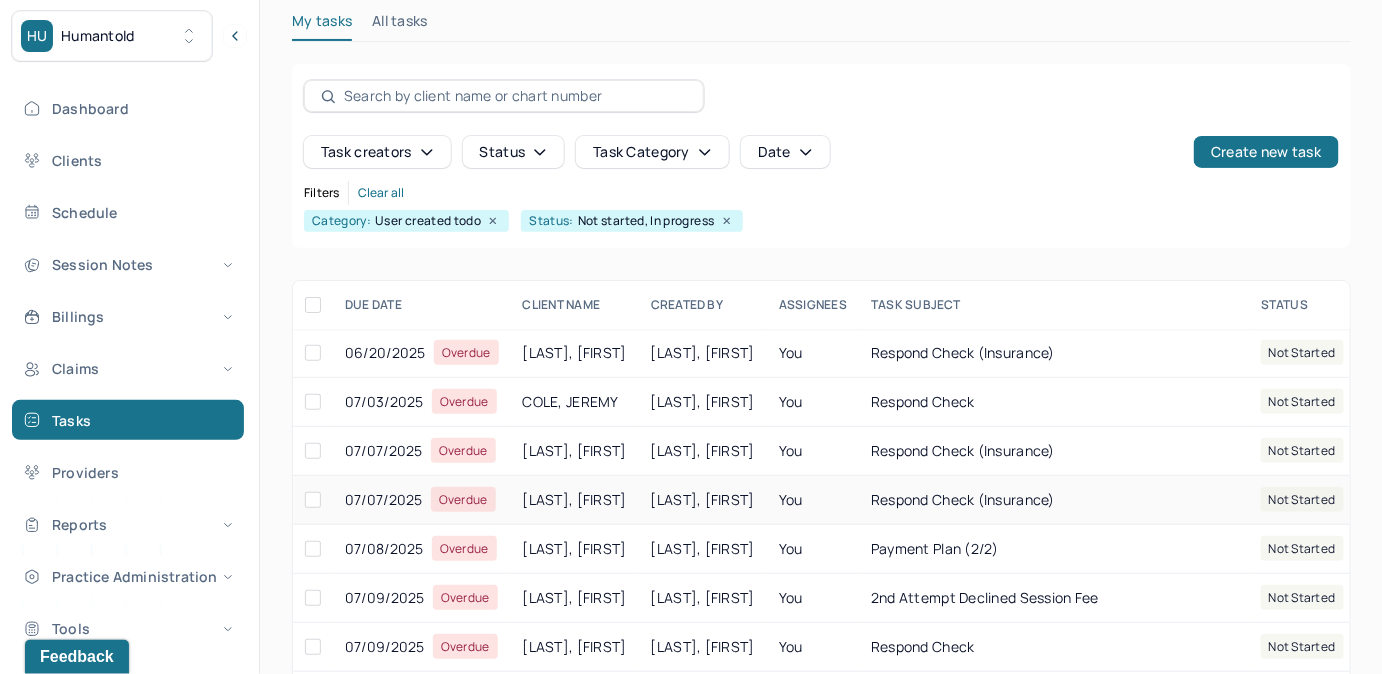 scroll, scrollTop: 90, scrollLeft: 0, axis: vertical 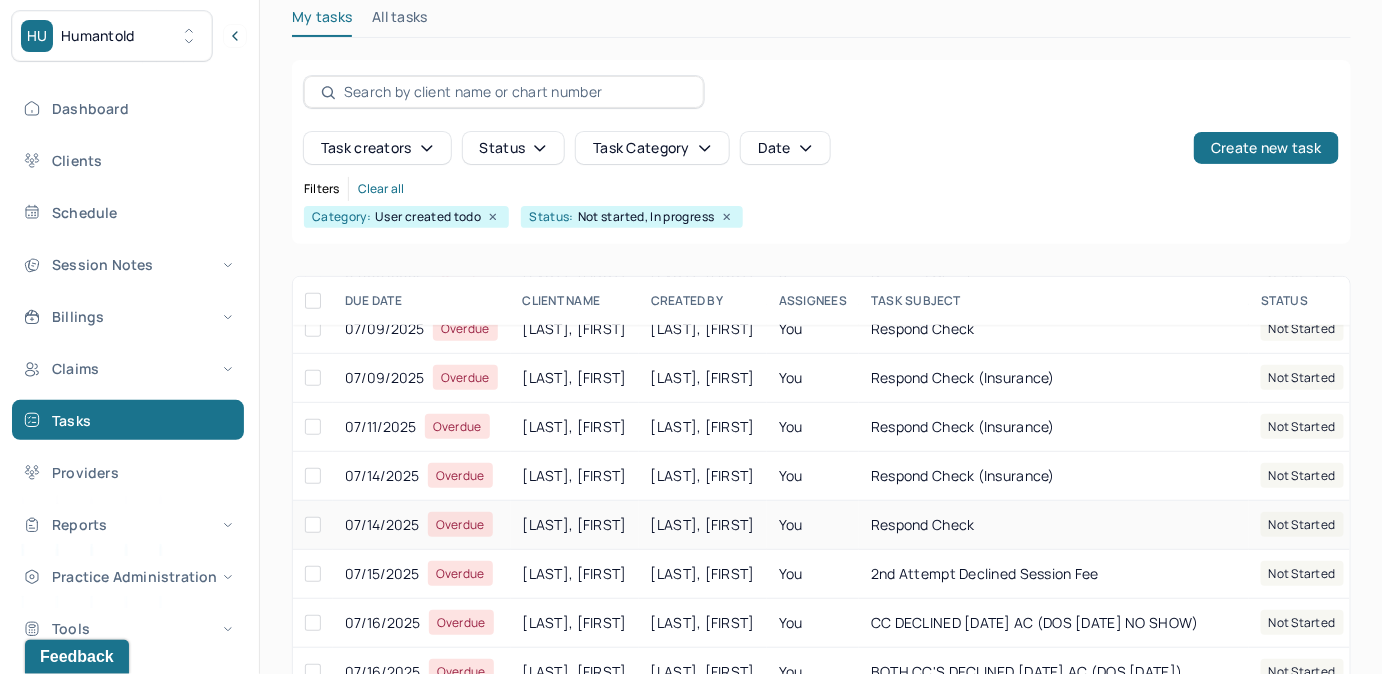 click on "respond check" at bounding box center (923, 524) 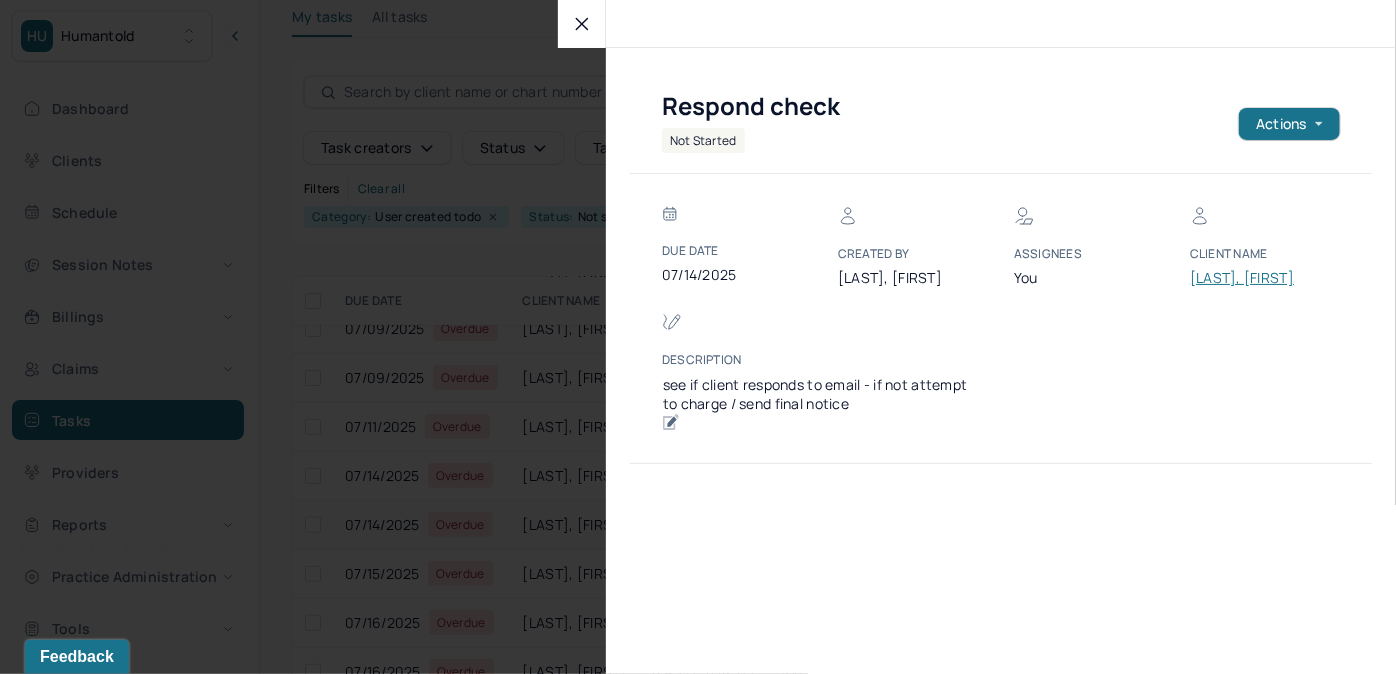 click on "[LAST], [FIRST]" at bounding box center (1250, 278) 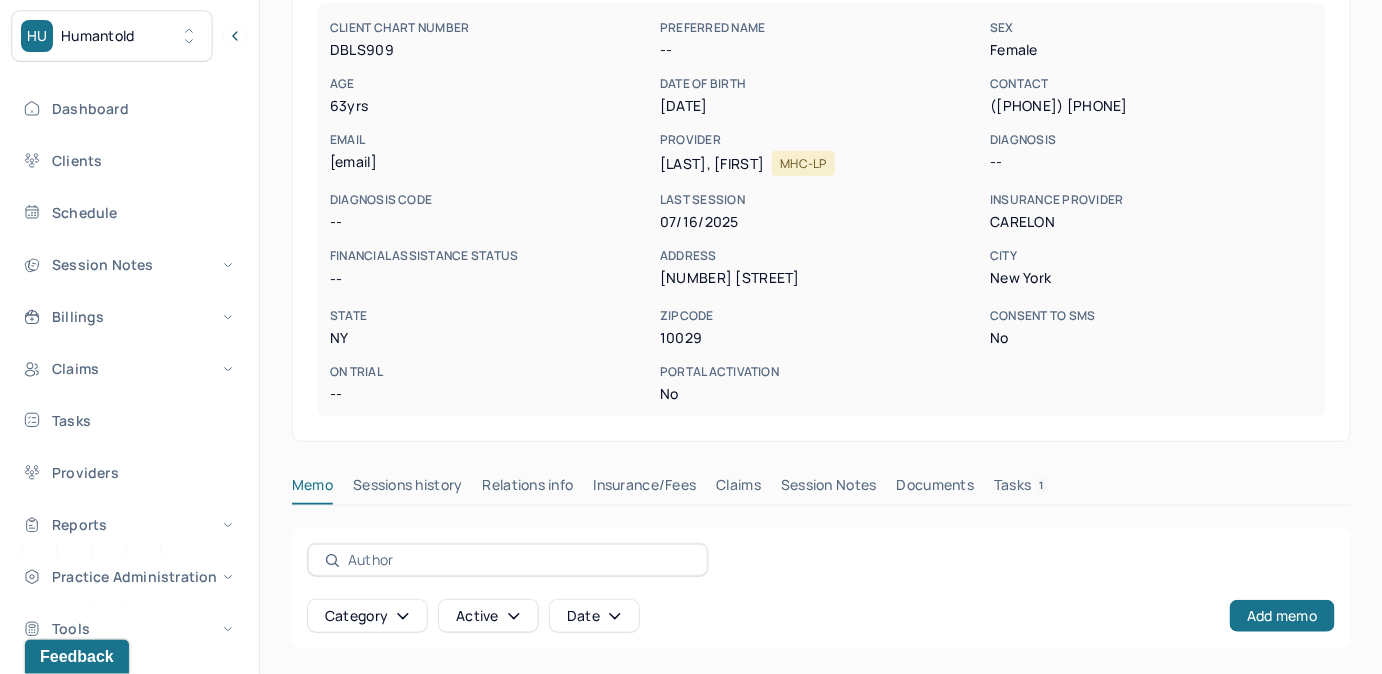 scroll, scrollTop: 200, scrollLeft: 0, axis: vertical 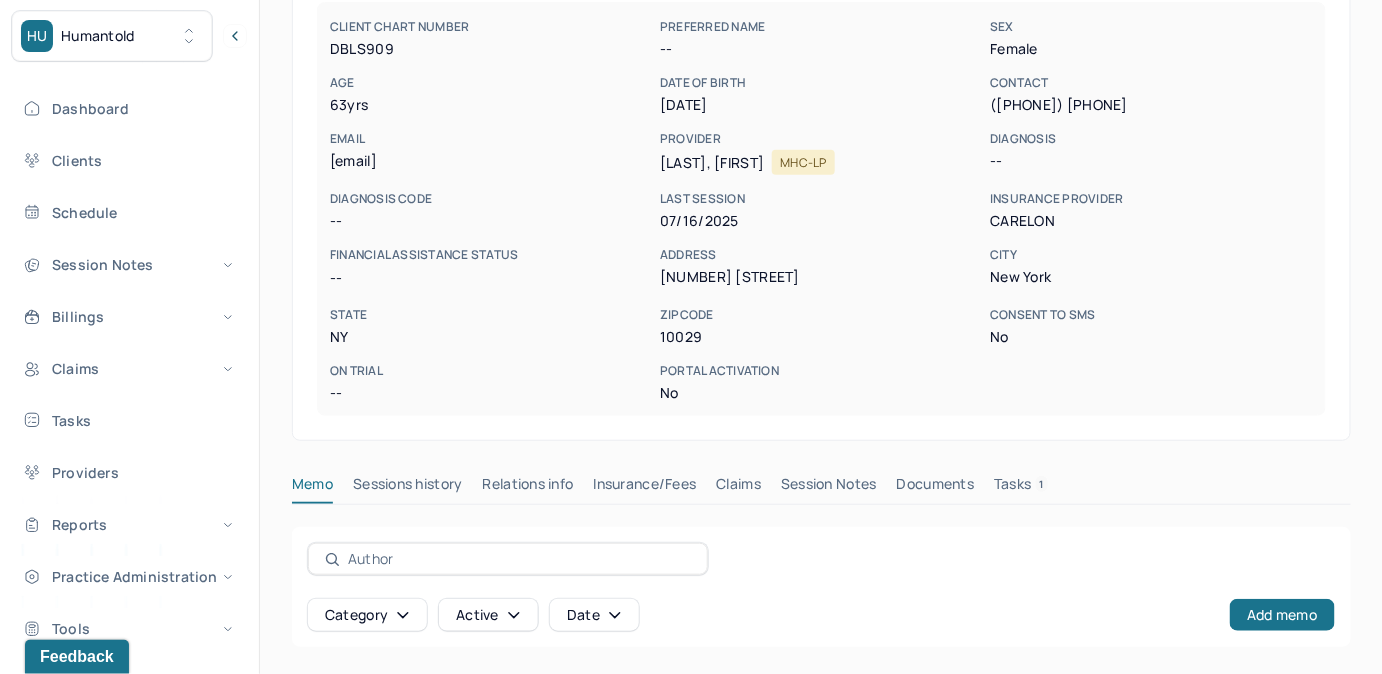 click on "Tasks 1" at bounding box center (1021, 488) 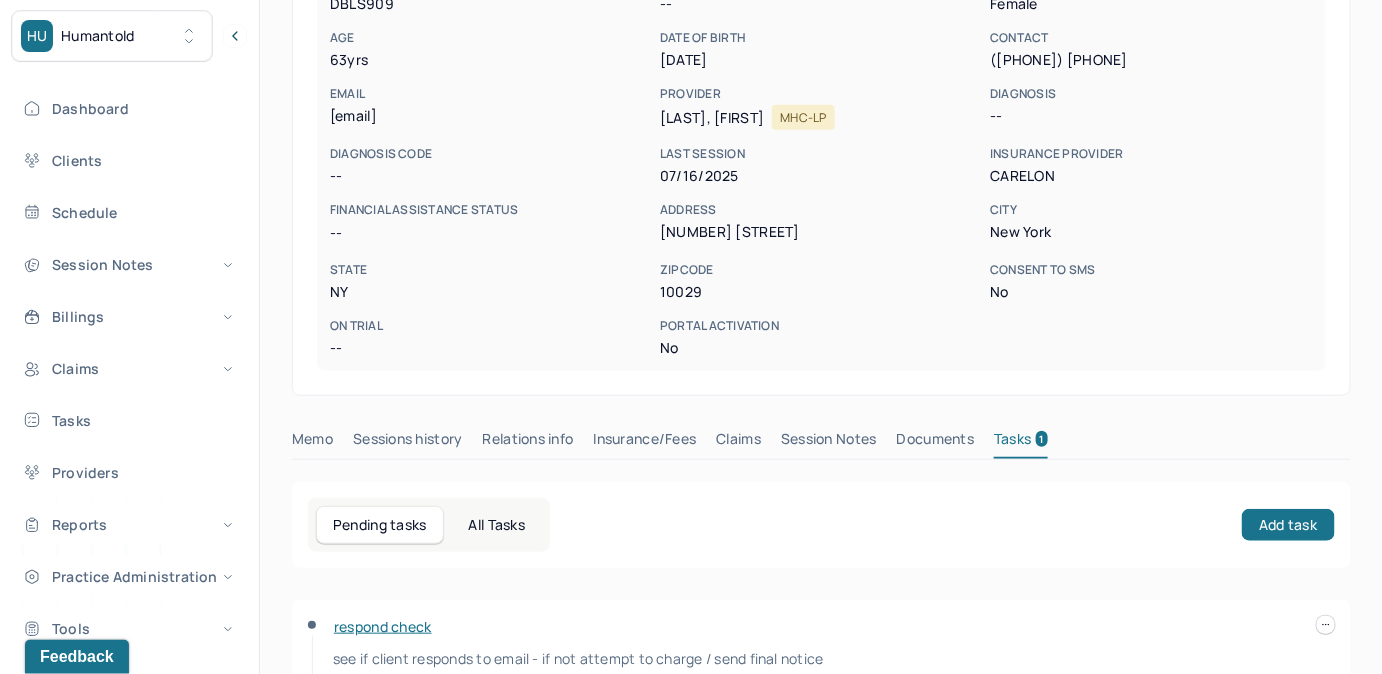 scroll, scrollTop: 348, scrollLeft: 0, axis: vertical 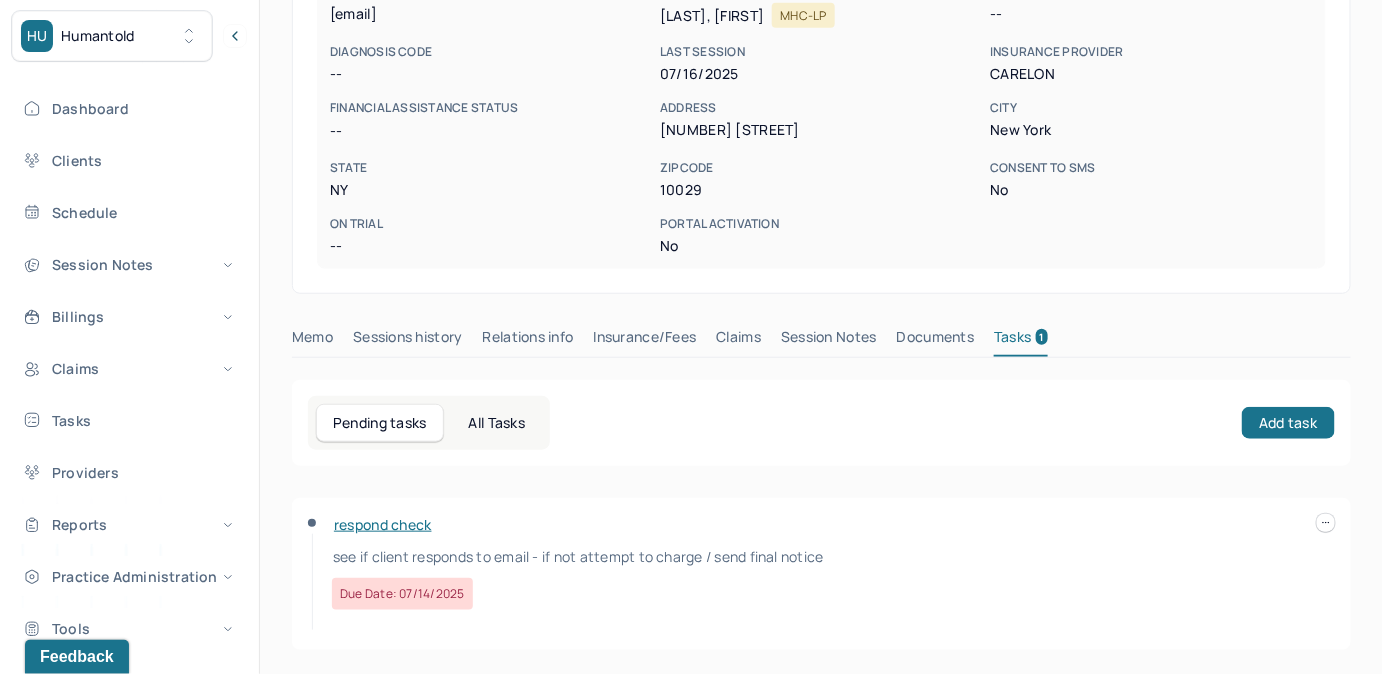 click at bounding box center (1326, 523) 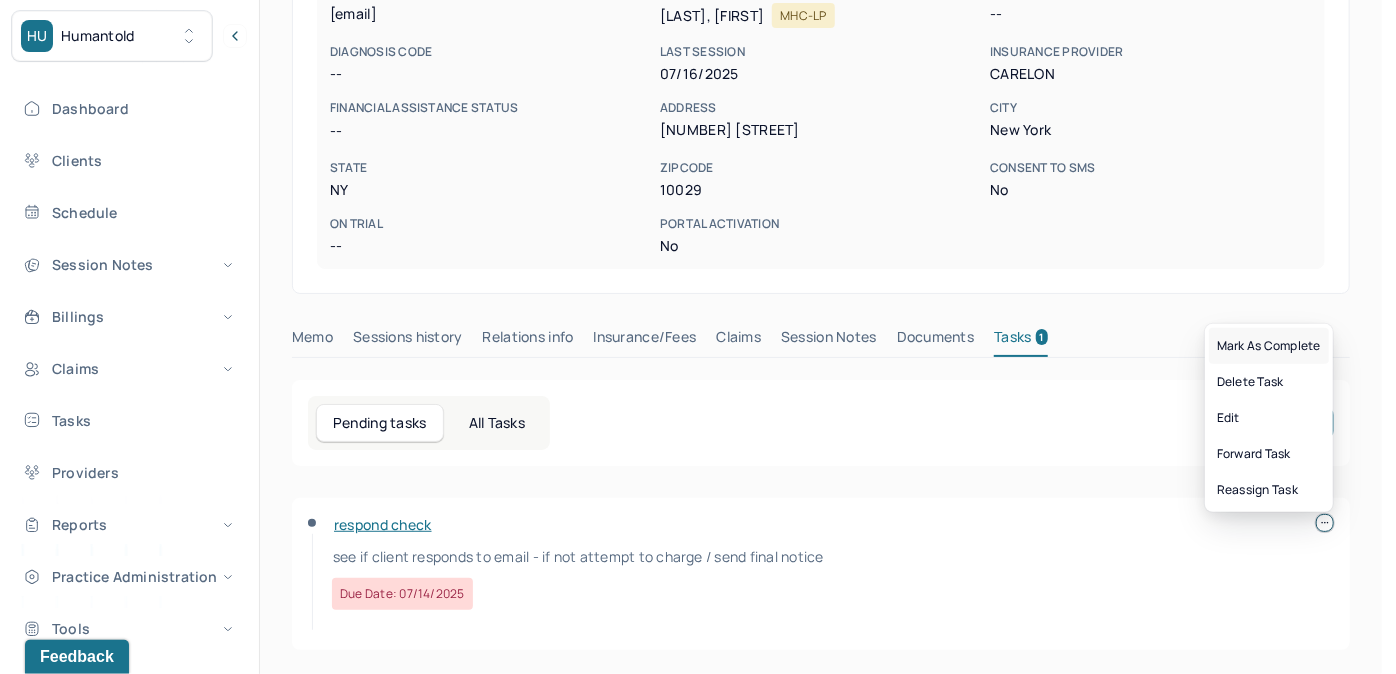 click on "Mark as complete" at bounding box center (1269, 346) 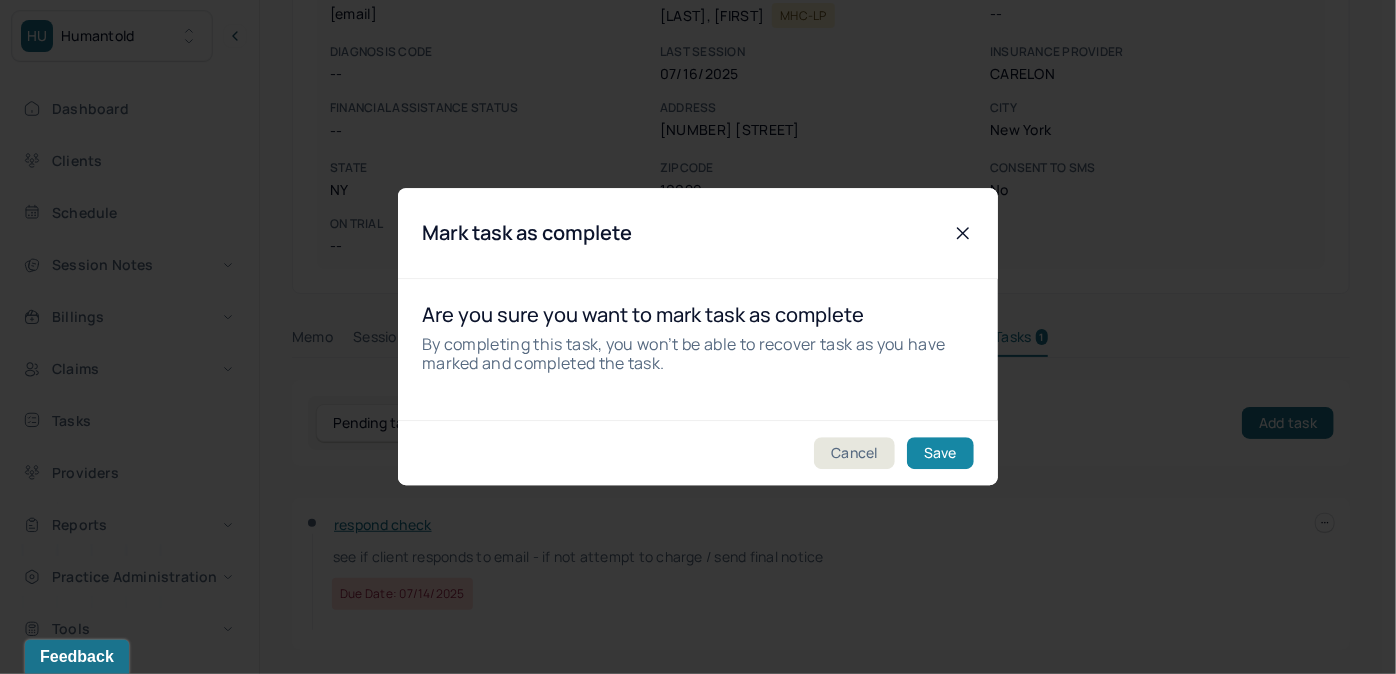 click on "Save" at bounding box center (940, 454) 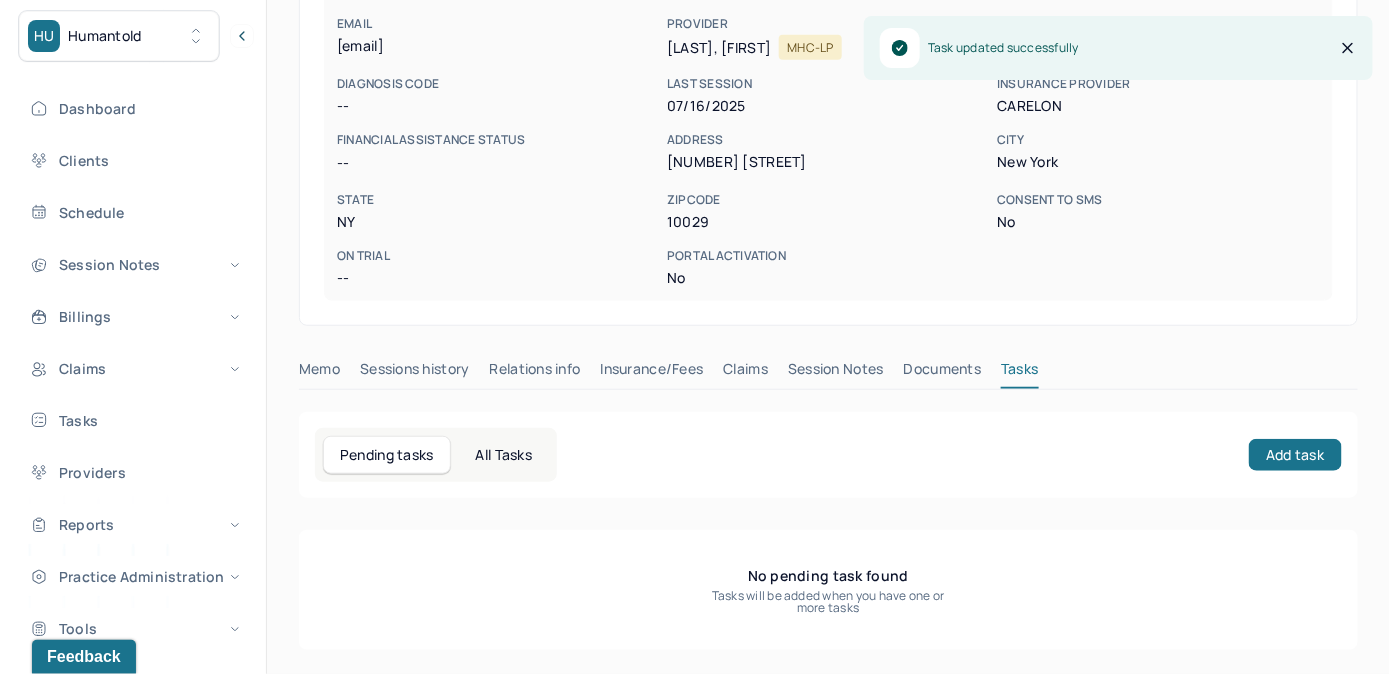 scroll, scrollTop: 314, scrollLeft: 0, axis: vertical 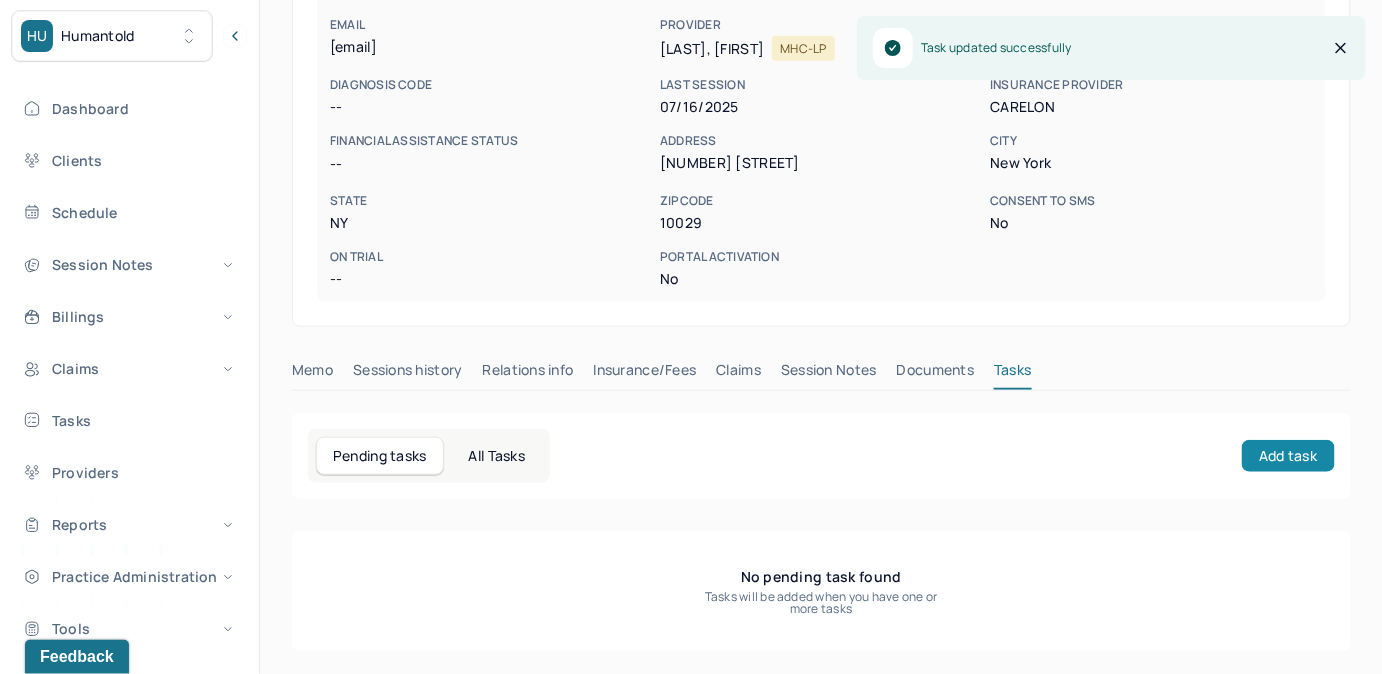 click on "Add task" at bounding box center [1288, 456] 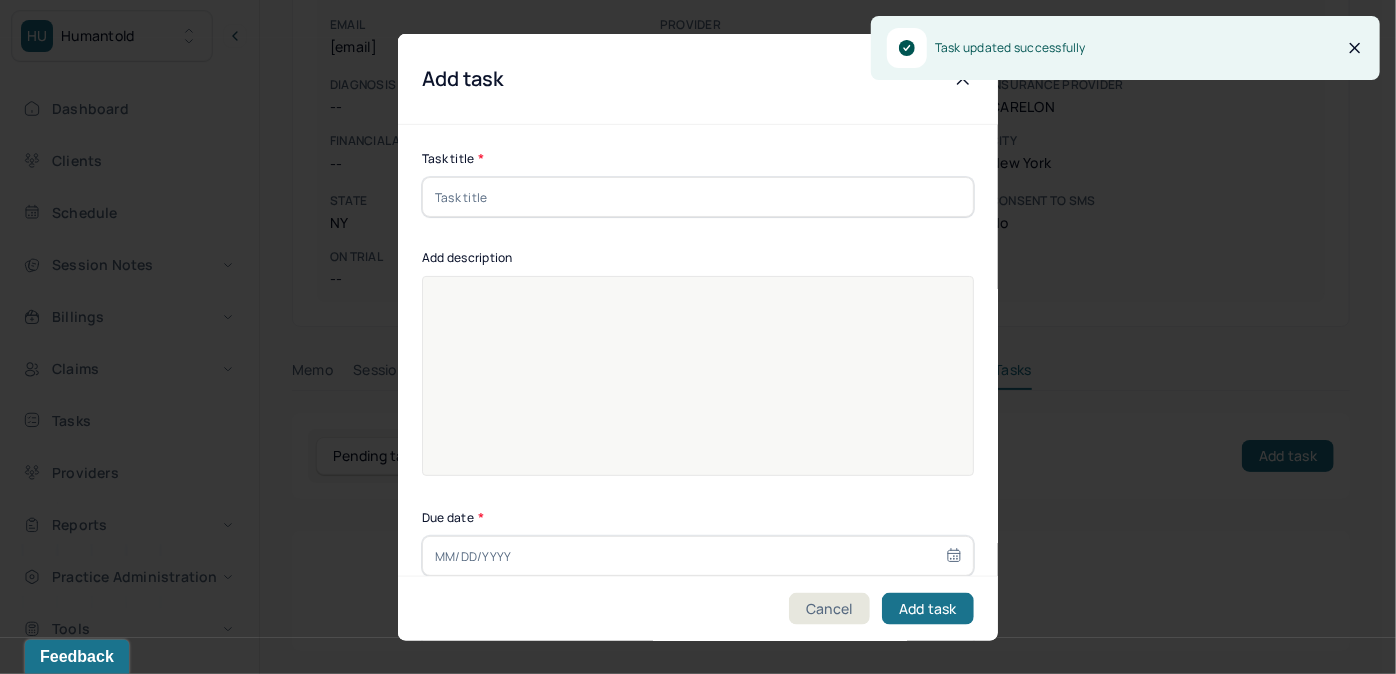 click at bounding box center [698, 197] 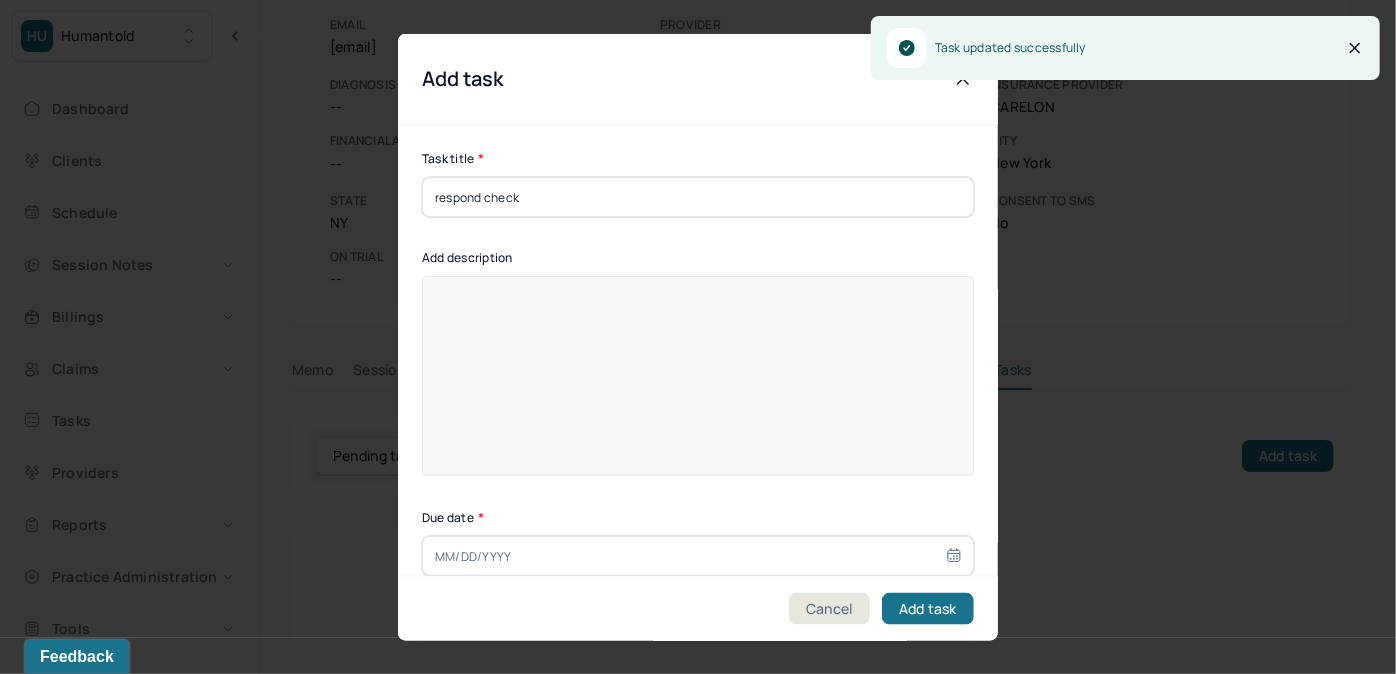 type on "07/18/2025" 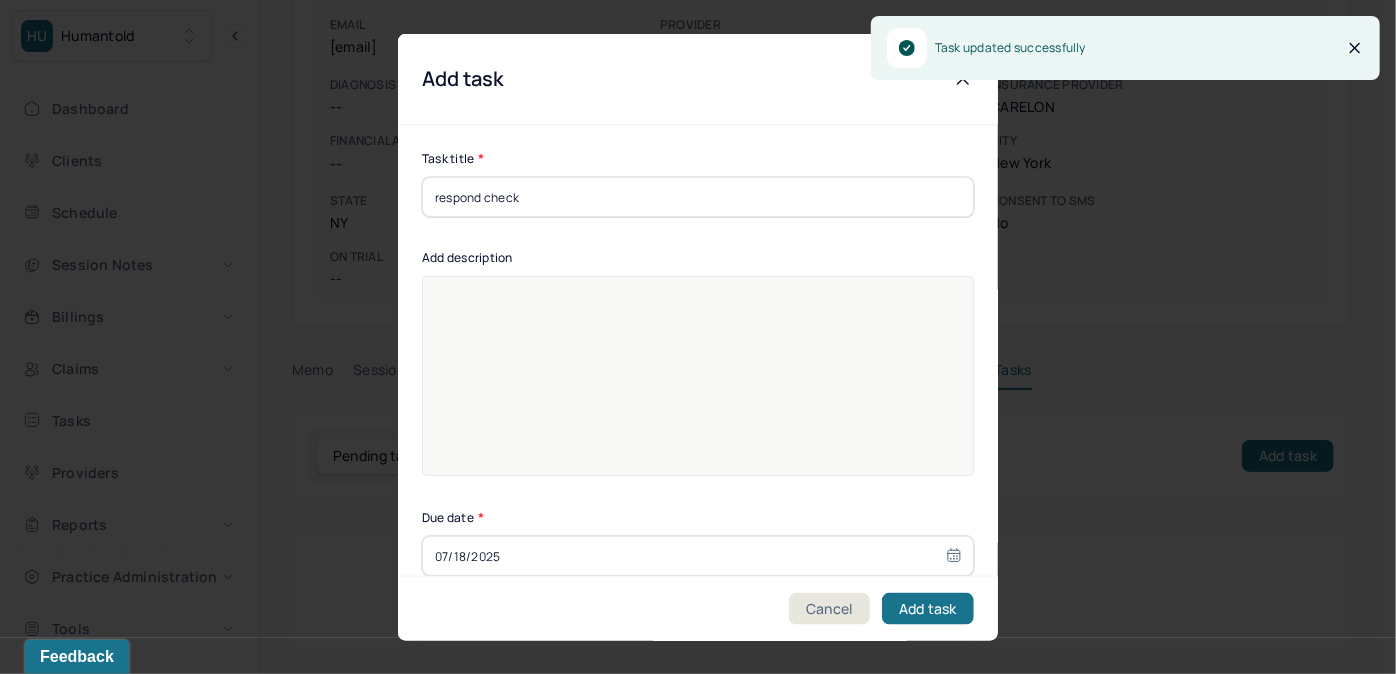 click at bounding box center (698, 389) 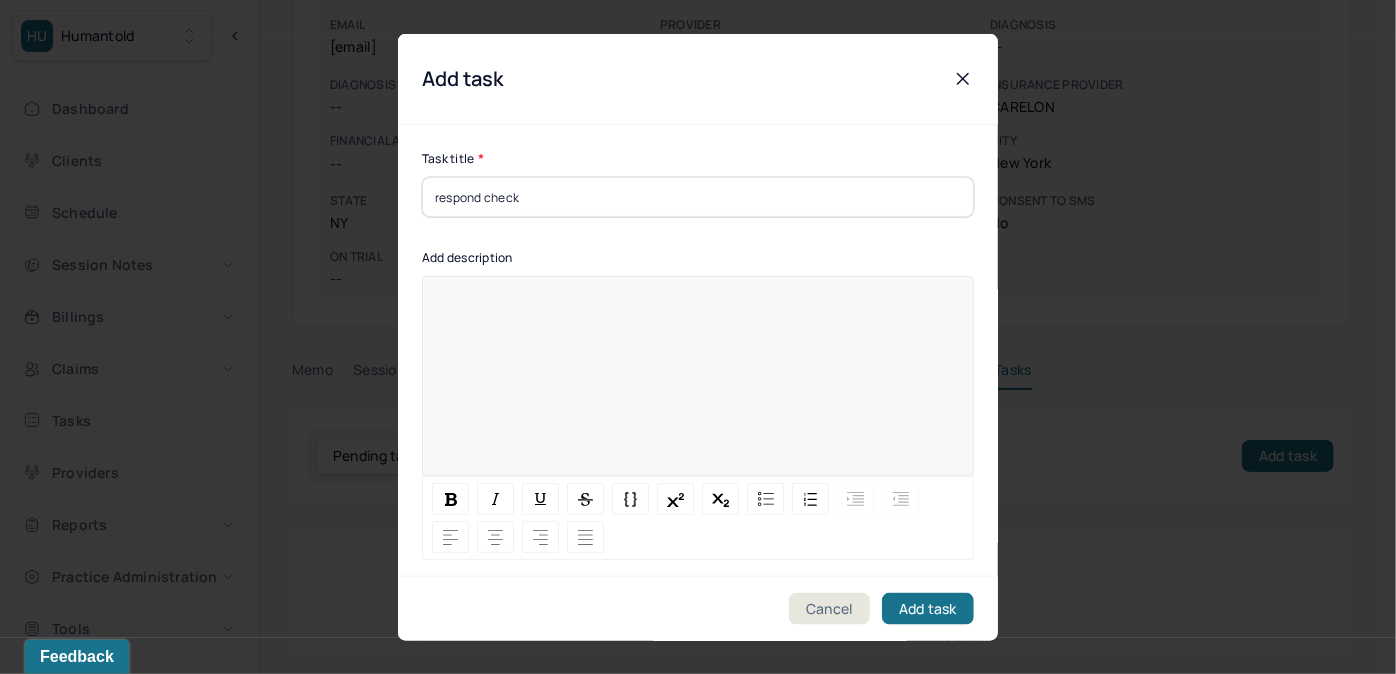 type 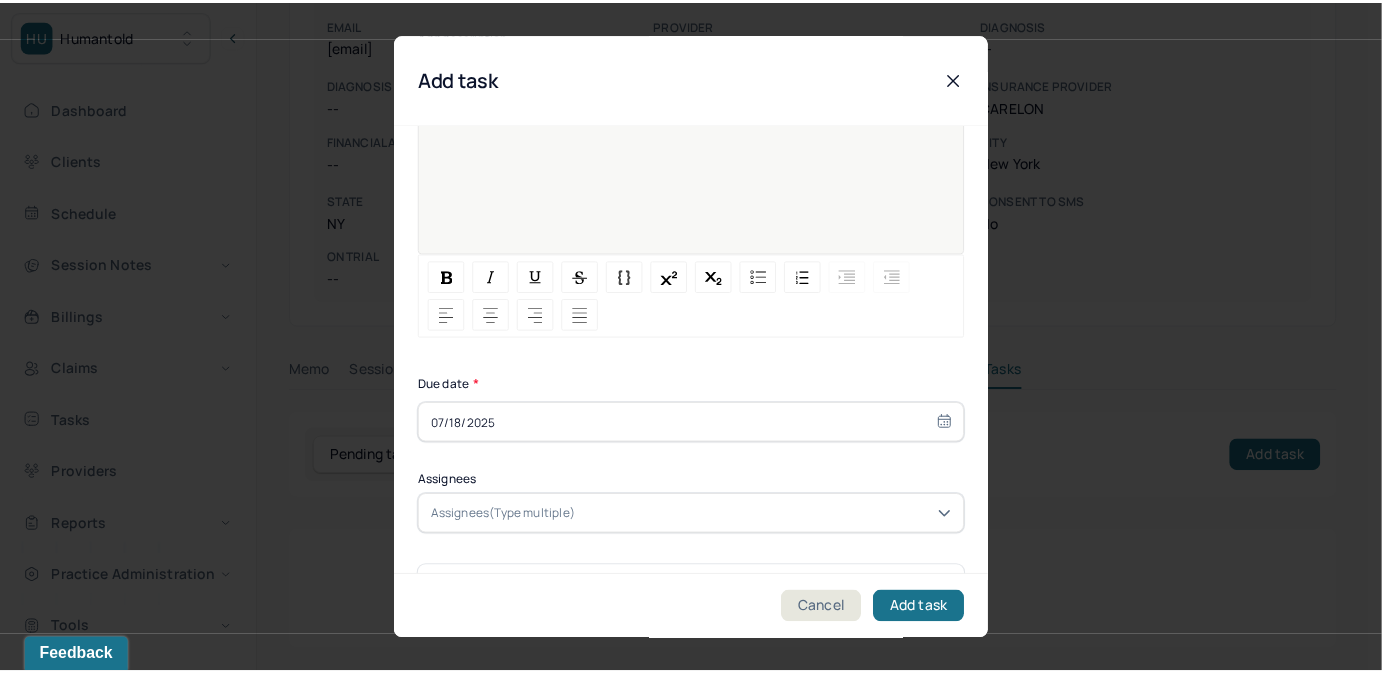 scroll, scrollTop: 274, scrollLeft: 0, axis: vertical 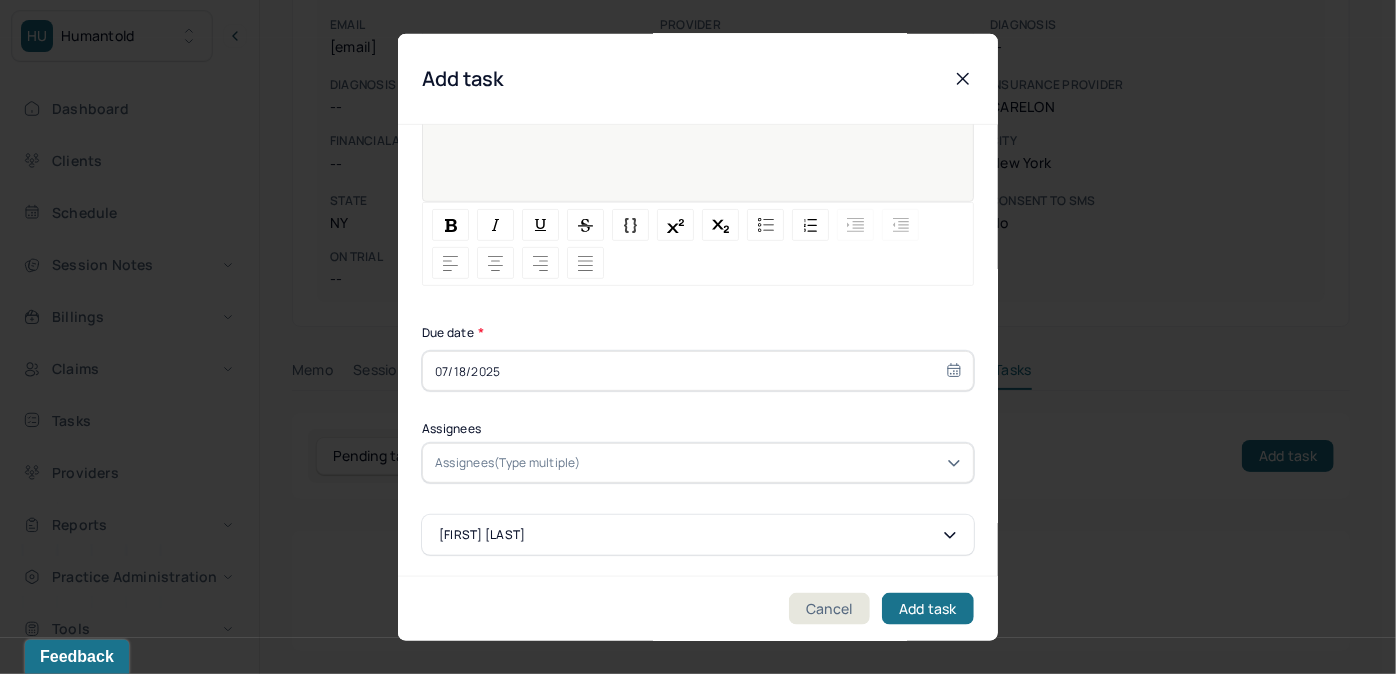 click on "07/18/2025" at bounding box center [698, 371] 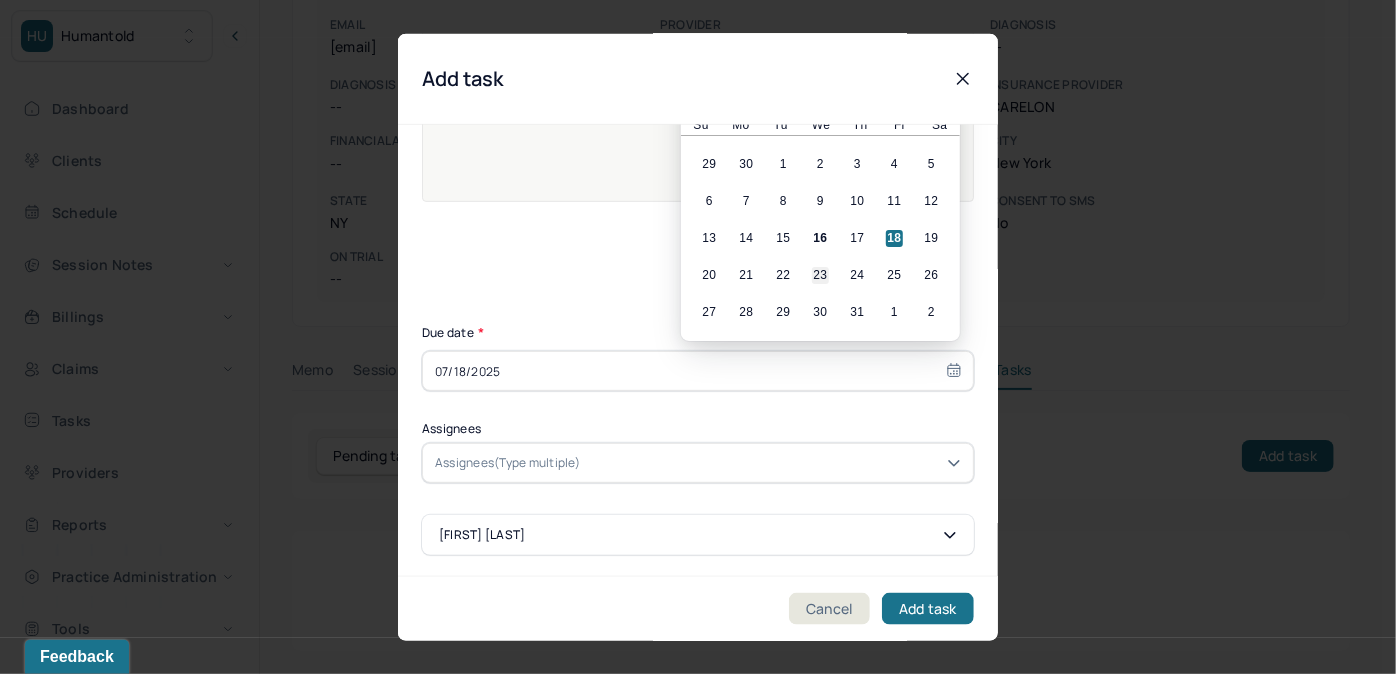 click on "23" at bounding box center [820, 275] 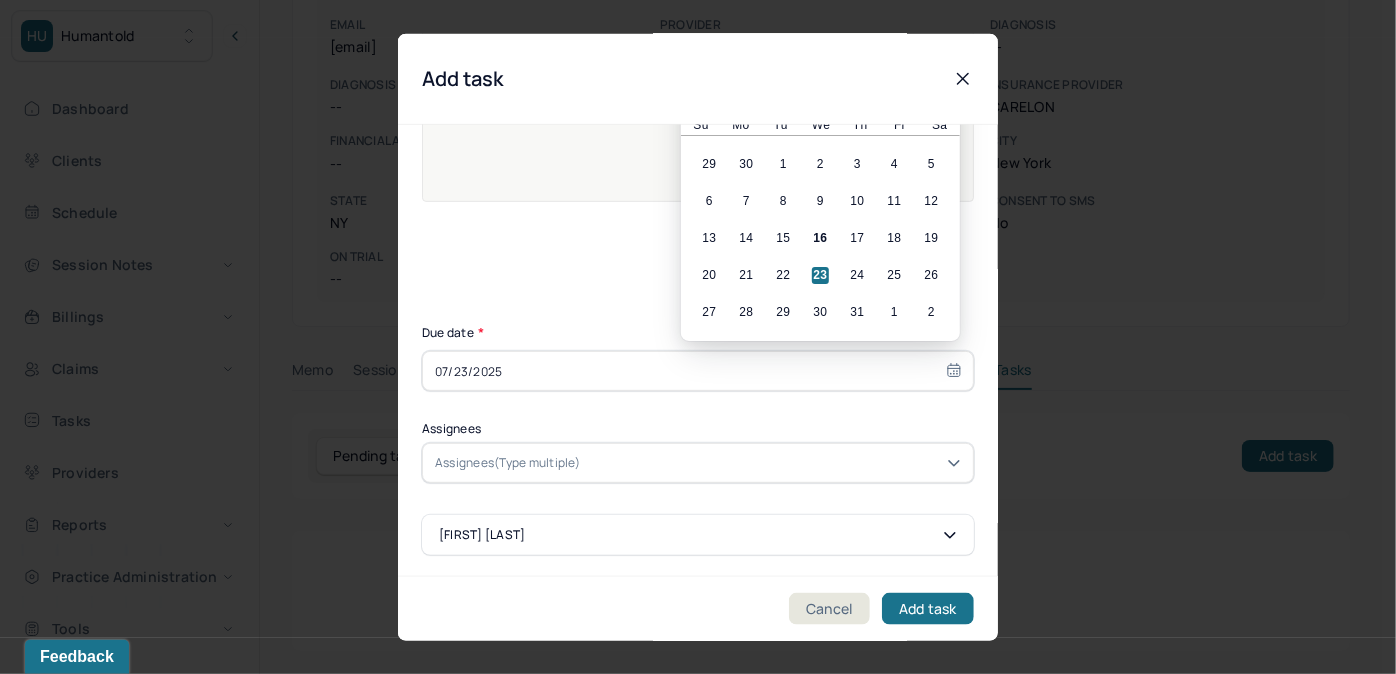 click on "23" at bounding box center (820, 275) 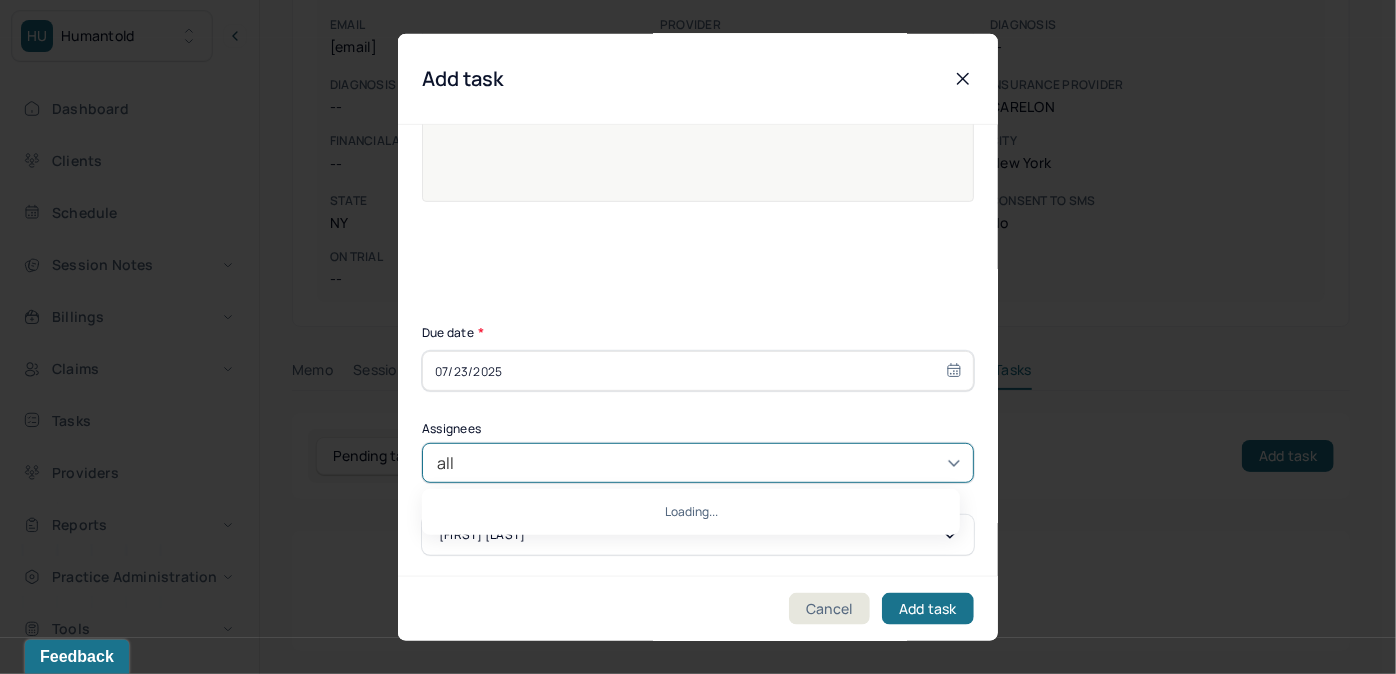 type on "[FIRST]" 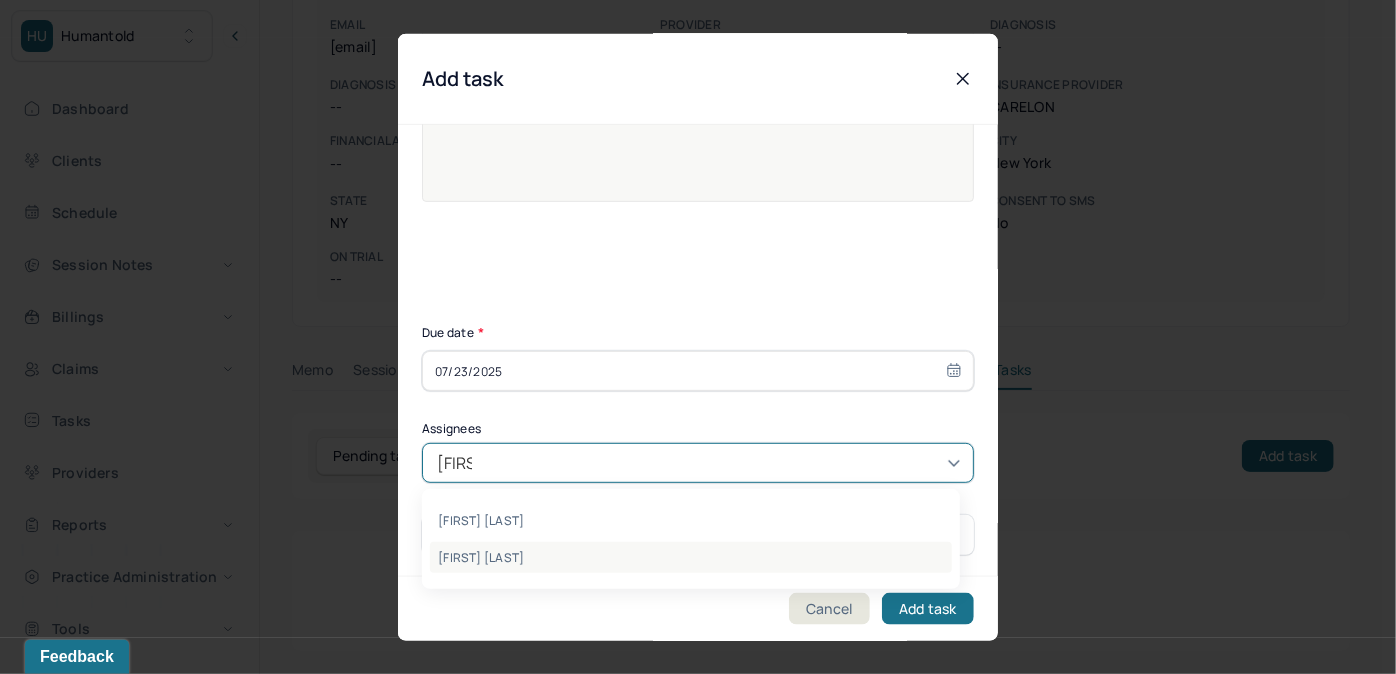 click on "[FIRST] [LAST]" at bounding box center [691, 557] 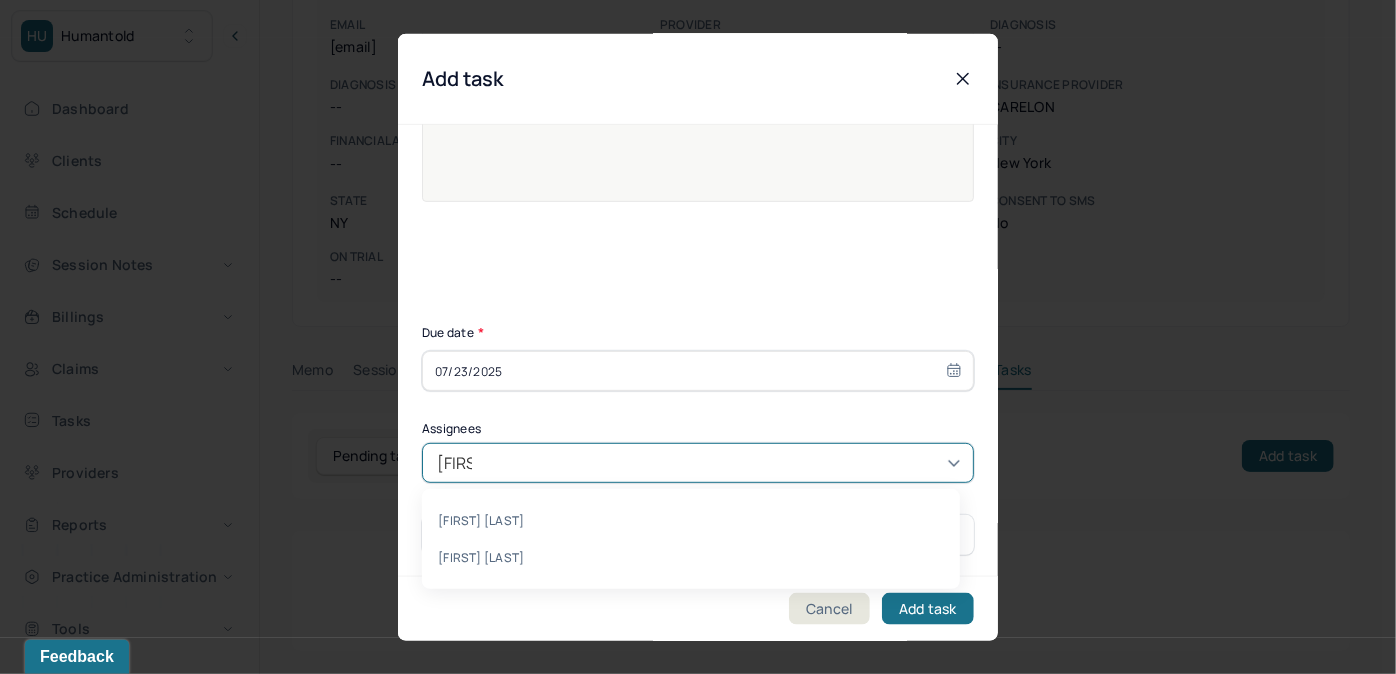 type 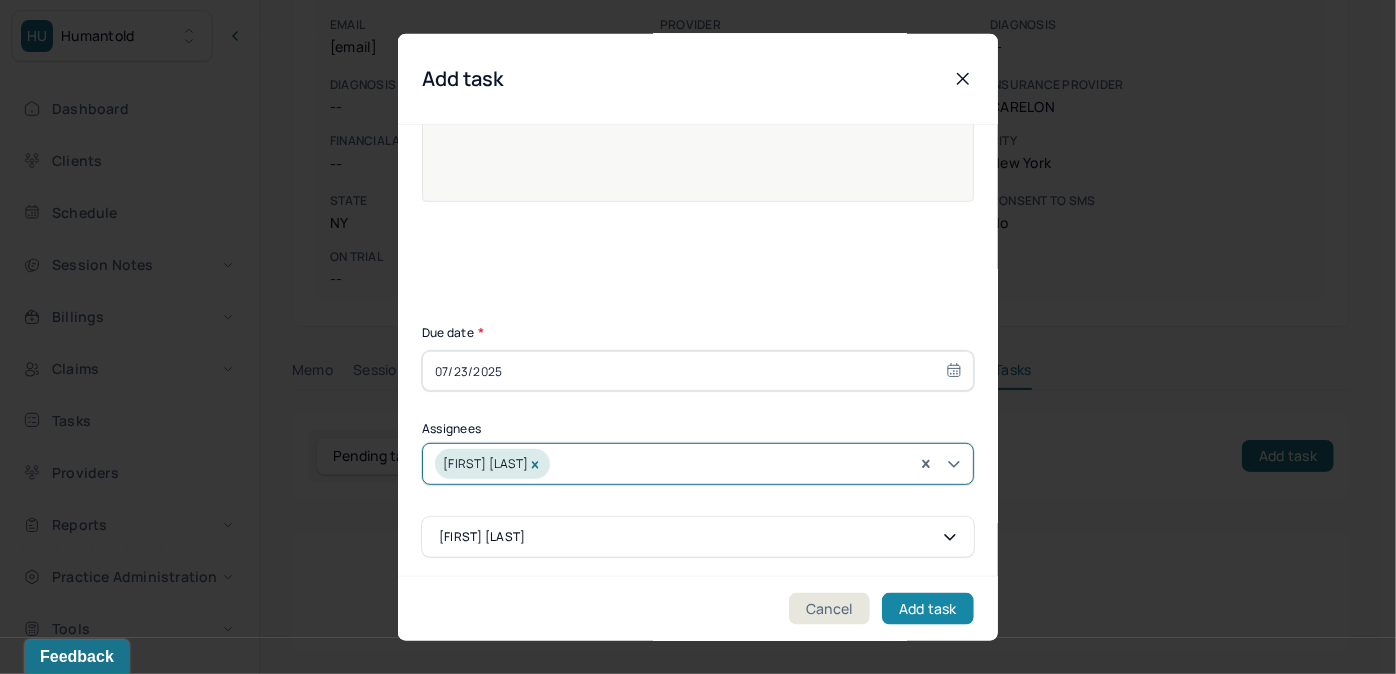 click on "Add task" at bounding box center [928, 608] 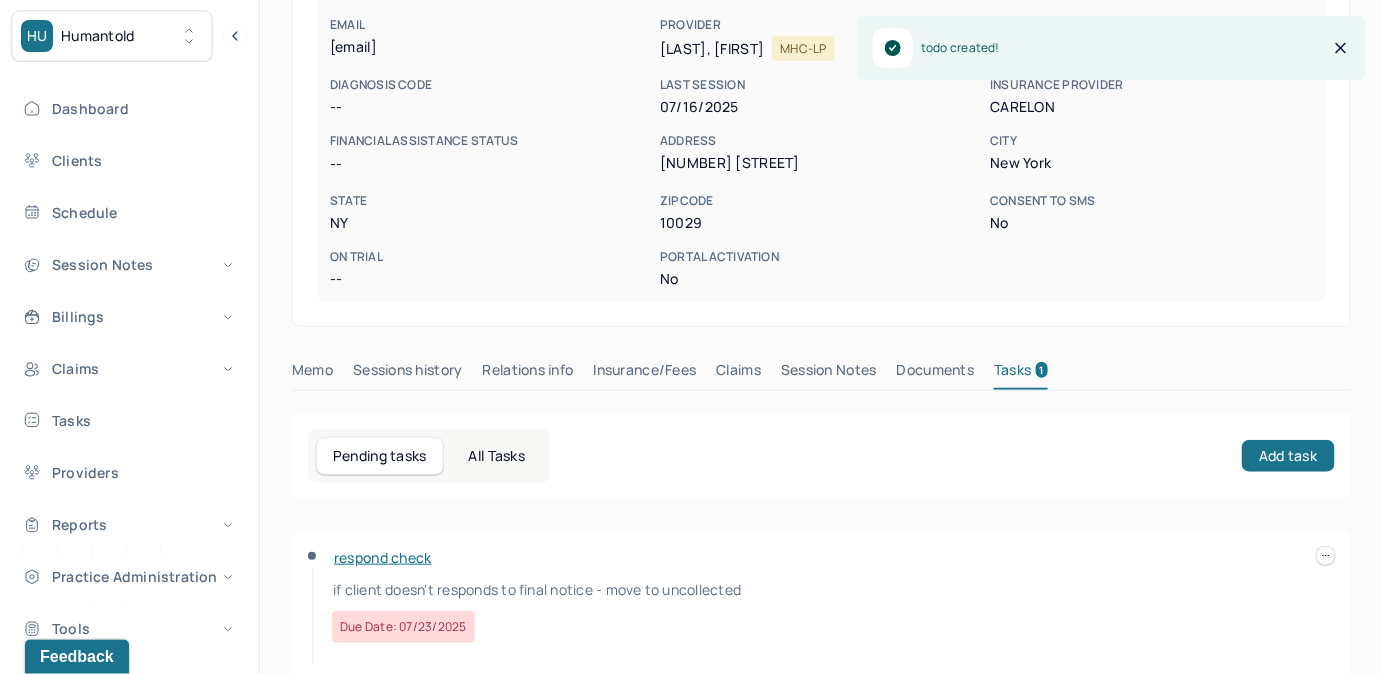 scroll, scrollTop: 0, scrollLeft: 0, axis: both 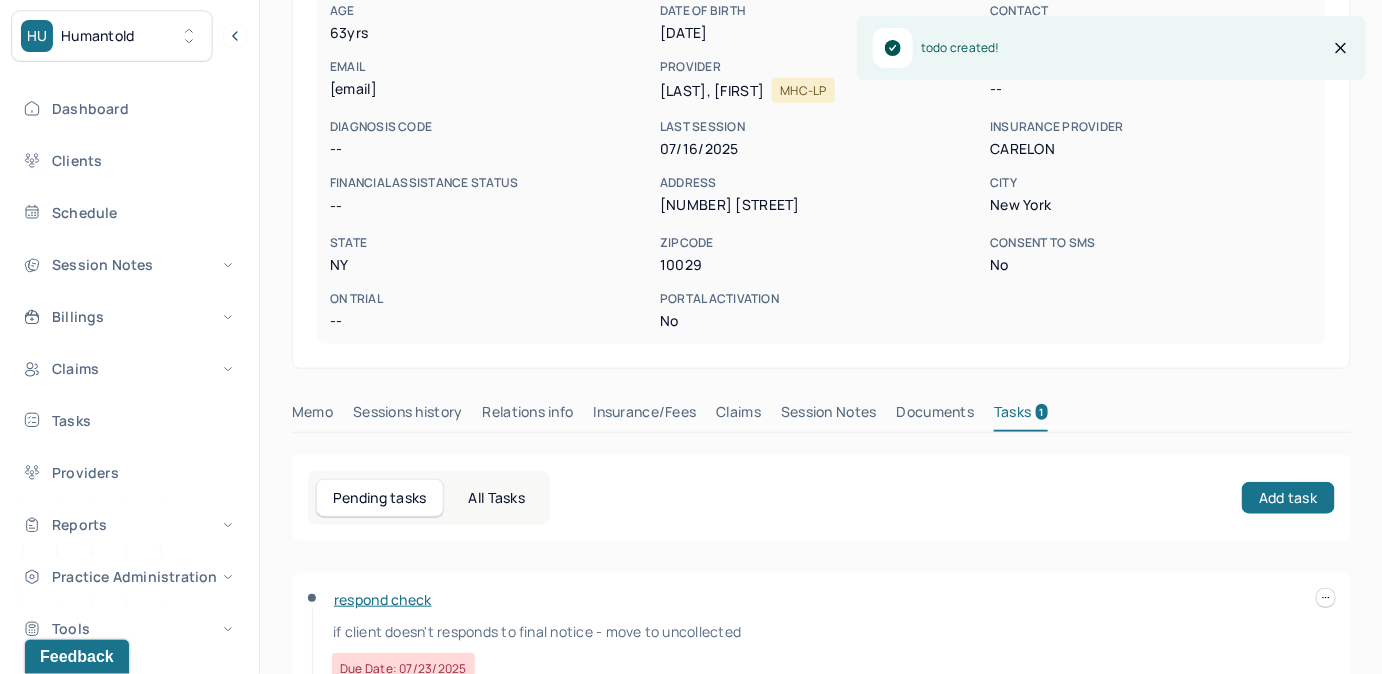click on "Claims" at bounding box center (738, 416) 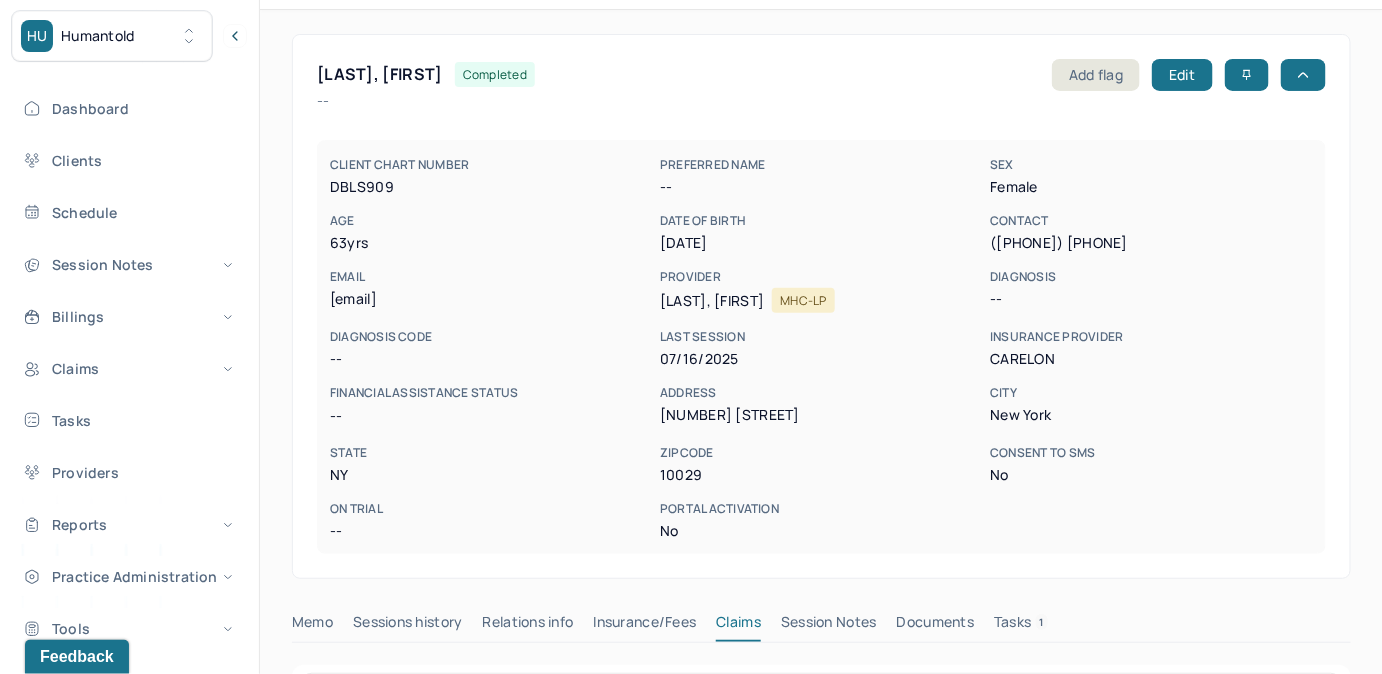 scroll, scrollTop: 0, scrollLeft: 0, axis: both 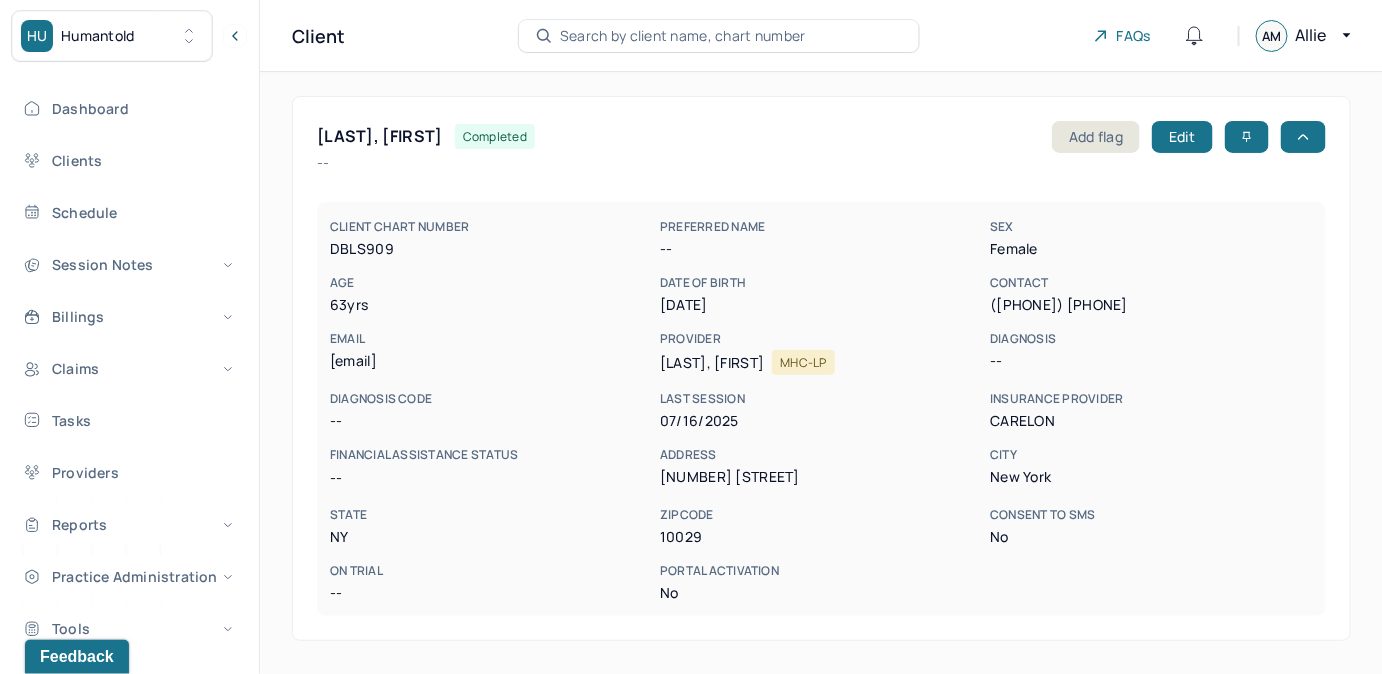 type 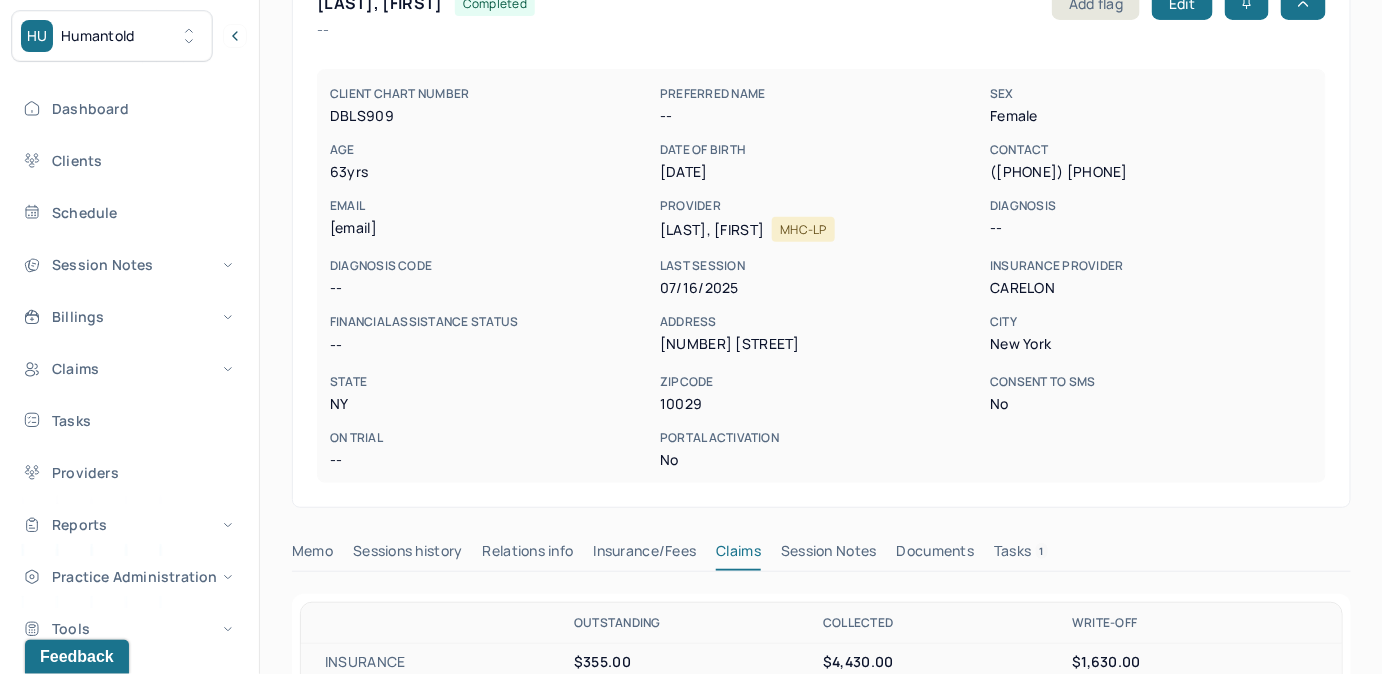 scroll, scrollTop: 90, scrollLeft: 0, axis: vertical 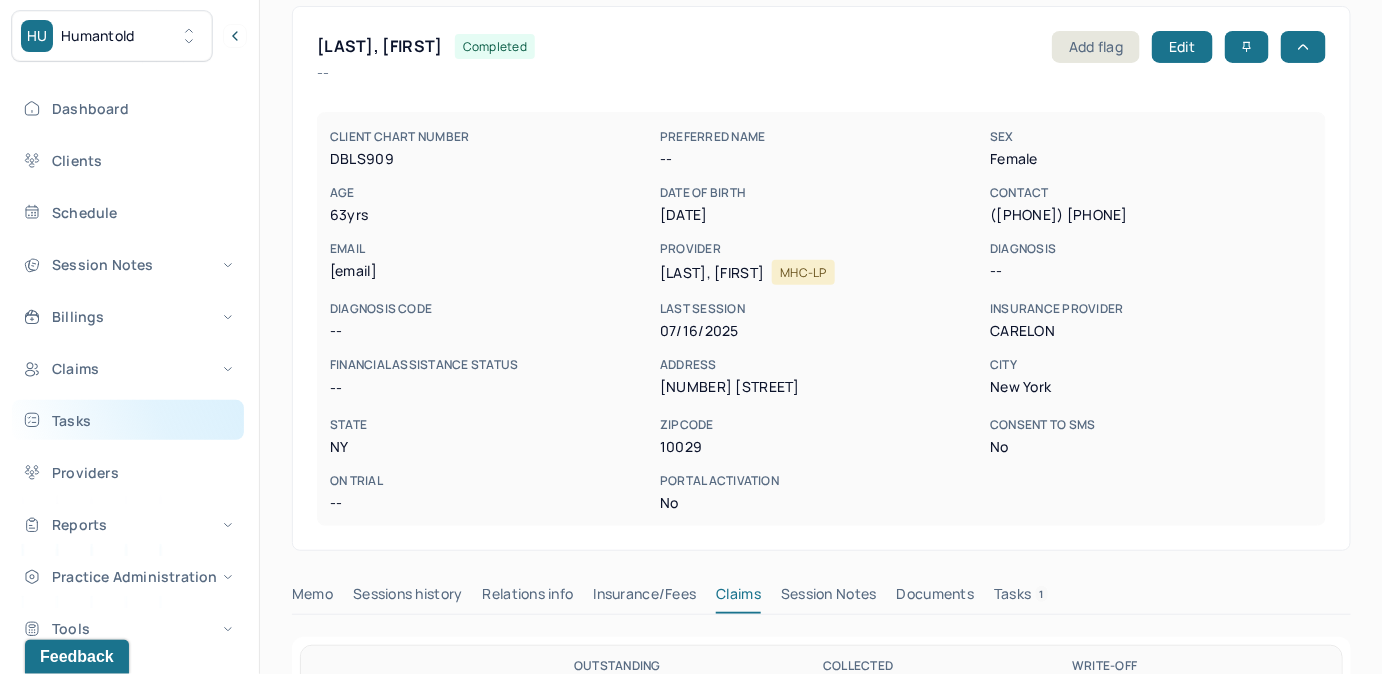 click on "Tasks" at bounding box center [128, 420] 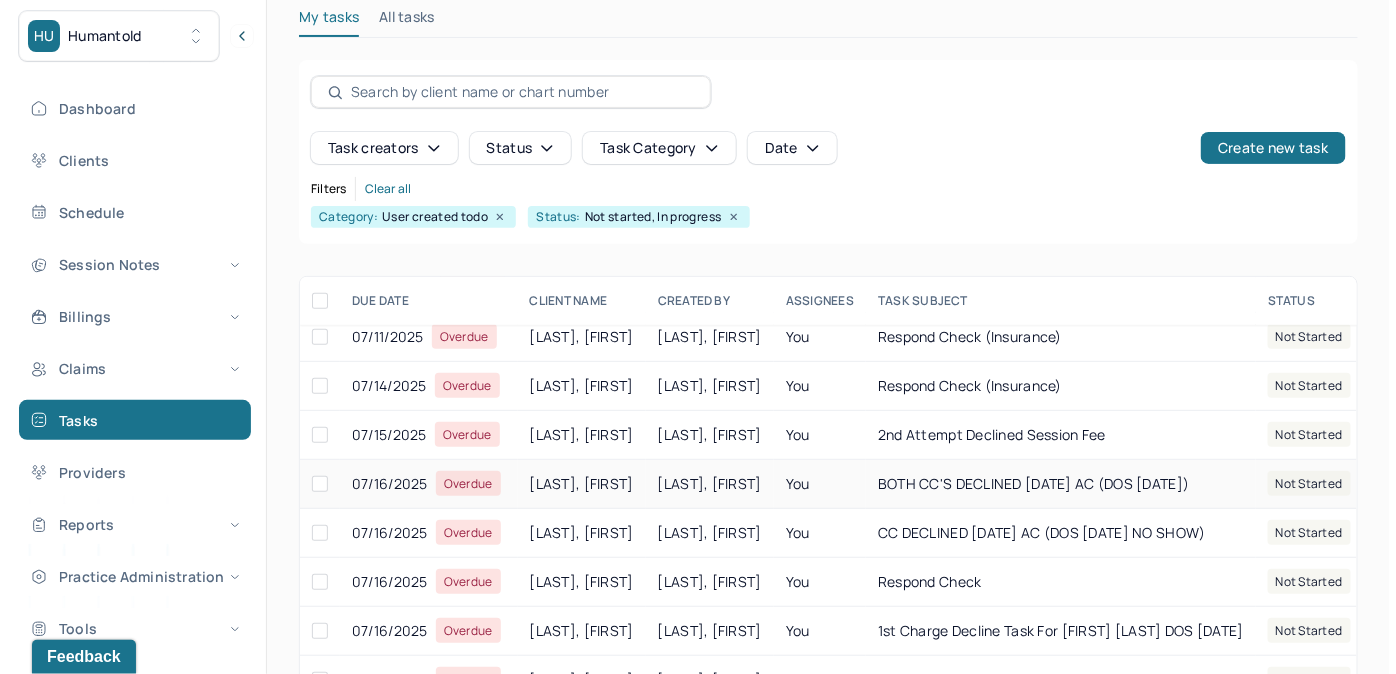 scroll, scrollTop: 454, scrollLeft: 0, axis: vertical 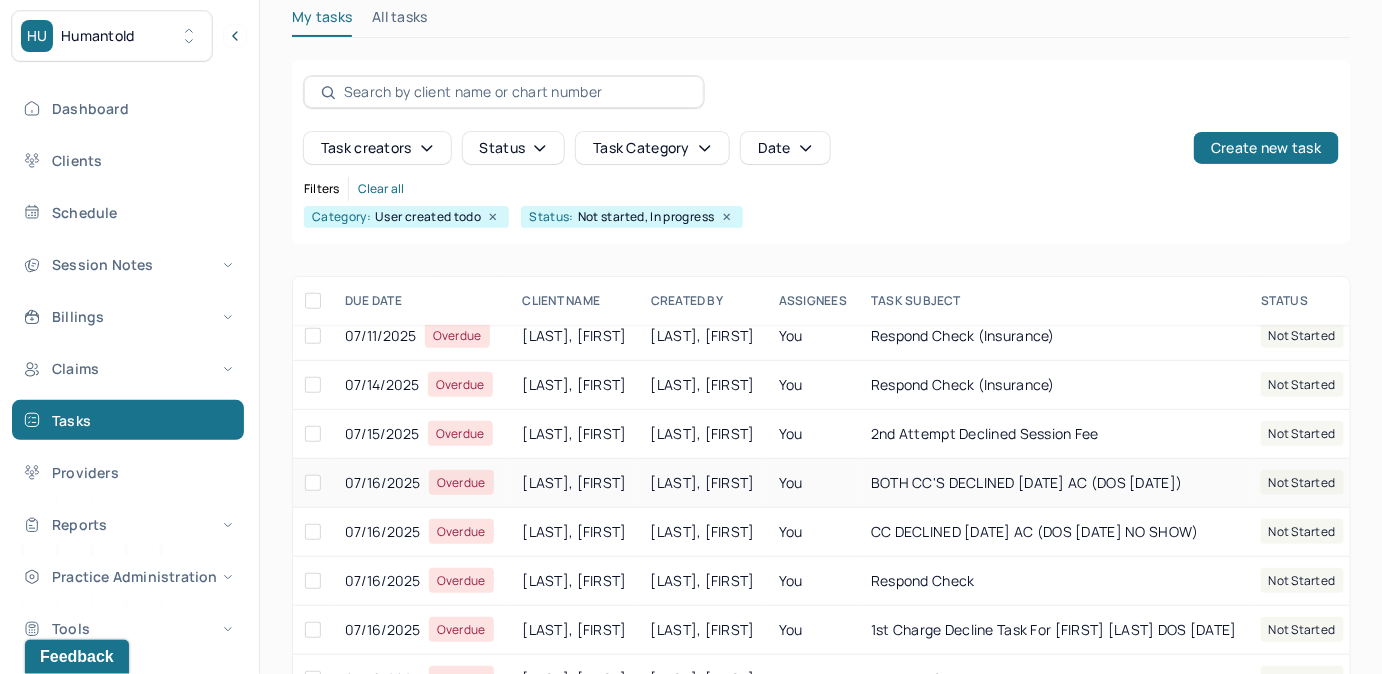 click on "You" at bounding box center [813, 483] 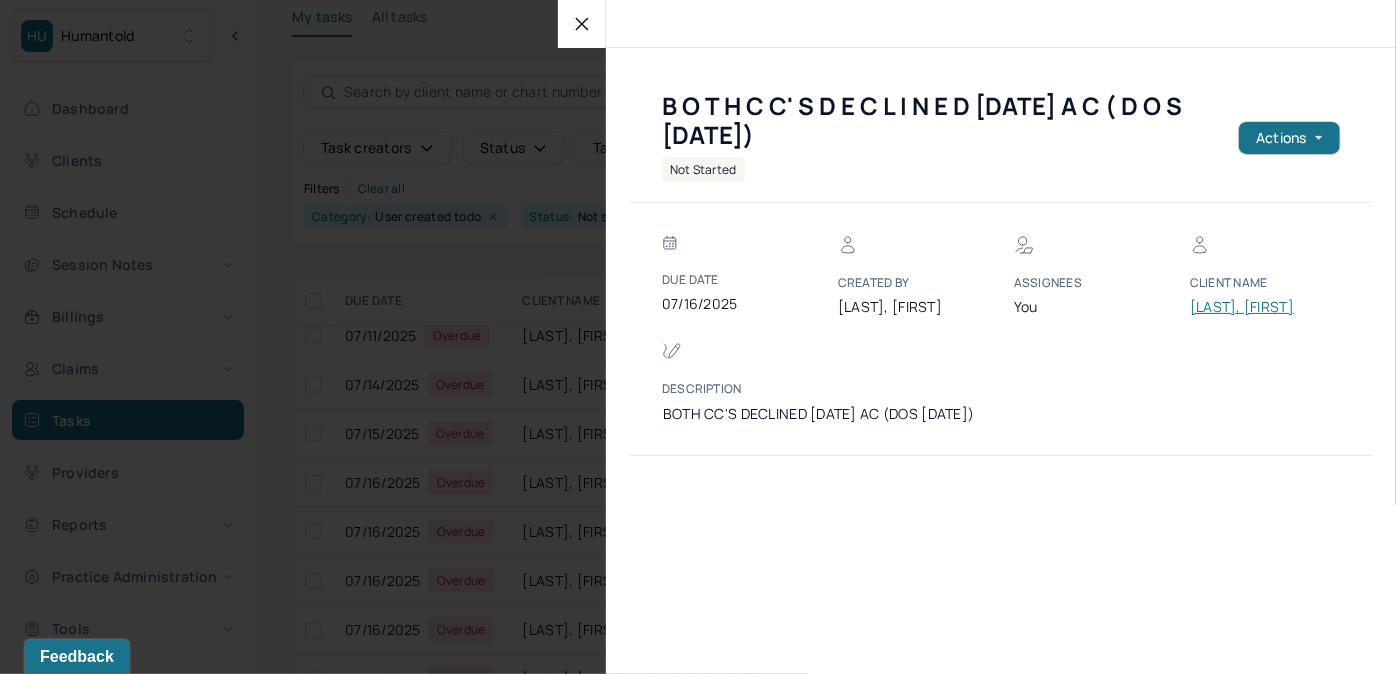 click on "[LAST], [FIRST]" at bounding box center [1250, 307] 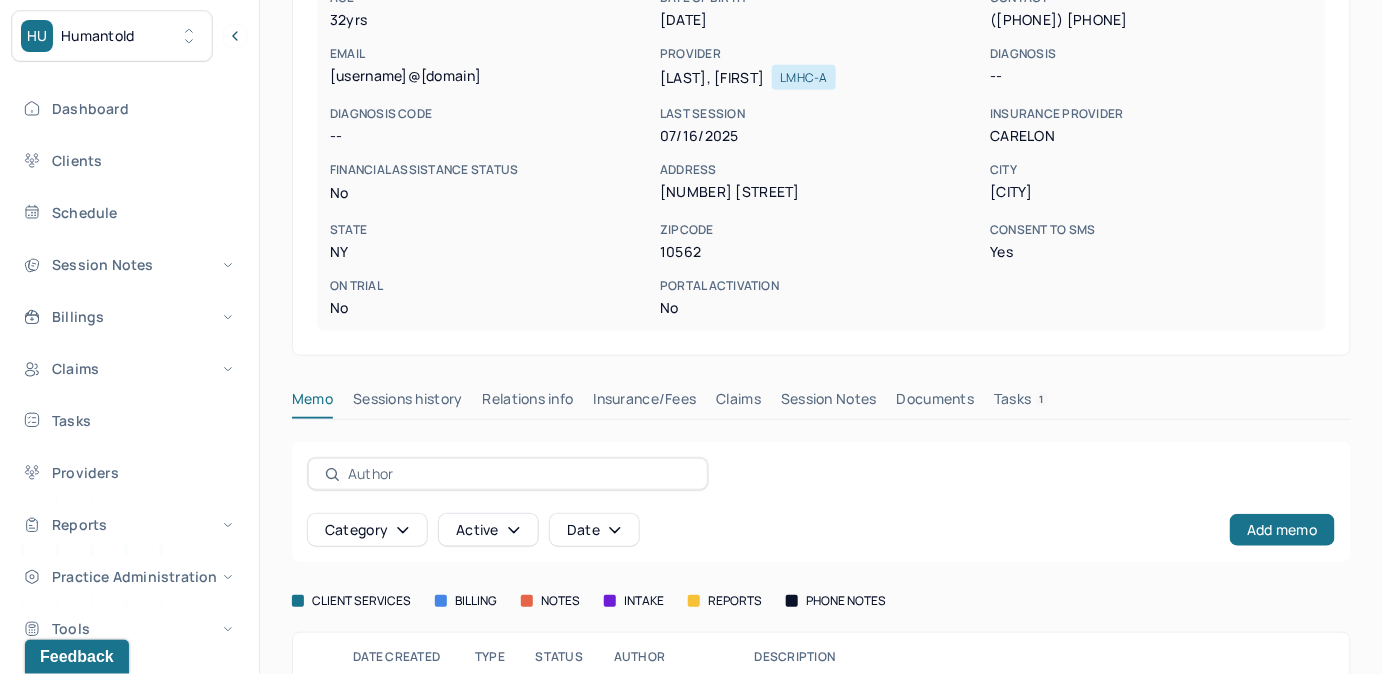scroll, scrollTop: 291, scrollLeft: 0, axis: vertical 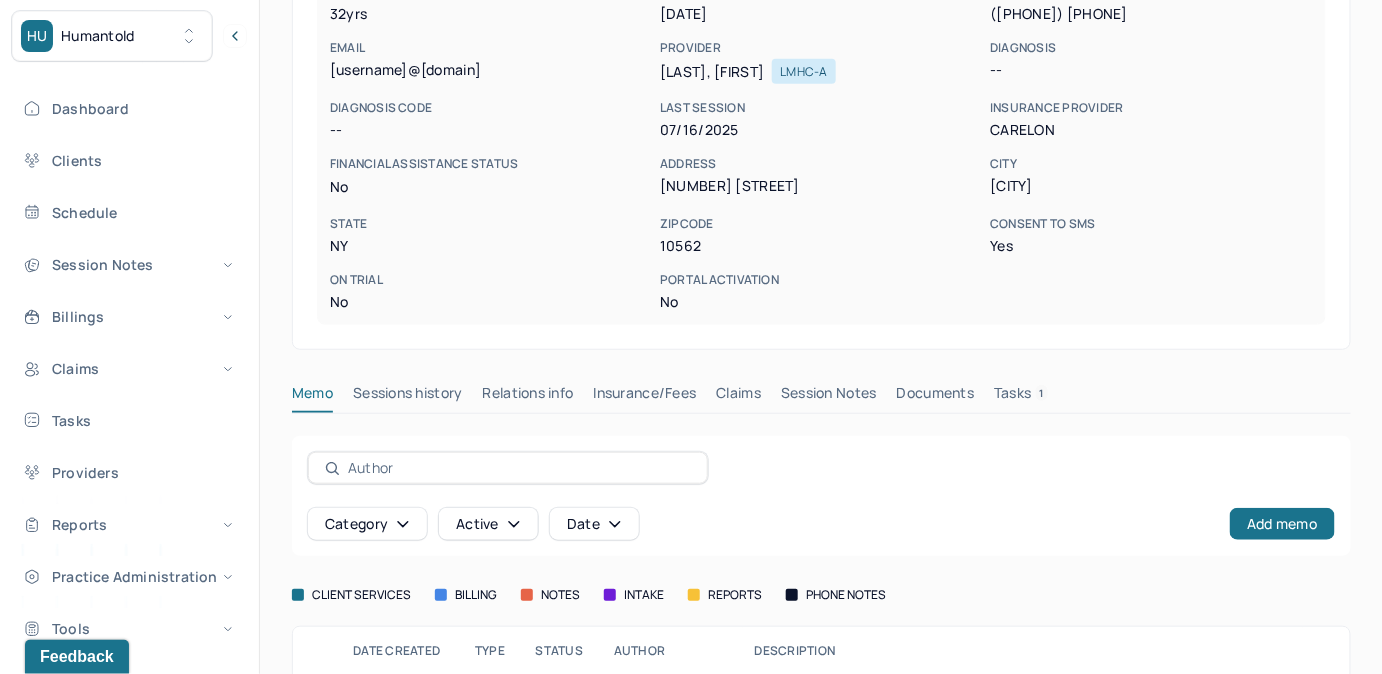 click on "Tasks 1" at bounding box center (1021, 397) 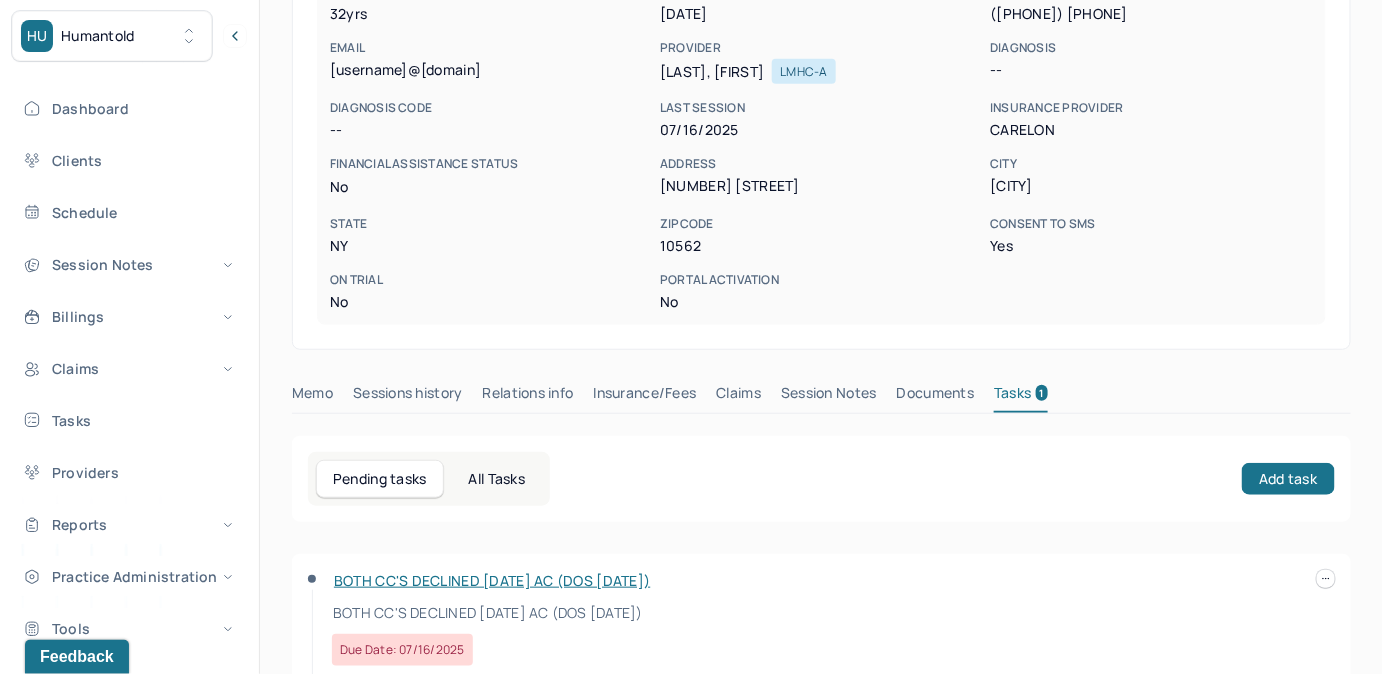 click at bounding box center [1326, 579] 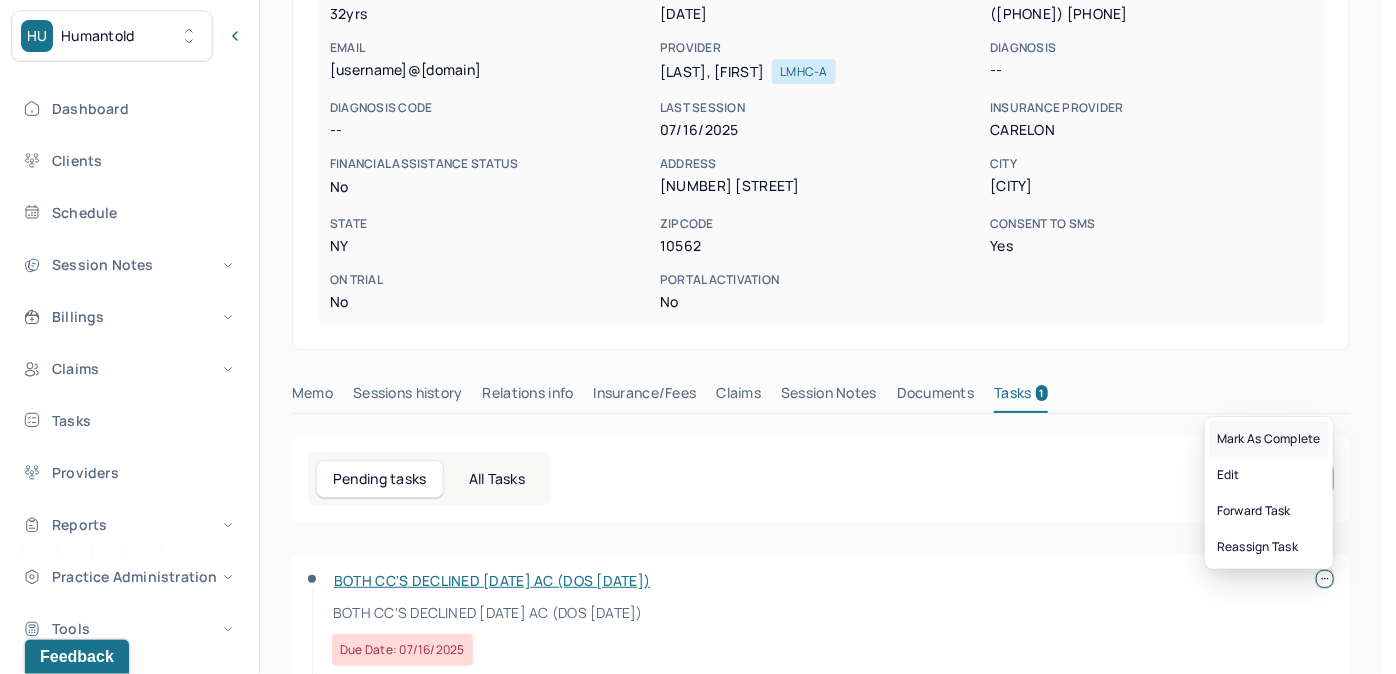click on "Mark as complete" at bounding box center [1269, 439] 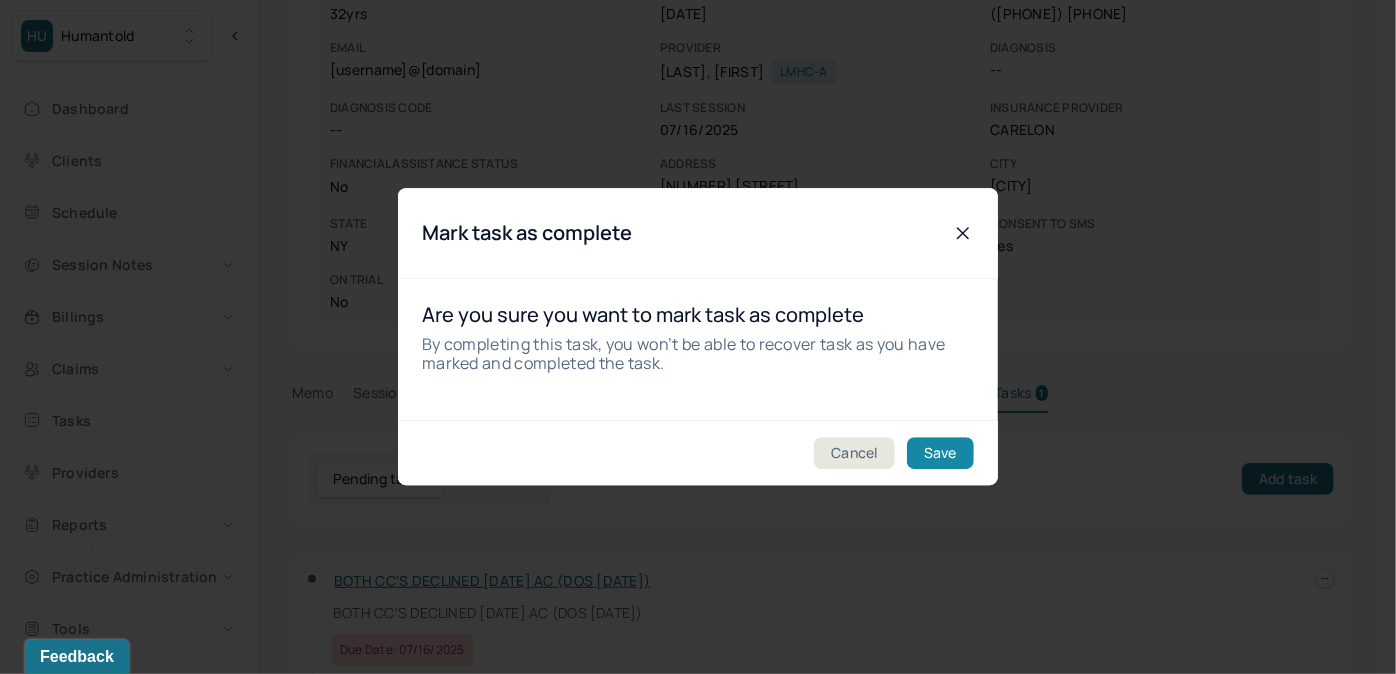 click on "Save" at bounding box center [940, 454] 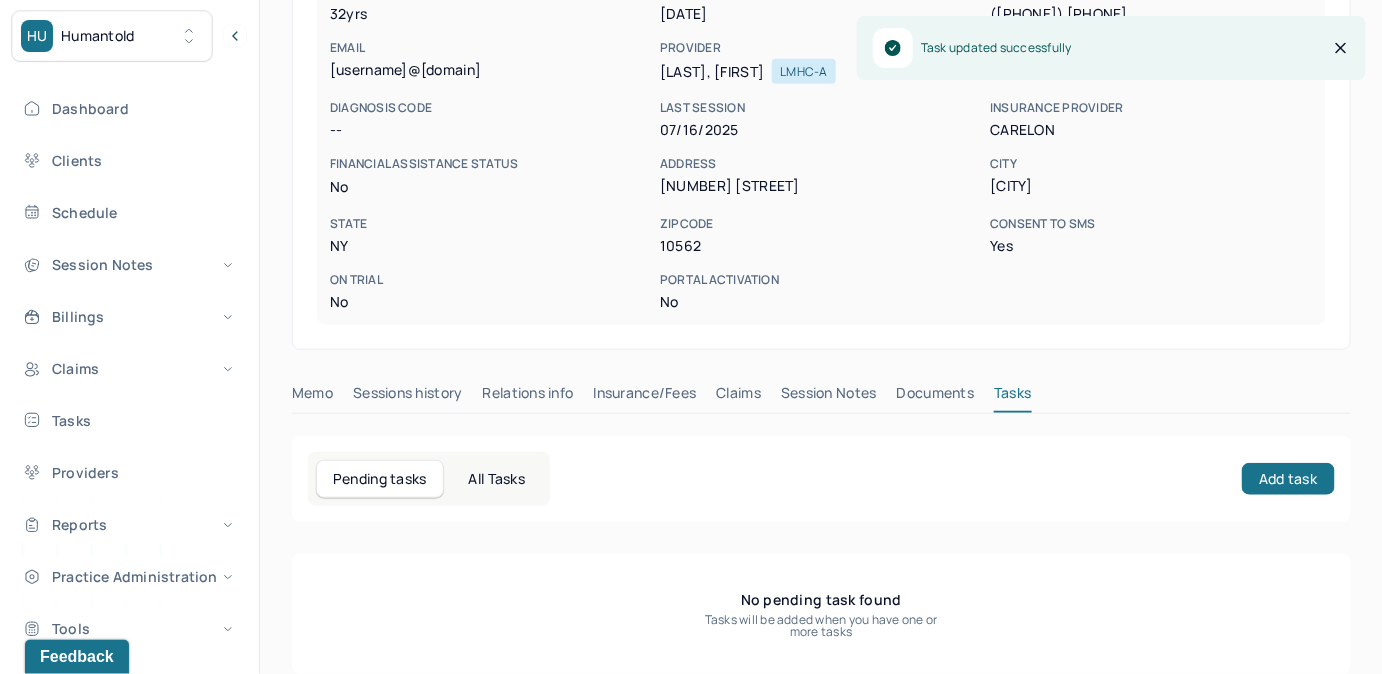 click on "Claims" at bounding box center (738, 397) 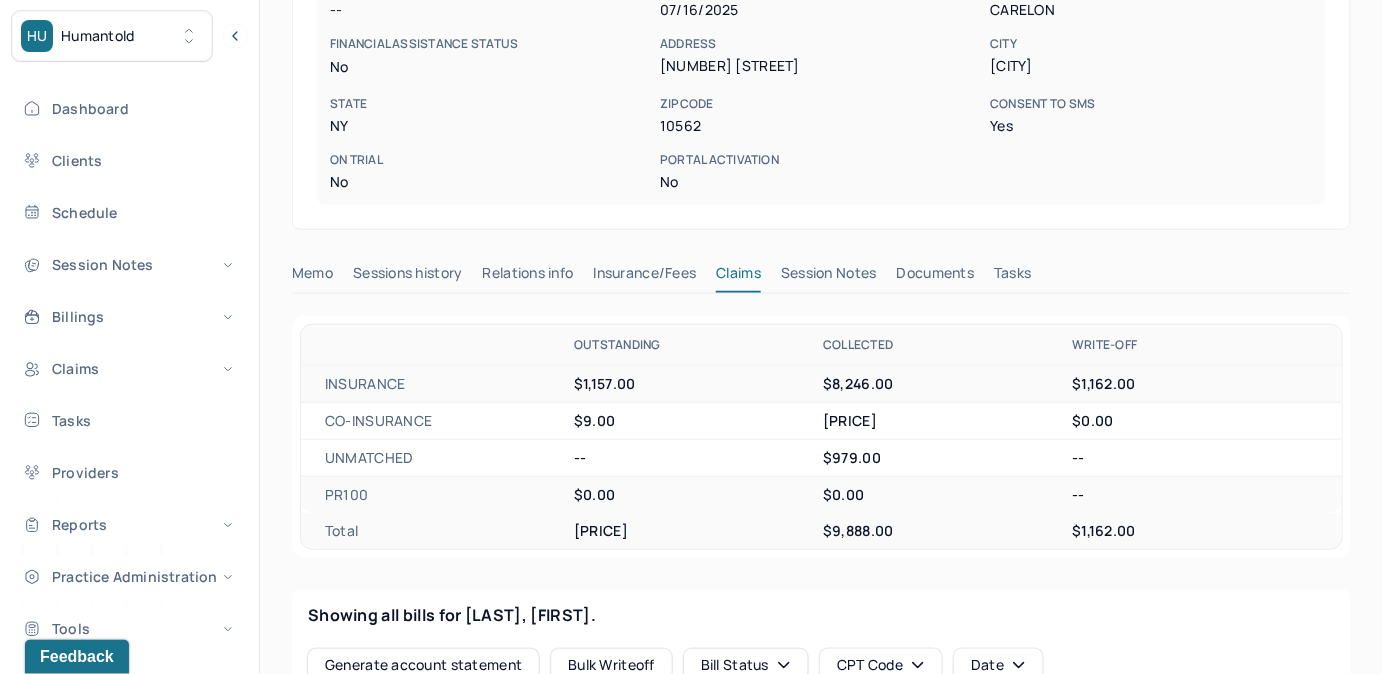 scroll, scrollTop: 746, scrollLeft: 0, axis: vertical 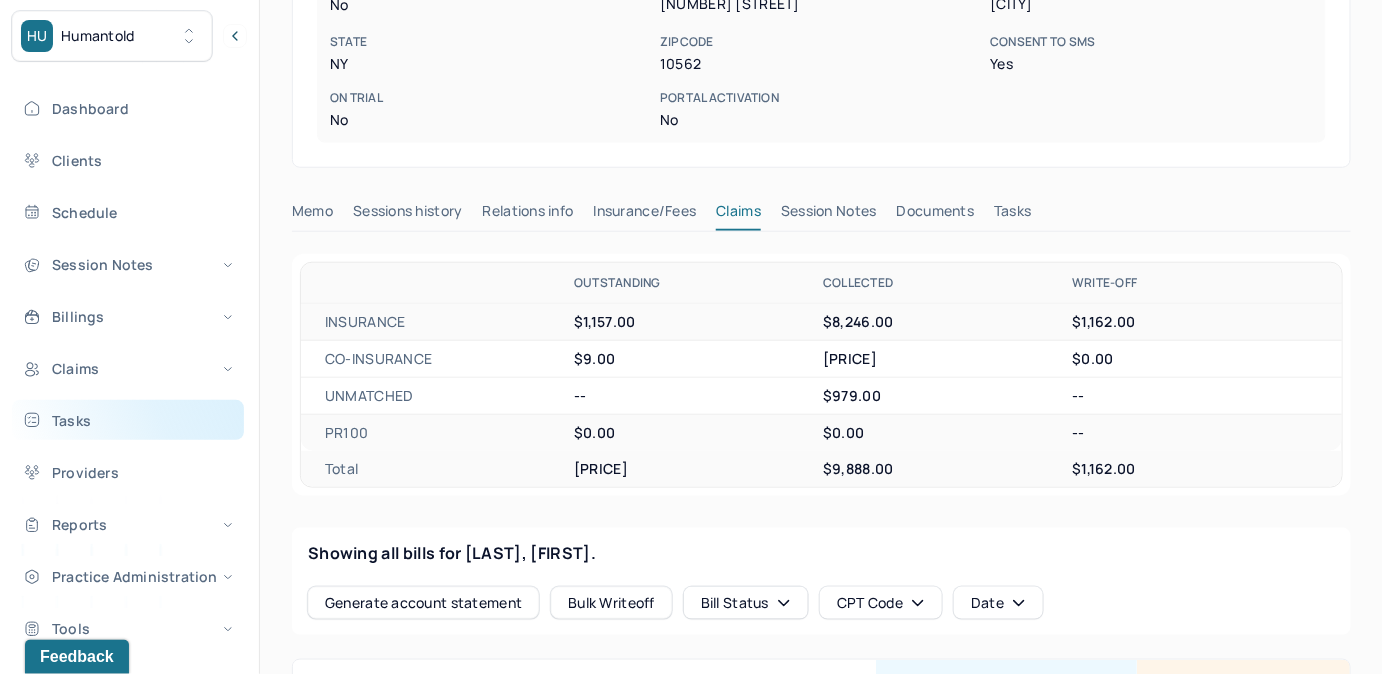 click on "Tasks" at bounding box center (128, 420) 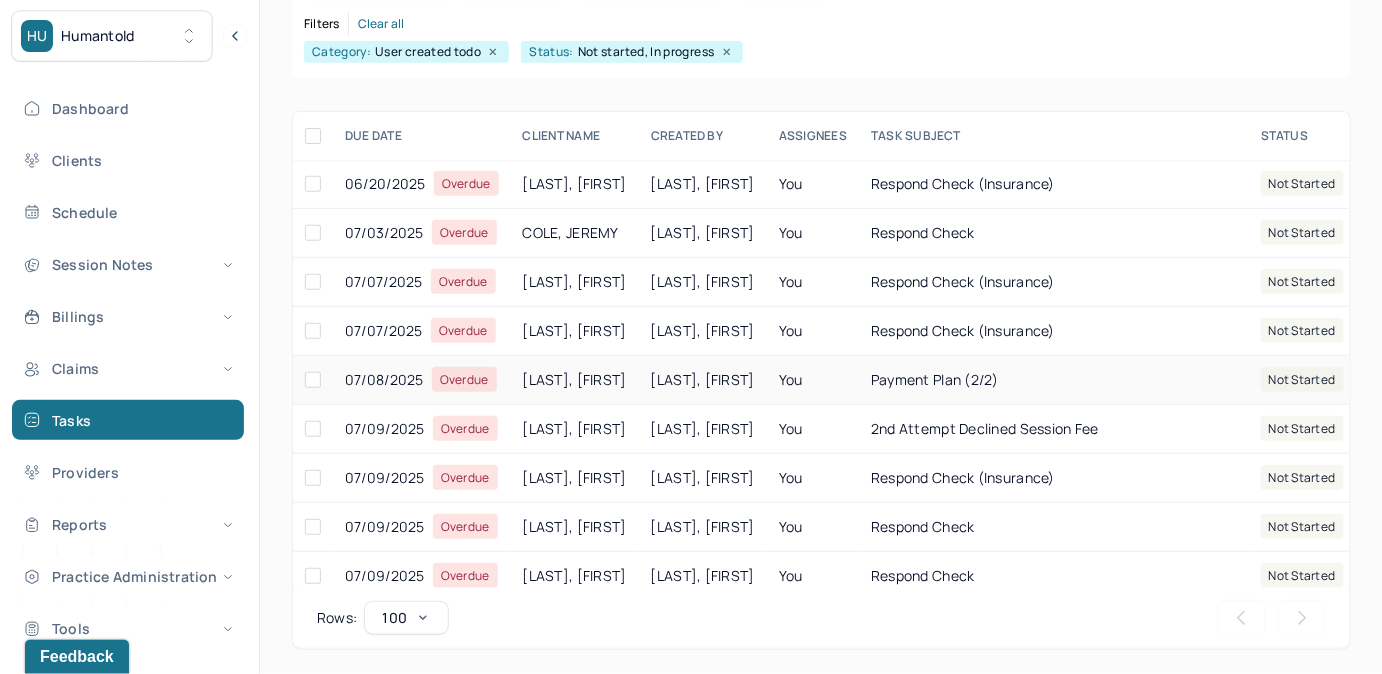 scroll, scrollTop: 256, scrollLeft: 0, axis: vertical 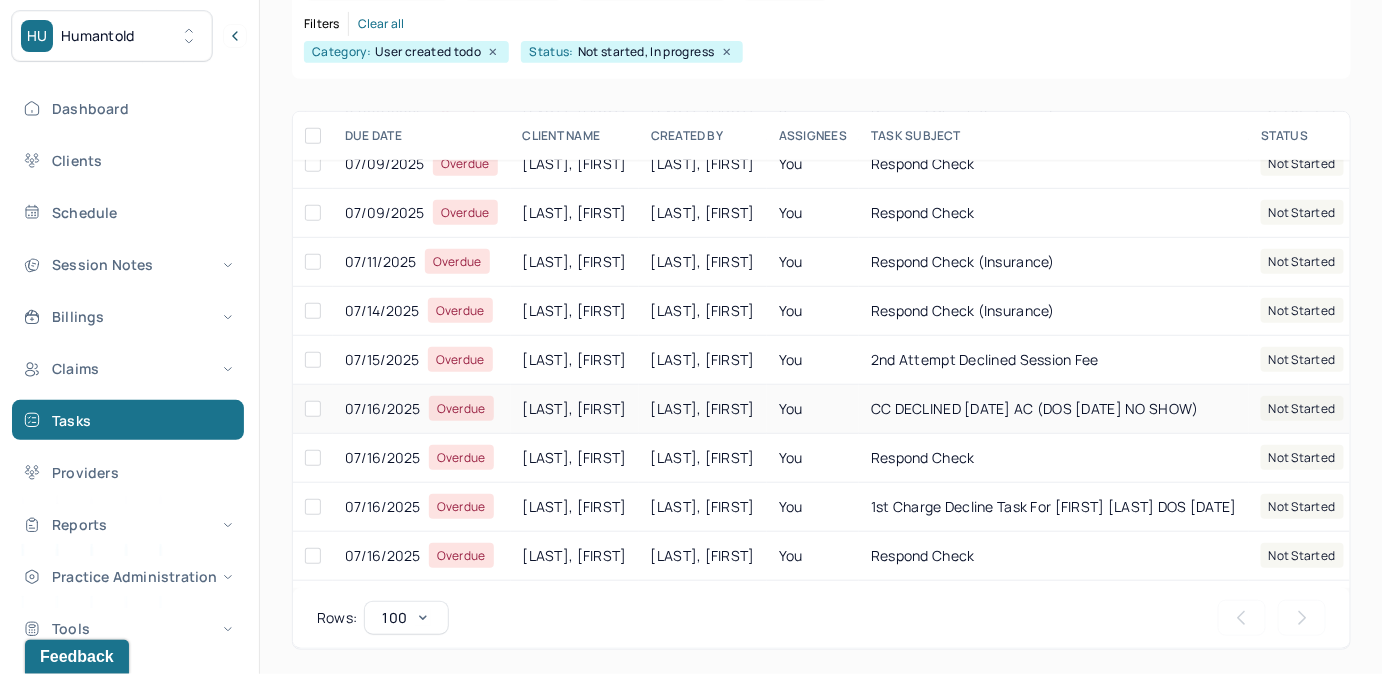 click on "You" at bounding box center [813, 409] 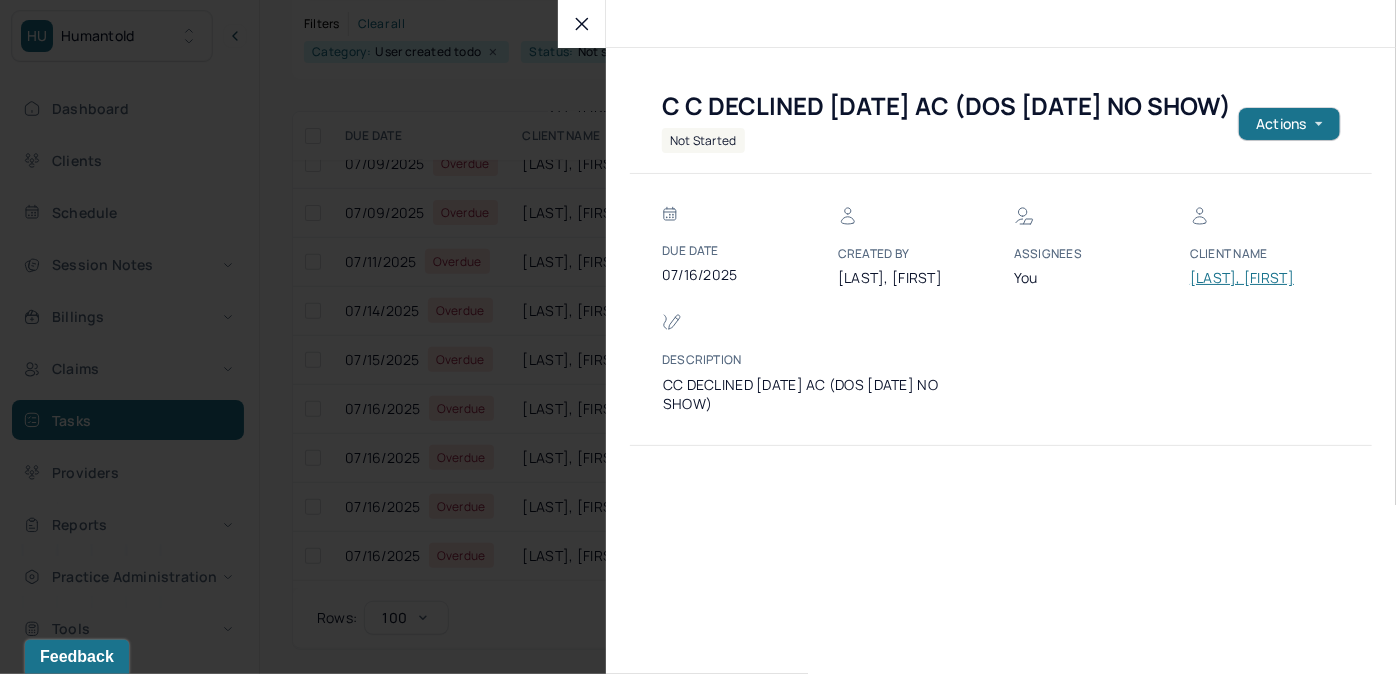 click on "[LAST], [FIRST]" at bounding box center (1250, 278) 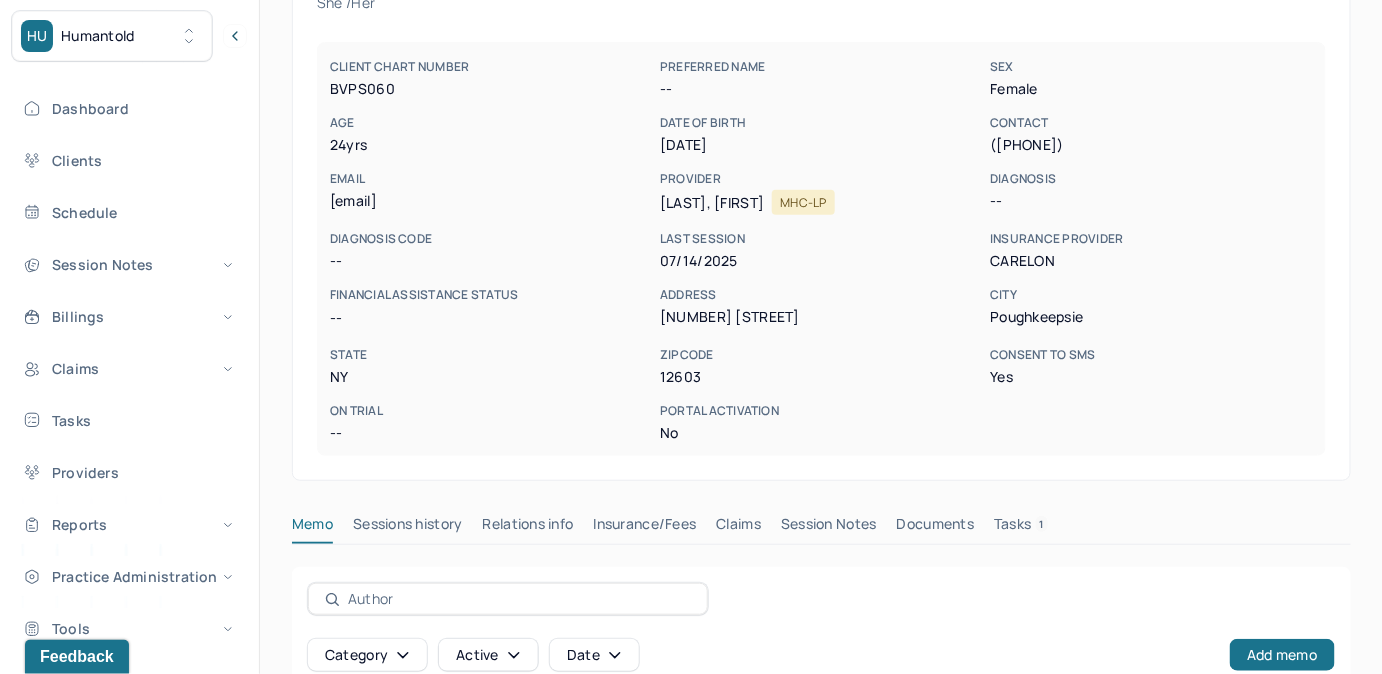 click on "Tasks 1" at bounding box center (1021, 528) 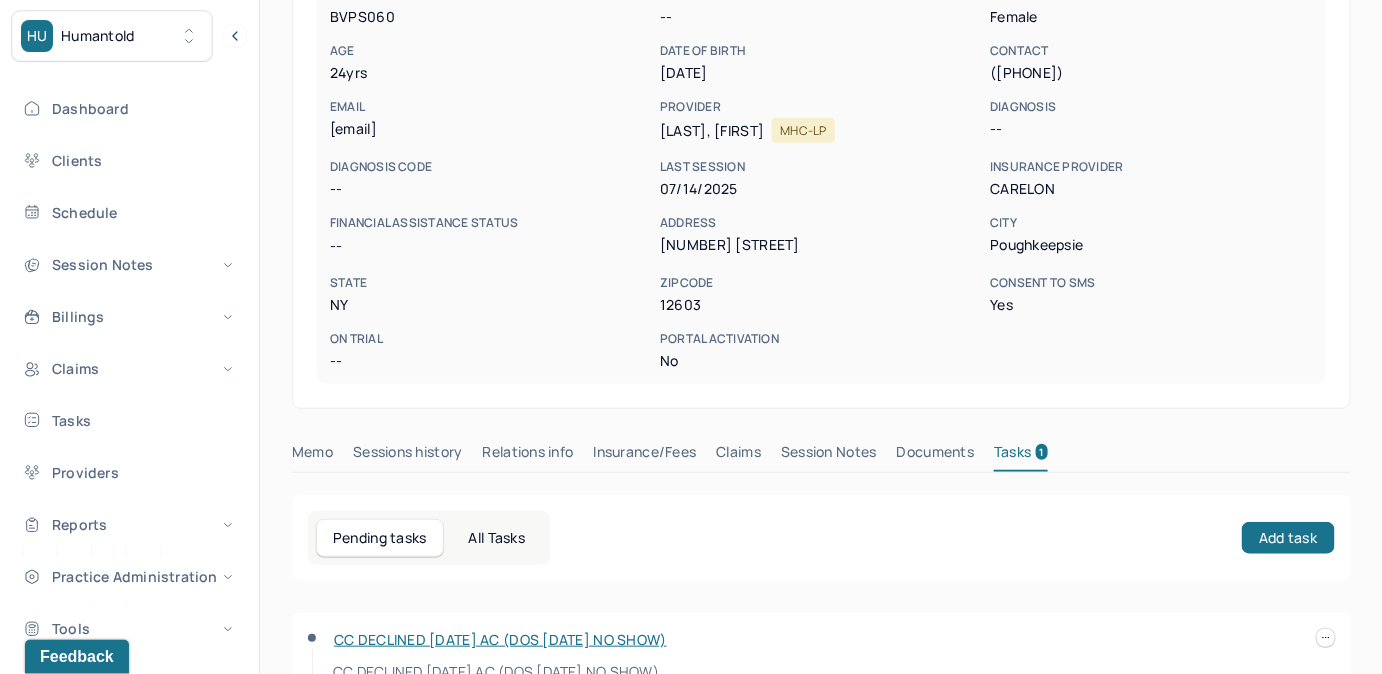 scroll, scrollTop: 348, scrollLeft: 0, axis: vertical 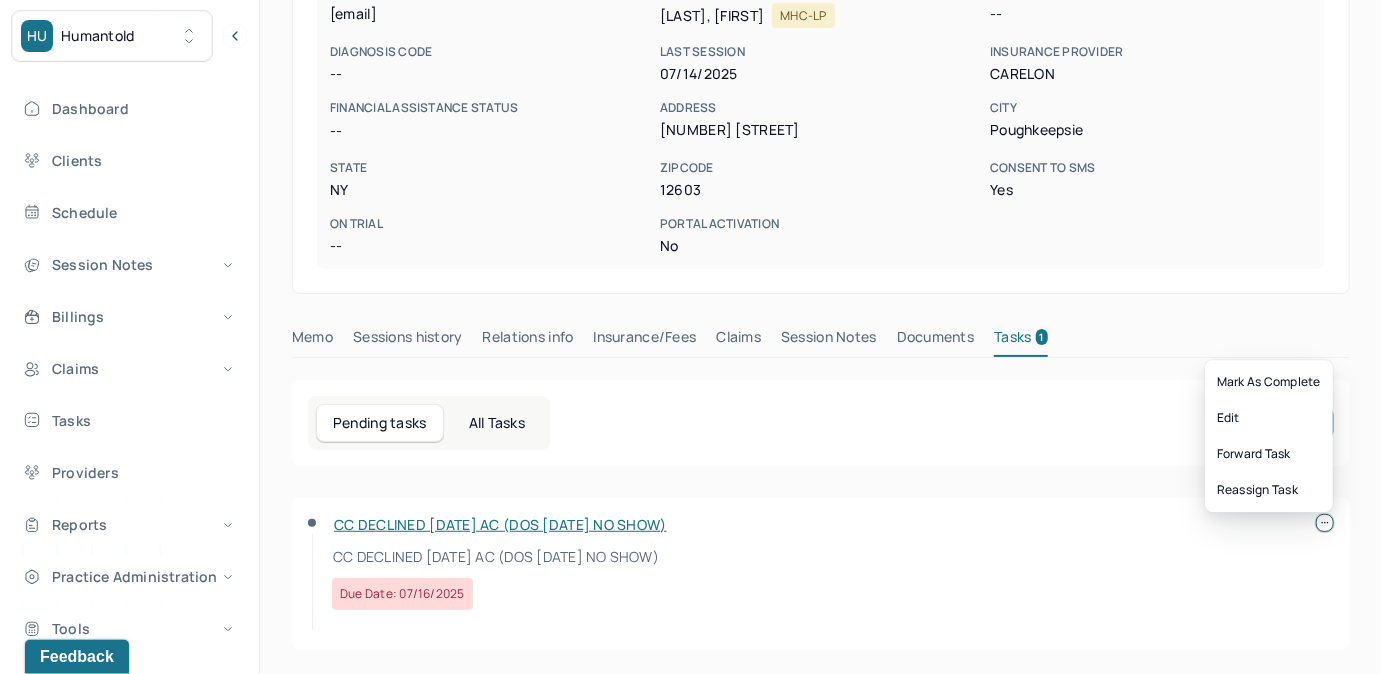 click at bounding box center (1325, 523) 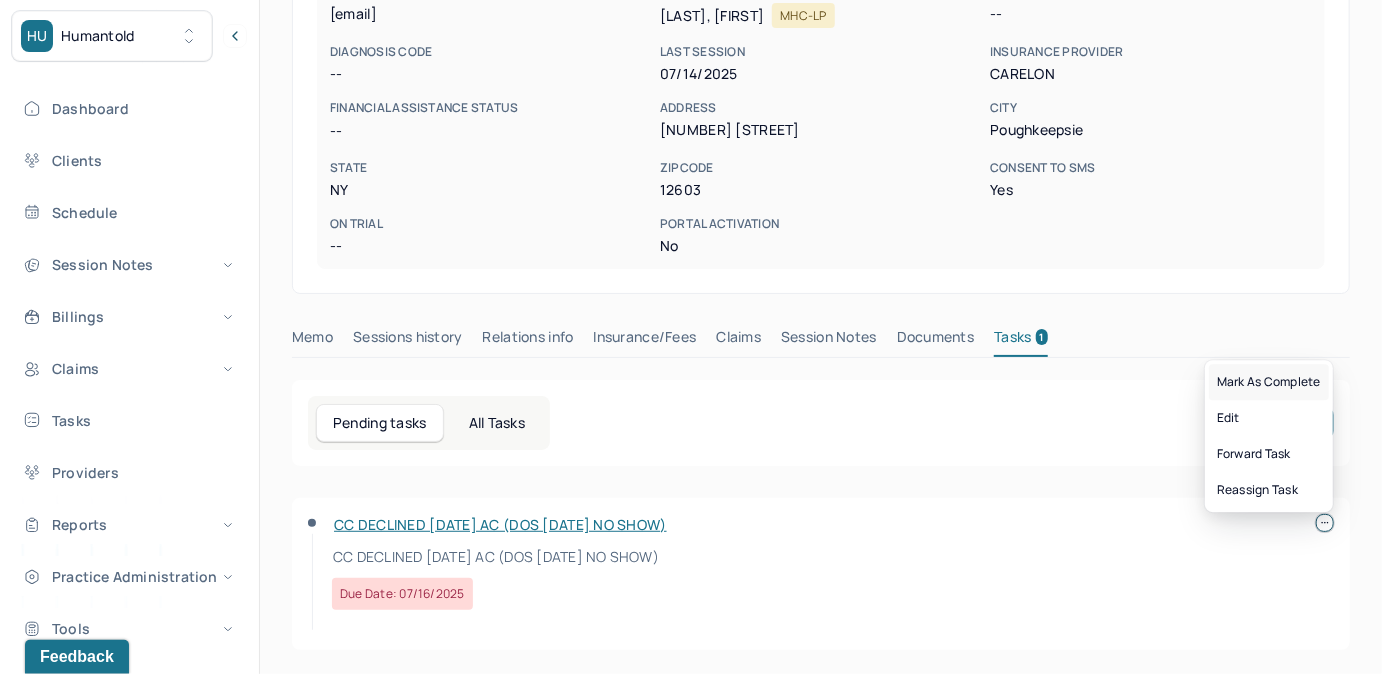 click on "Mark as complete" at bounding box center [1269, 382] 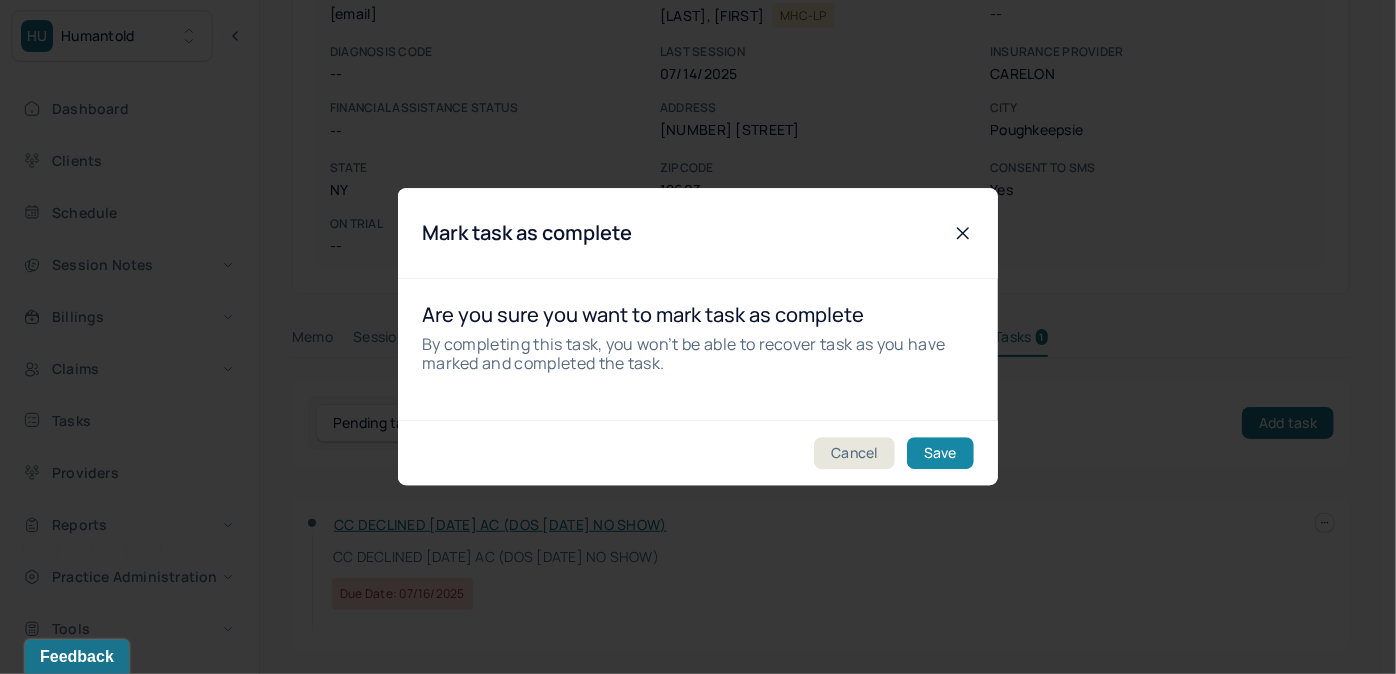 click on "Save" at bounding box center [940, 454] 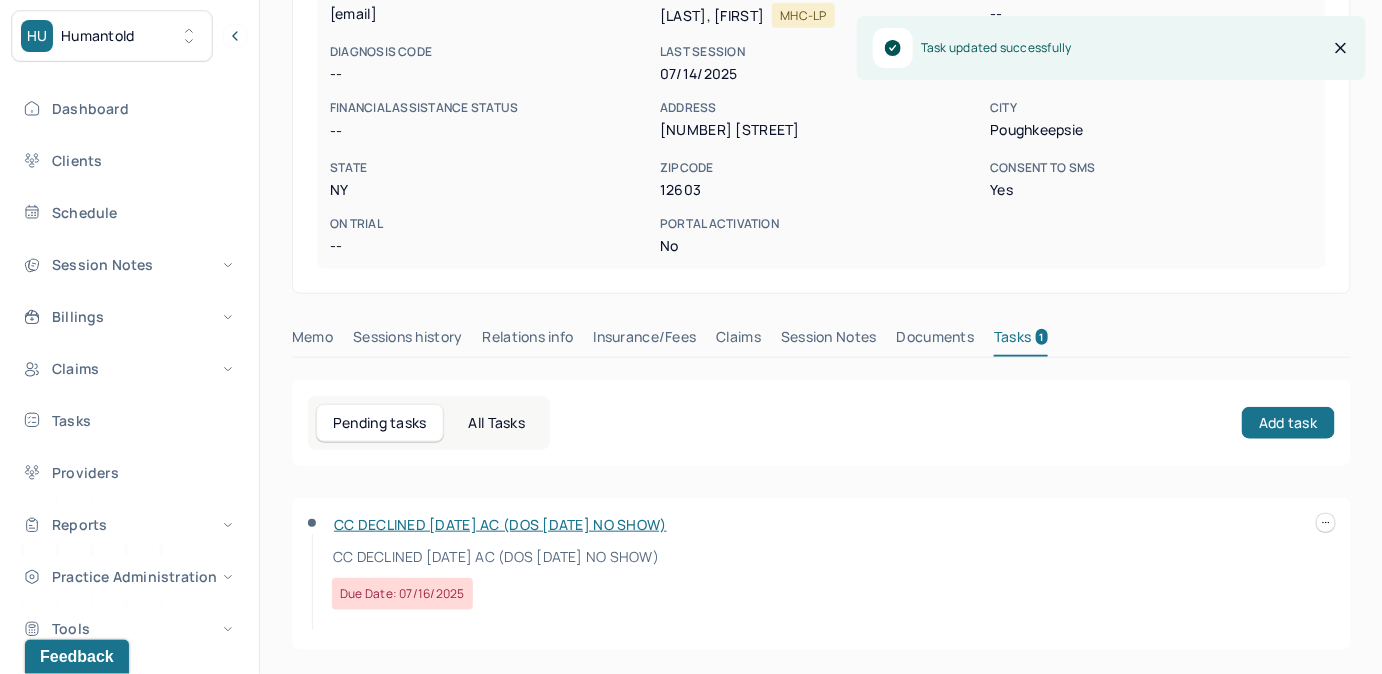 scroll, scrollTop: 314, scrollLeft: 0, axis: vertical 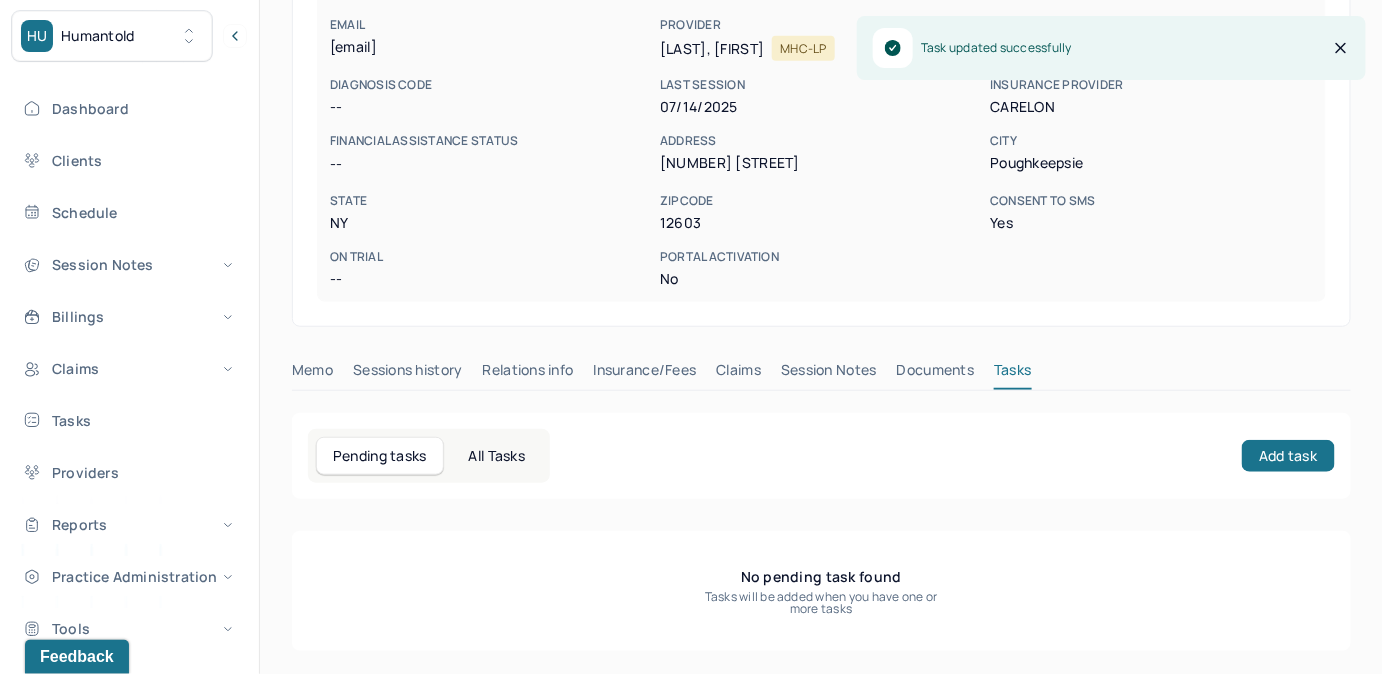 click on "Claims" at bounding box center [738, 374] 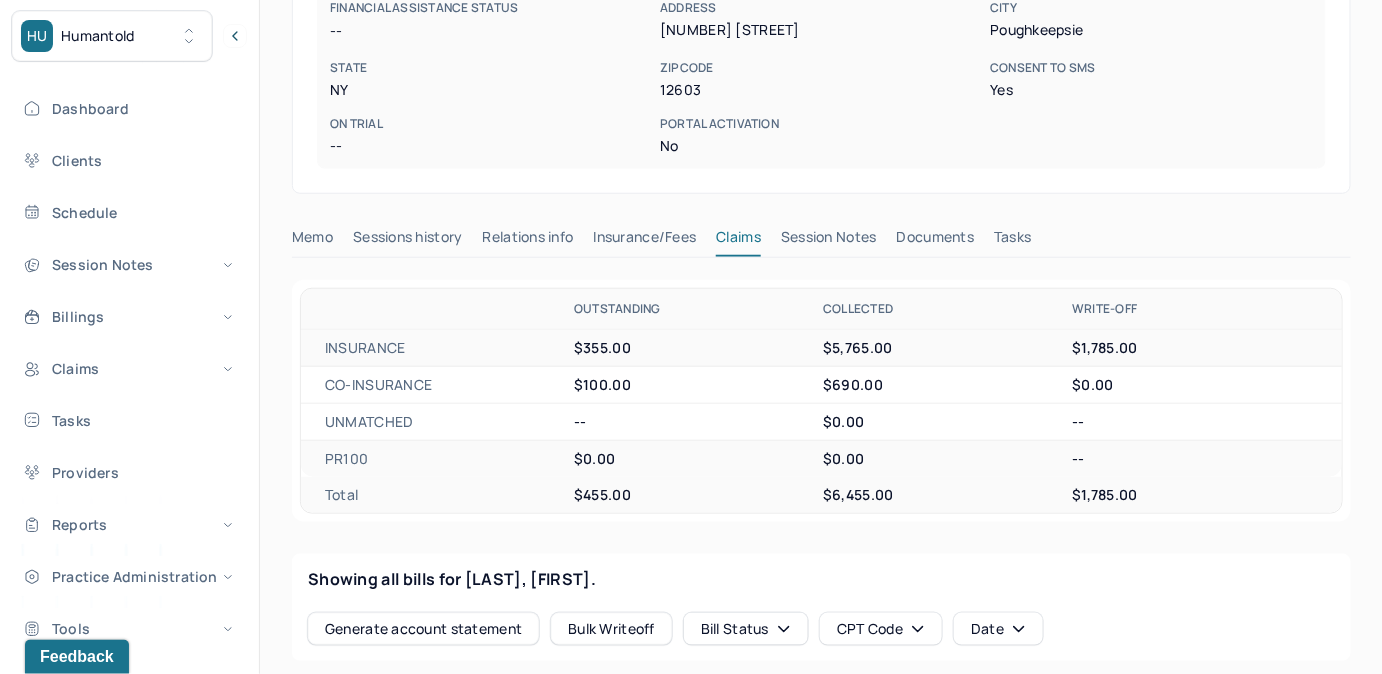 scroll, scrollTop: 405, scrollLeft: 0, axis: vertical 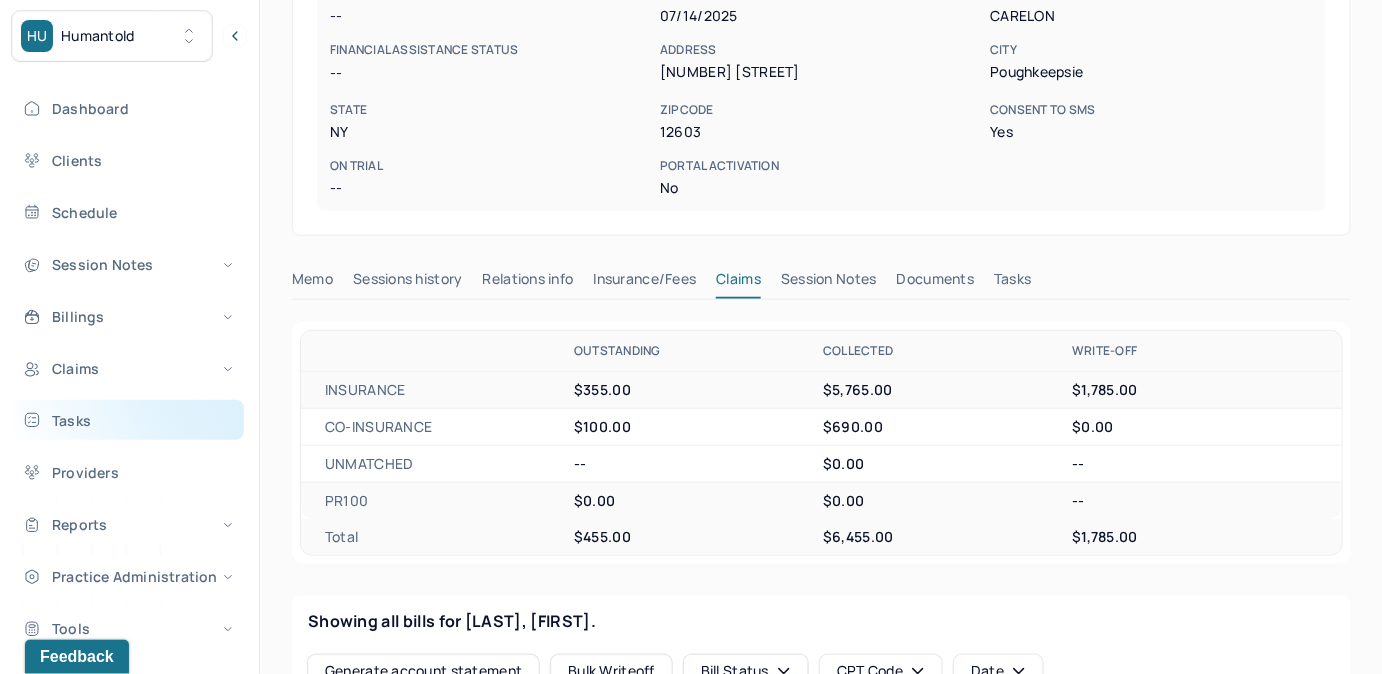 click on "Tasks" at bounding box center (128, 420) 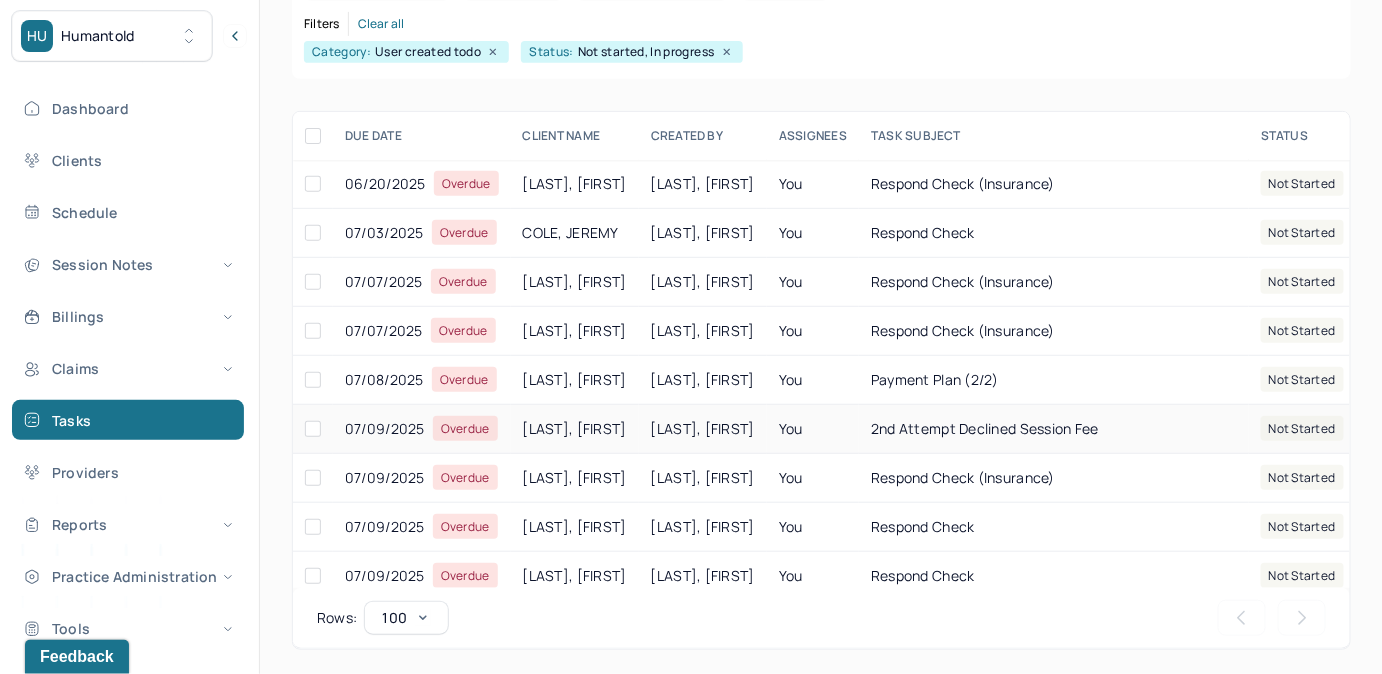 scroll, scrollTop: 256, scrollLeft: 0, axis: vertical 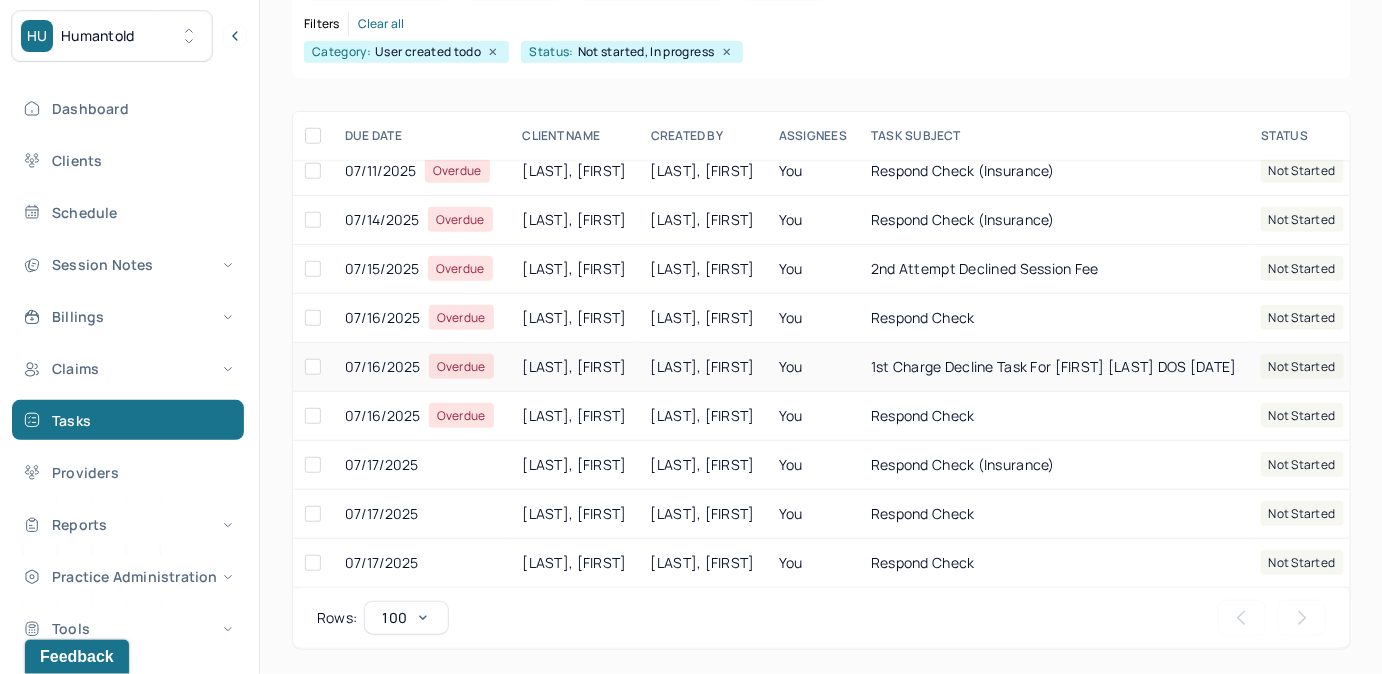 click on "1st Charge Decline task for [FIRST] [LAST] DOS [DATE]" at bounding box center [1054, 367] 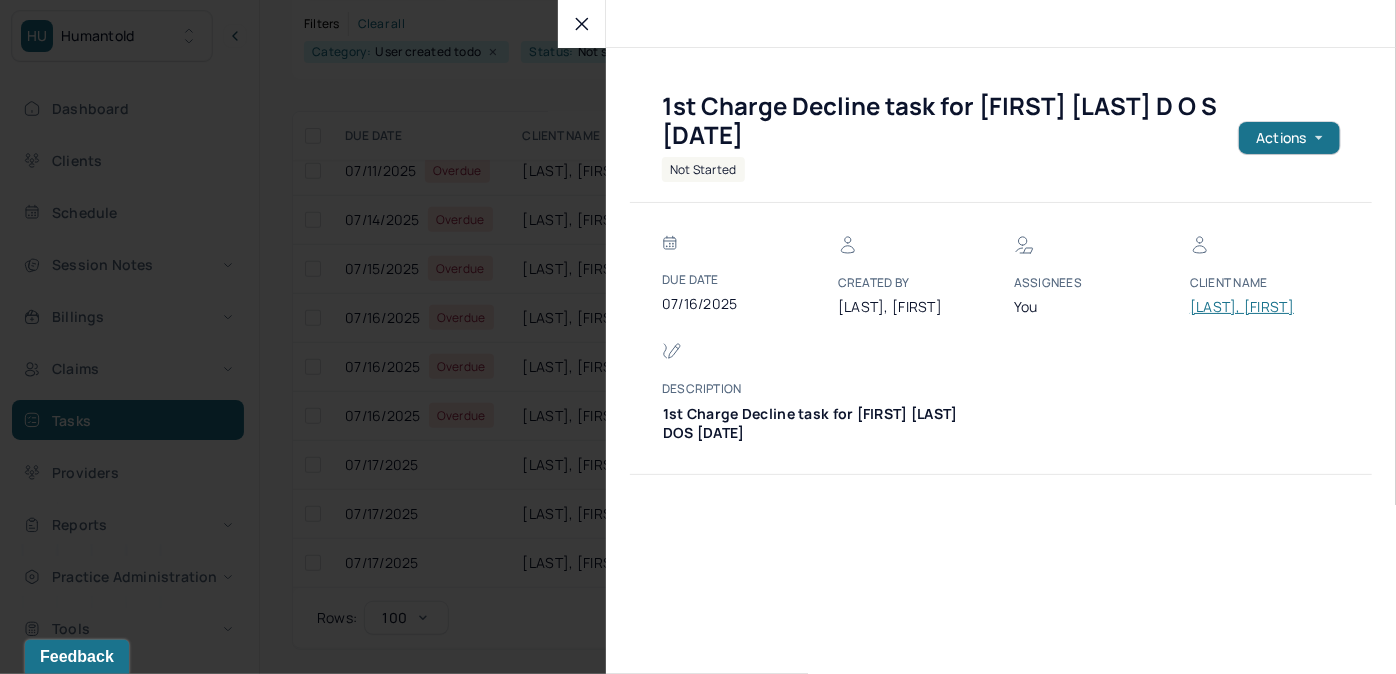 click on "[LAST], [FIRST]" at bounding box center (1250, 307) 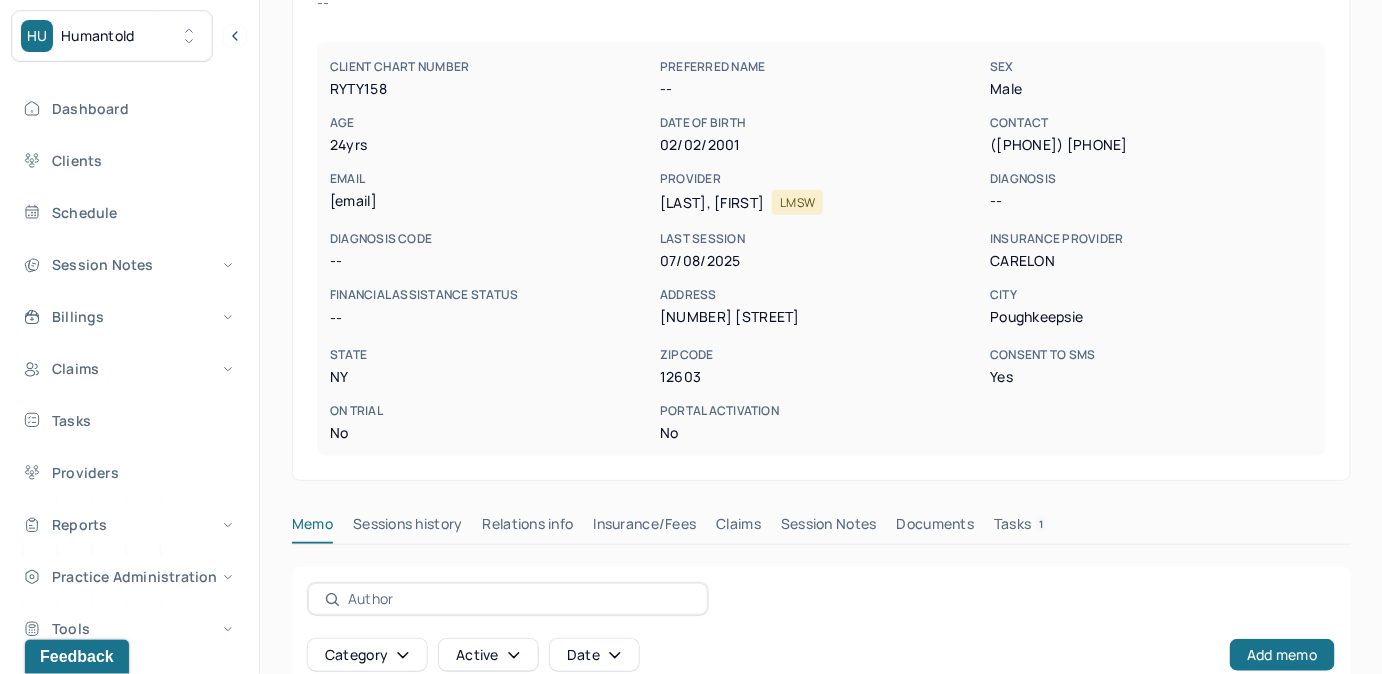 drag, startPoint x: 1033, startPoint y: 523, endPoint x: 1038, endPoint y: 490, distance: 33.37664 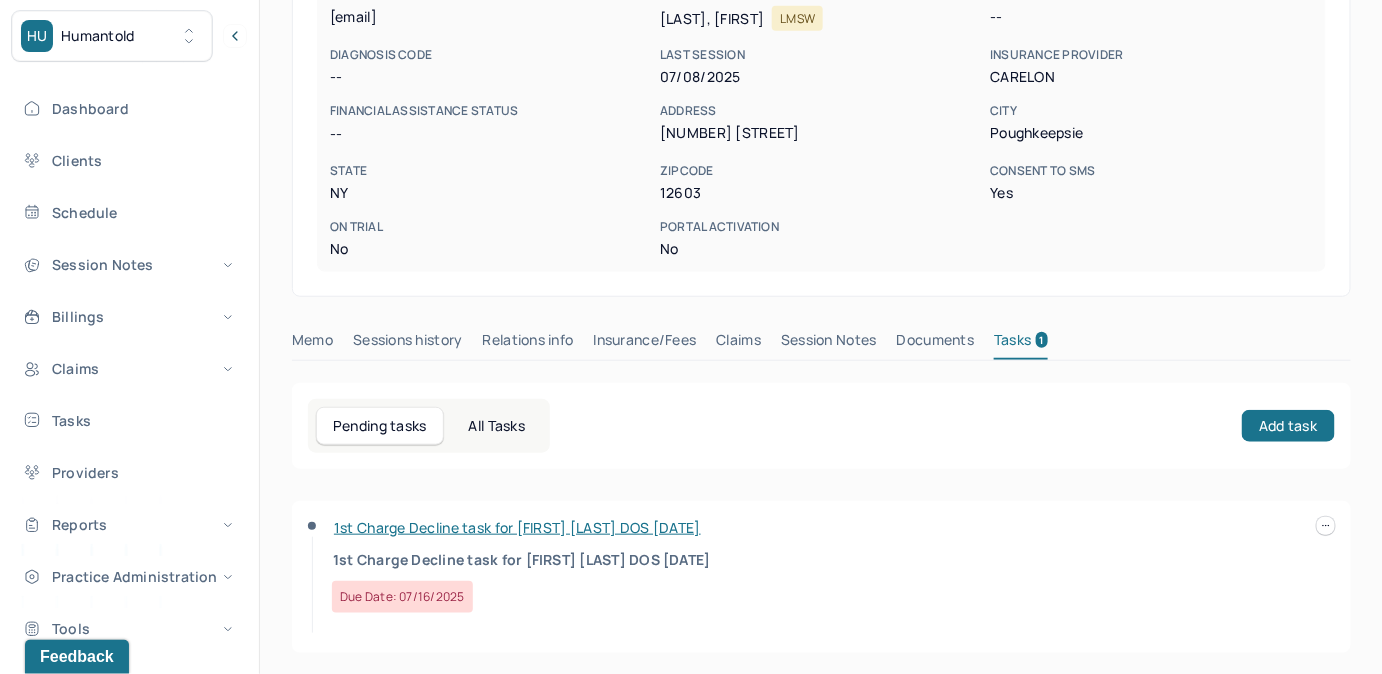 scroll, scrollTop: 348, scrollLeft: 0, axis: vertical 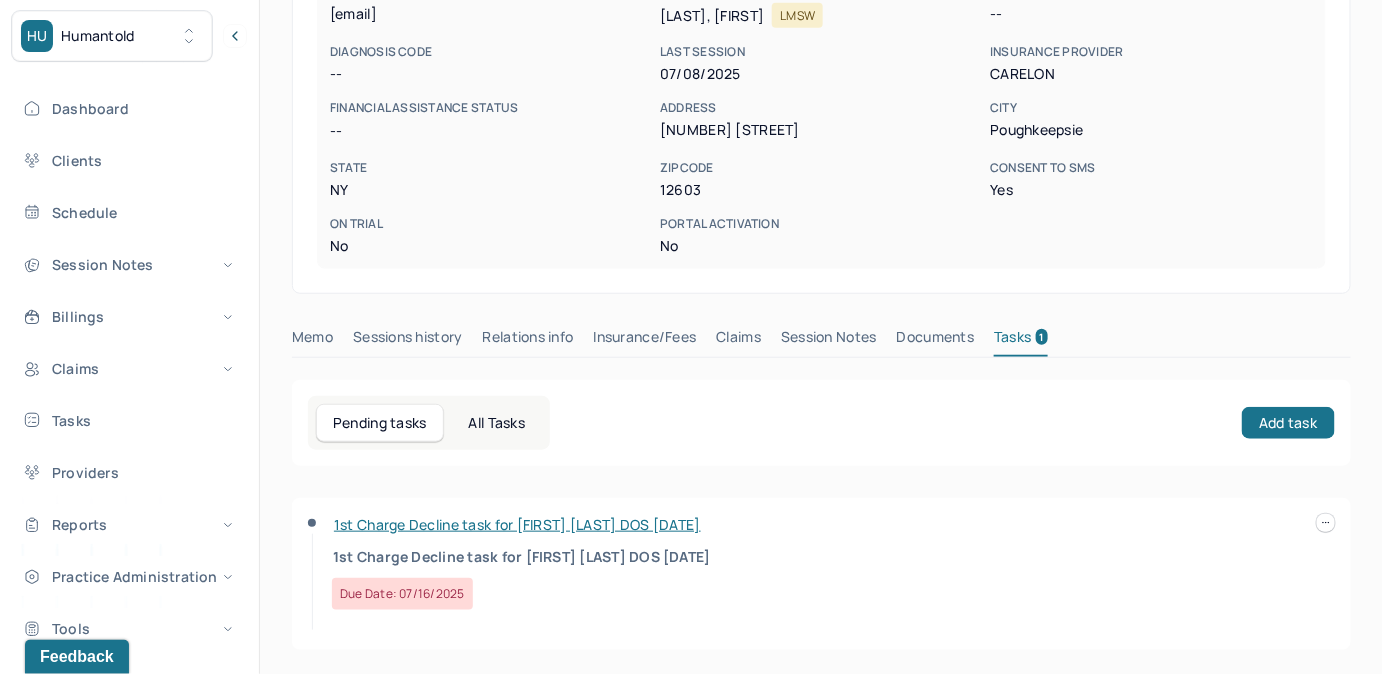 click 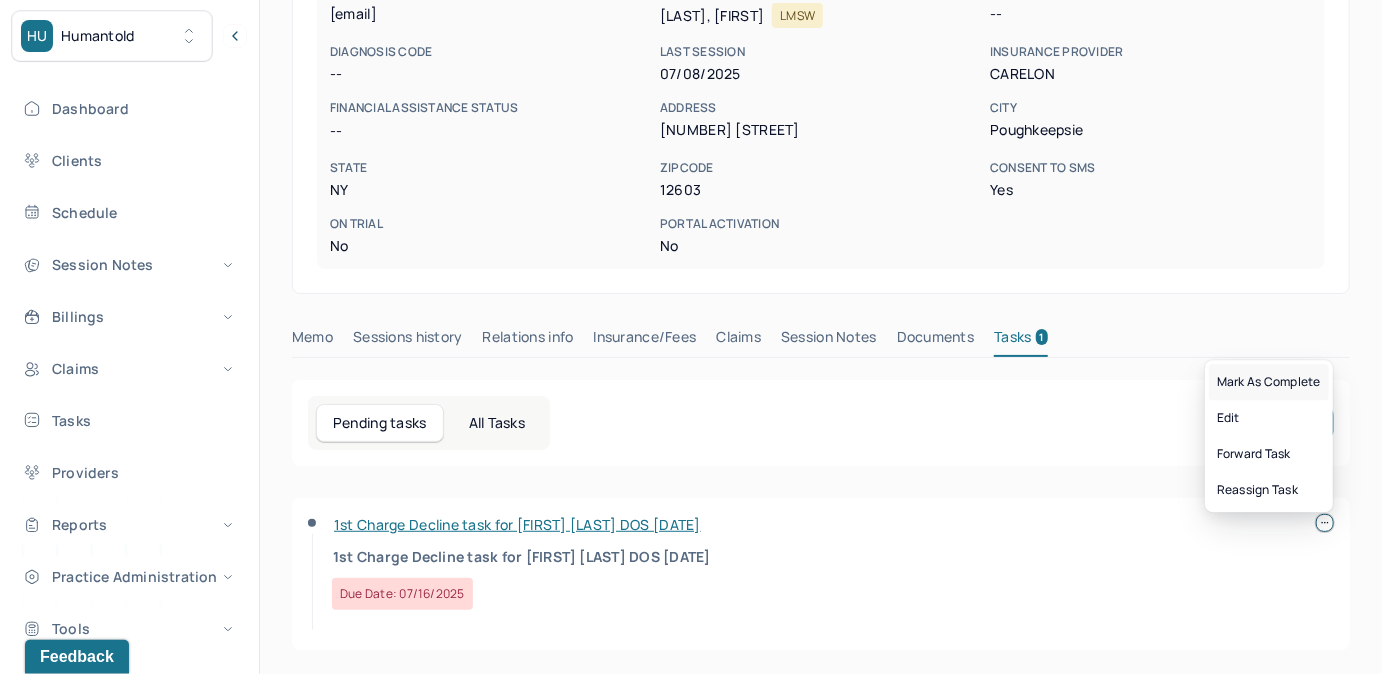 click on "Mark as complete" at bounding box center (1269, 382) 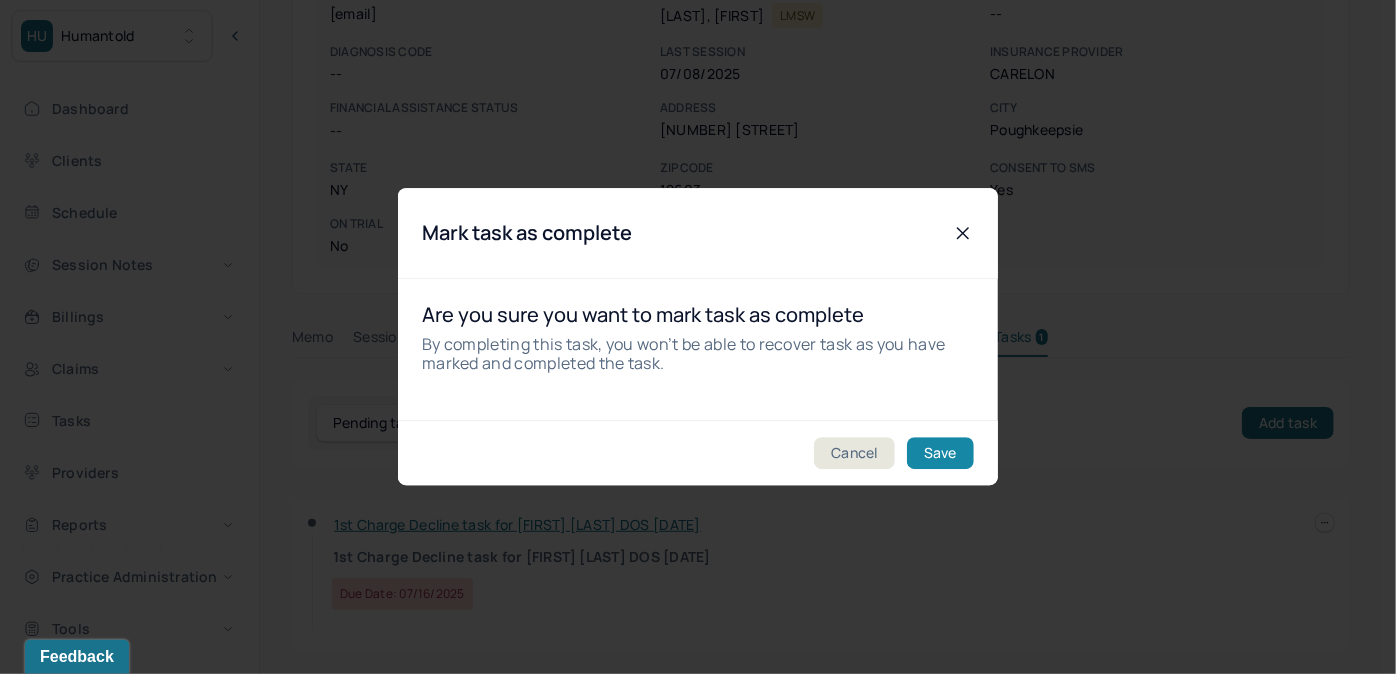 click on "Save" at bounding box center (940, 454) 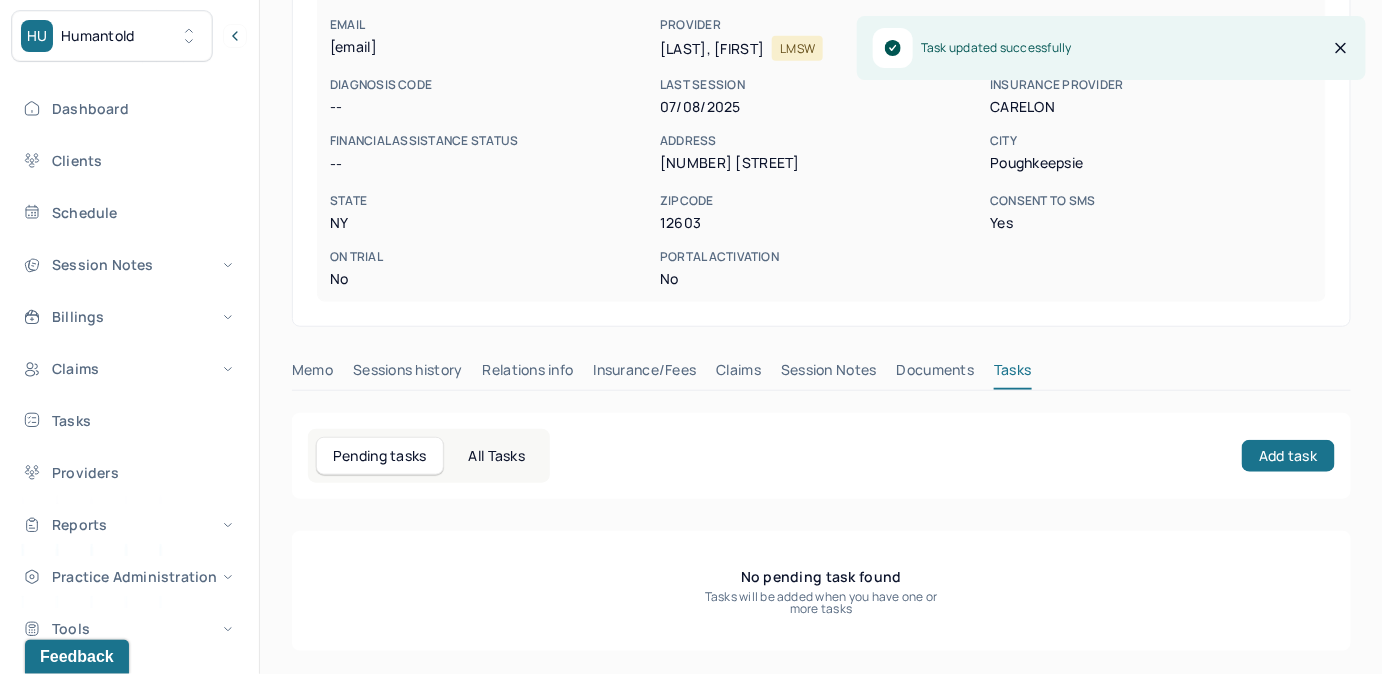 click on "Claims" at bounding box center [738, 374] 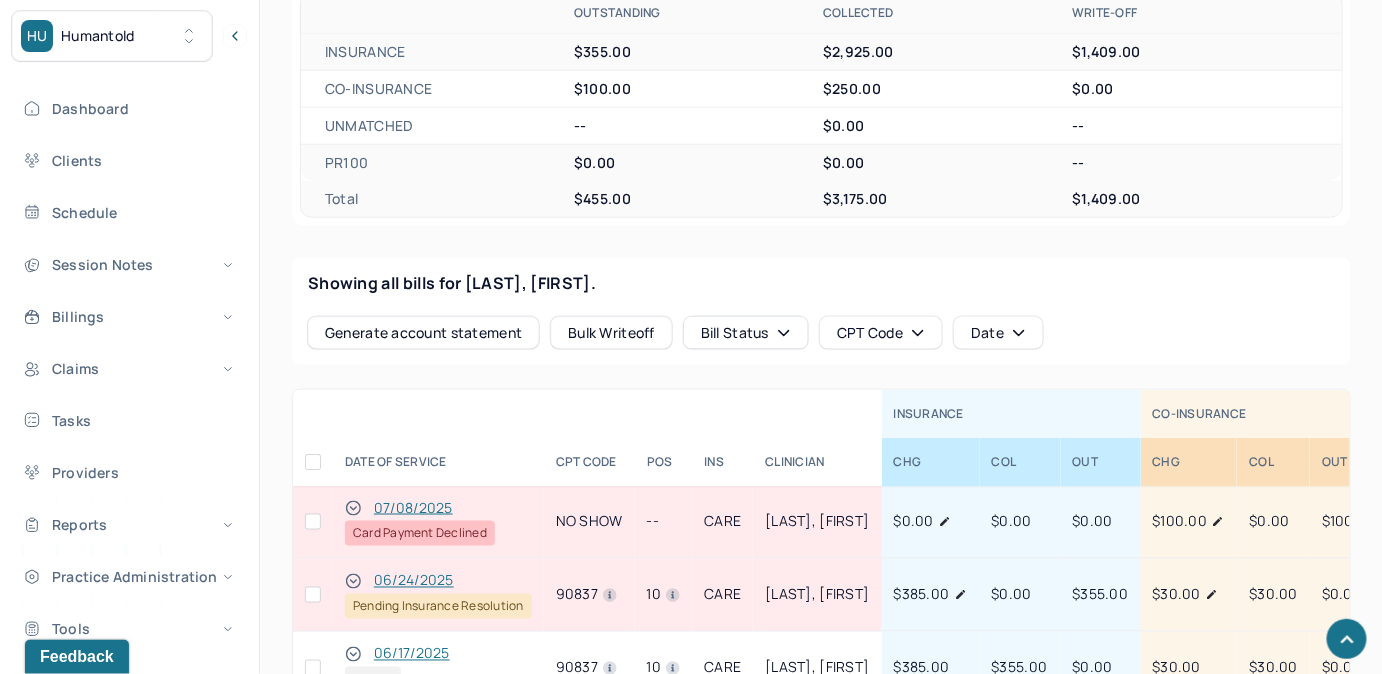 scroll, scrollTop: 768, scrollLeft: 0, axis: vertical 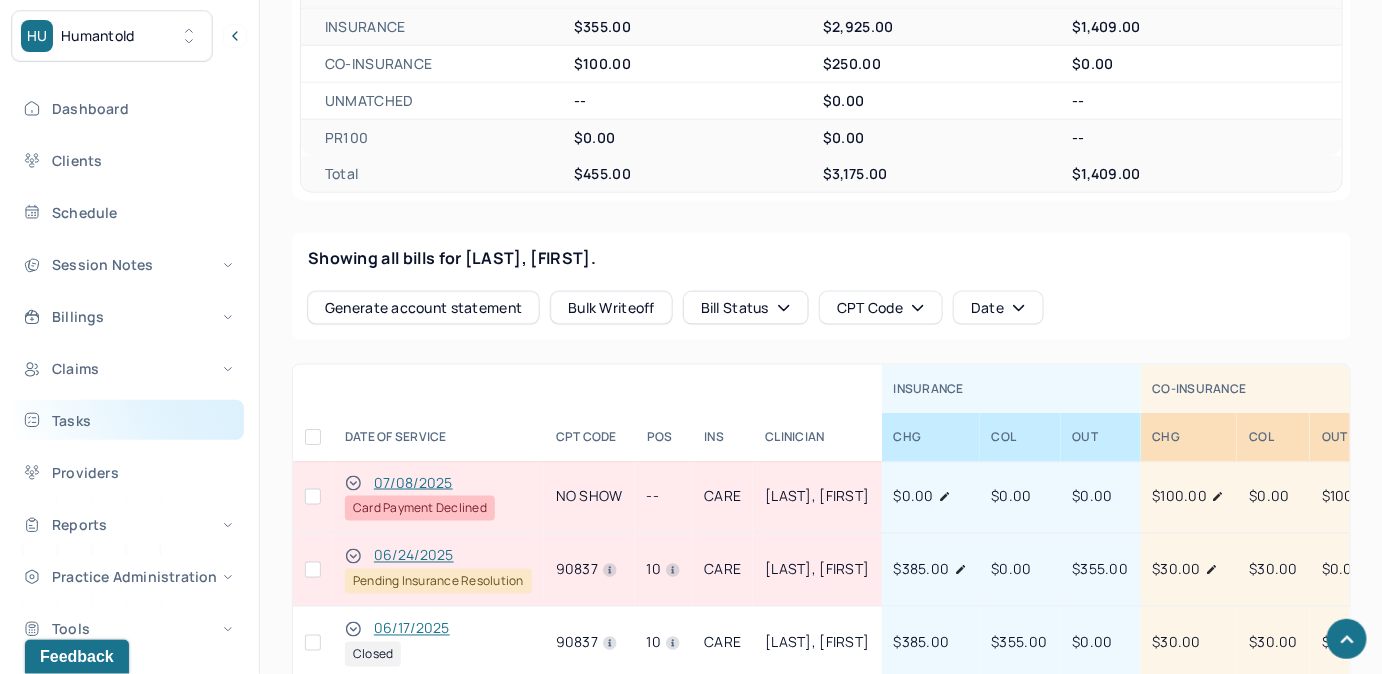 click on "Tasks" at bounding box center (128, 420) 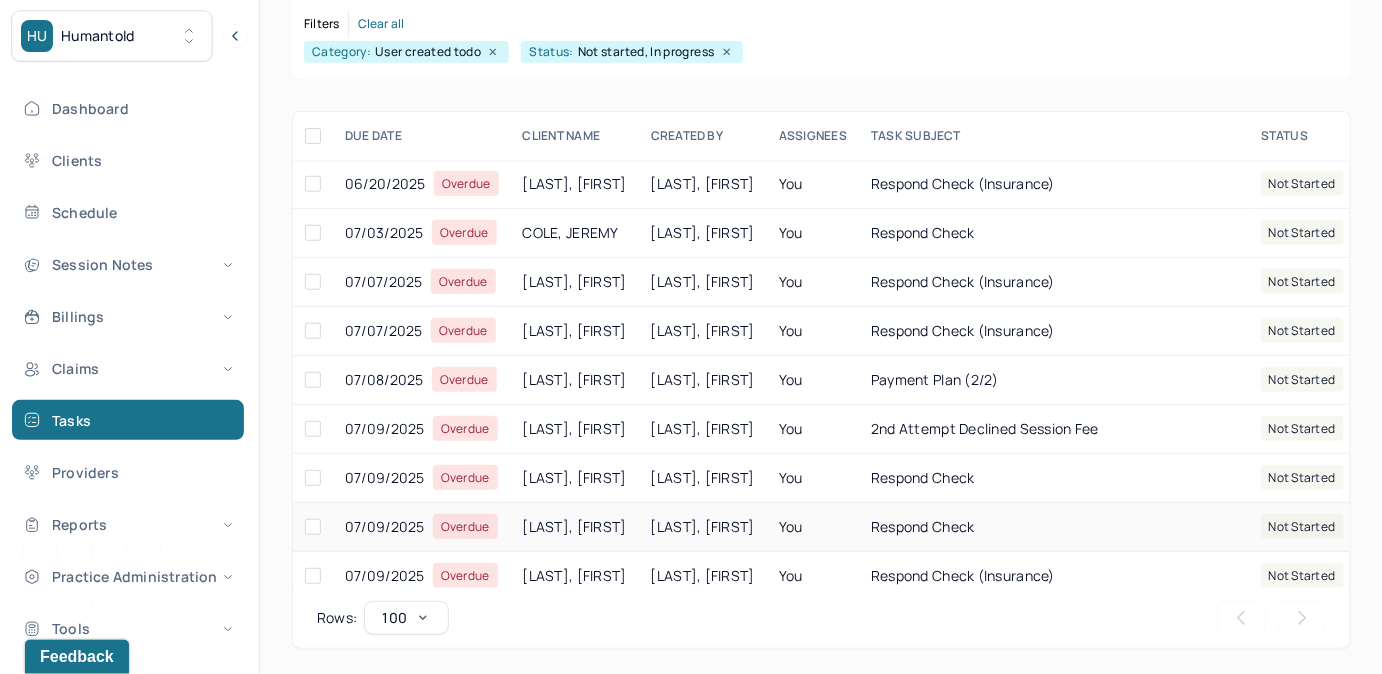 scroll, scrollTop: 256, scrollLeft: 0, axis: vertical 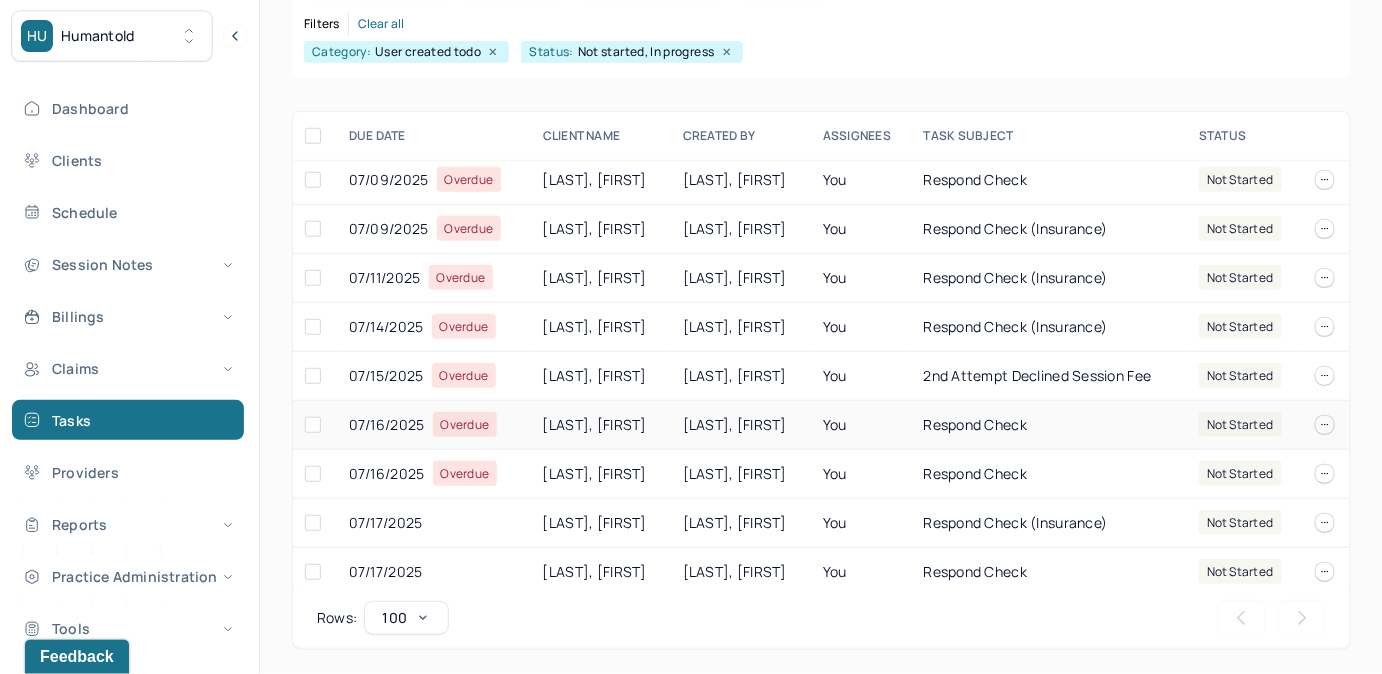 click on "respond check" at bounding box center (1049, 425) 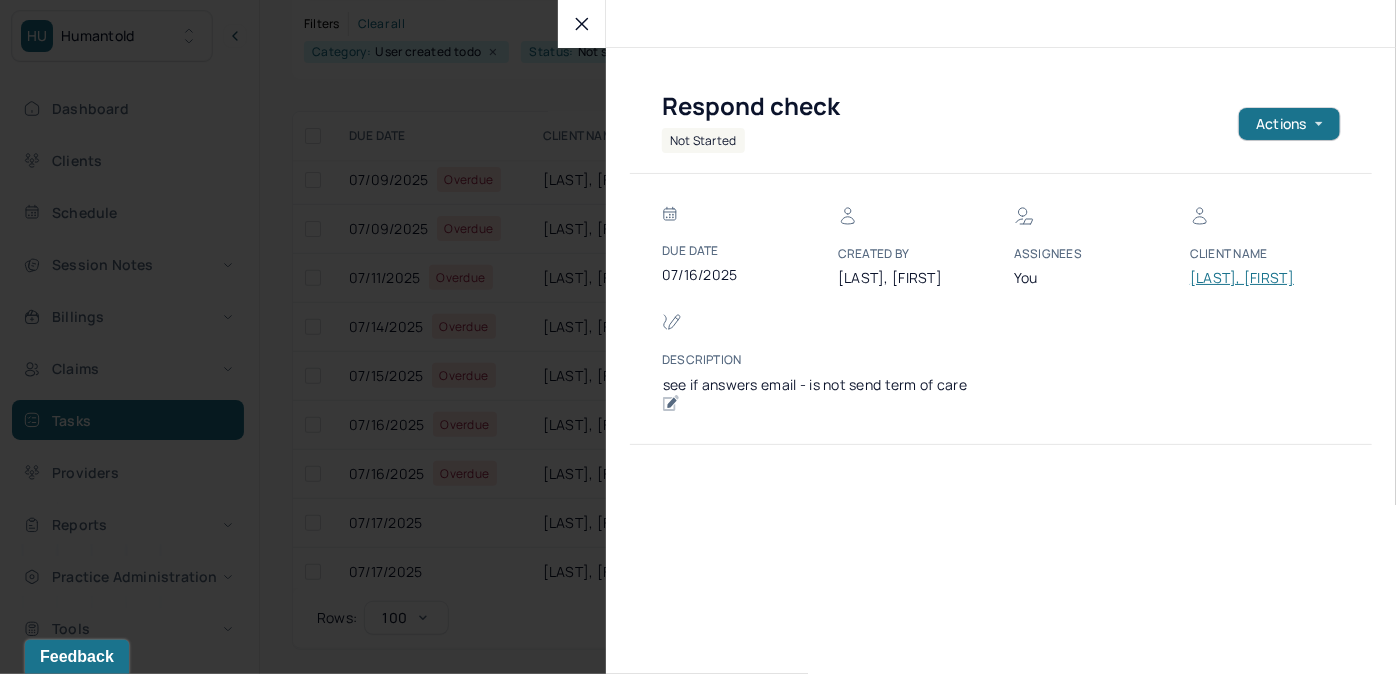 click on "[LAST], [FIRST]" at bounding box center [1250, 278] 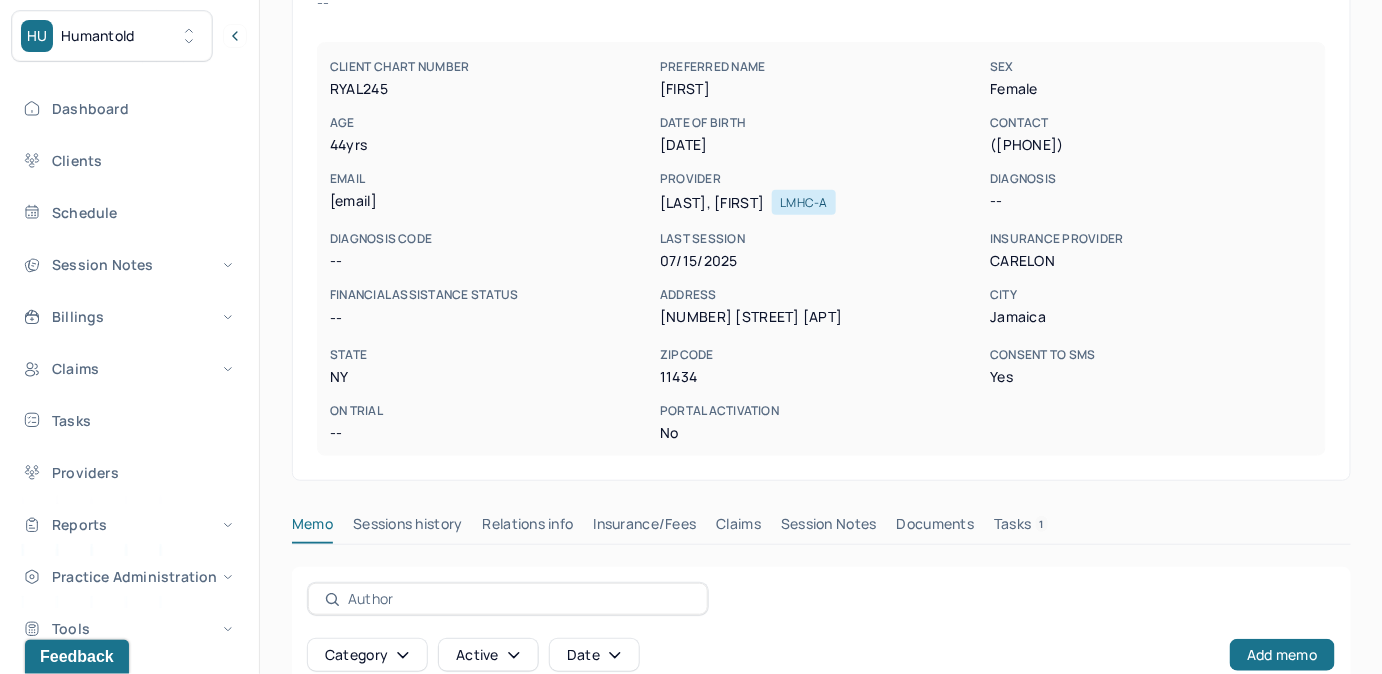 drag, startPoint x: 1036, startPoint y: 519, endPoint x: 1076, endPoint y: 503, distance: 43.081318 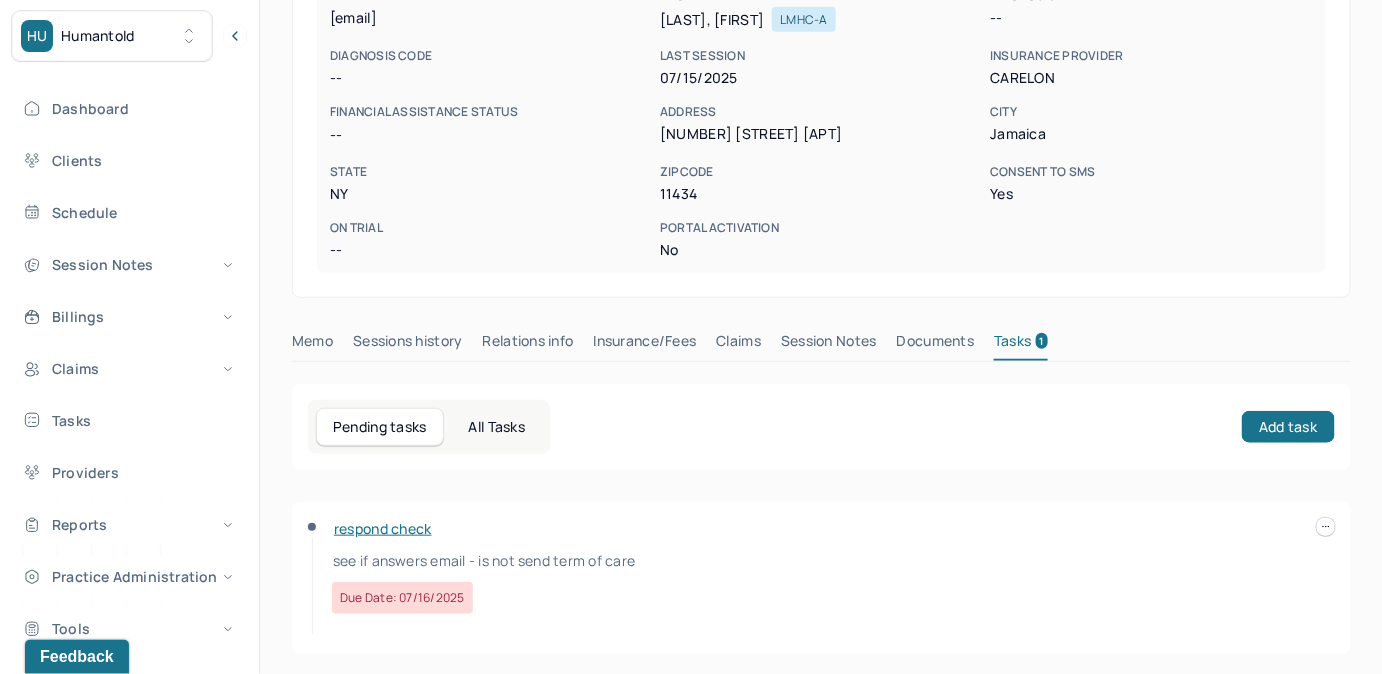 scroll, scrollTop: 348, scrollLeft: 0, axis: vertical 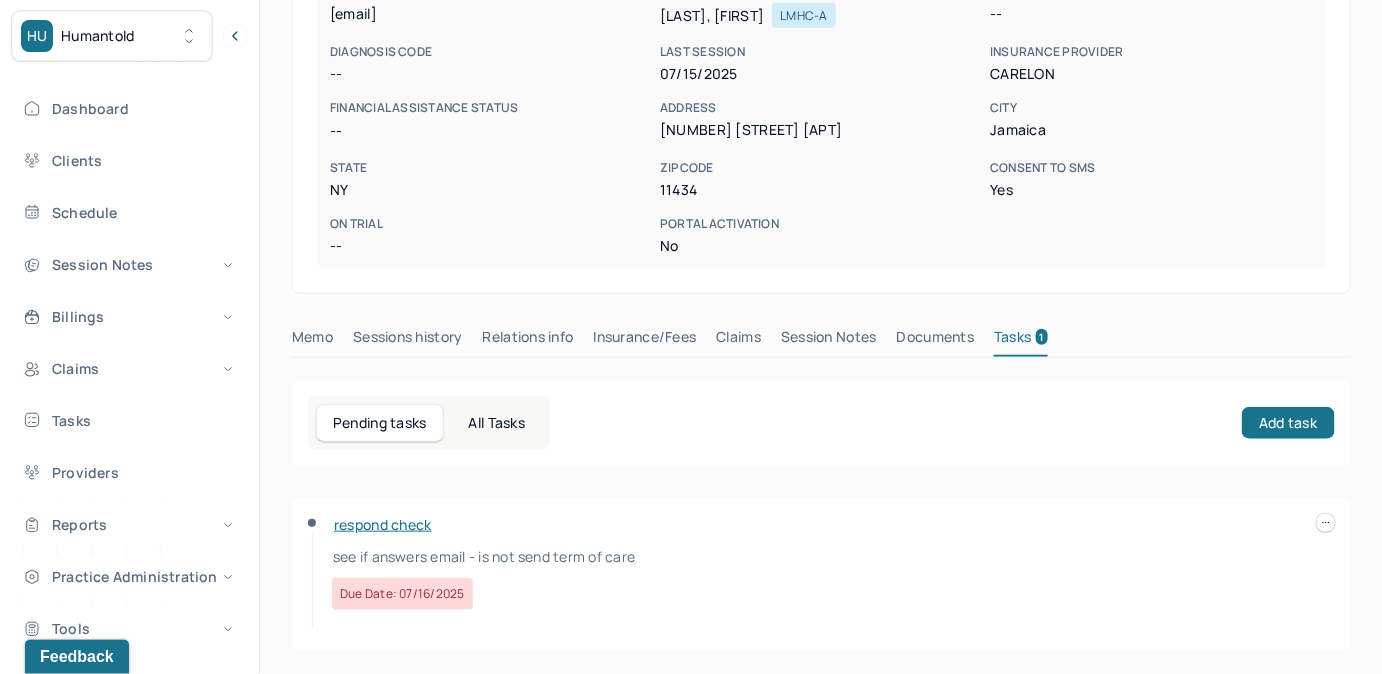 click at bounding box center (1326, 523) 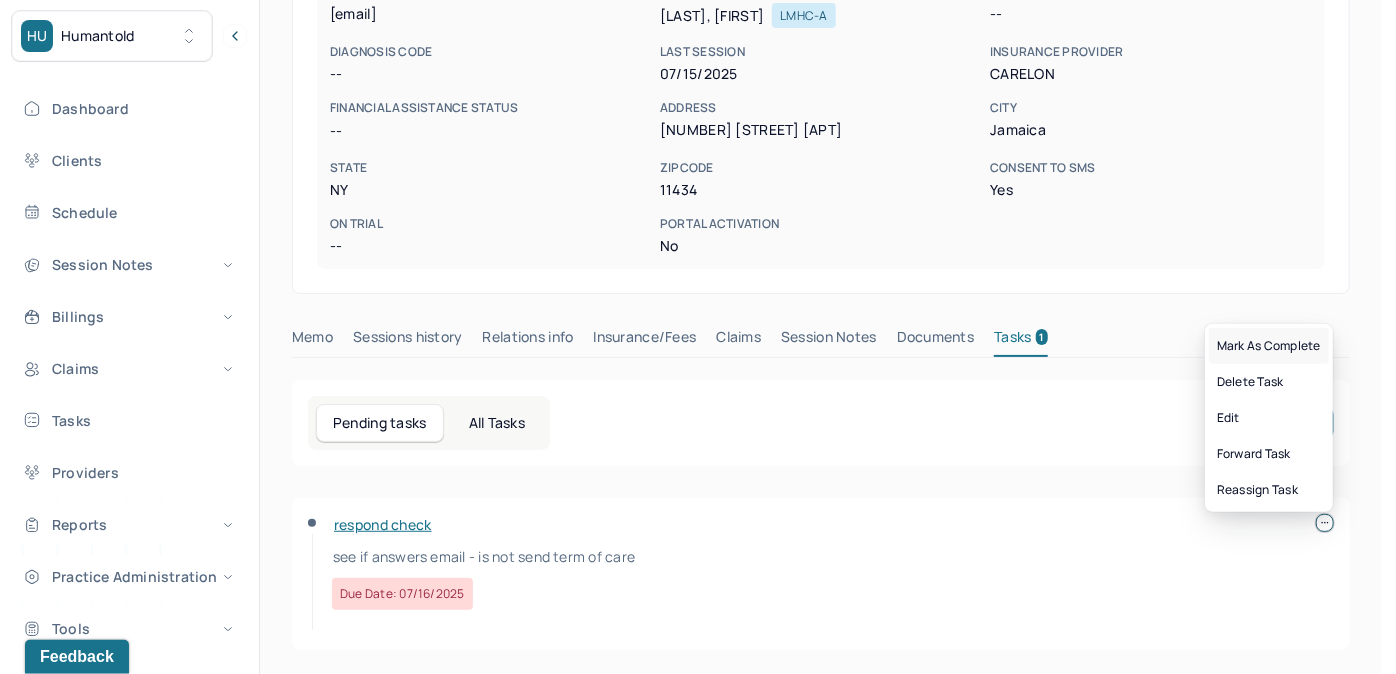 click on "Mark as complete" at bounding box center [1269, 346] 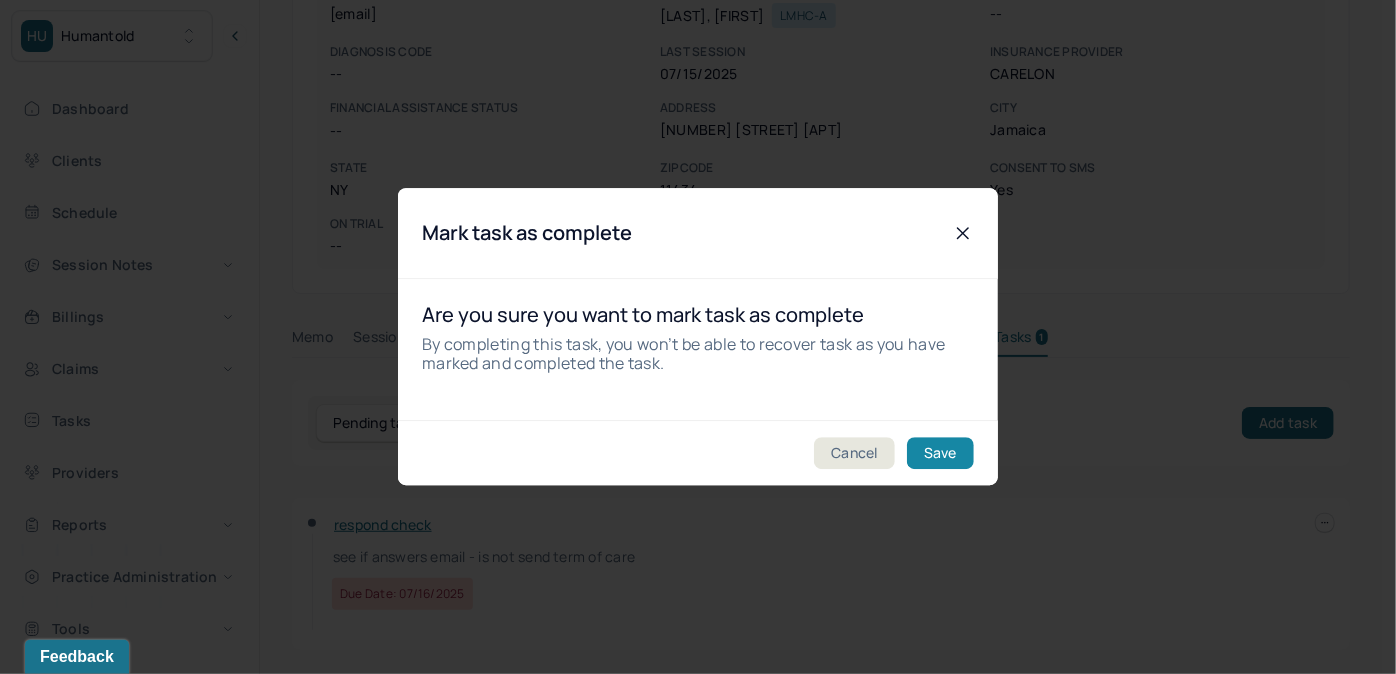 click on "Save" at bounding box center [940, 454] 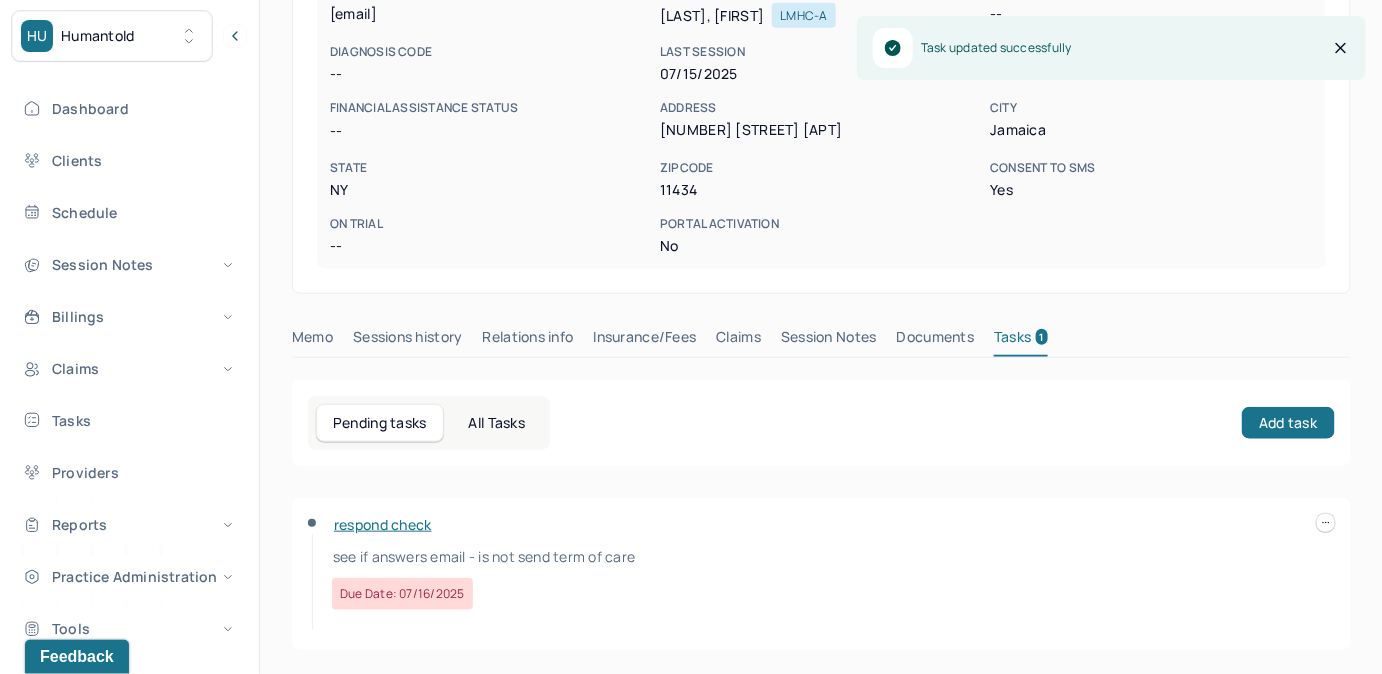 scroll, scrollTop: 314, scrollLeft: 0, axis: vertical 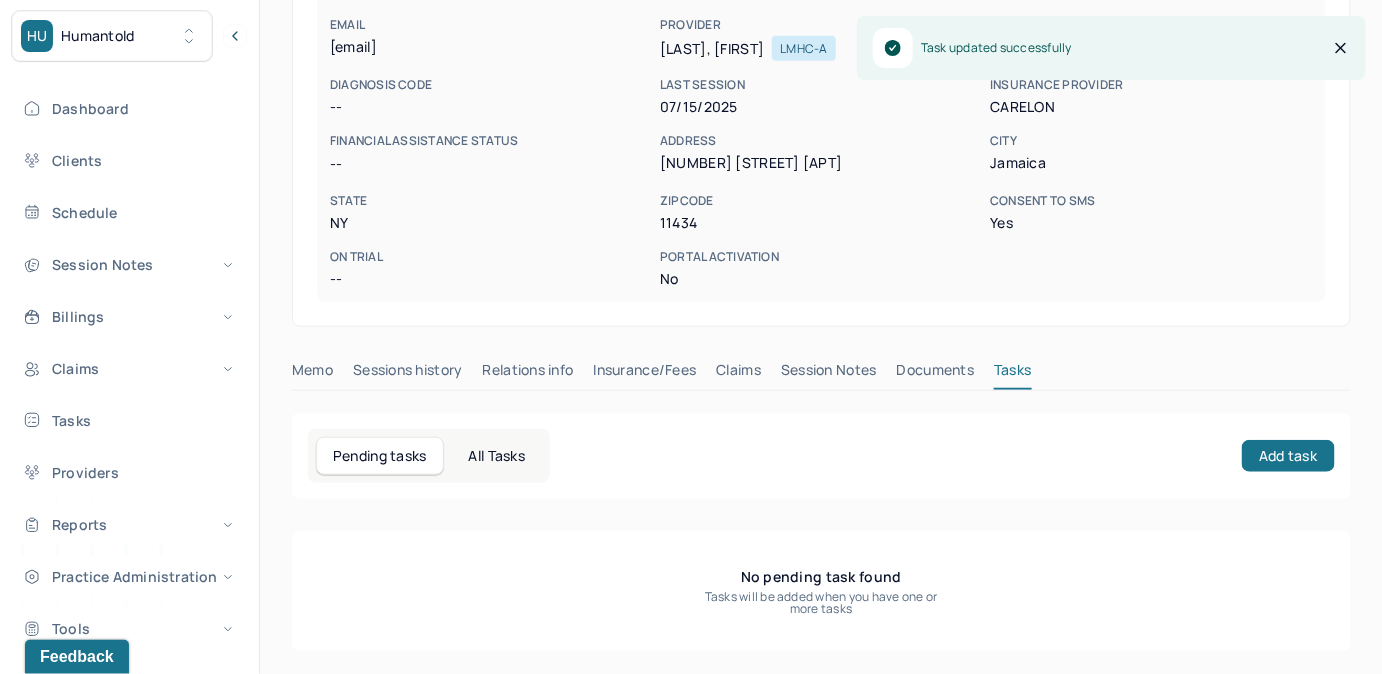 click on "CLIENT CHART NUMBER [ID] PREFERRED NAME [FIRST] SEX [SEX] AGE [AGE] yrs DATE OF BIRTH [DATE] CONTACT [PHONE] EMAIL [EMAIL] PROVIDER [LAST], [FIRST] [ROLE] DIAGNOSIS -- DIAGNOSIS CODE -- LAST SESSION [DATE] insurance provider [PROVIDER] FINANCIAL ASSISTANCE STATUS -- Address [NUMBER] [STREET] apt [NUMBER] City [CITY] State [STATE] Zipcode [POSTAL CODE] Consent to Sms [RESPONSE] On Trial -- Portal Activation [RESPONSE] Memo Sessions history Relations info Insurance/Fees Claims Session Notes Documents Tasks Pending tasks All Tasks Add task No pending task found Tasks will be added when you have one or more tasks" at bounding box center (821, 216) 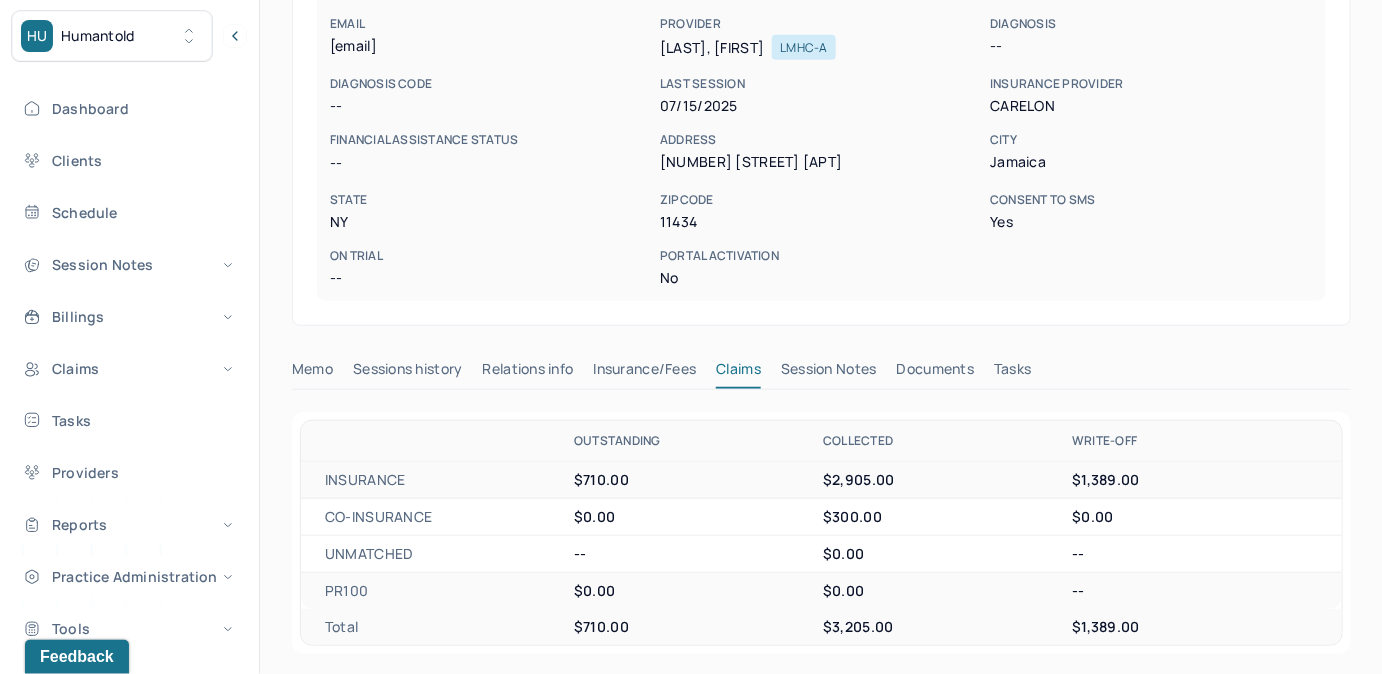 scroll, scrollTop: 314, scrollLeft: 0, axis: vertical 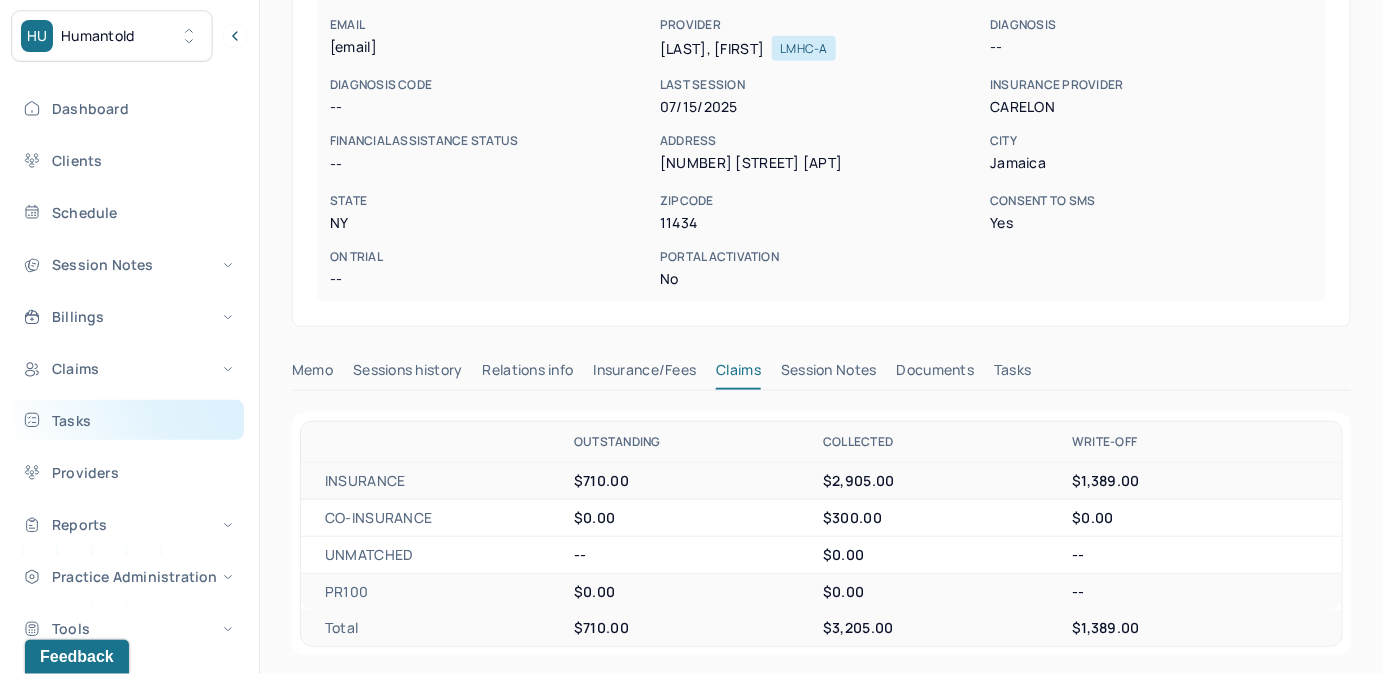 click on "Tasks" at bounding box center [128, 420] 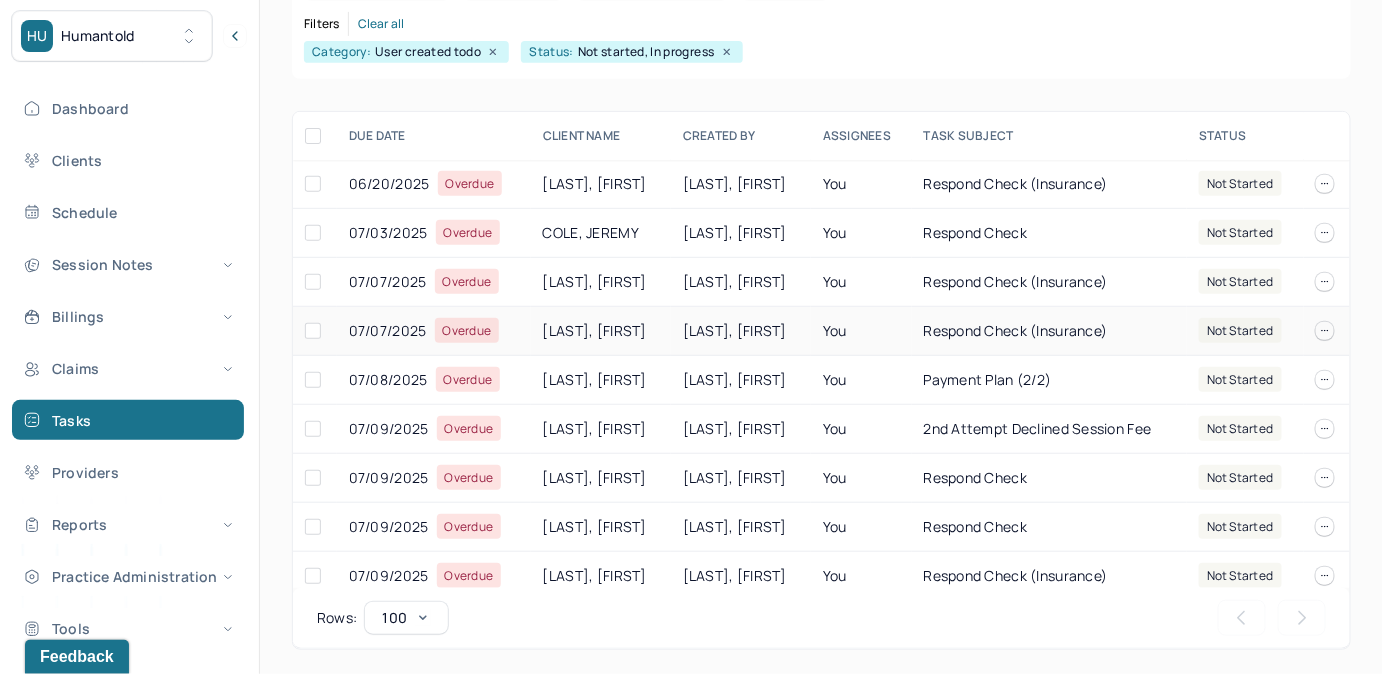 scroll, scrollTop: 256, scrollLeft: 0, axis: vertical 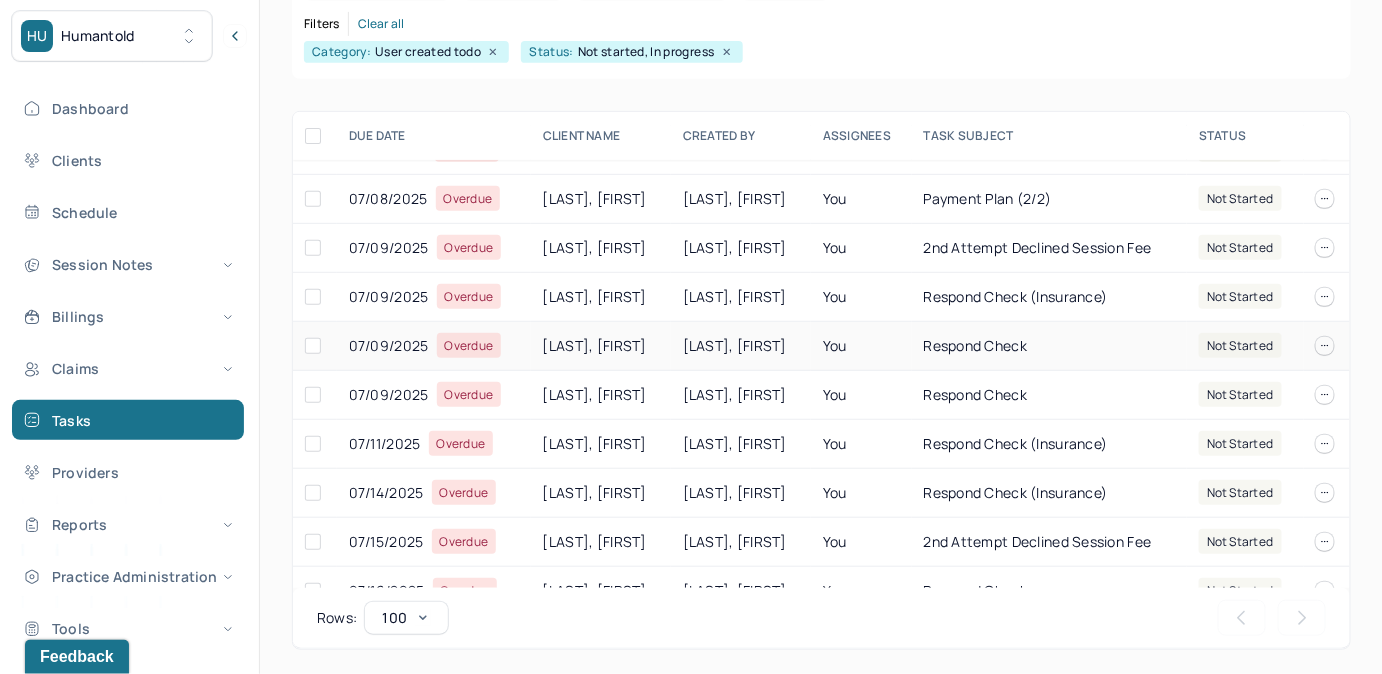 click on "respond check" at bounding box center [1049, 346] 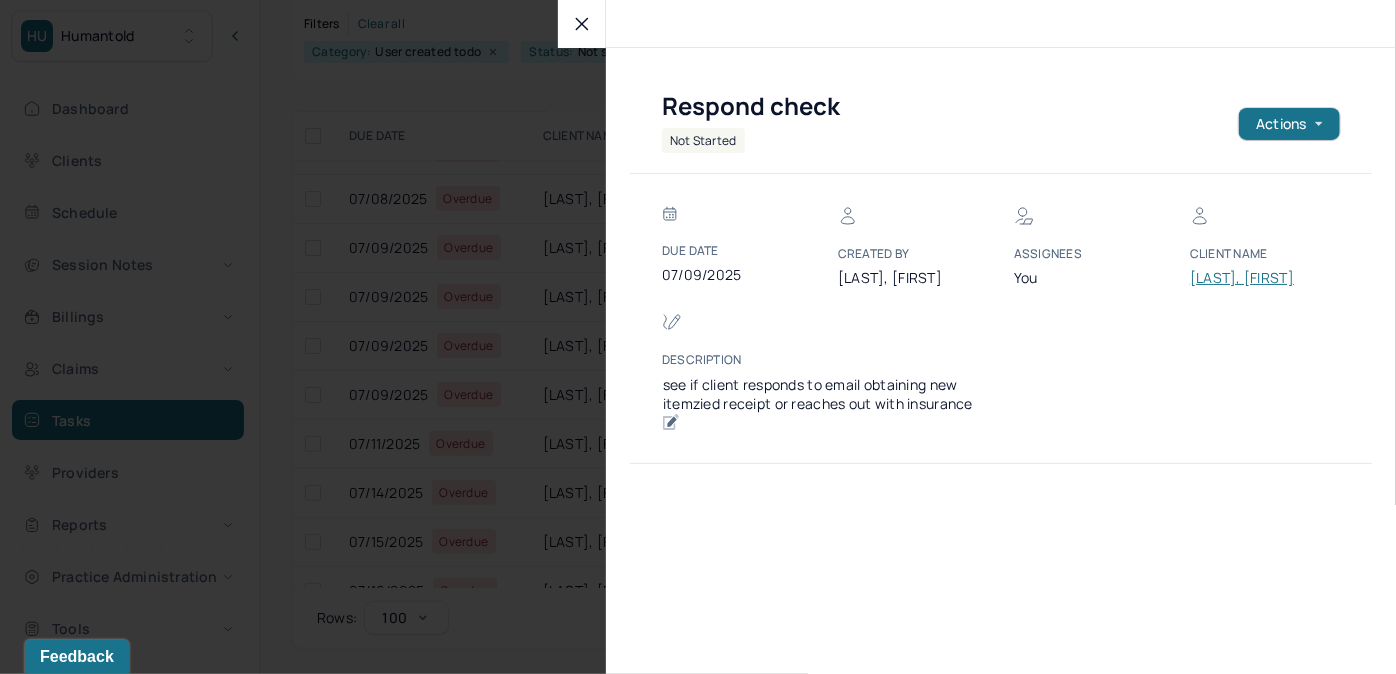 click 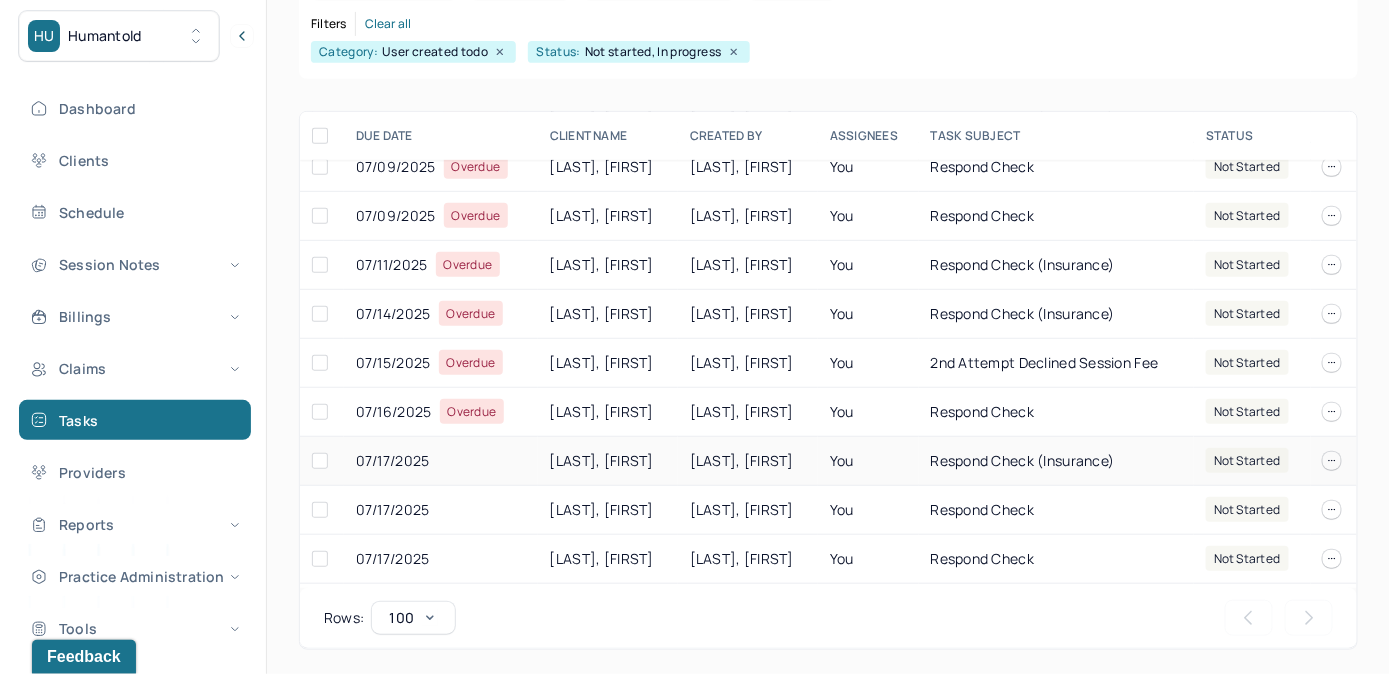 scroll, scrollTop: 363, scrollLeft: 0, axis: vertical 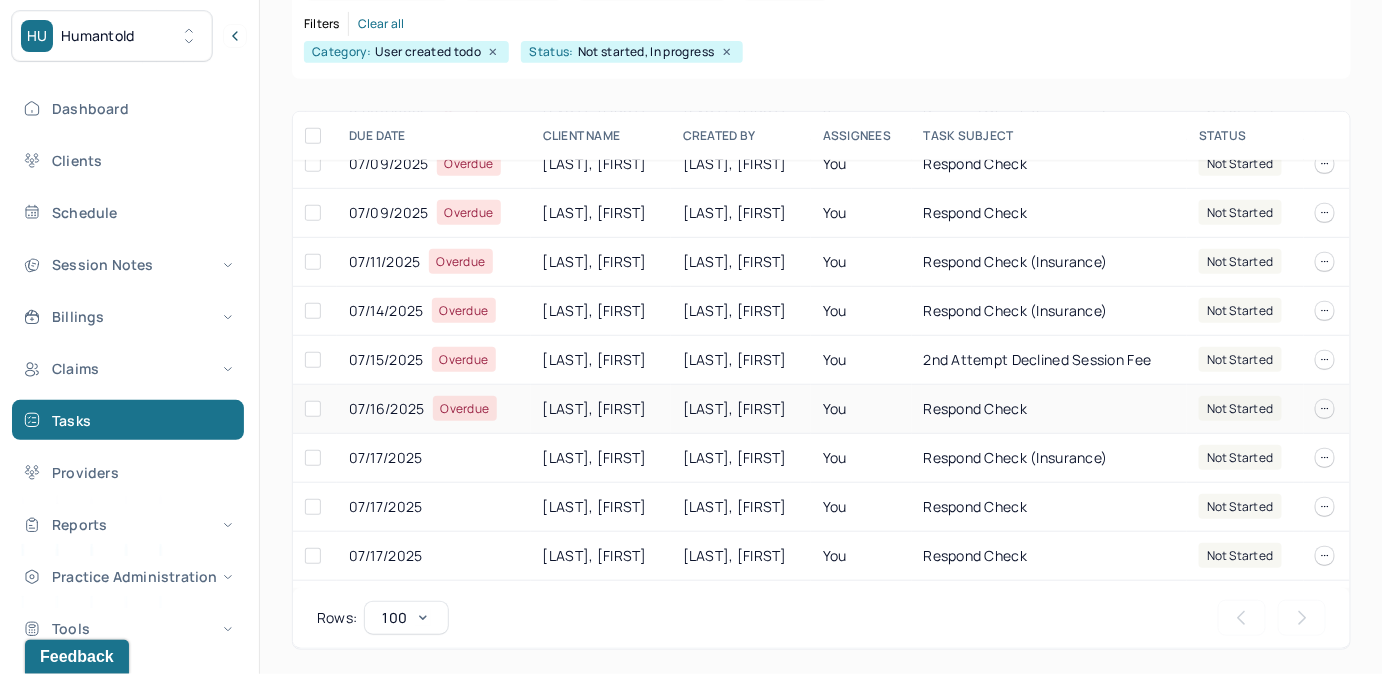 click on "You" at bounding box center [861, 409] 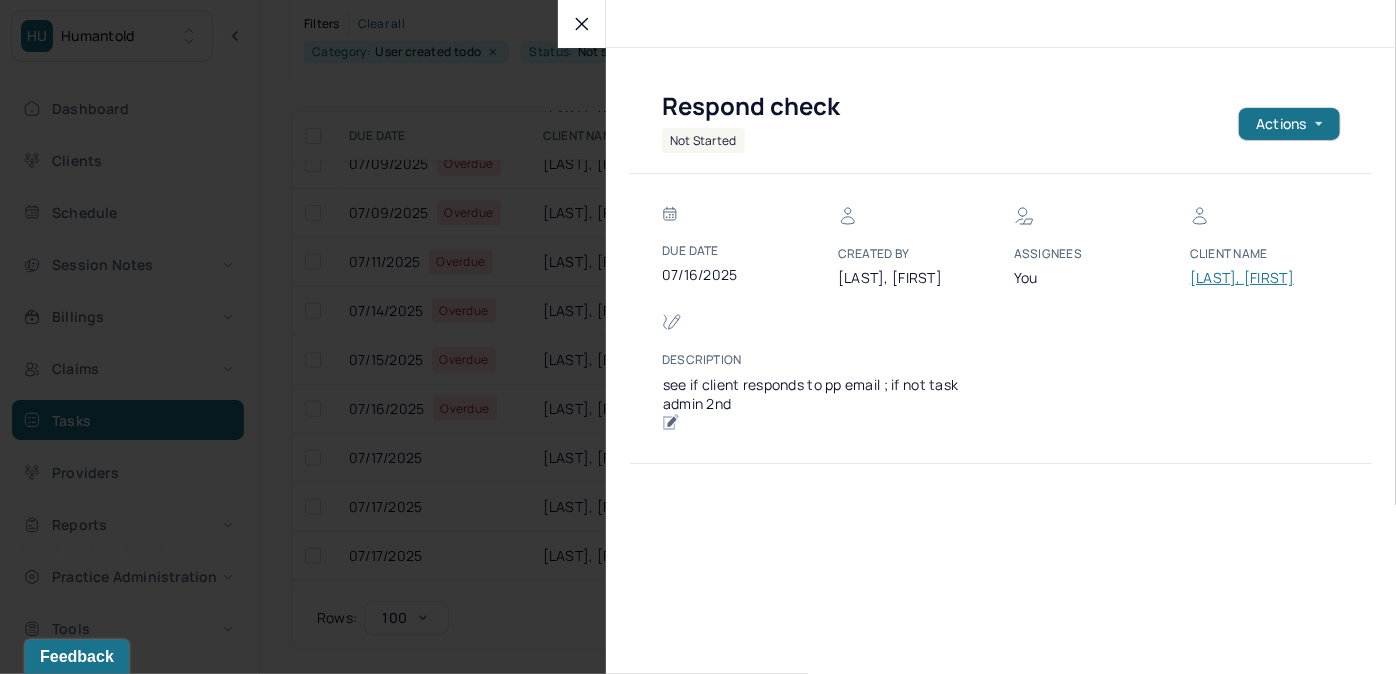 click on "[LAST], [FIRST]" at bounding box center (1250, 278) 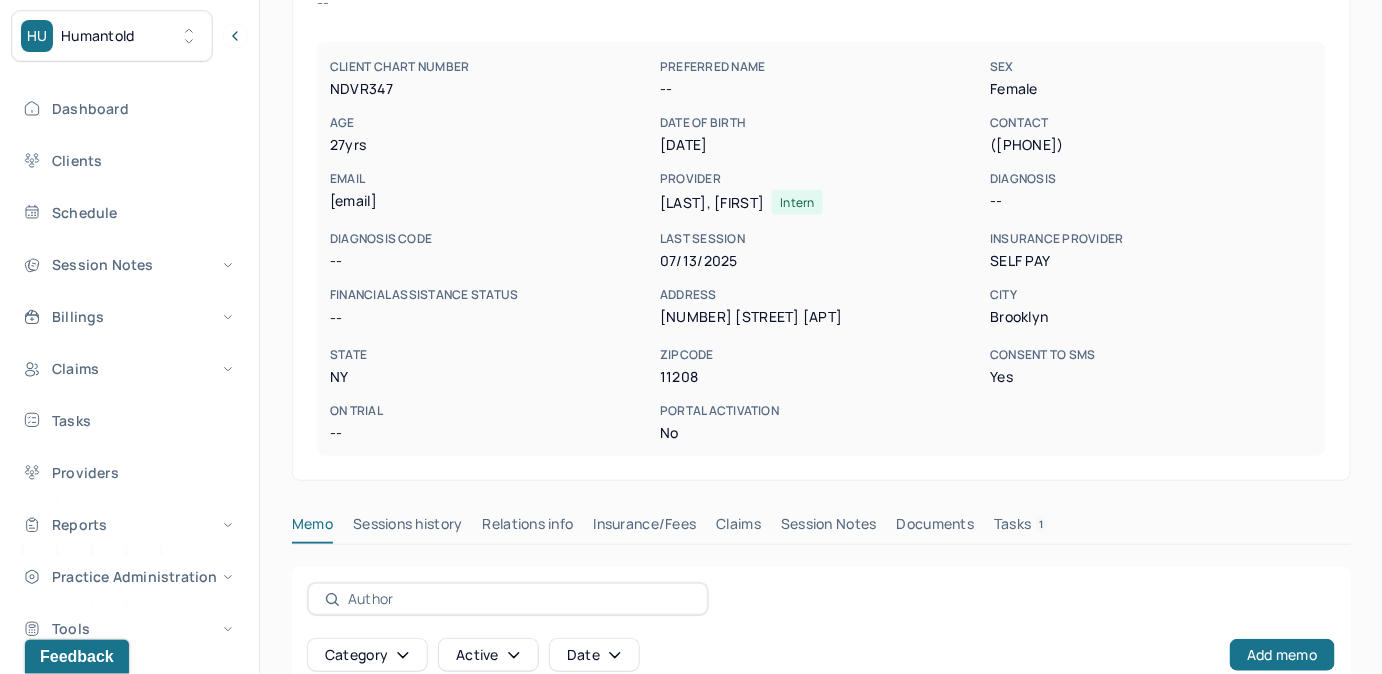 click on "Tasks 1" at bounding box center [1021, 528] 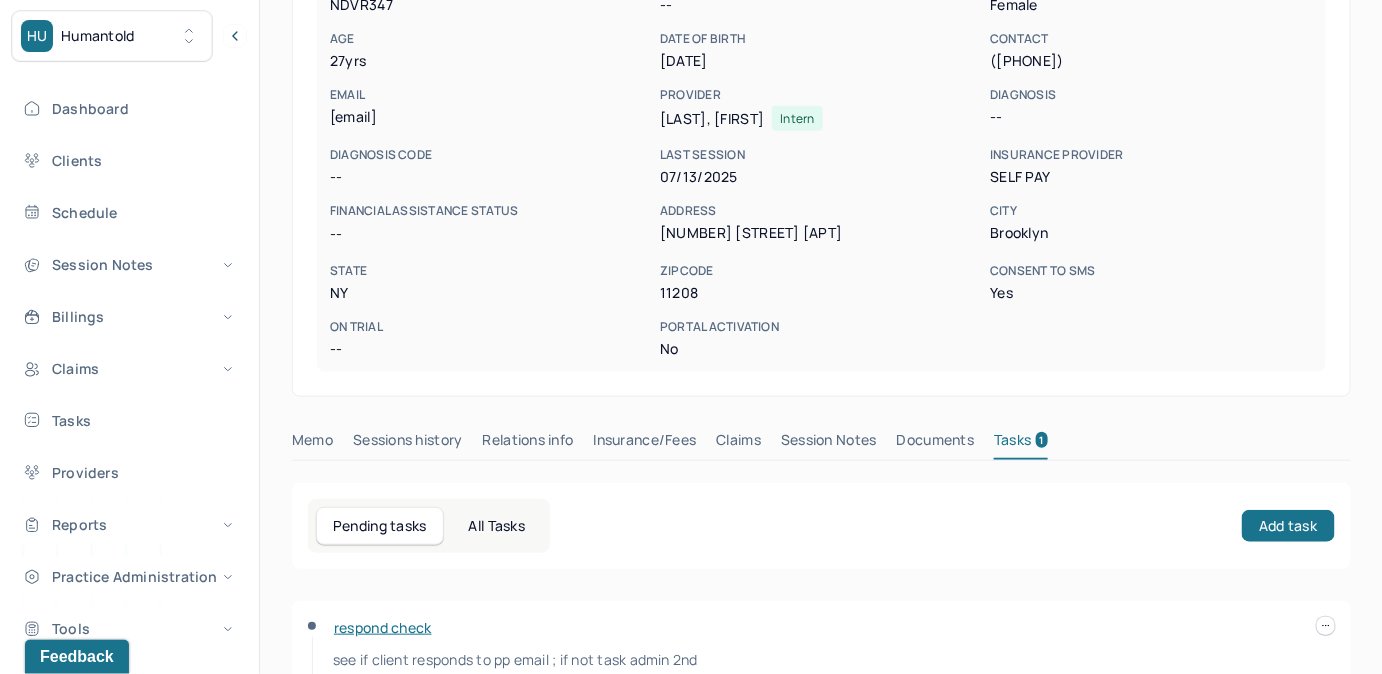 scroll, scrollTop: 348, scrollLeft: 0, axis: vertical 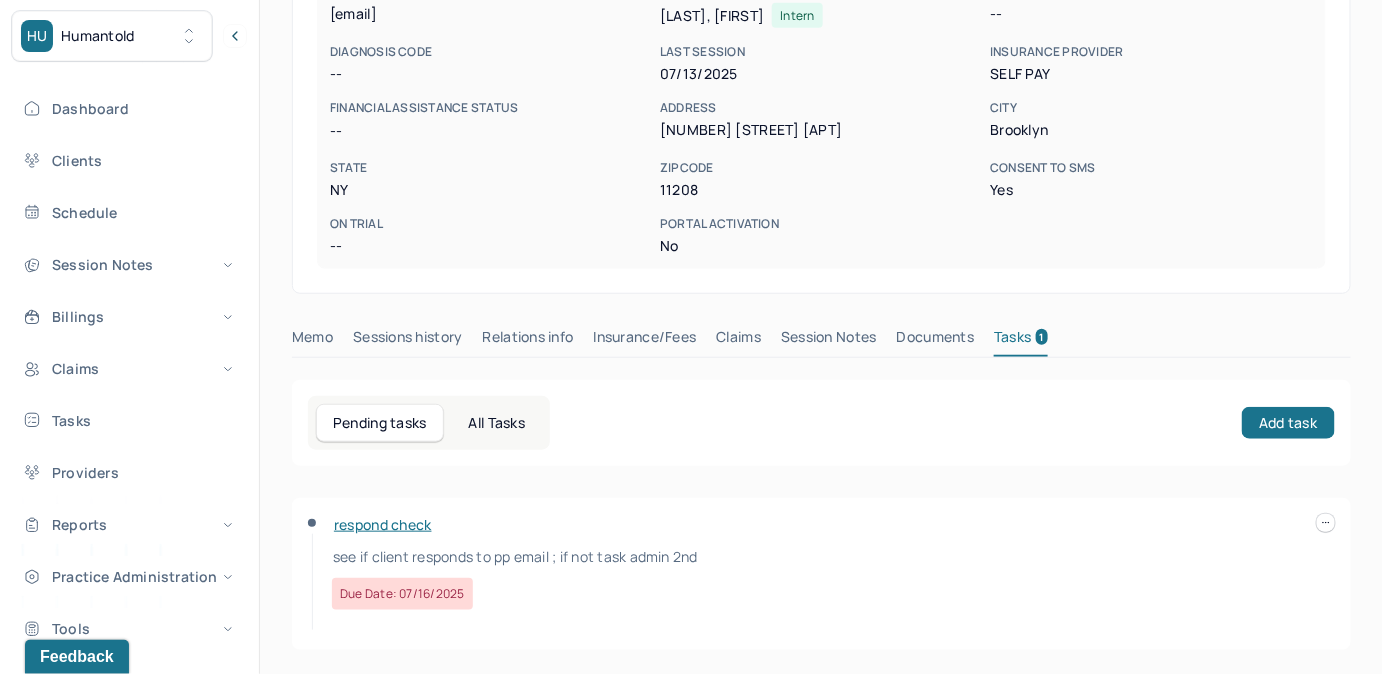 click at bounding box center (1326, 523) 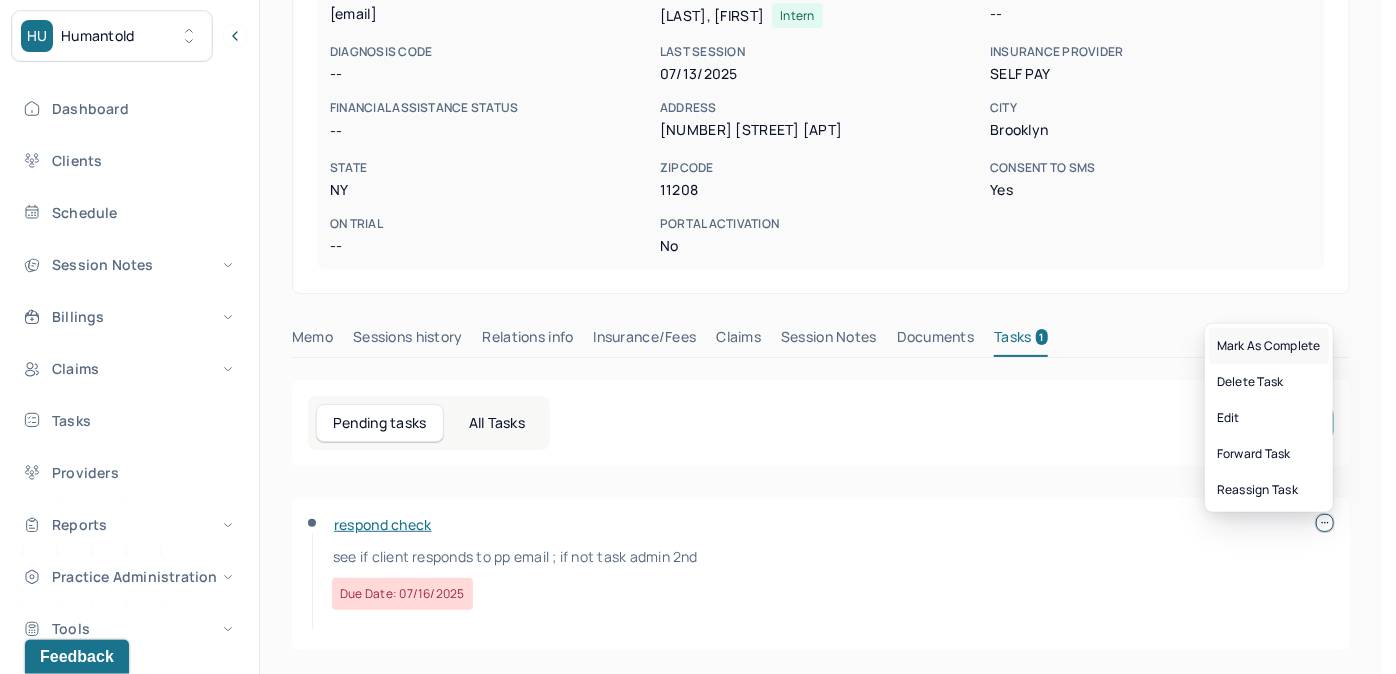 click on "Mark as complete" at bounding box center (1269, 346) 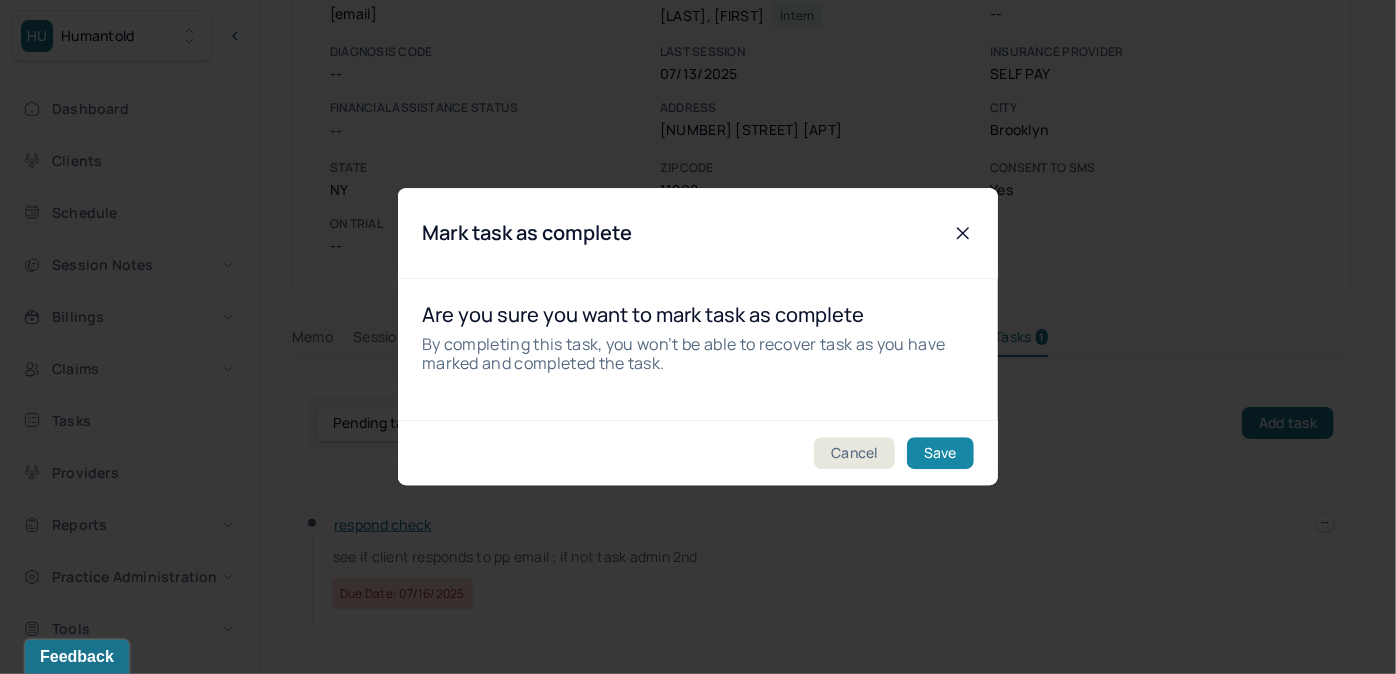 click on "Save" at bounding box center (940, 454) 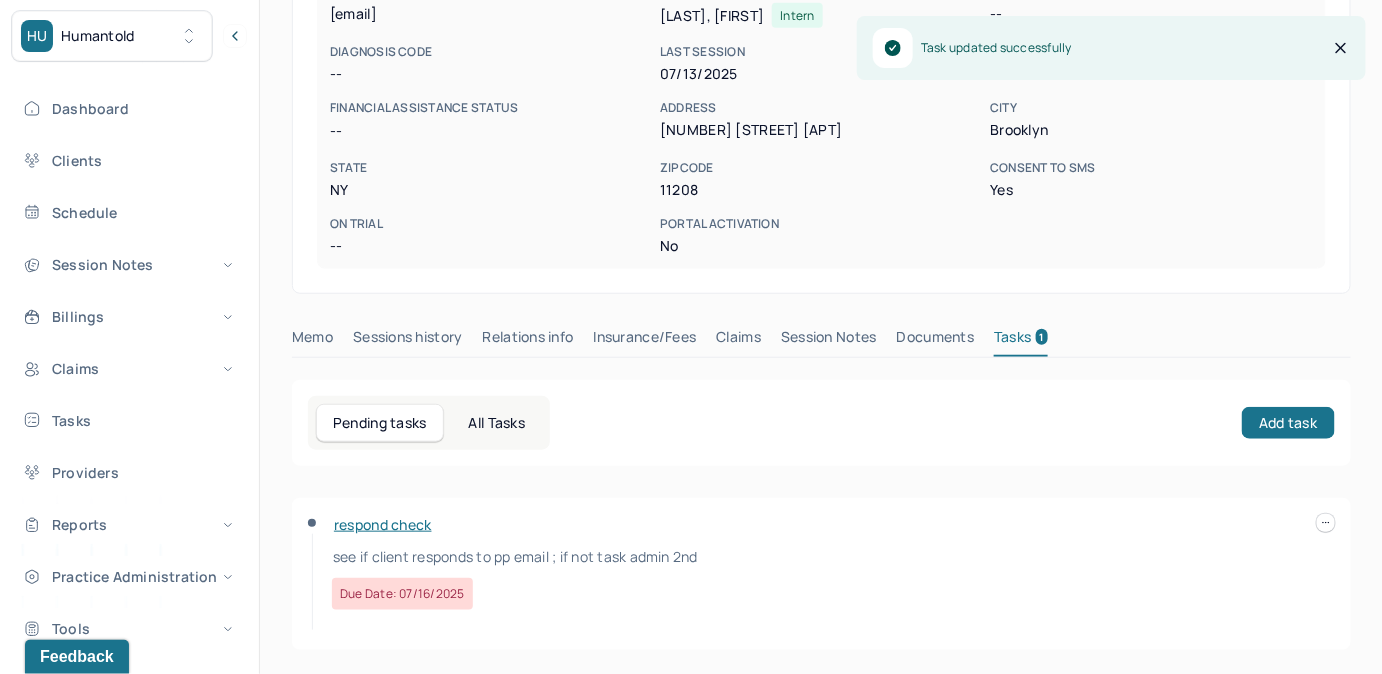 scroll, scrollTop: 314, scrollLeft: 0, axis: vertical 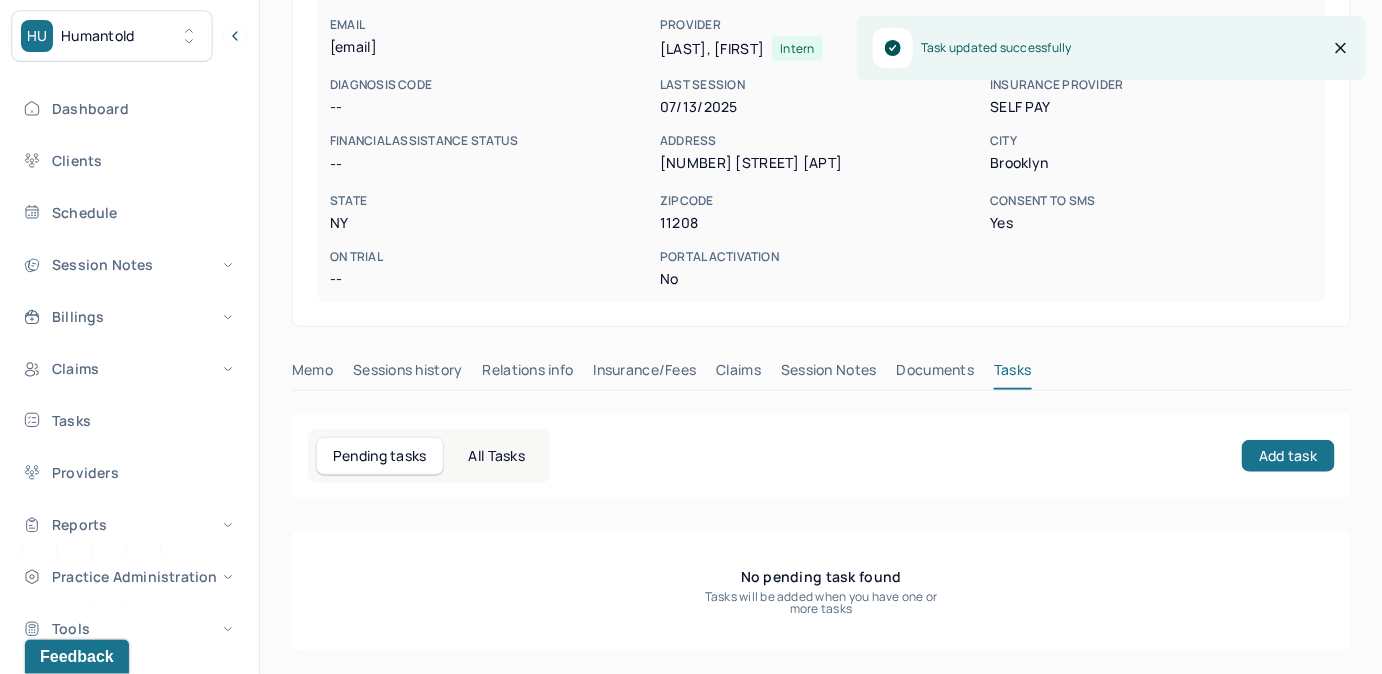 click on "Claims" at bounding box center (738, 374) 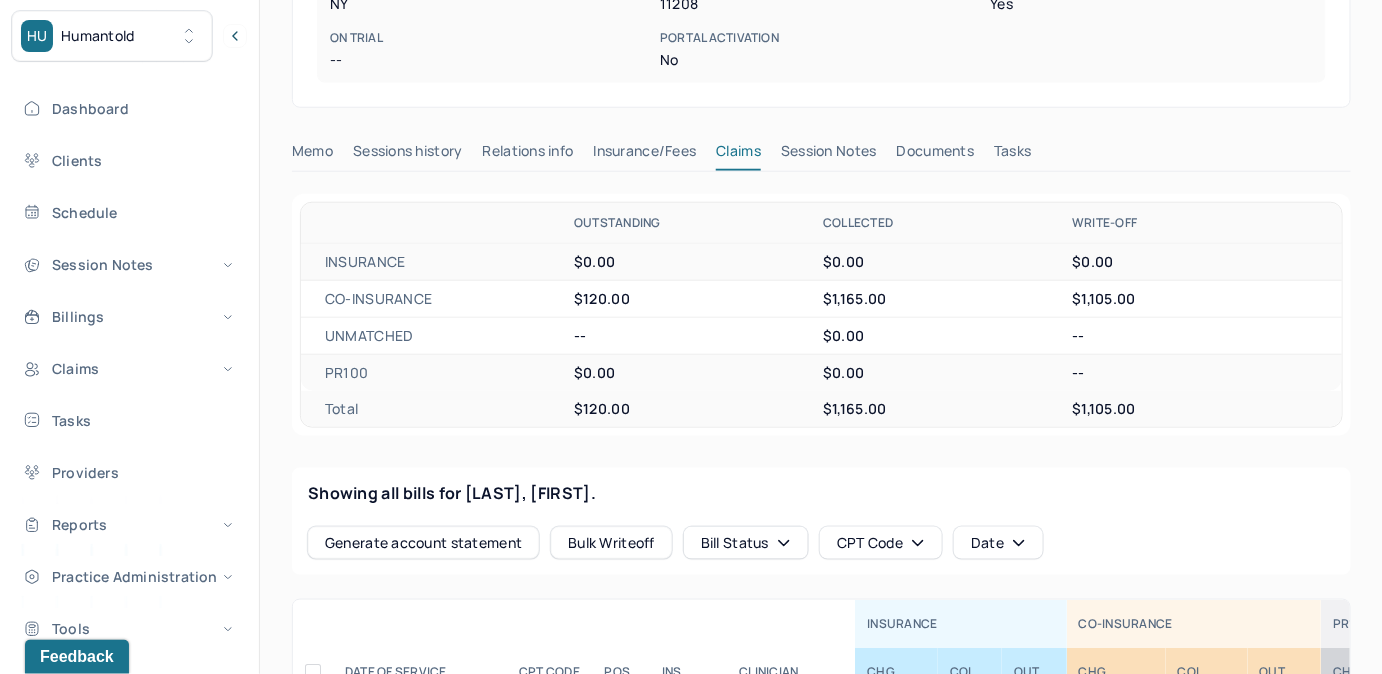 scroll, scrollTop: 0, scrollLeft: 0, axis: both 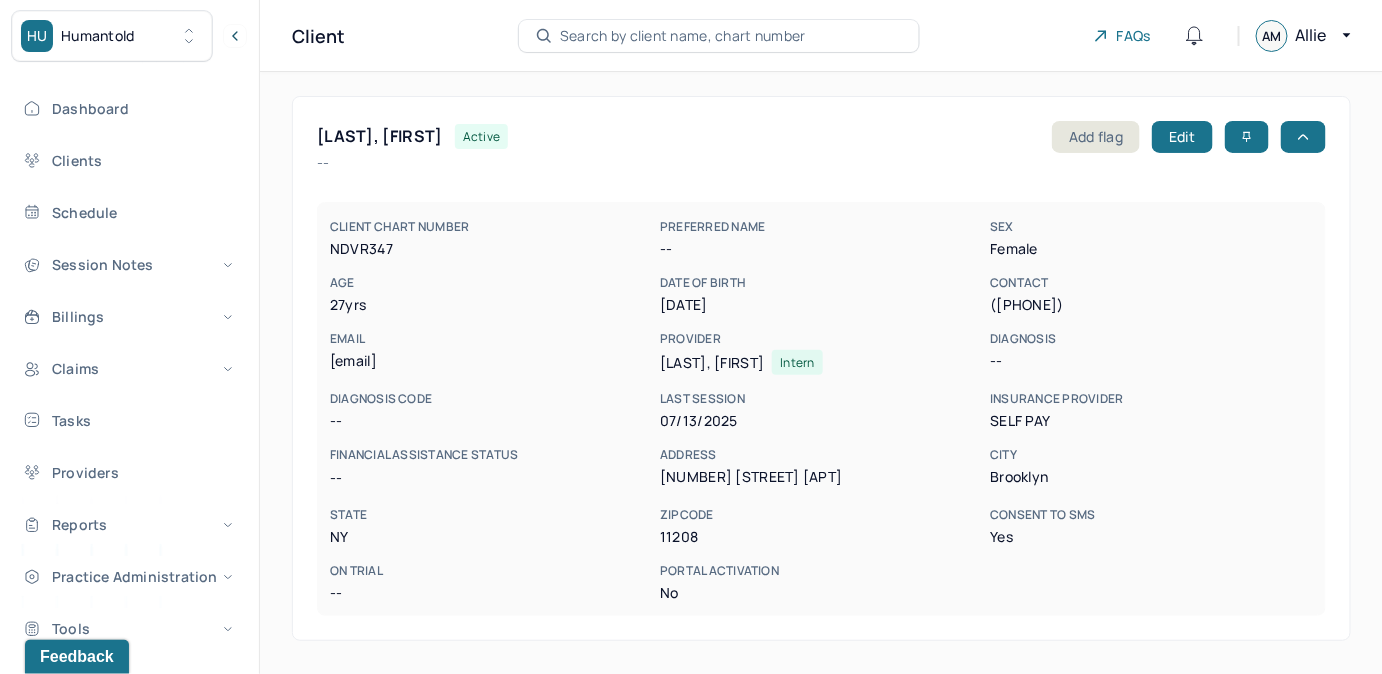 drag, startPoint x: 326, startPoint y: 366, endPoint x: 532, endPoint y: 374, distance: 206.15529 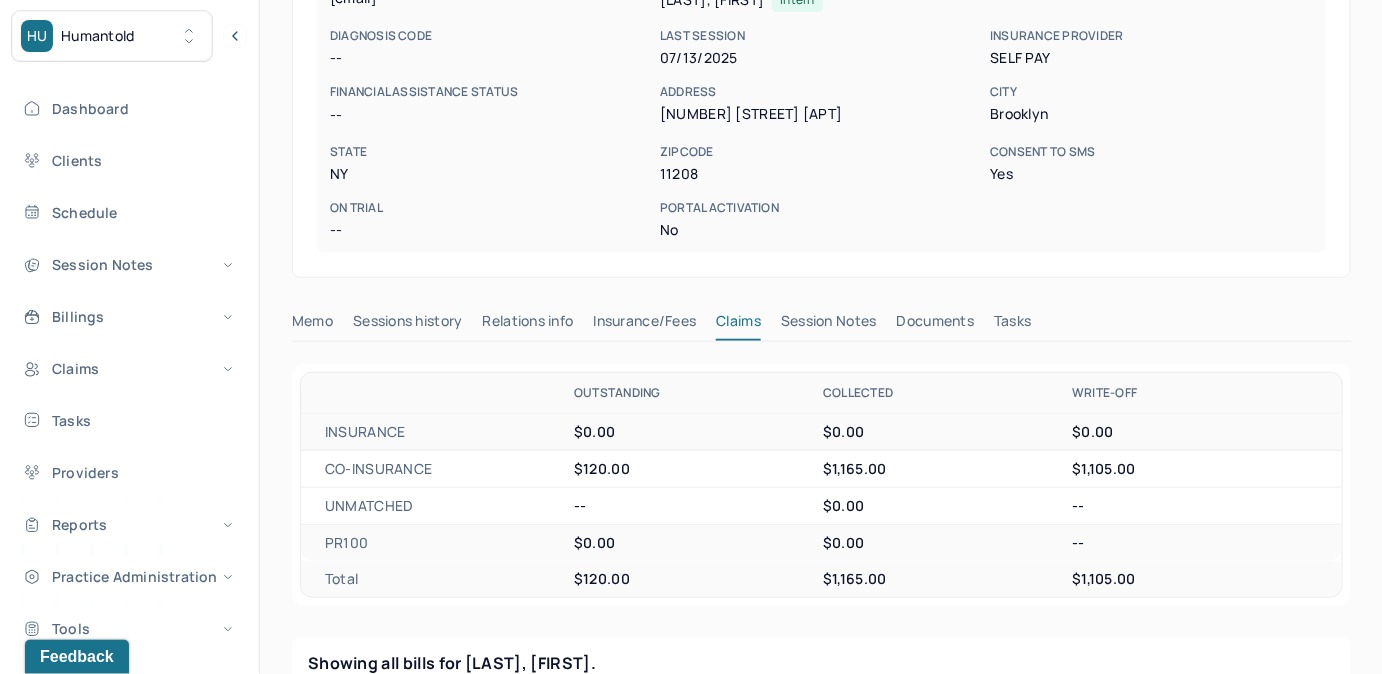 click on "Tasks" at bounding box center [1012, 325] 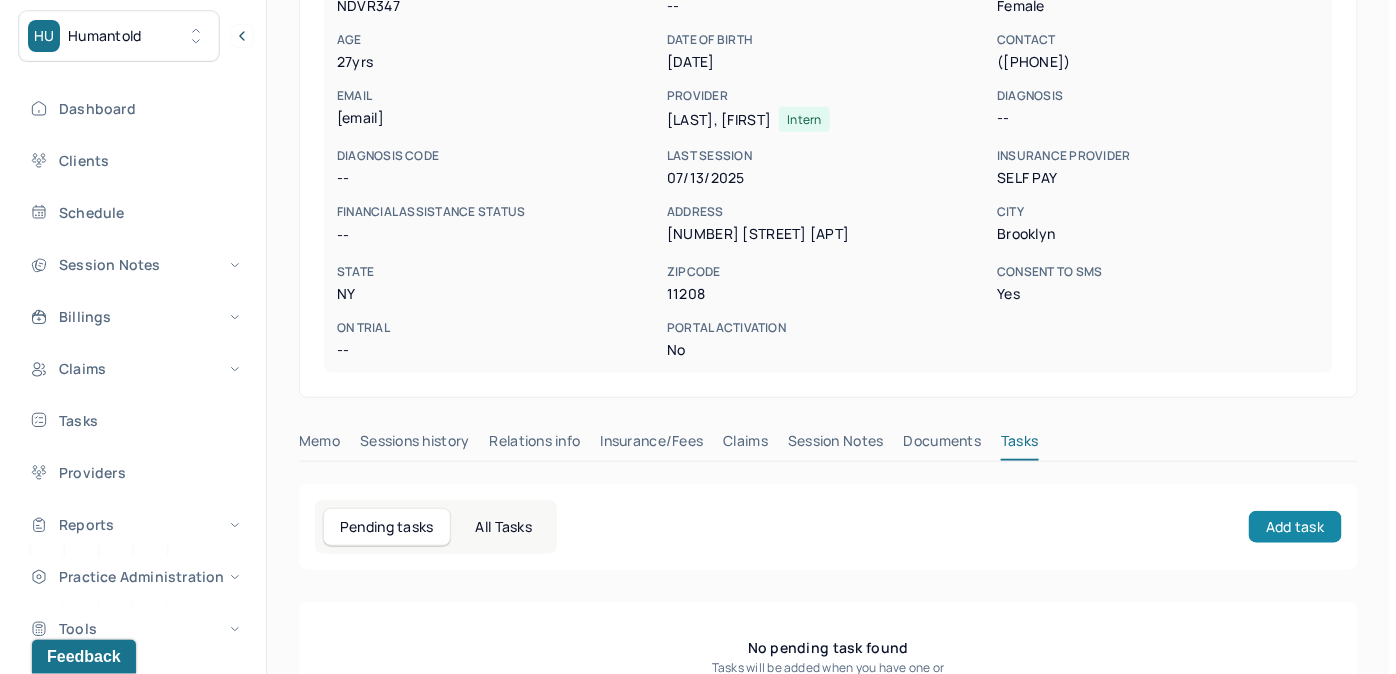 scroll, scrollTop: 314, scrollLeft: 0, axis: vertical 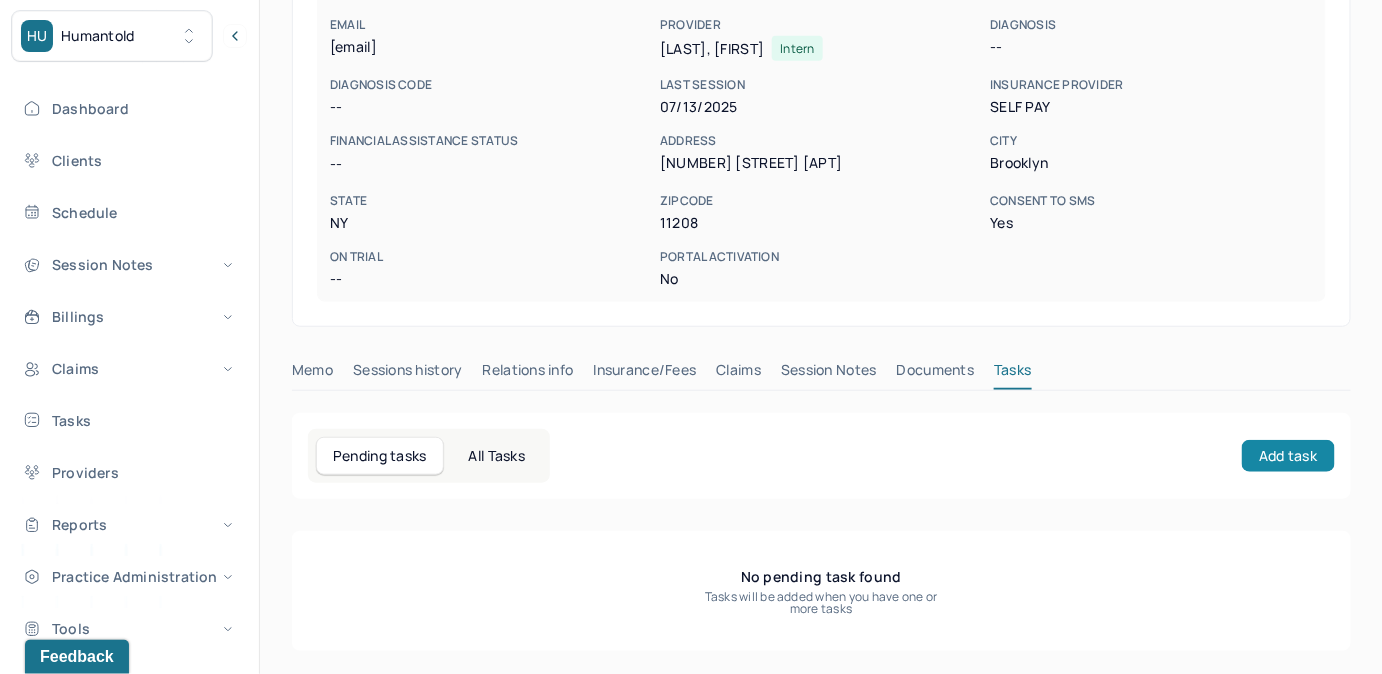 click on "Add task" at bounding box center [1288, 456] 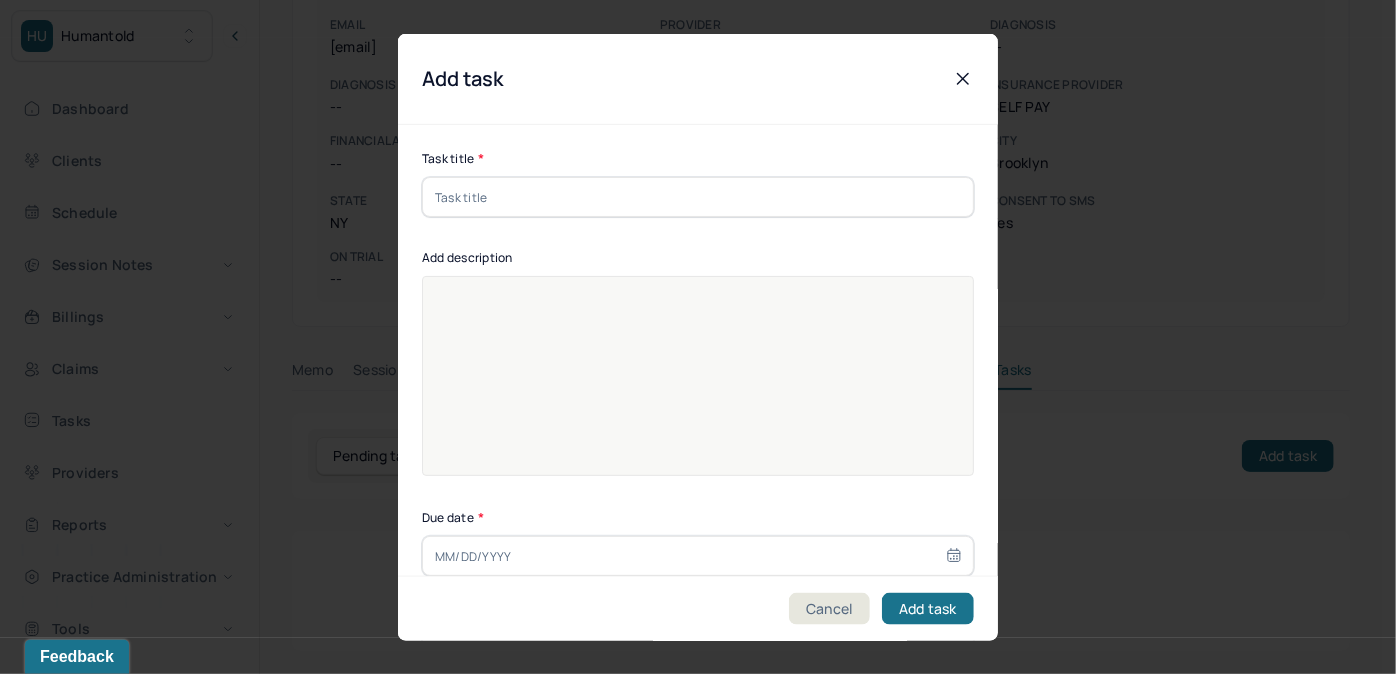 drag, startPoint x: 601, startPoint y: 198, endPoint x: 588, endPoint y: 208, distance: 16.40122 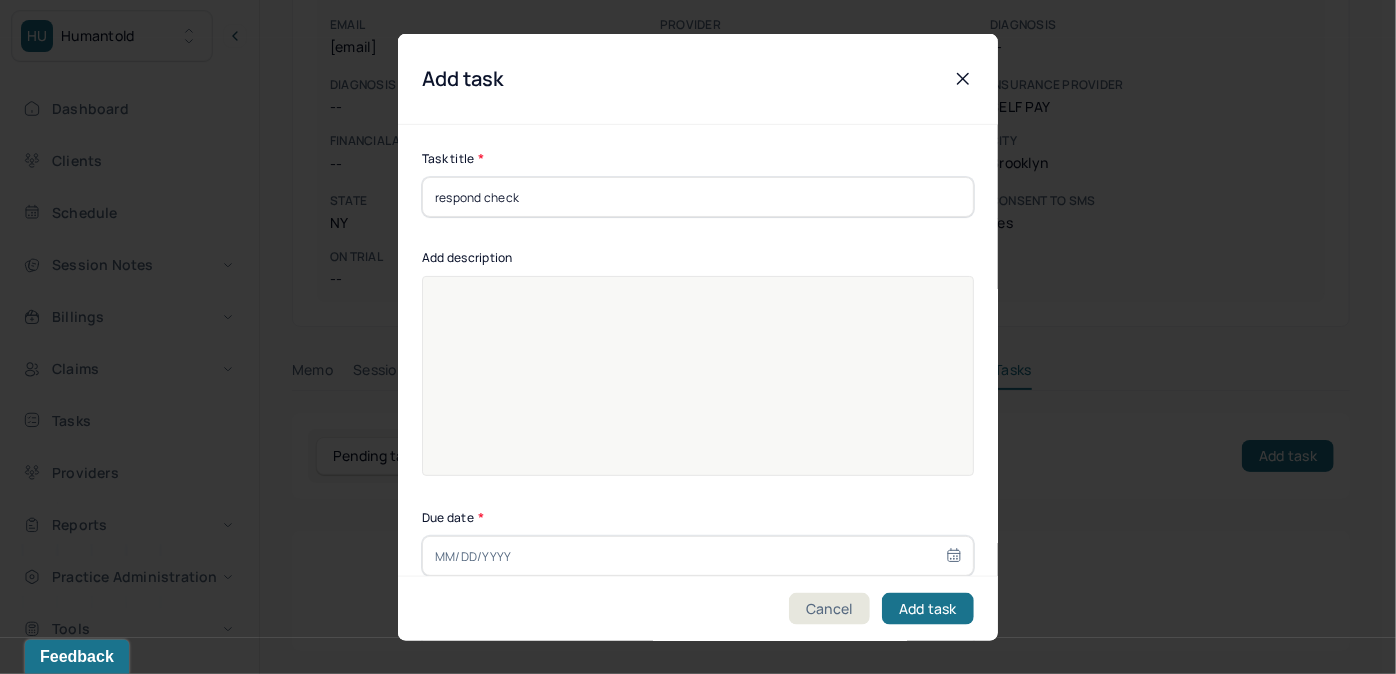 type on "07/23/2025" 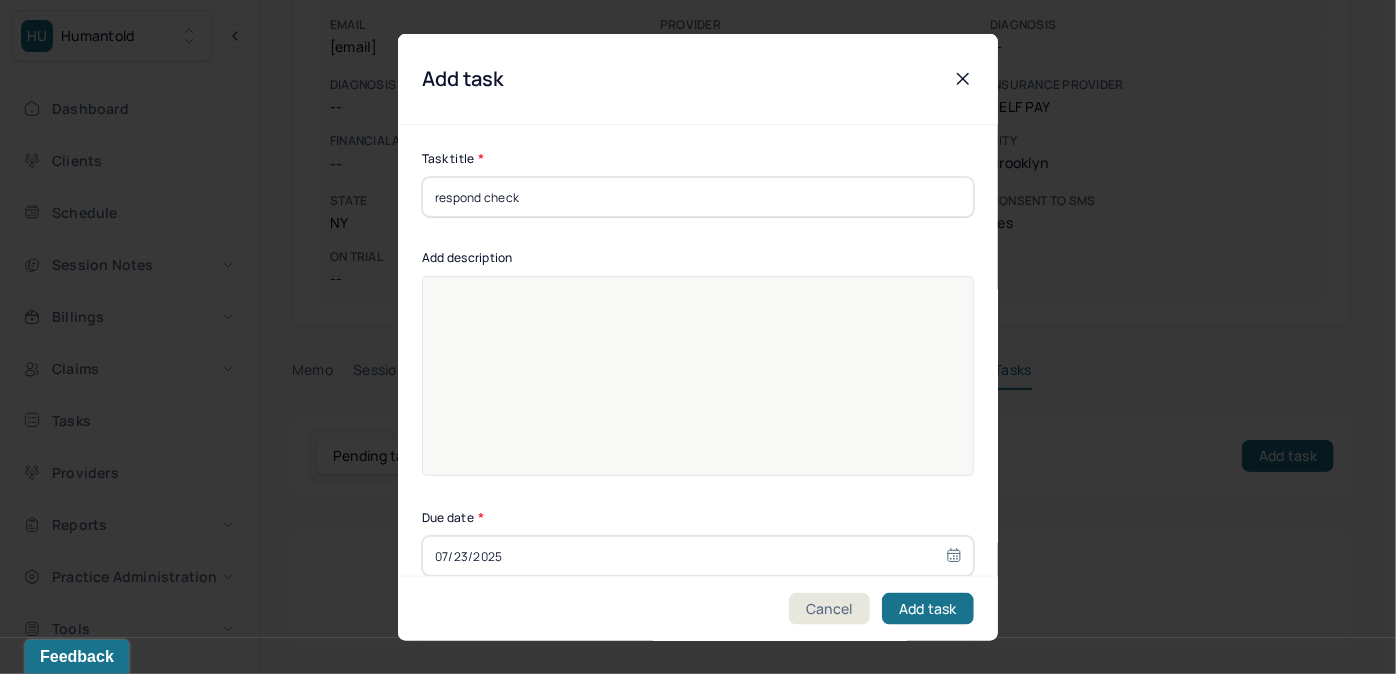 click at bounding box center [698, 297] 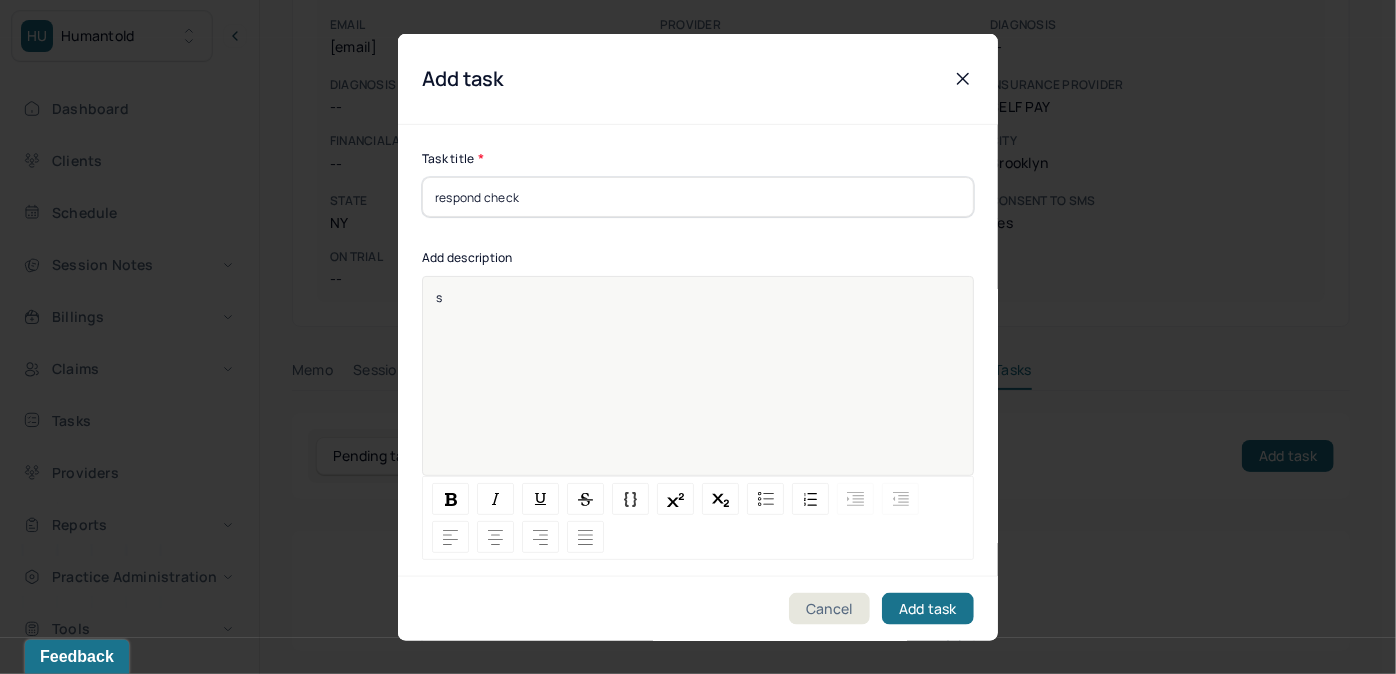 type 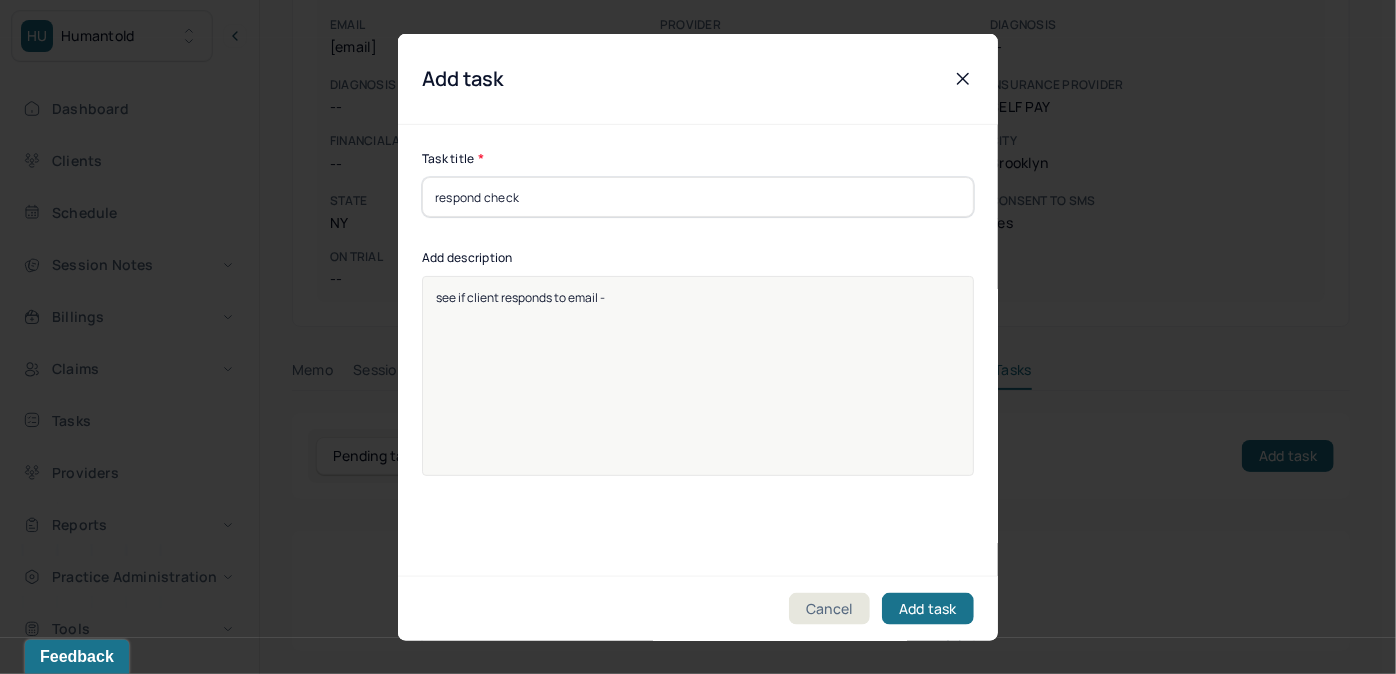 click on "see if client responds to email -" at bounding box center (698, 297) 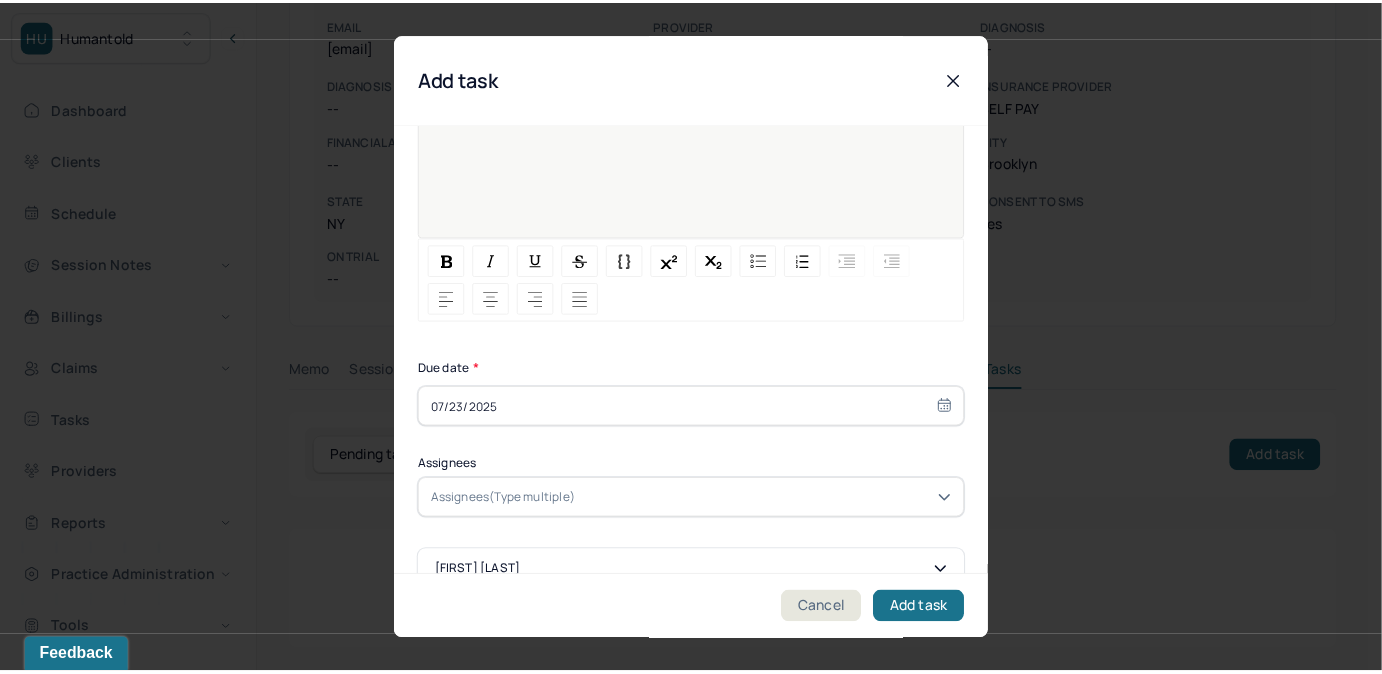 scroll, scrollTop: 274, scrollLeft: 0, axis: vertical 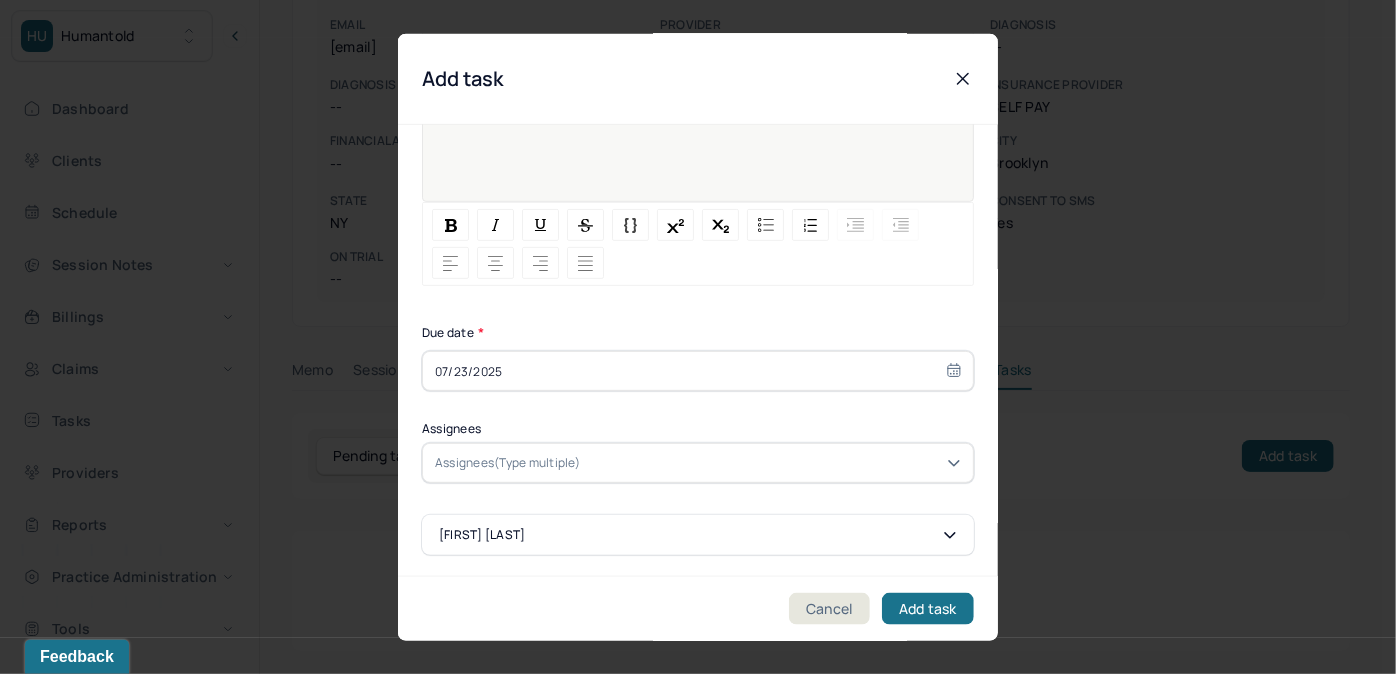 click on "07/23/2025" at bounding box center (698, 371) 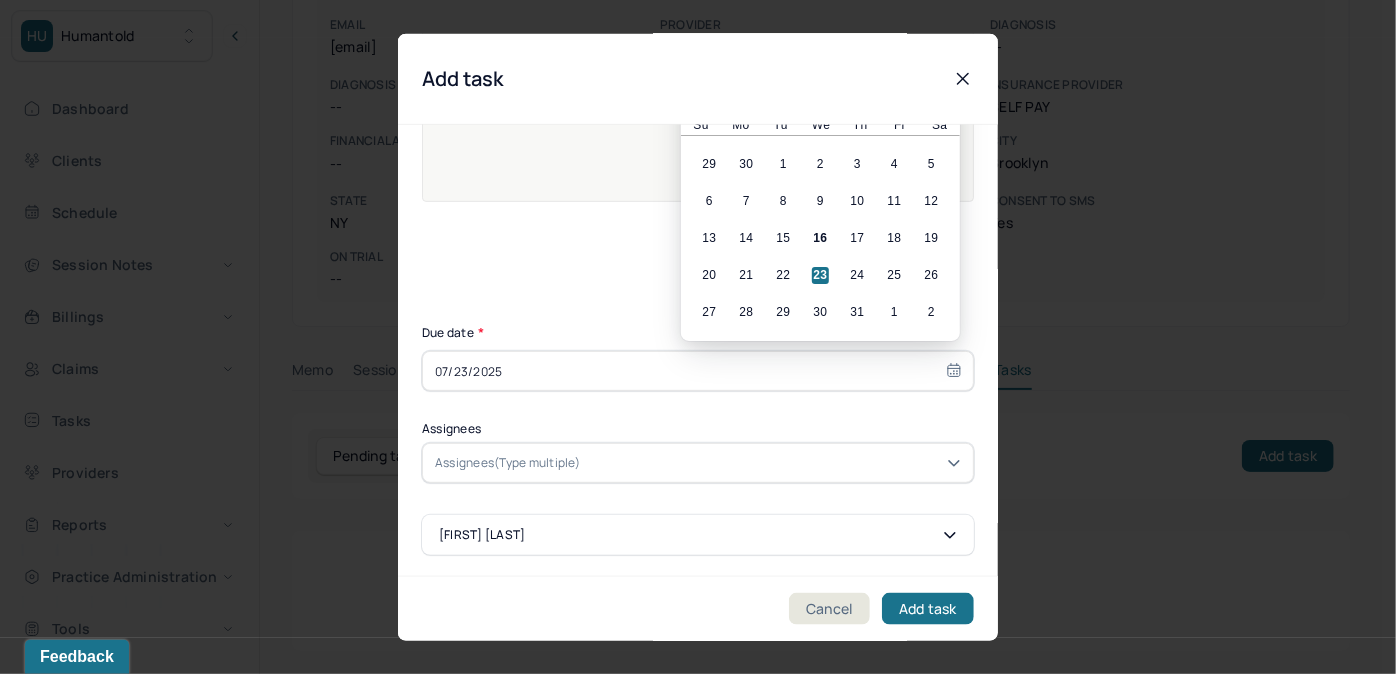 click on "20 21 22 23 24 25 26" at bounding box center (820, 275) 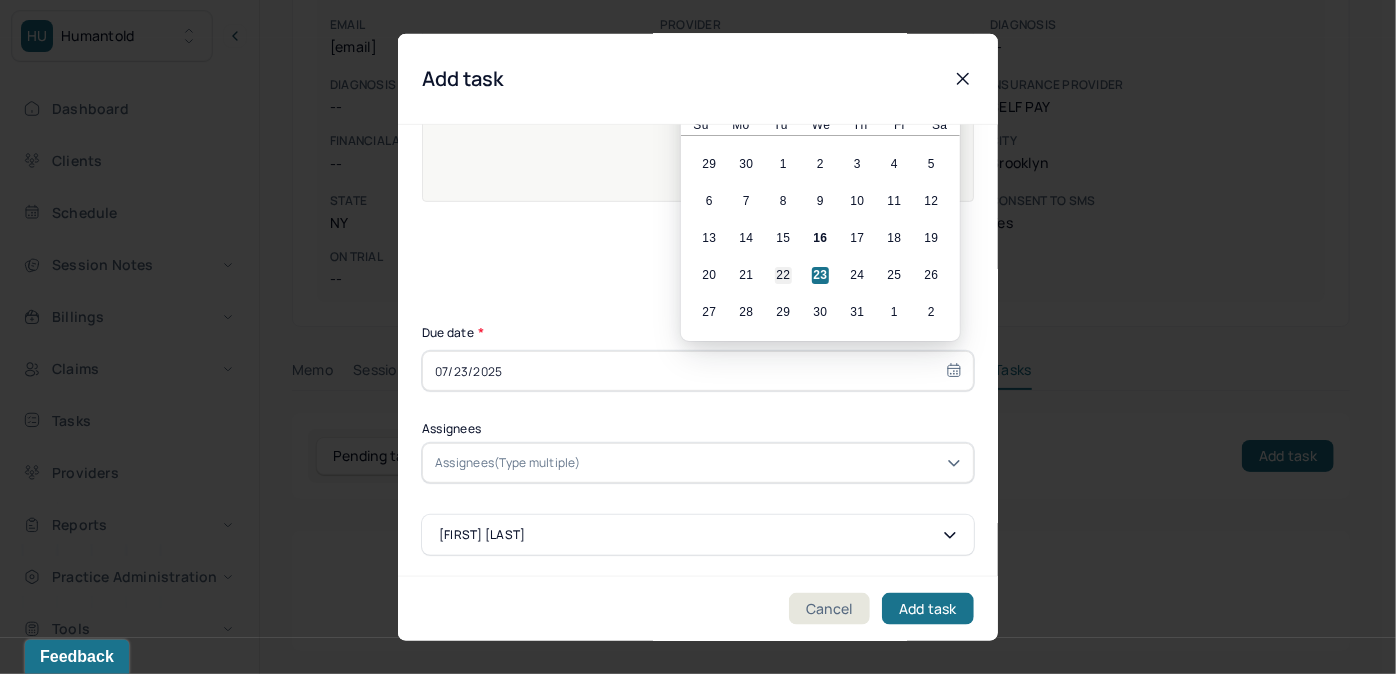 click on "22" at bounding box center [783, 275] 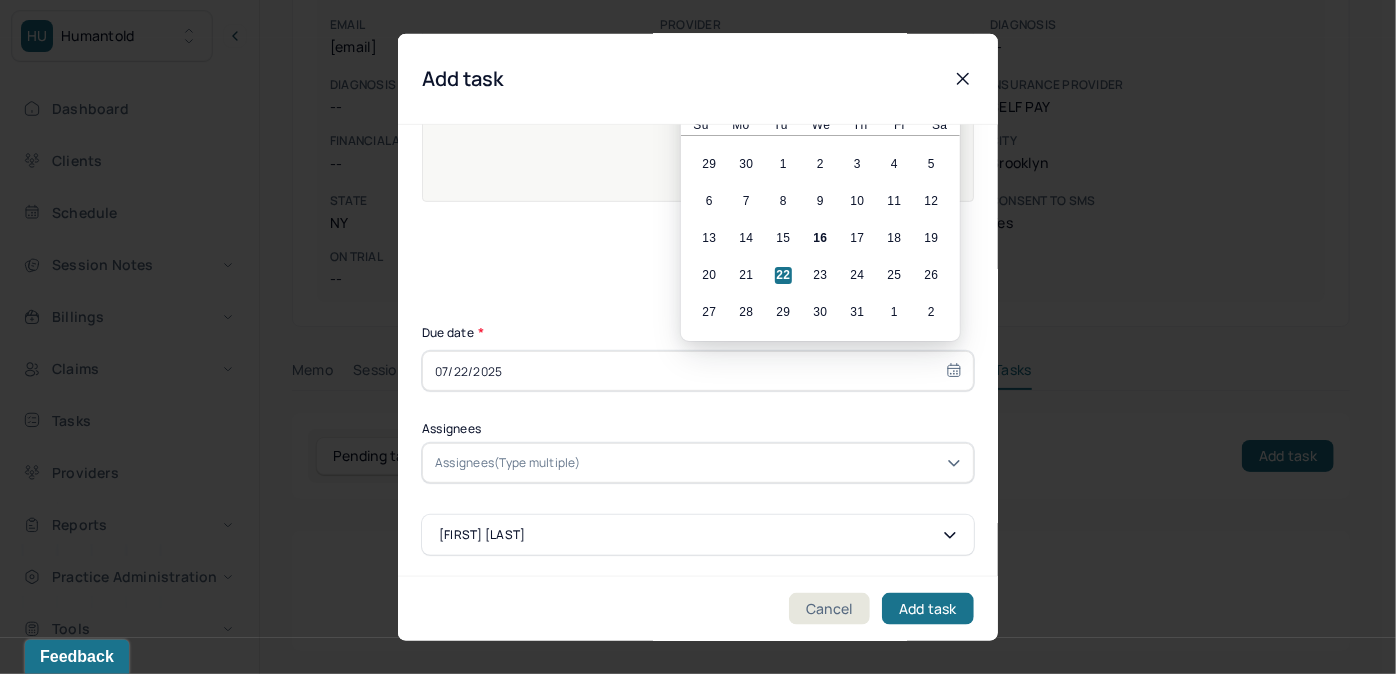 click at bounding box center [773, 463] 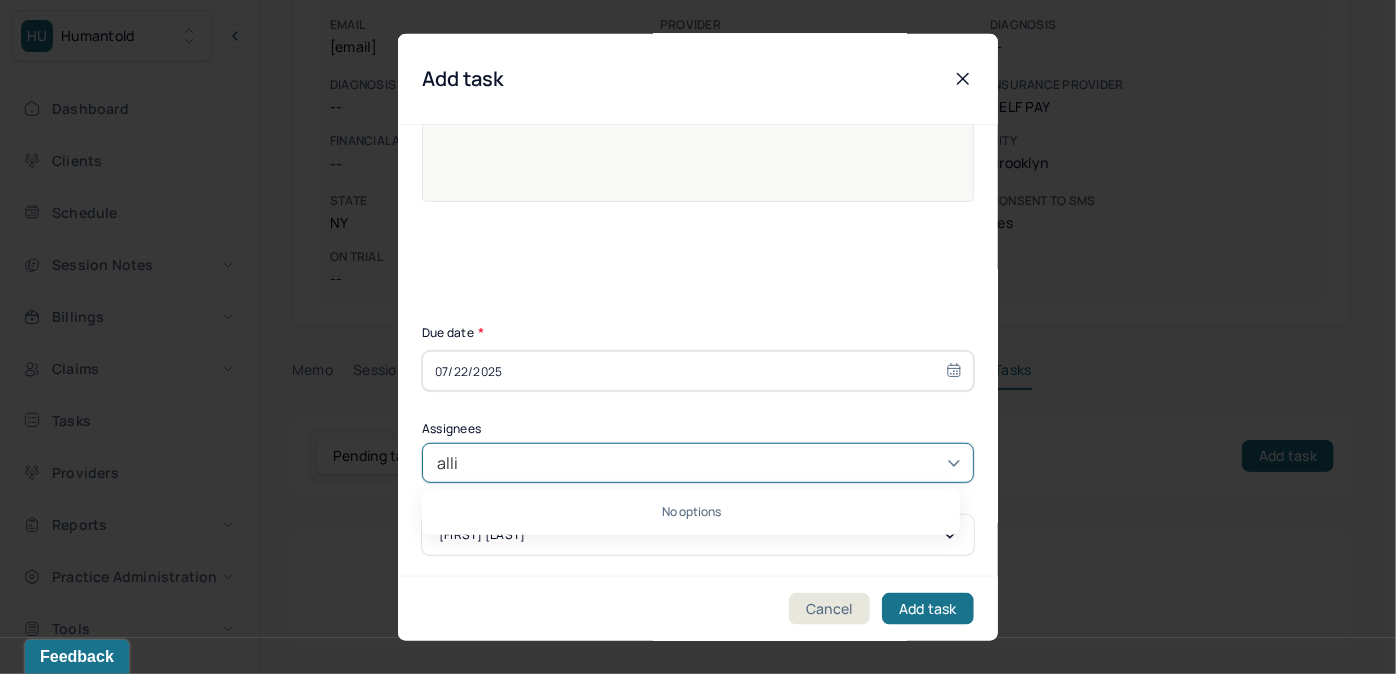 type on "[FIRST]" 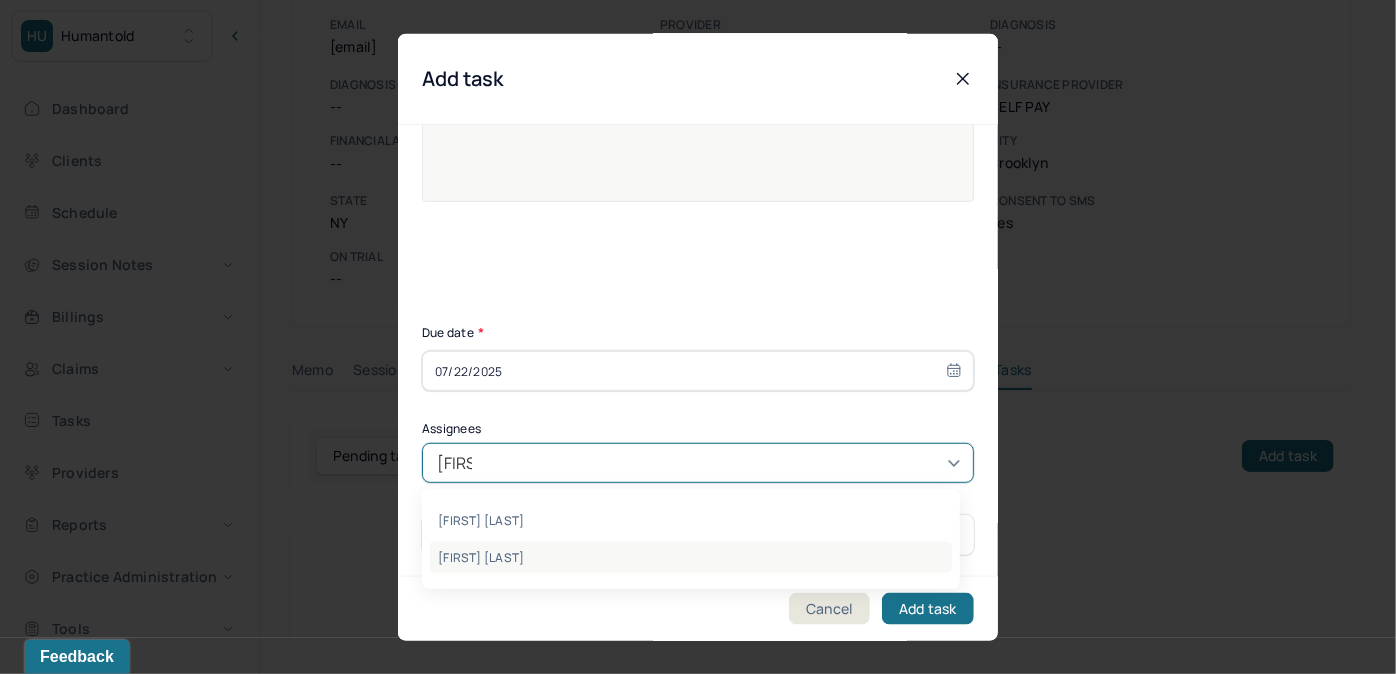 click on "[FIRST] [LAST]" at bounding box center [691, 557] 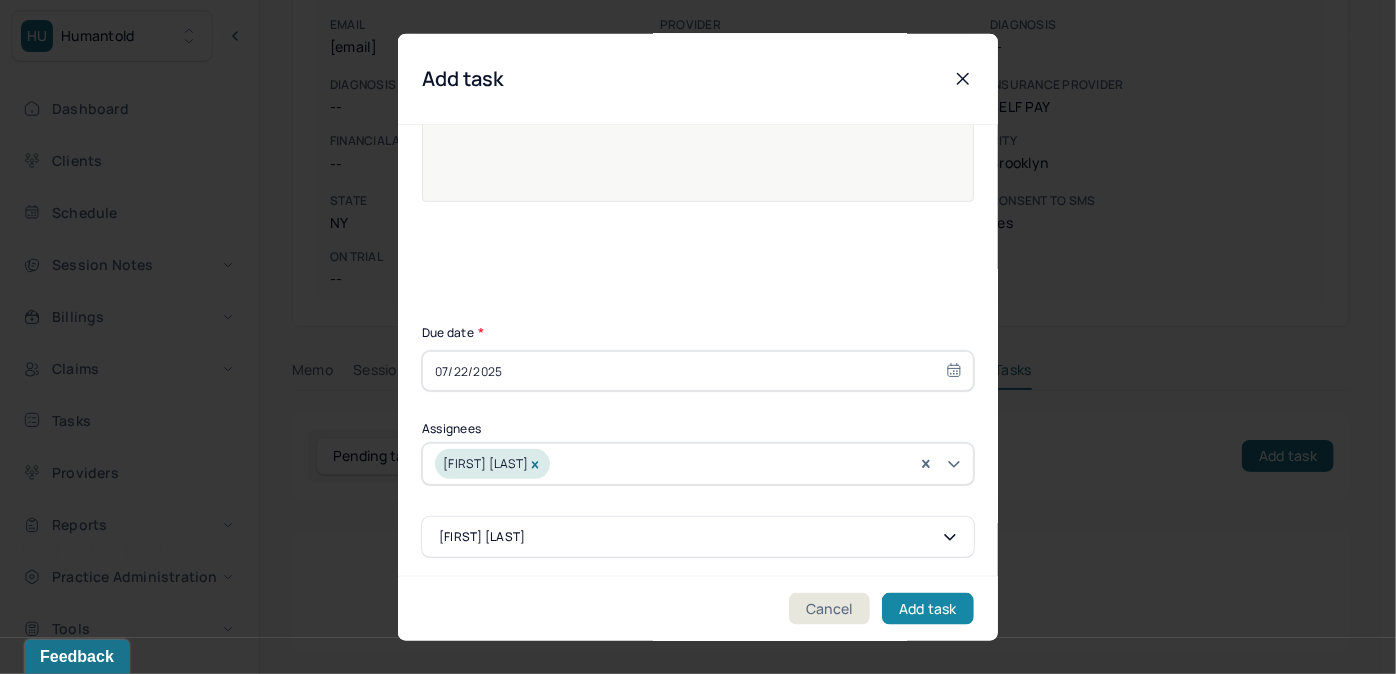 drag, startPoint x: 949, startPoint y: 604, endPoint x: 931, endPoint y: 604, distance: 18 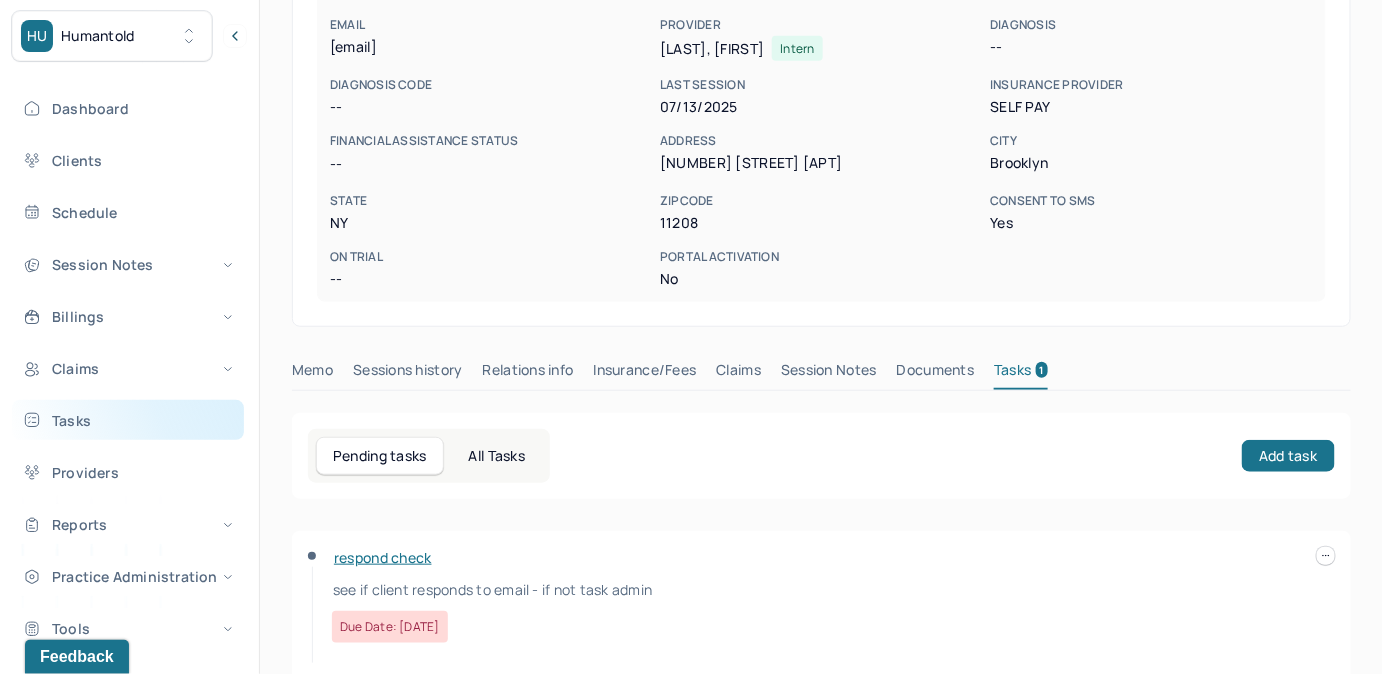 click on "Tasks" at bounding box center (128, 420) 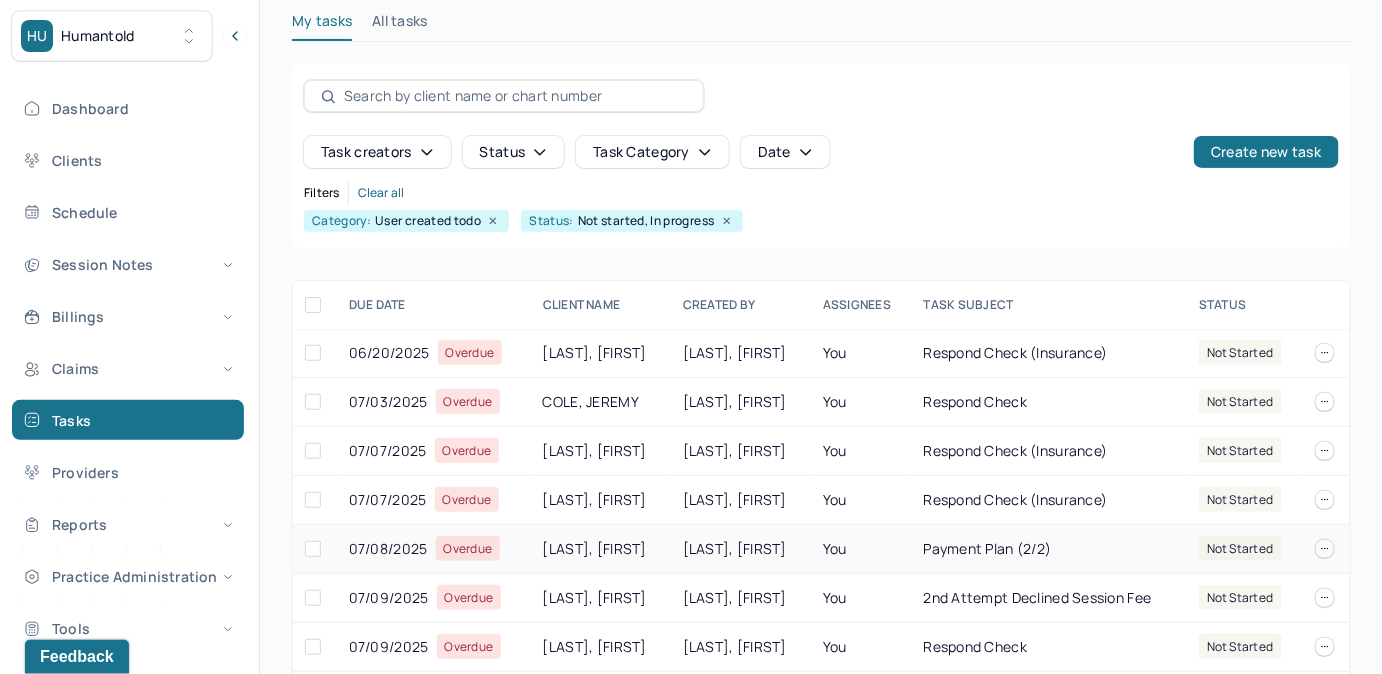scroll, scrollTop: 256, scrollLeft: 0, axis: vertical 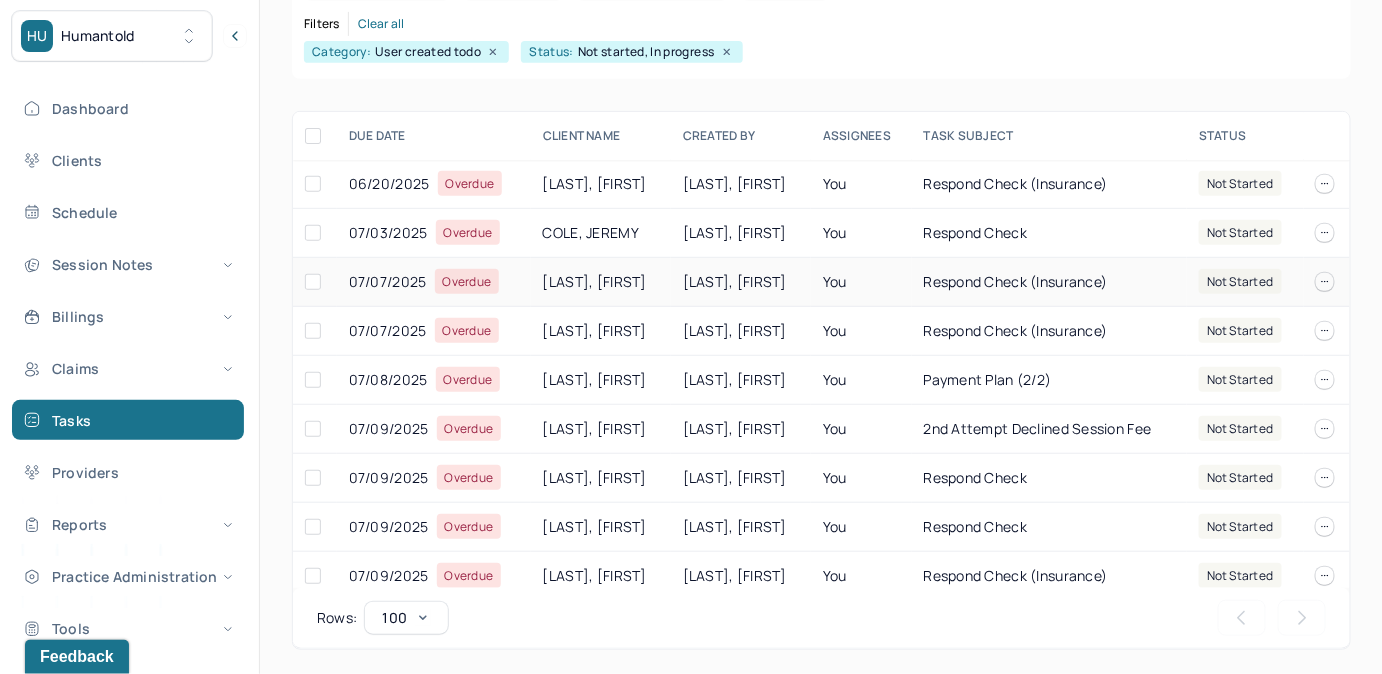 click on "respond check (insurance)" at bounding box center [1049, 282] 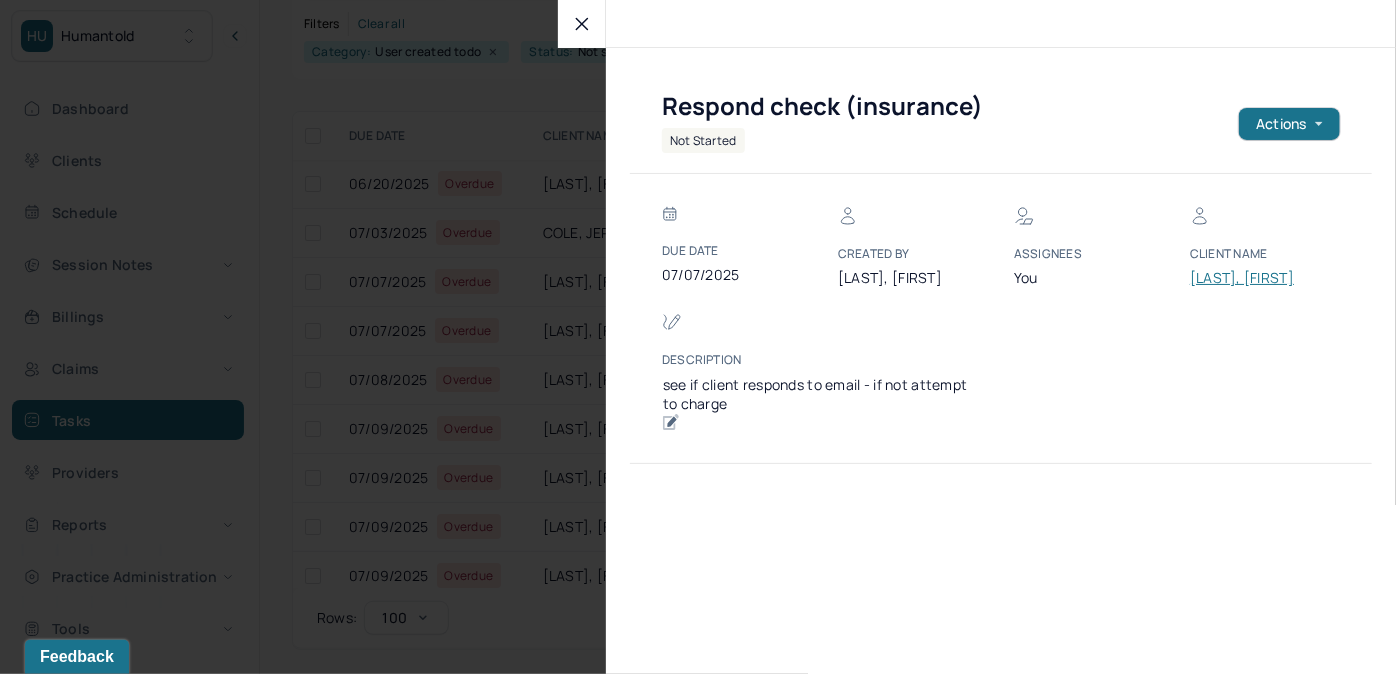 click on "[LAST], [FIRST]" at bounding box center [1250, 278] 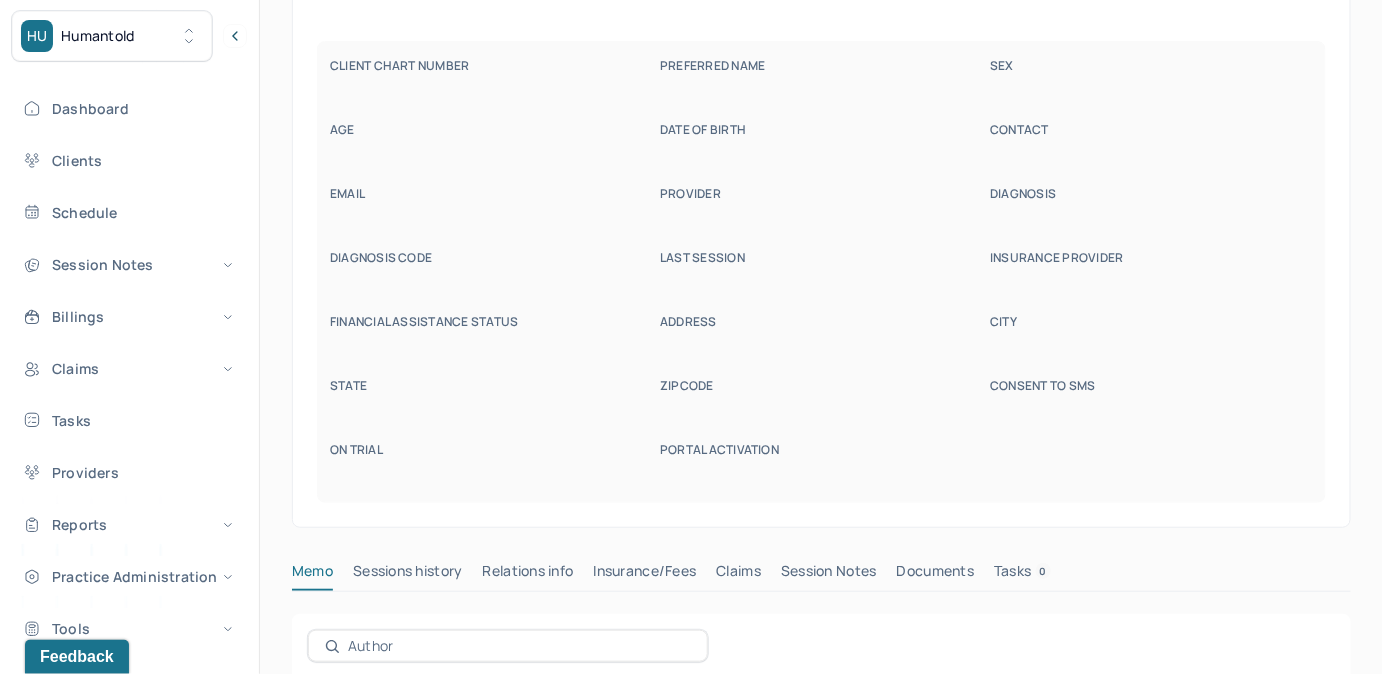 scroll, scrollTop: 160, scrollLeft: 0, axis: vertical 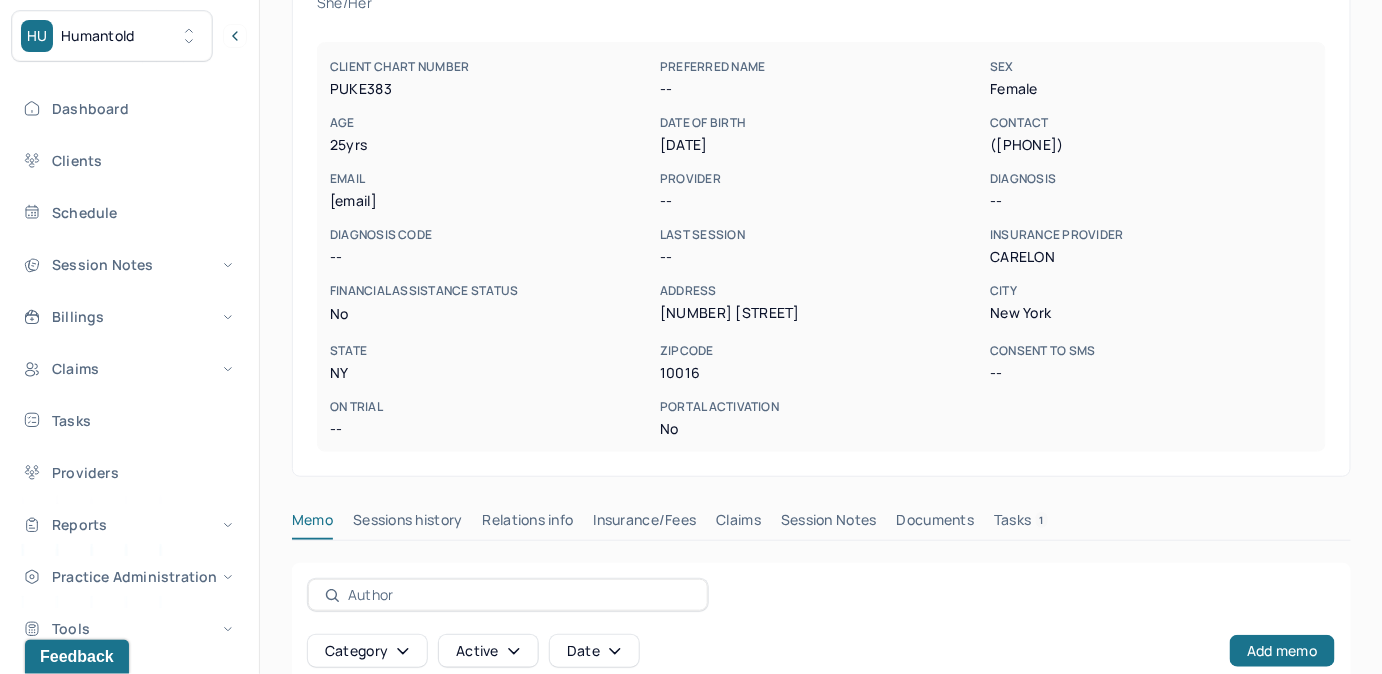 click on "Tasks 1" at bounding box center (1021, 524) 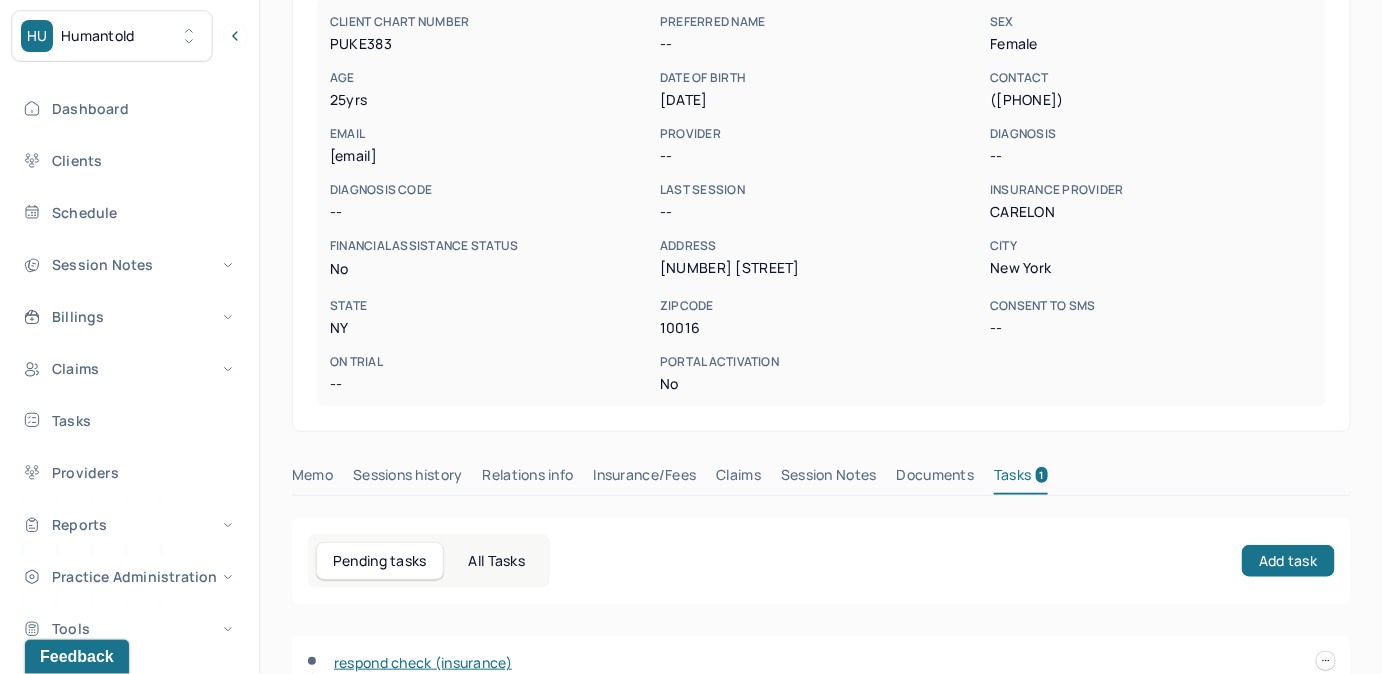 scroll, scrollTop: 162, scrollLeft: 0, axis: vertical 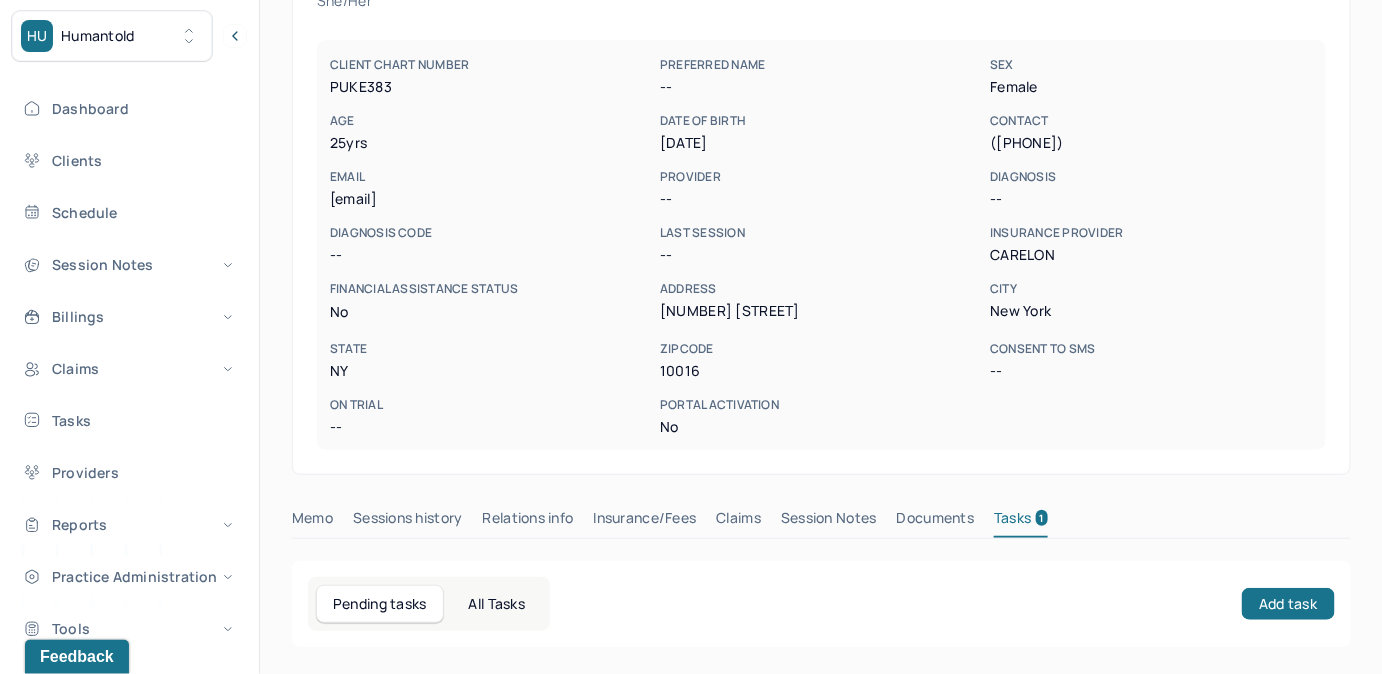 drag, startPoint x: 330, startPoint y: 203, endPoint x: 518, endPoint y: 197, distance: 188.09572 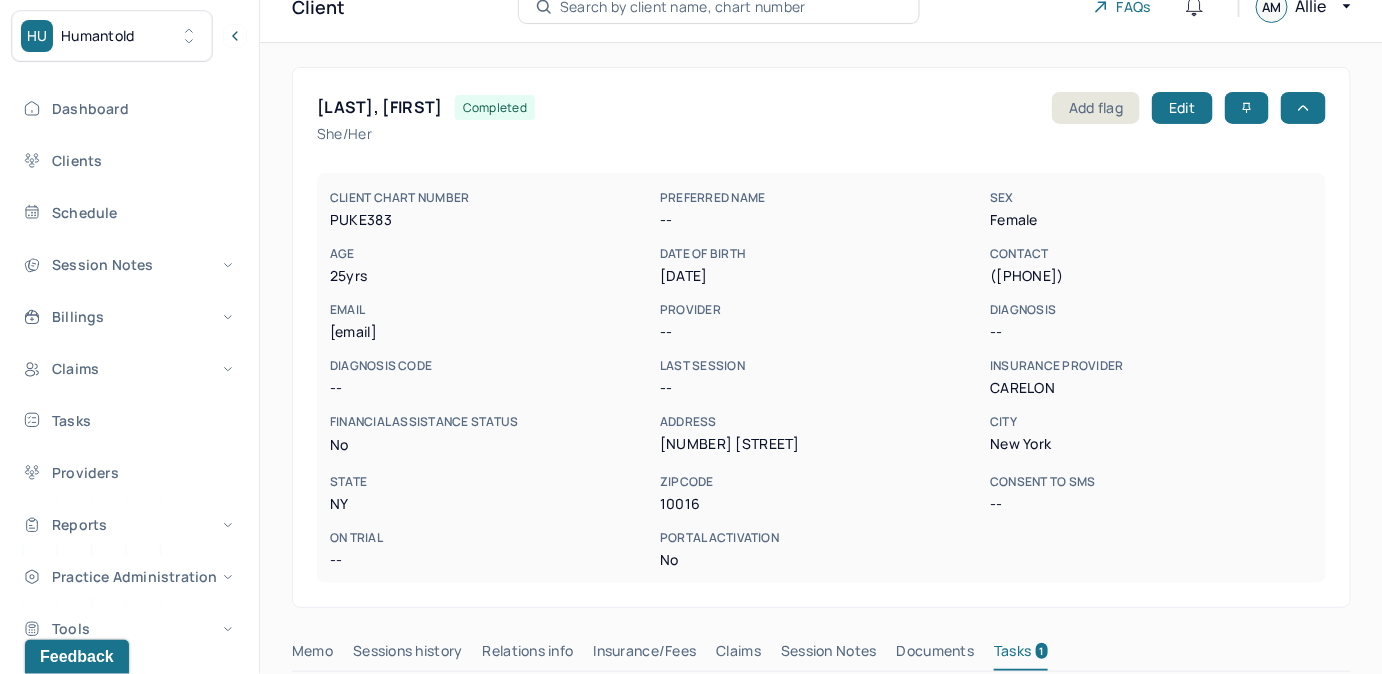 scroll, scrollTop: 0, scrollLeft: 0, axis: both 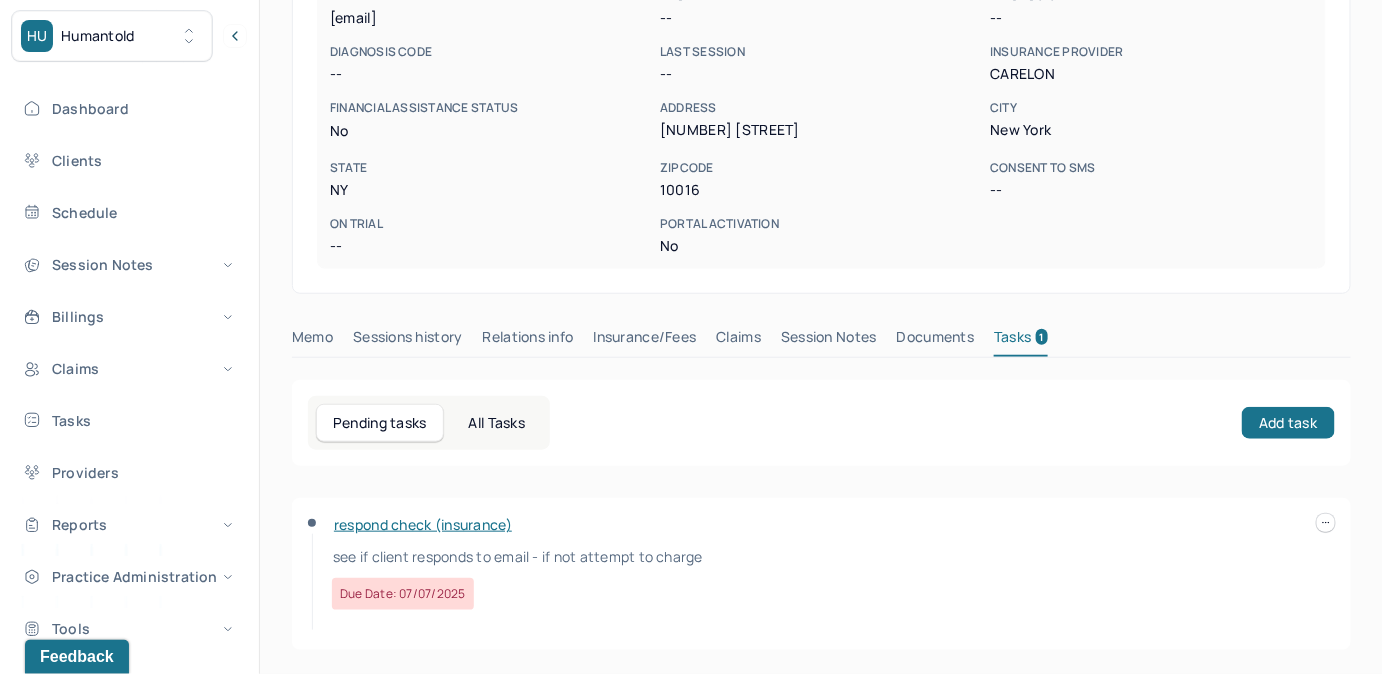click at bounding box center [1326, 523] 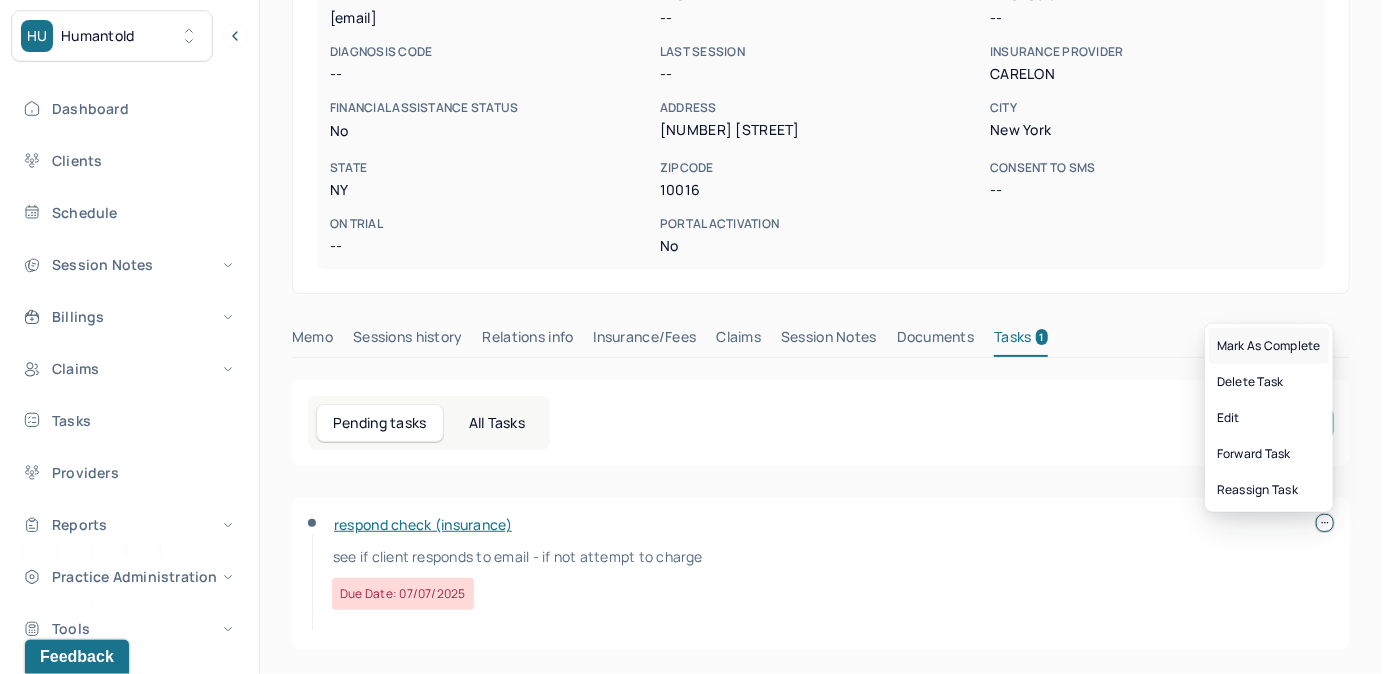 click on "Mark as complete" at bounding box center [1269, 346] 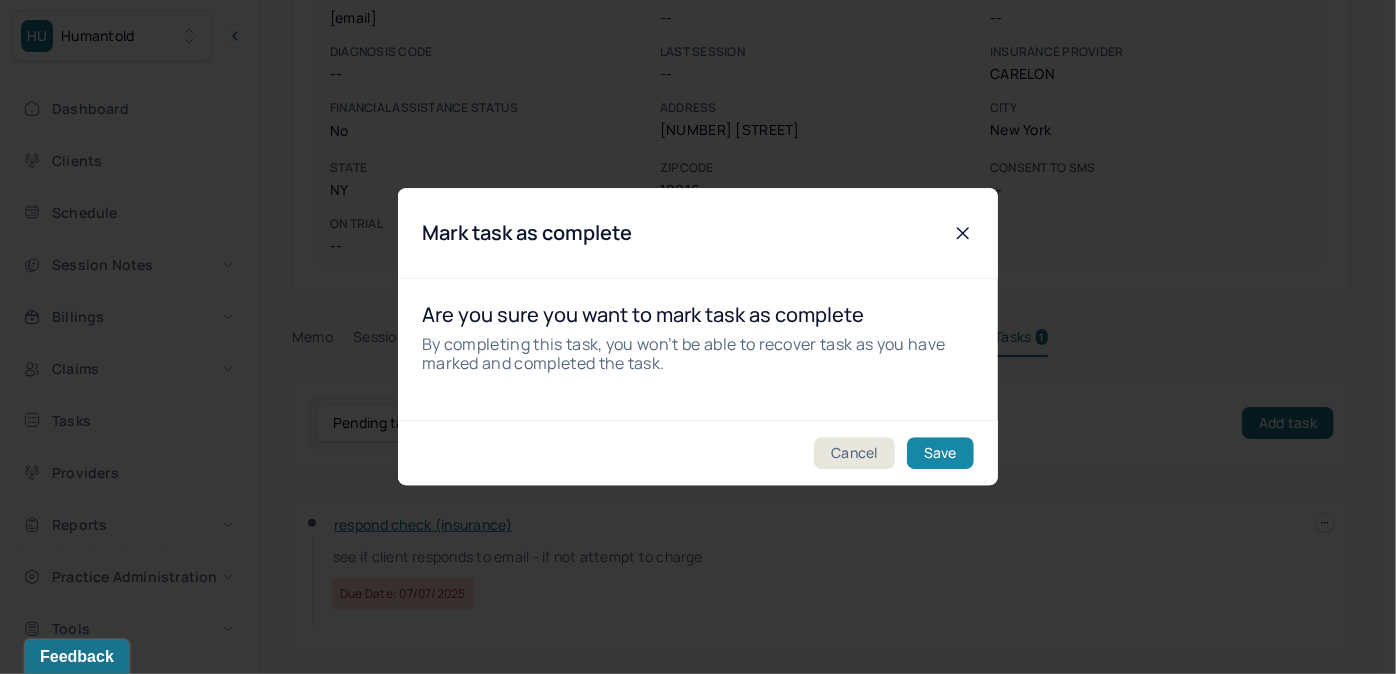 click on "Save" at bounding box center [940, 454] 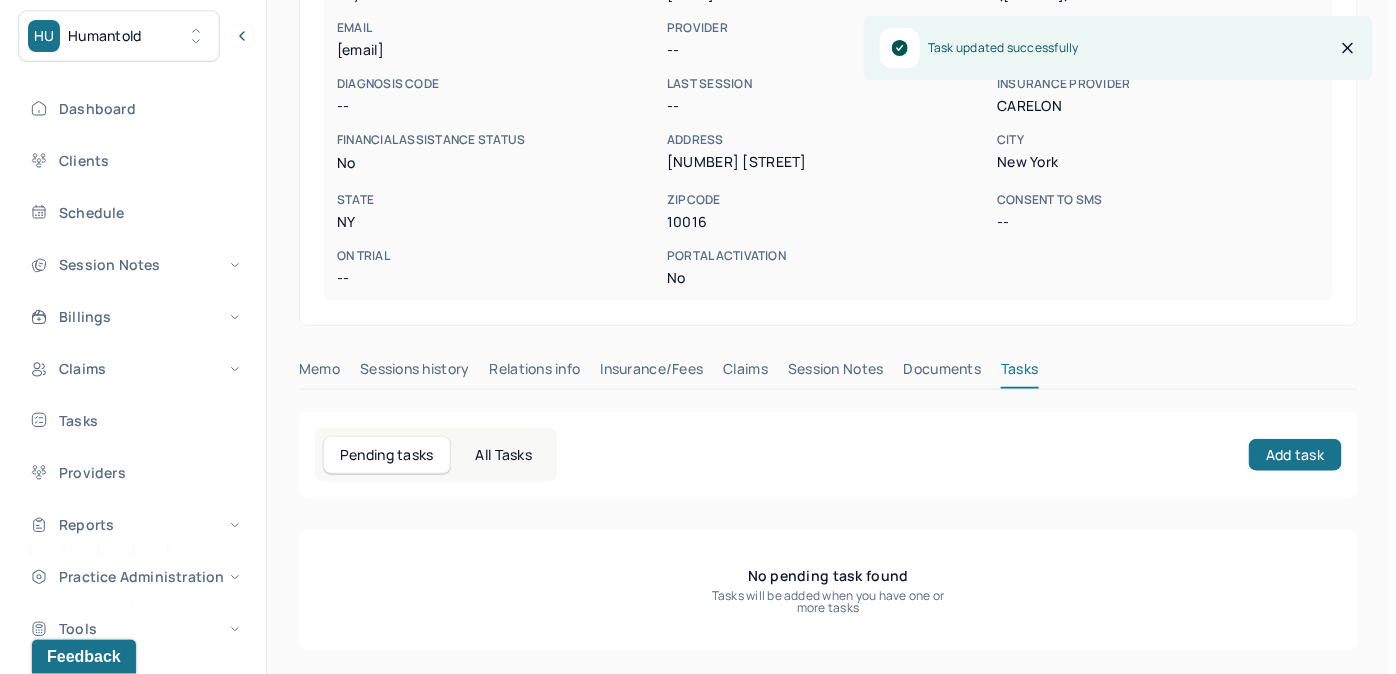 scroll, scrollTop: 310, scrollLeft: 0, axis: vertical 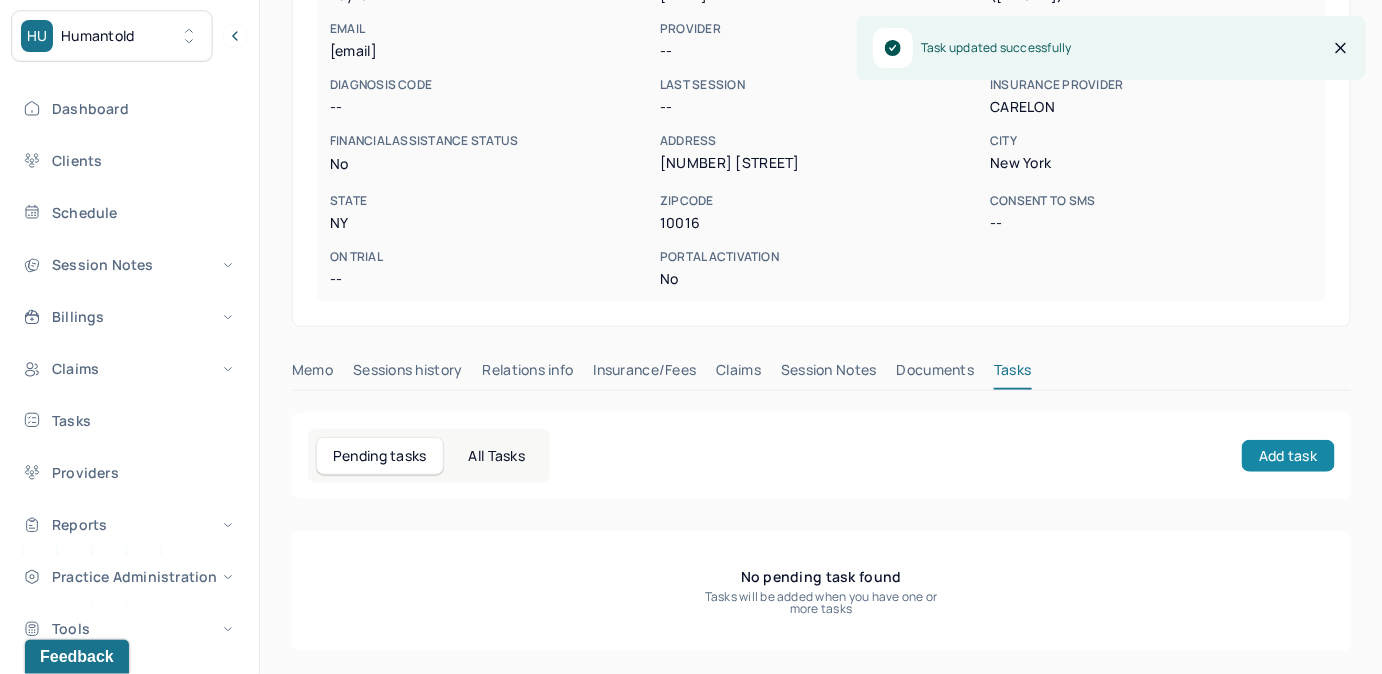 click on "Add task" at bounding box center [1288, 456] 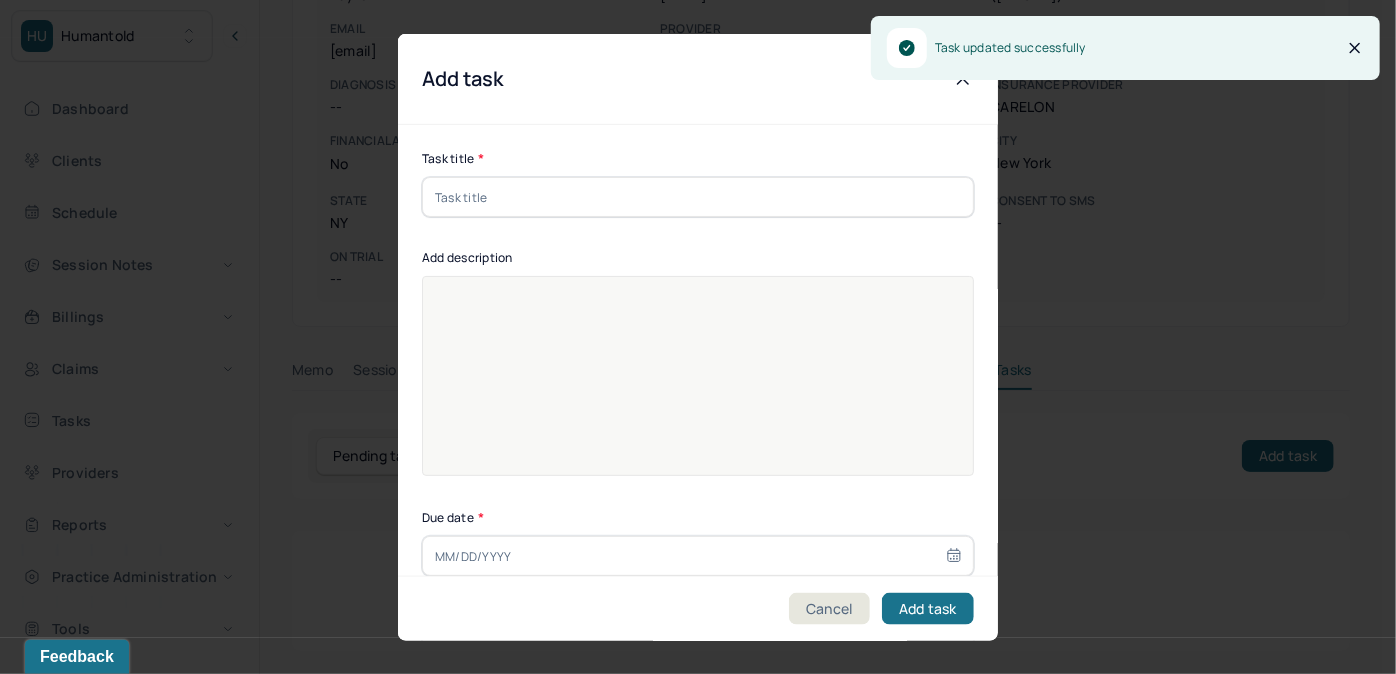 click at bounding box center [698, 197] 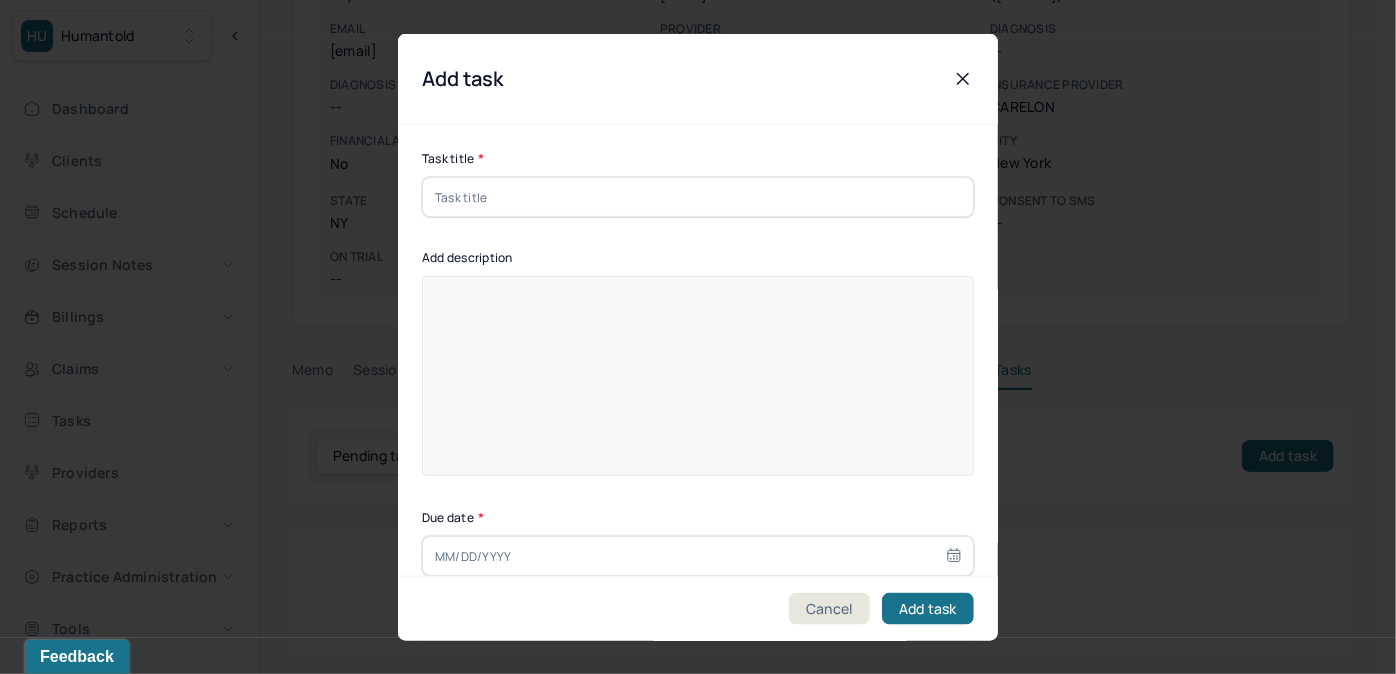 type on "respond check" 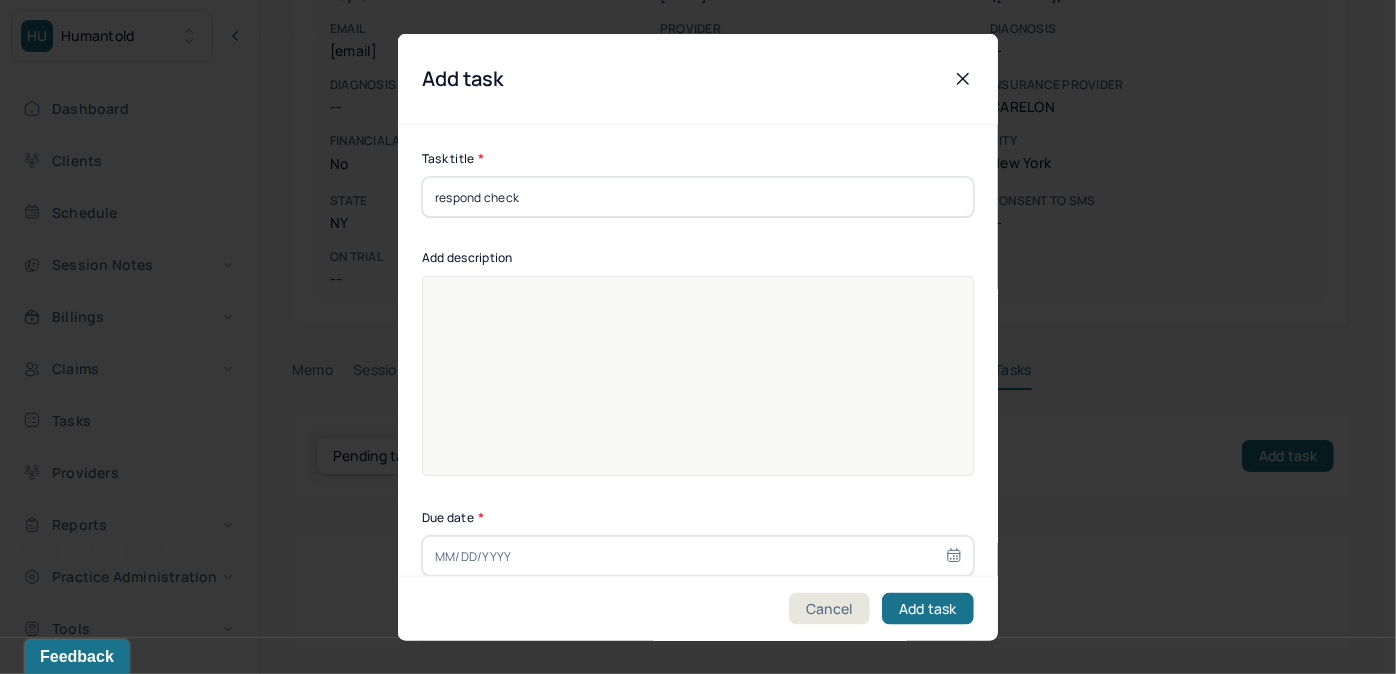 type on "07/22/2025" 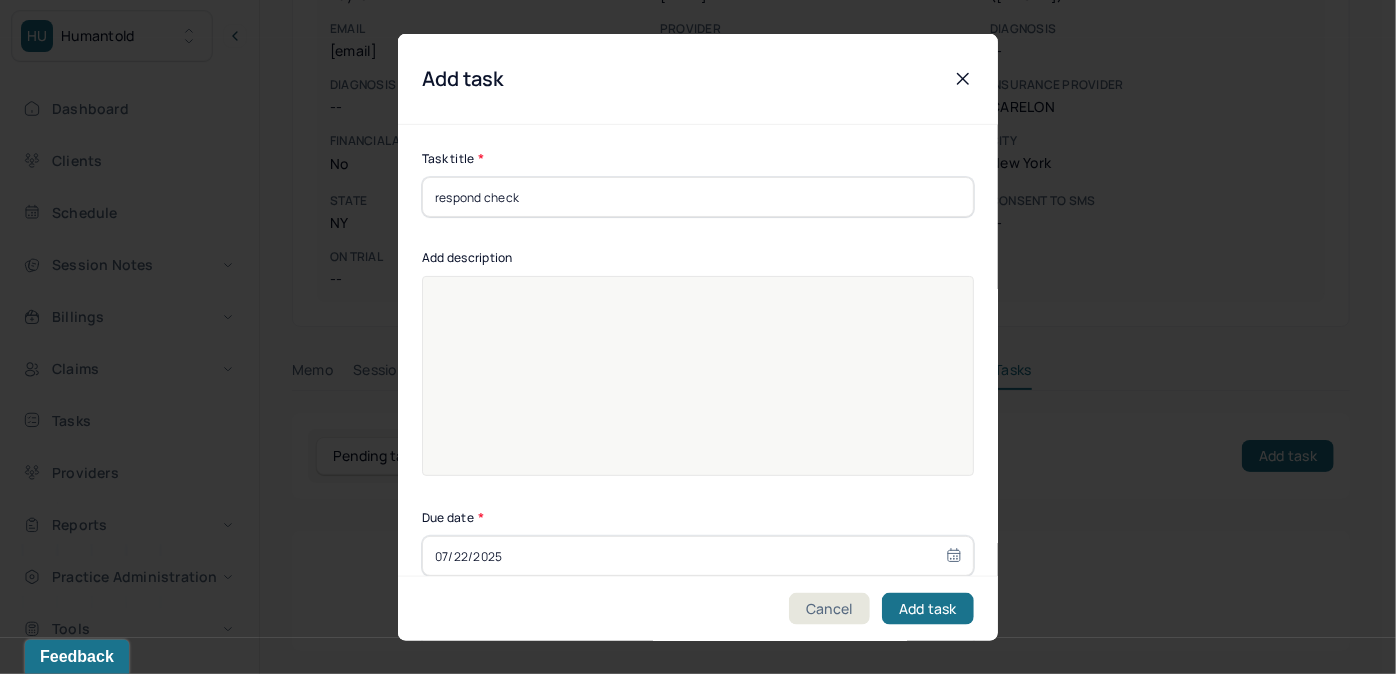 click at bounding box center (698, 389) 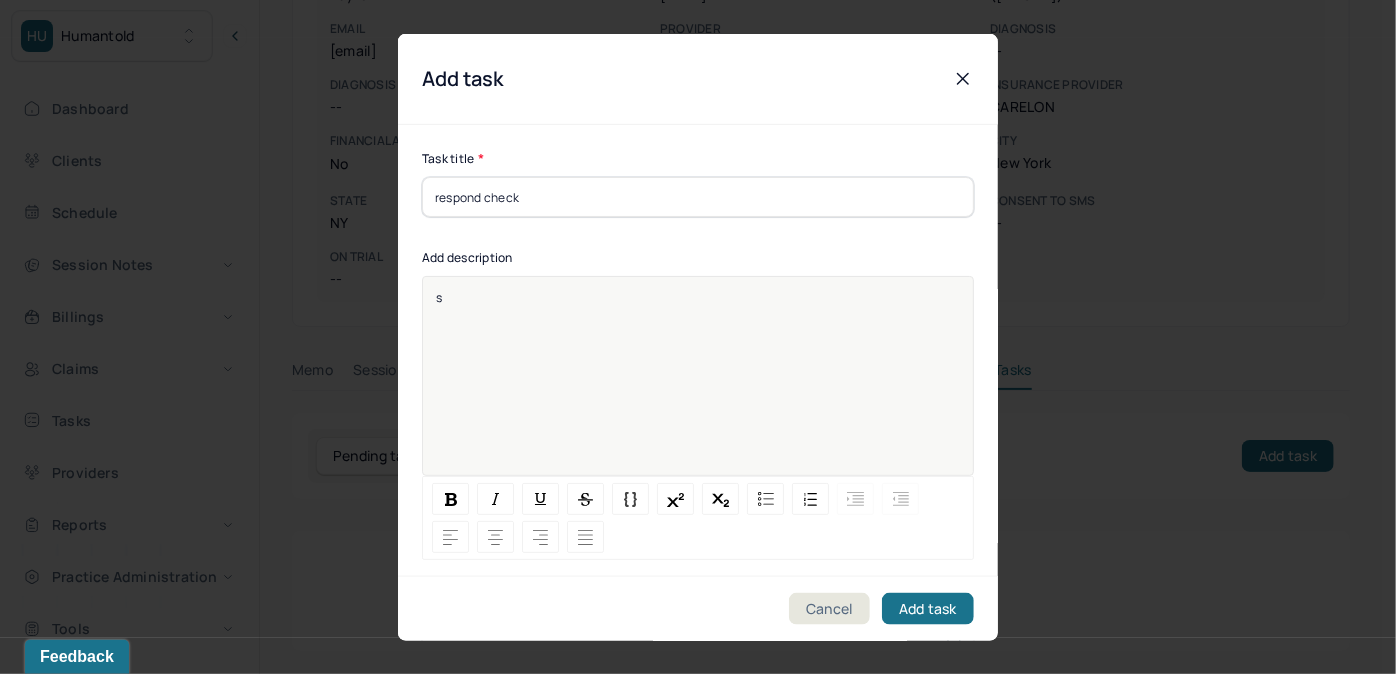 type 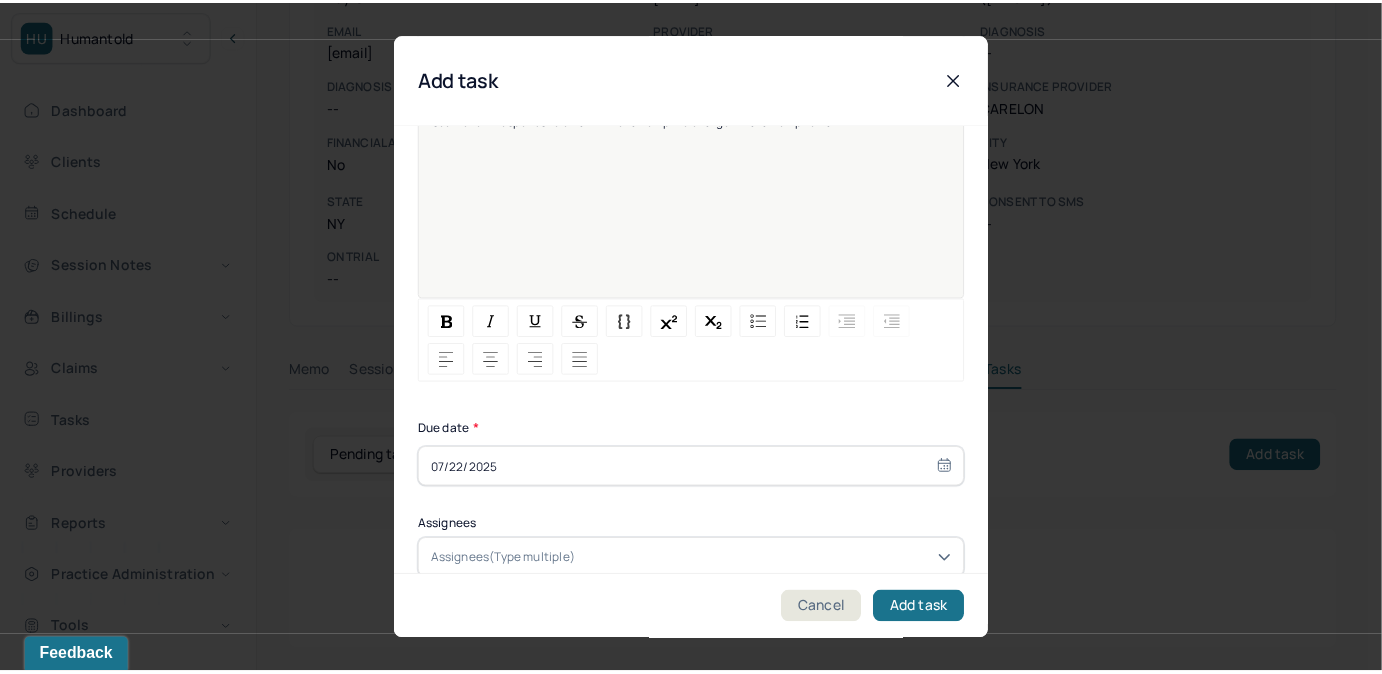 scroll, scrollTop: 272, scrollLeft: 0, axis: vertical 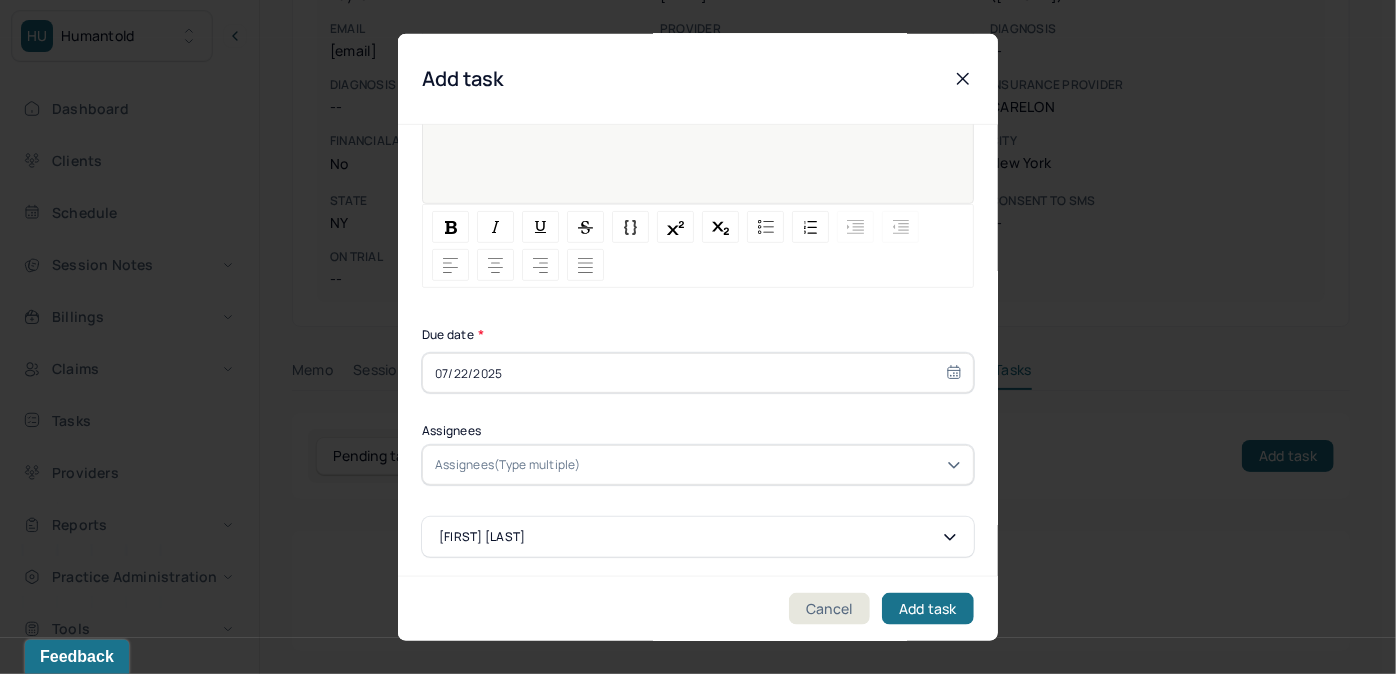 drag, startPoint x: 589, startPoint y: 374, endPoint x: 613, endPoint y: 390, distance: 28.84441 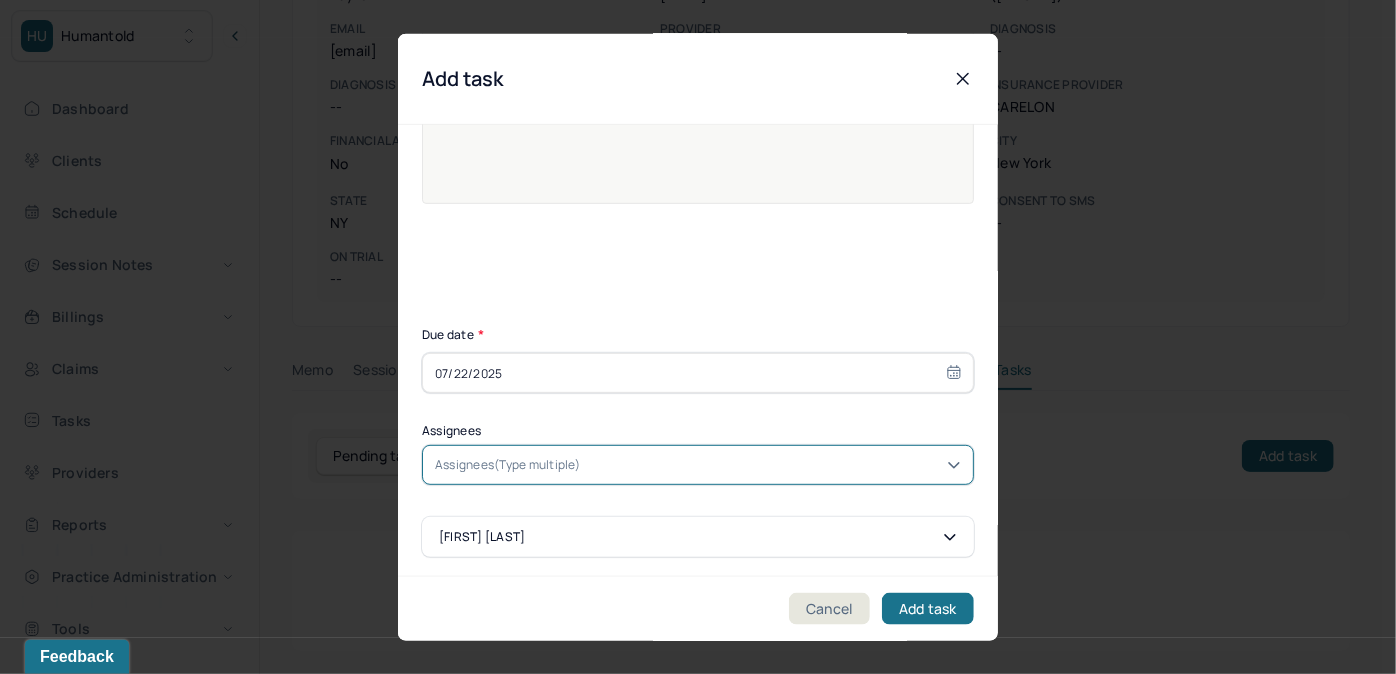 click at bounding box center (773, 465) 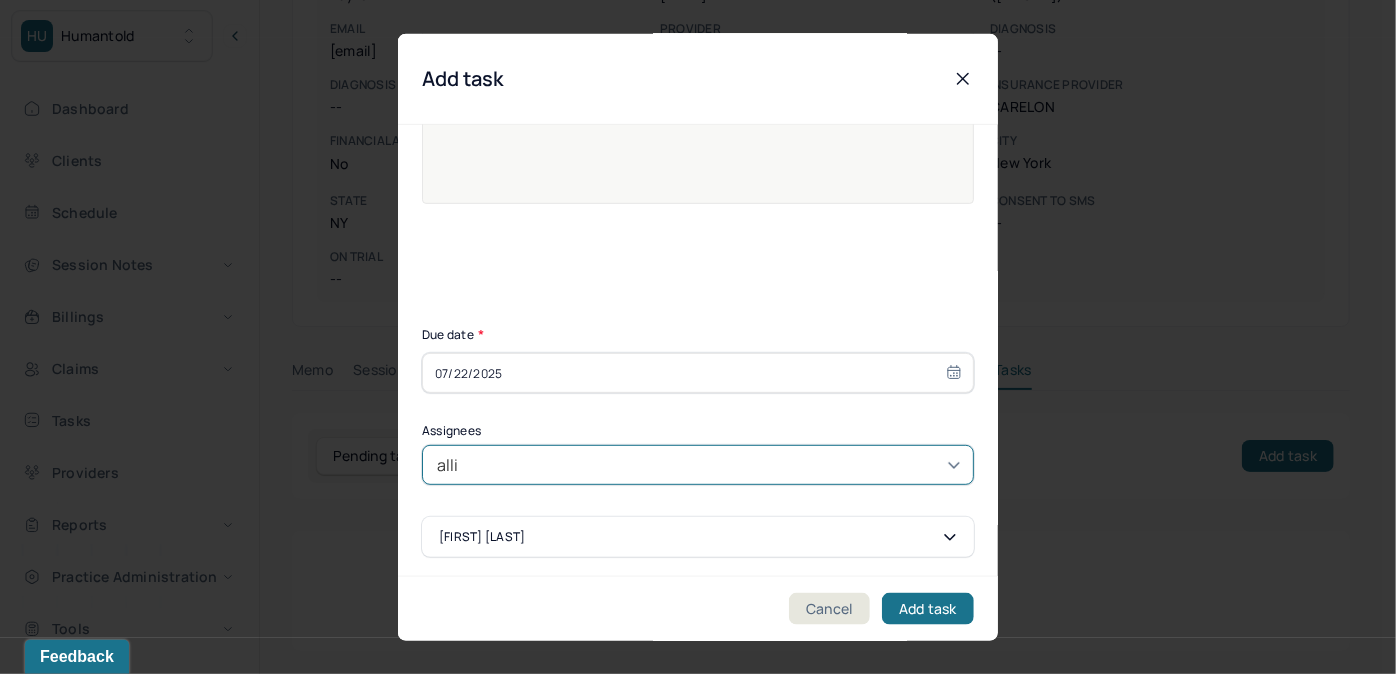 type on "[FIRST]" 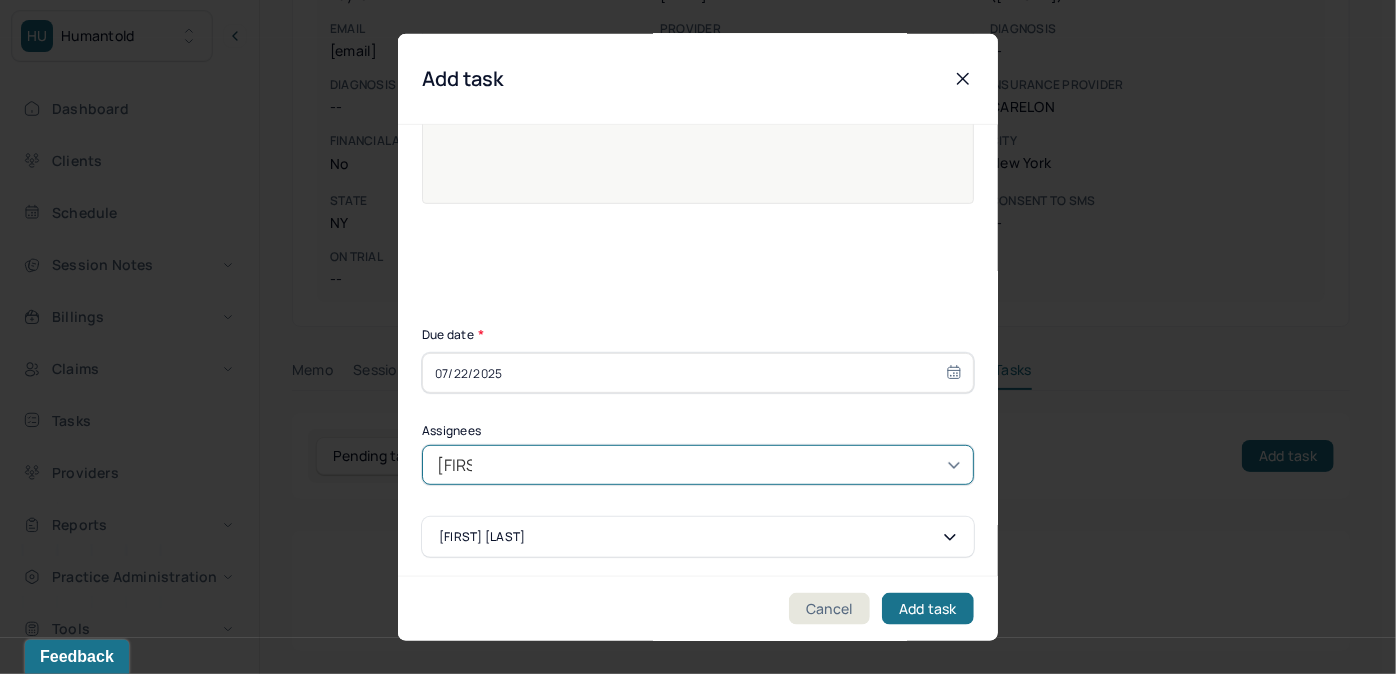 click on "[FIRST] [LAST]" at bounding box center (691, 751) 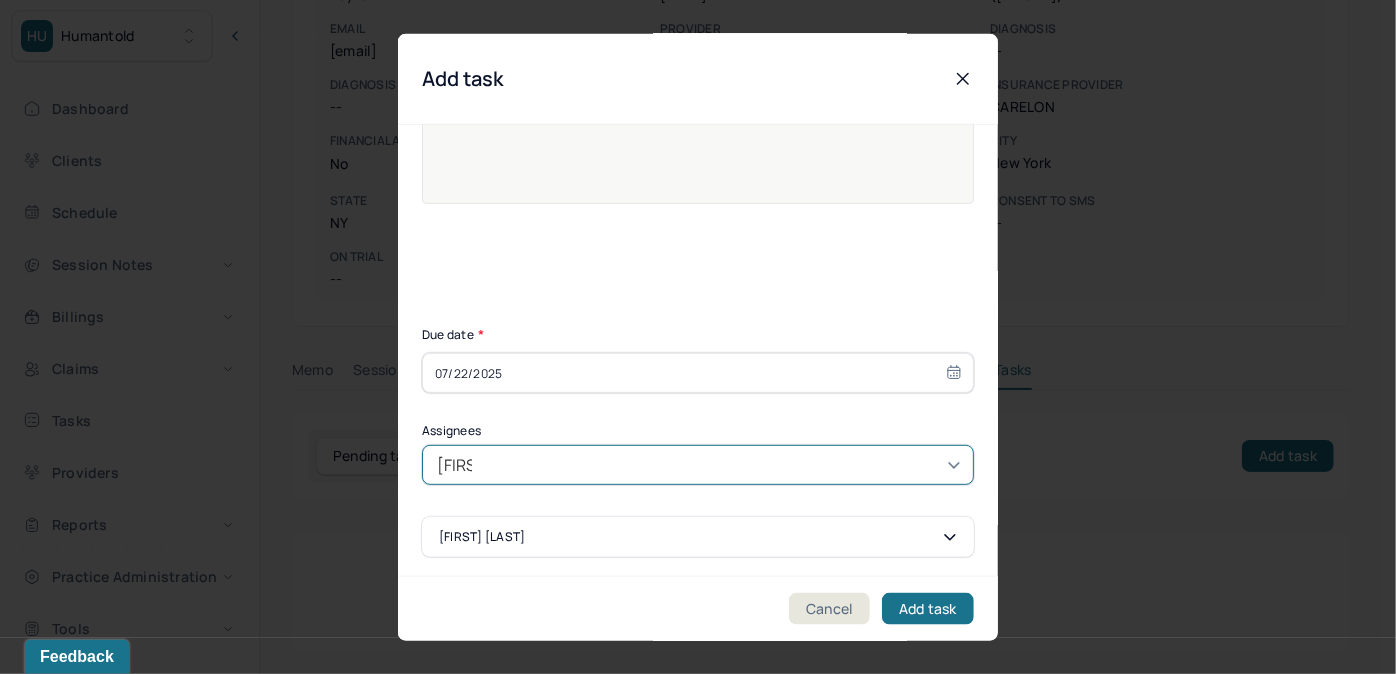 type 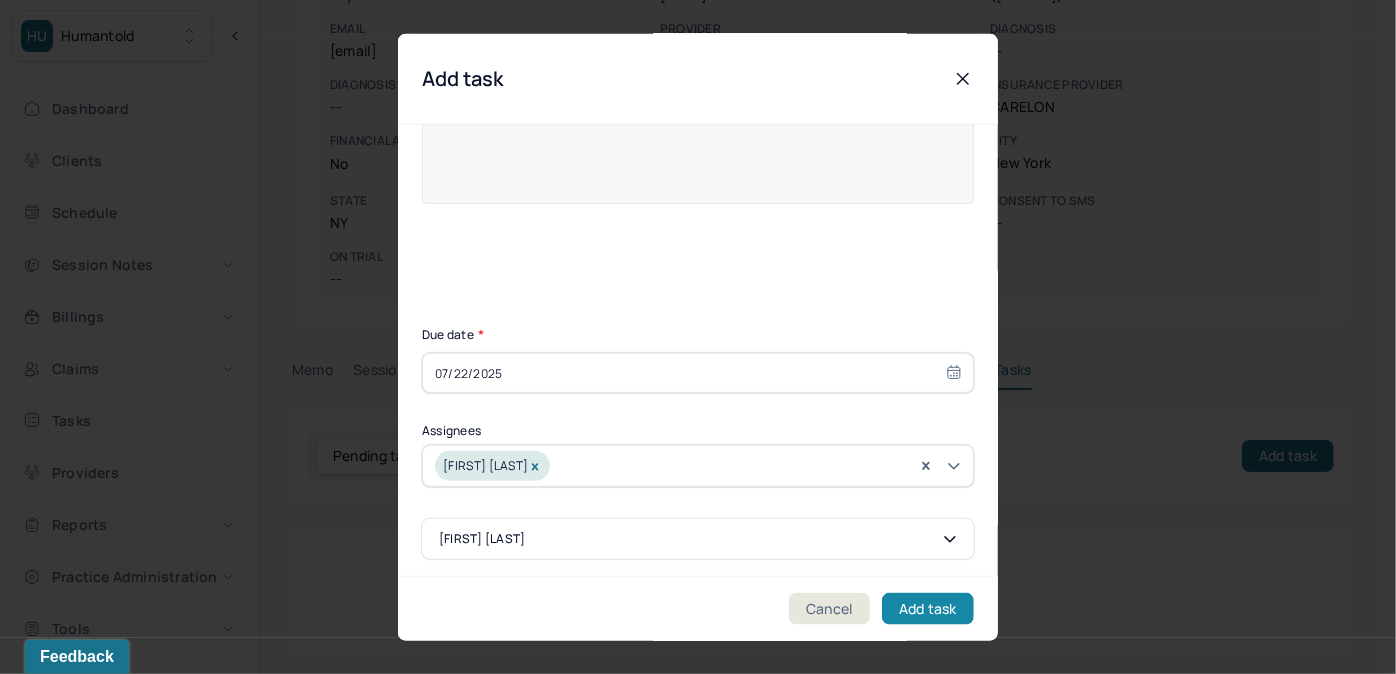 click on "Add task" at bounding box center [928, 608] 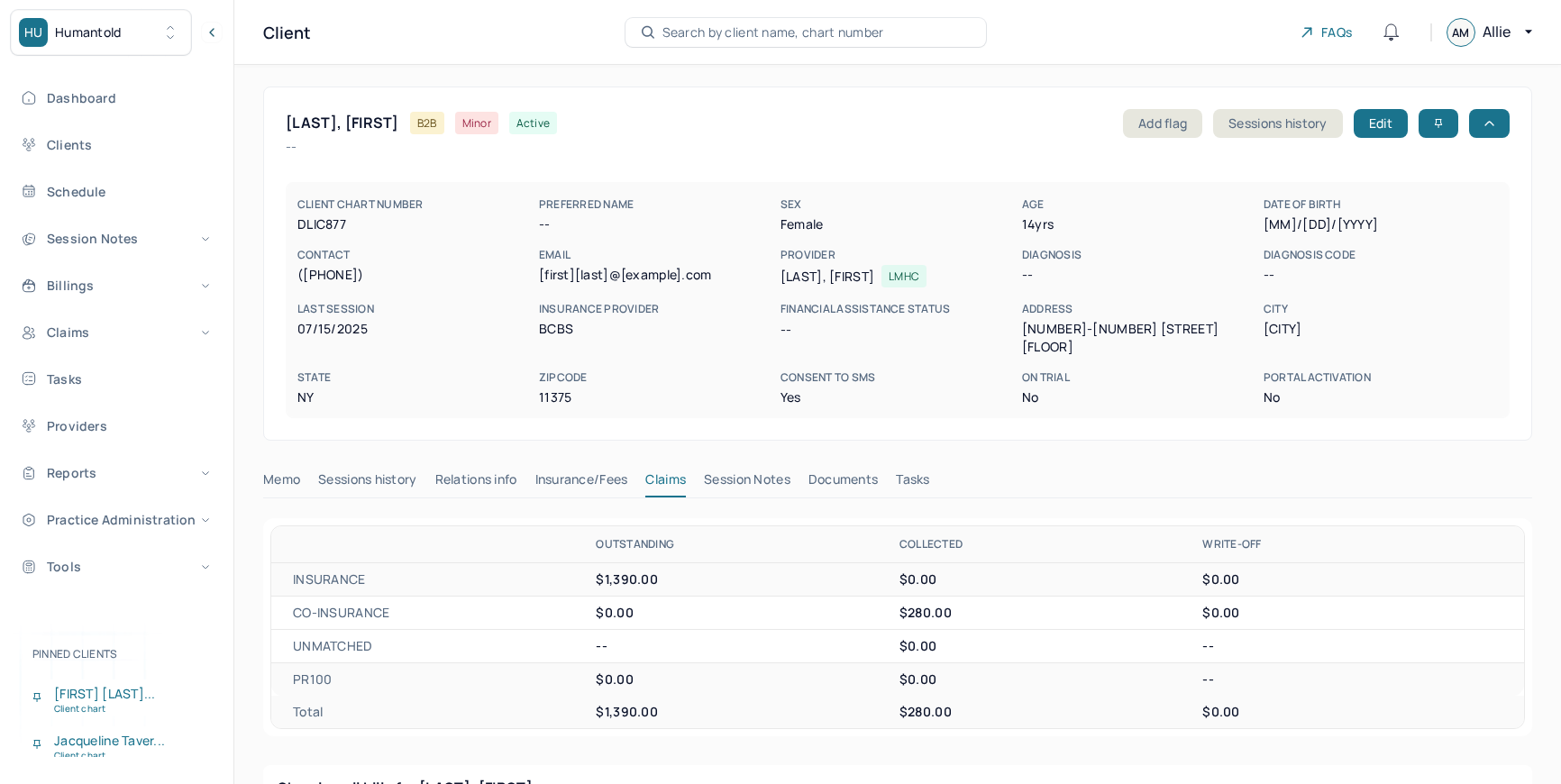 scroll, scrollTop: 0, scrollLeft: 0, axis: both 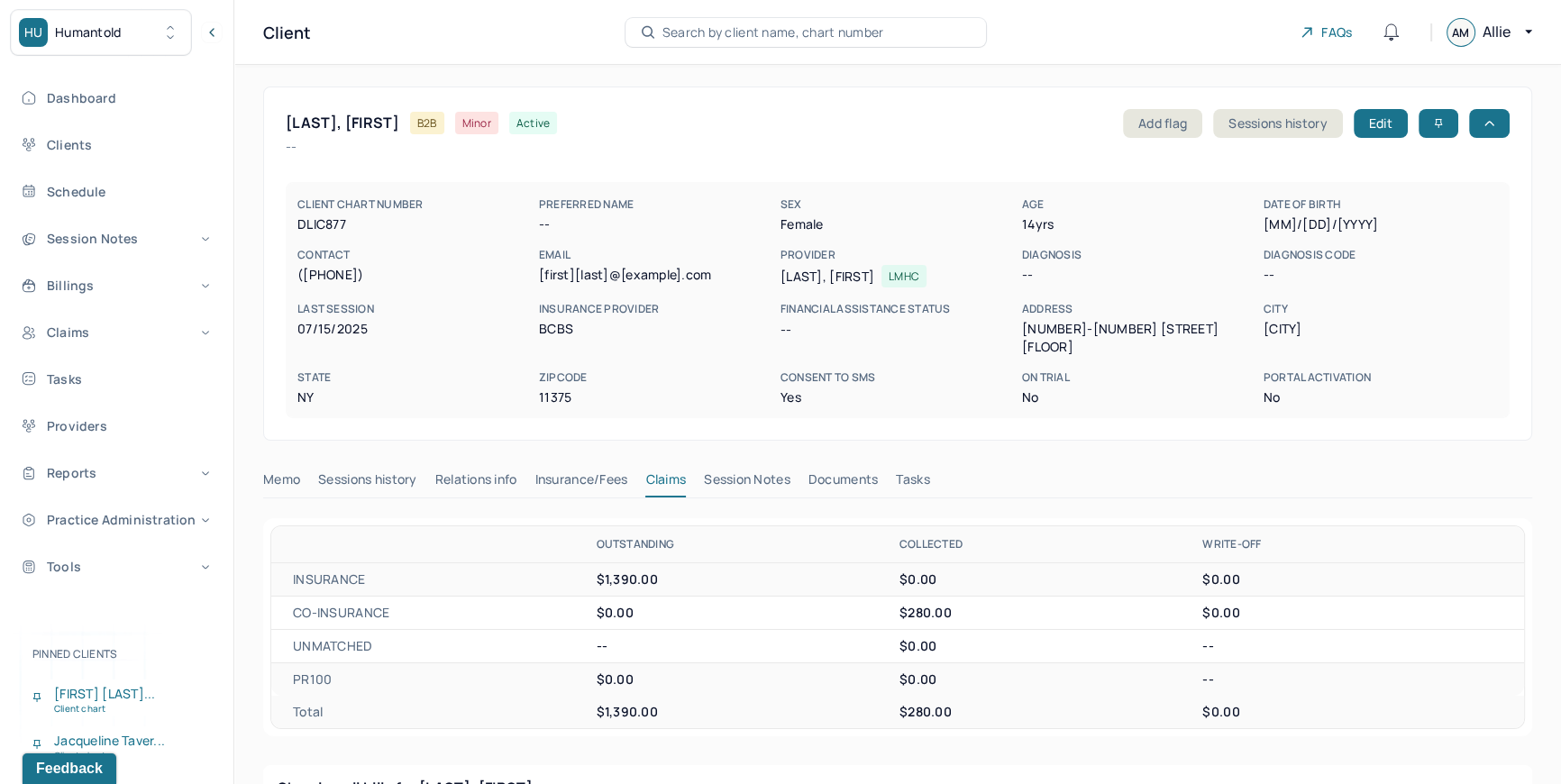 click on "Search by client name, chart number" at bounding box center [773, 32] 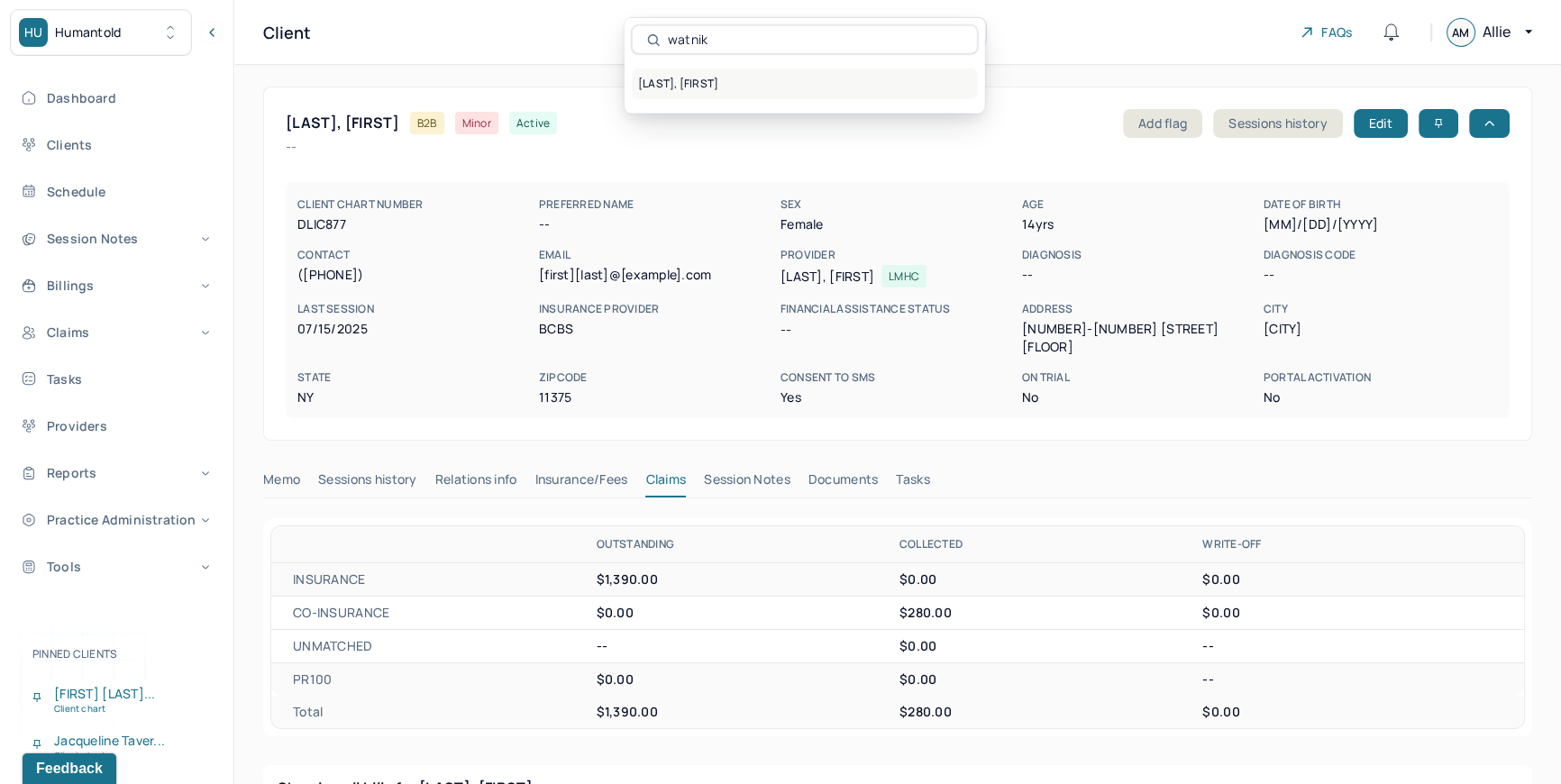 type on "watnik" 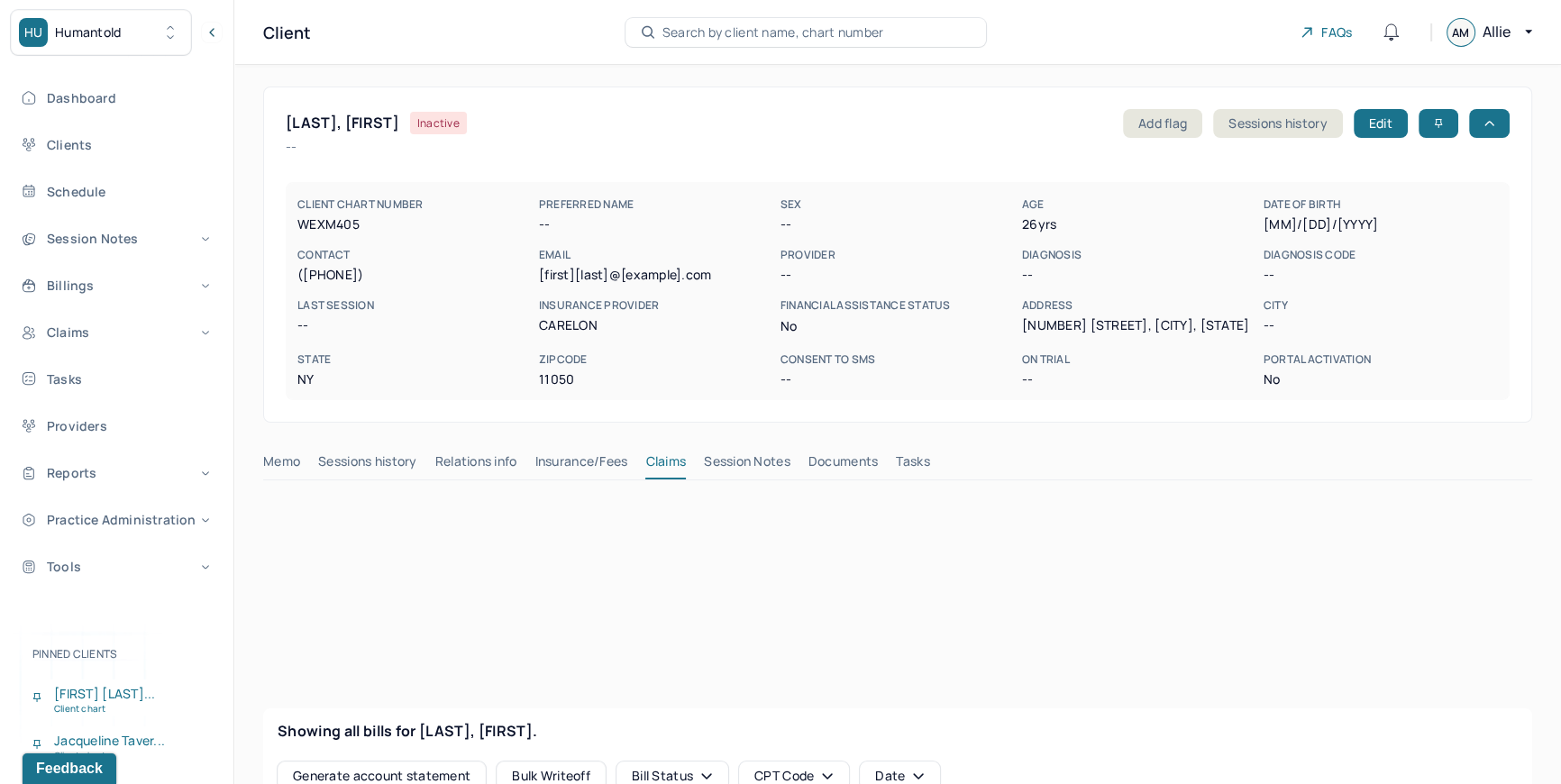 click on "Documents" at bounding box center [844, 465] 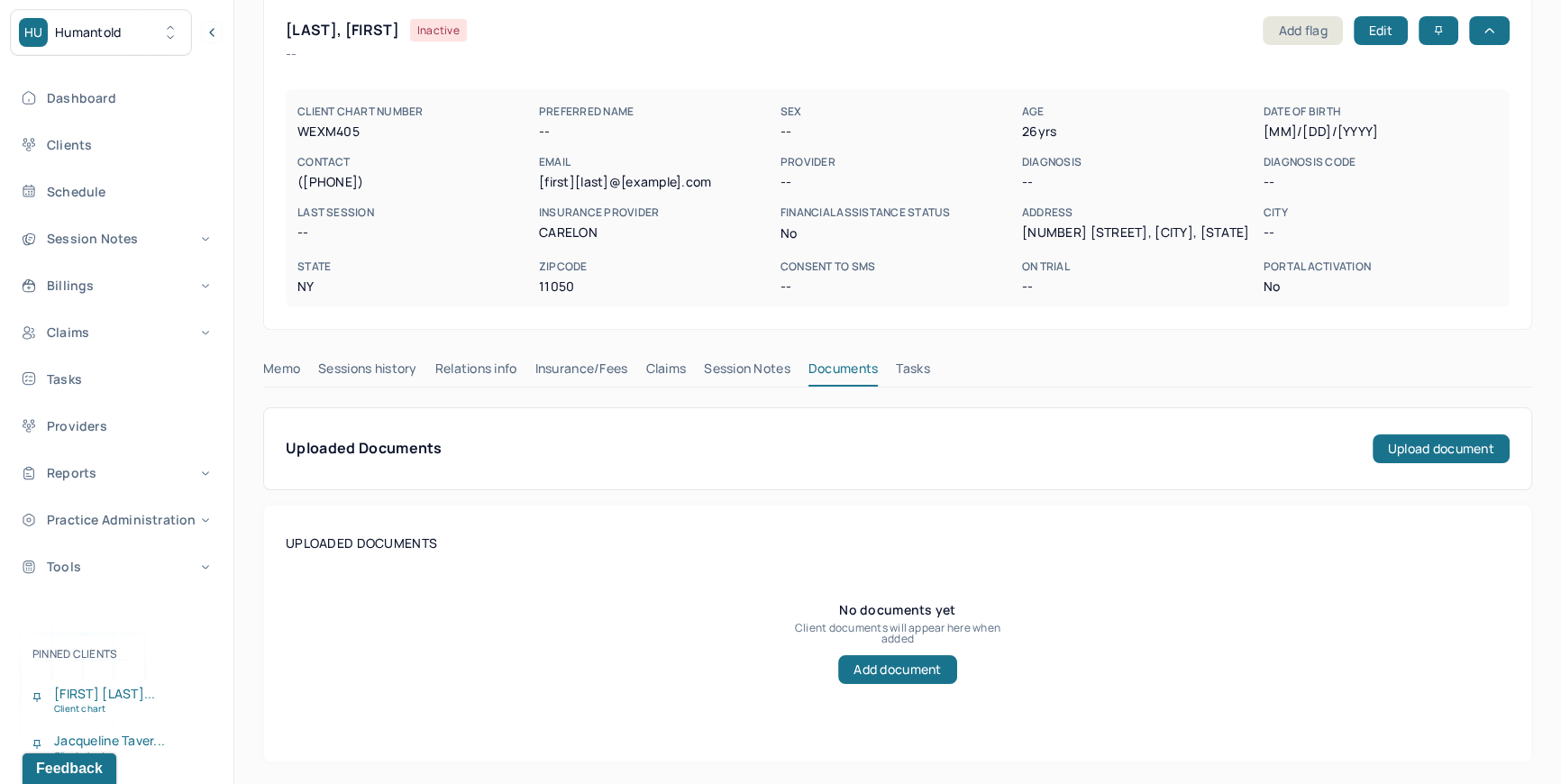 scroll, scrollTop: 106, scrollLeft: 0, axis: vertical 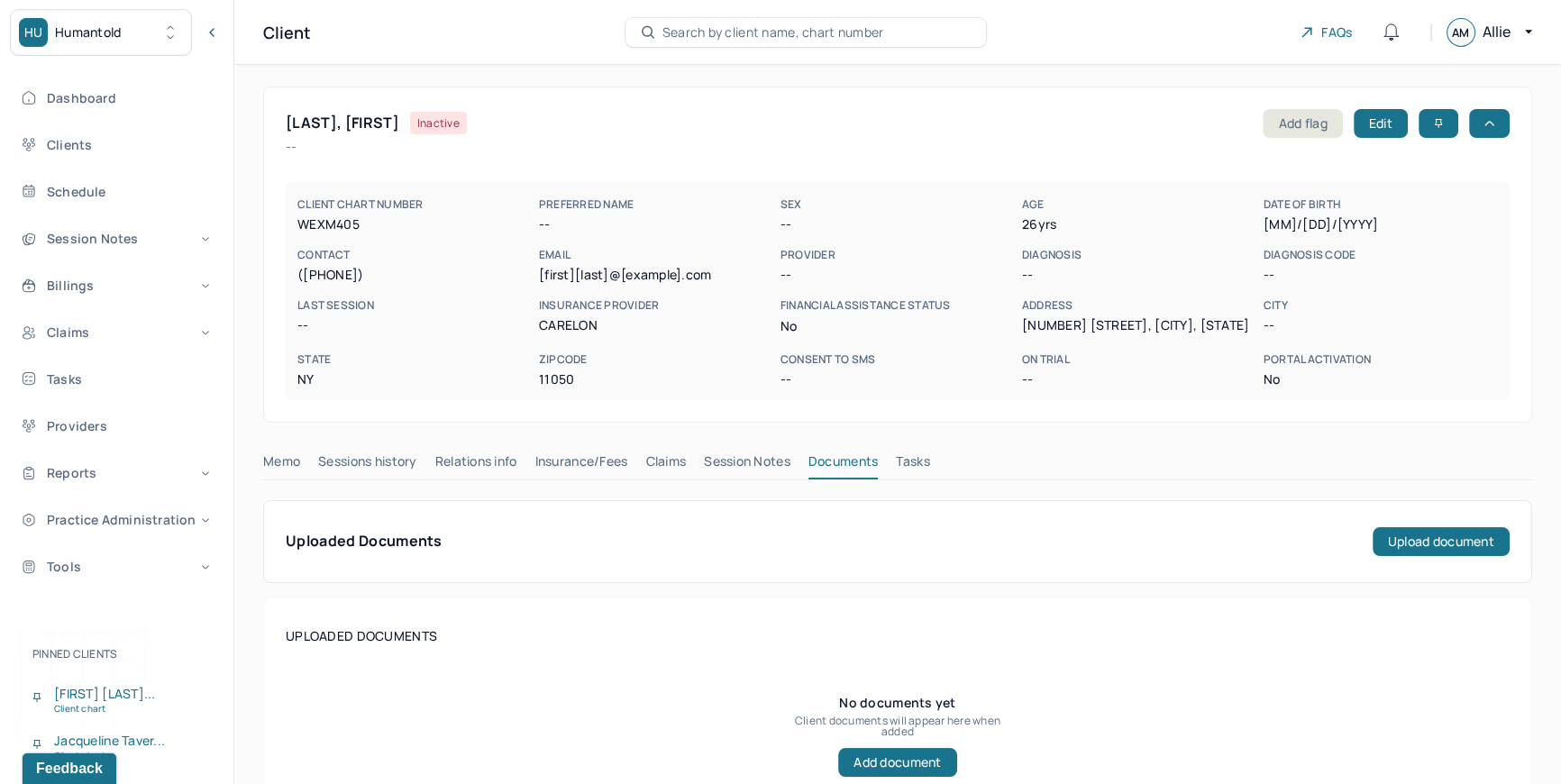 click on "Search by client name, chart number" at bounding box center [773, 32] 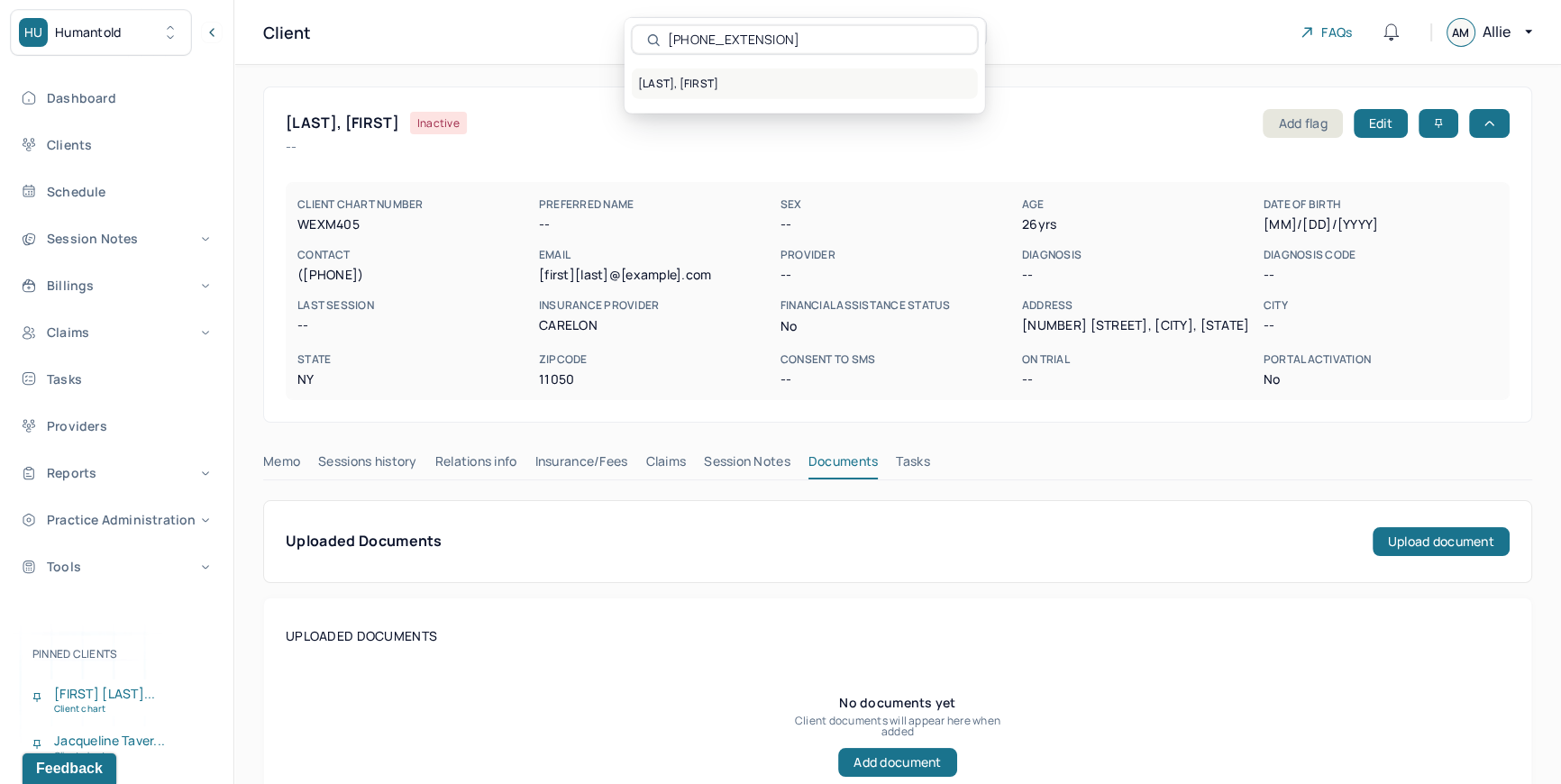 type on "5166629524" 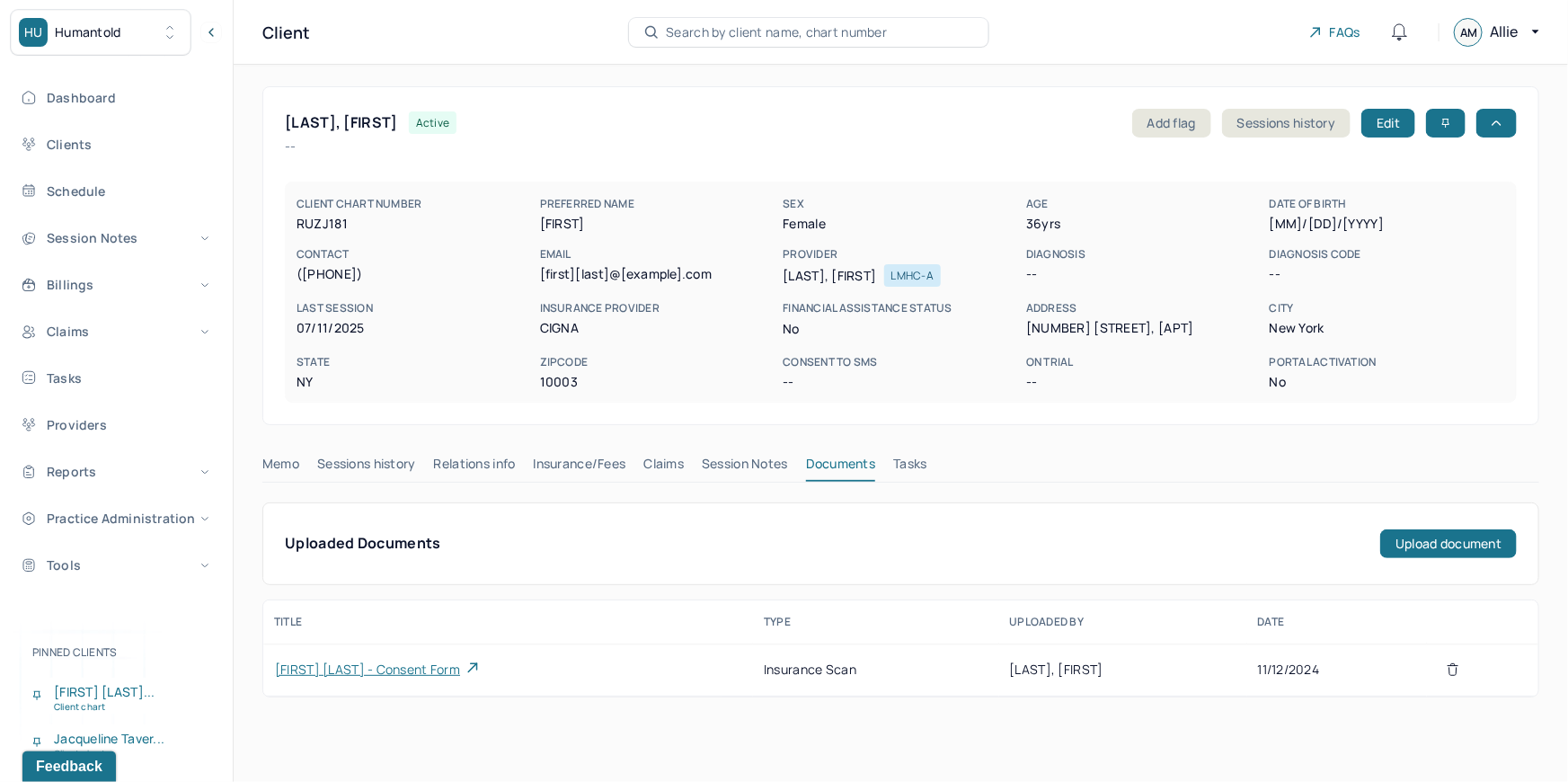 click on "Claims" at bounding box center [663, 467] 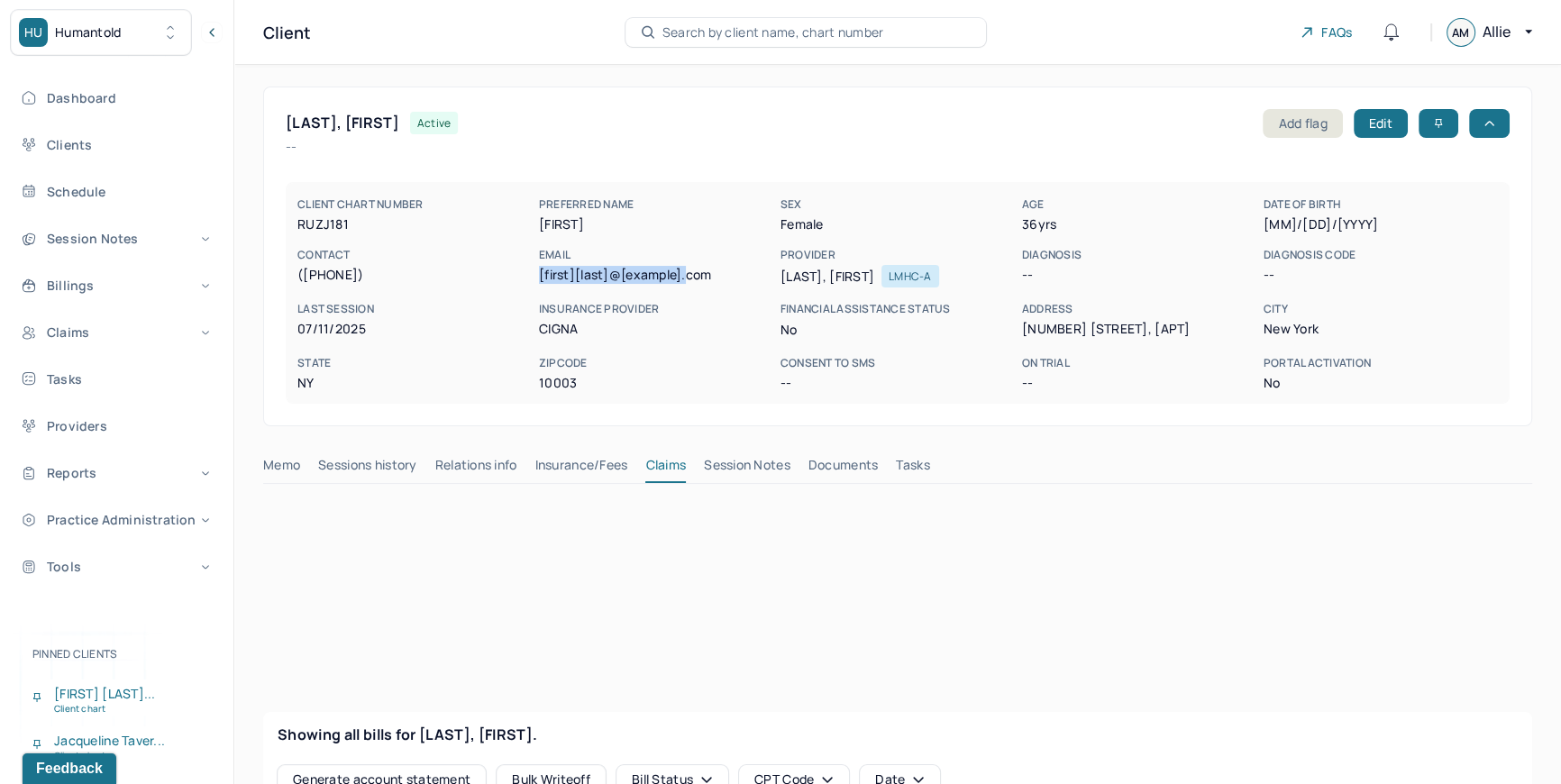 drag, startPoint x: 538, startPoint y: 273, endPoint x: 735, endPoint y: 273, distance: 197 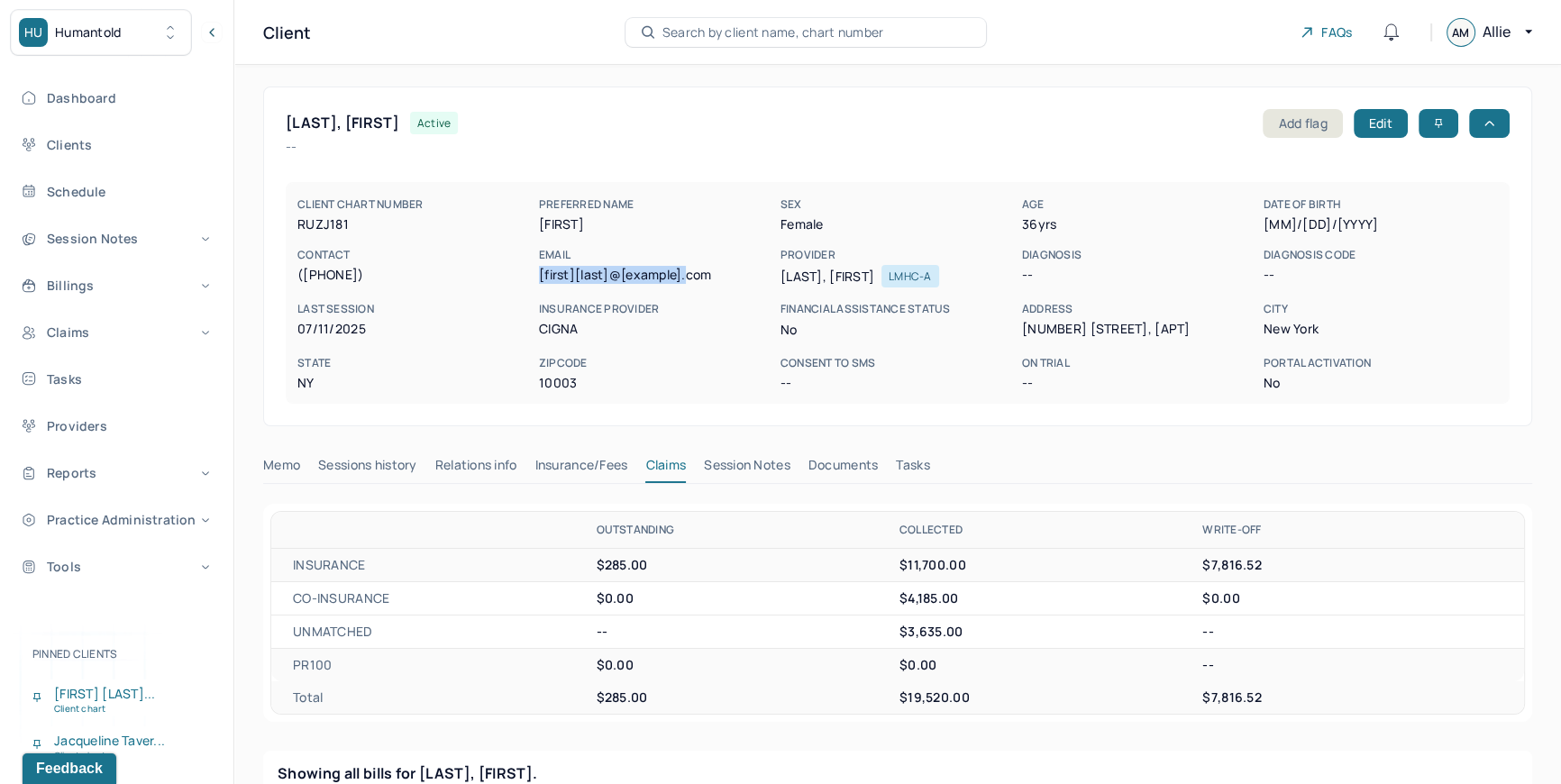 drag, startPoint x: 297, startPoint y: 271, endPoint x: 405, endPoint y: 279, distance: 108.29589 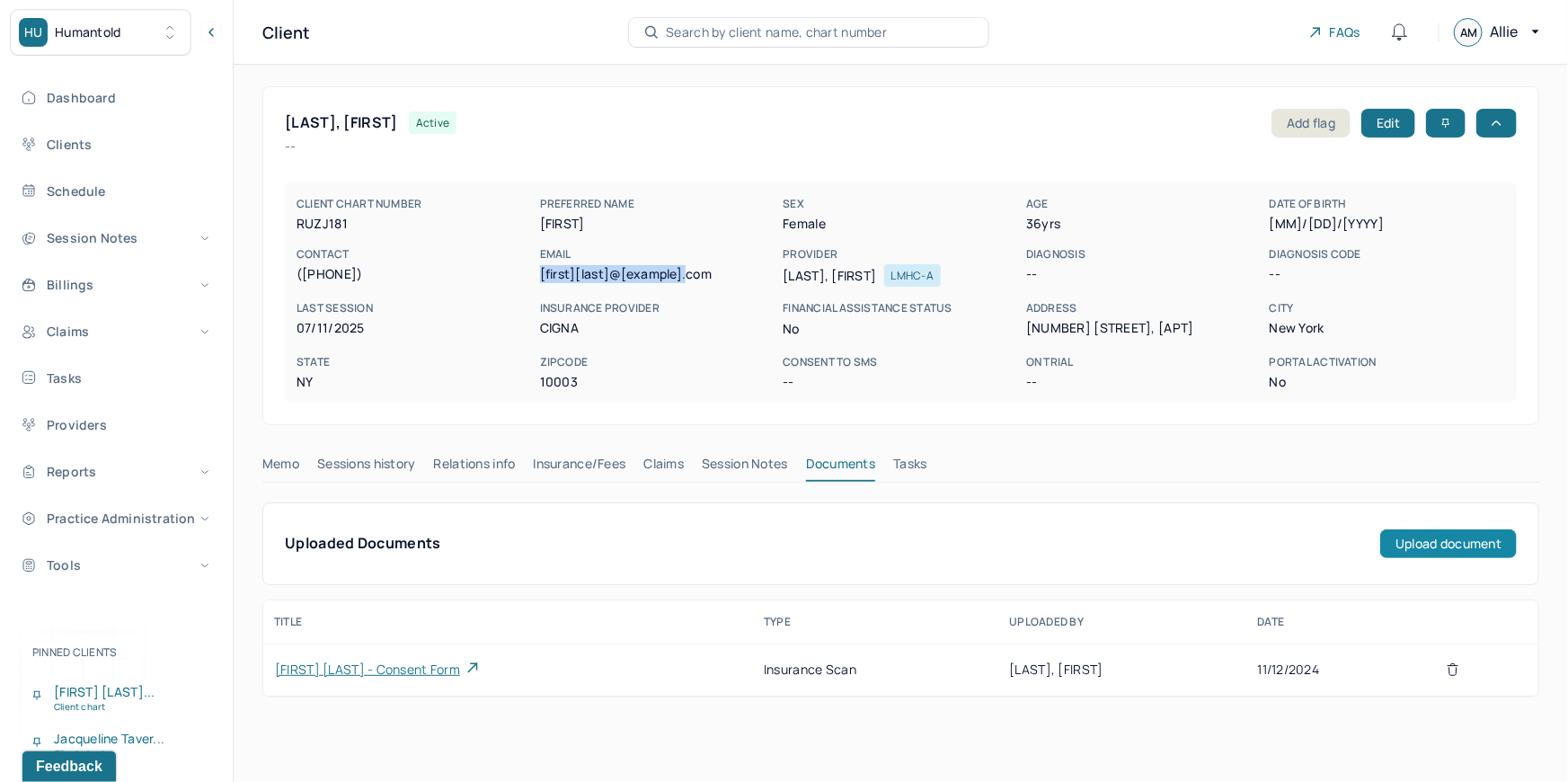 click on "Upload document" at bounding box center [1448, 544] 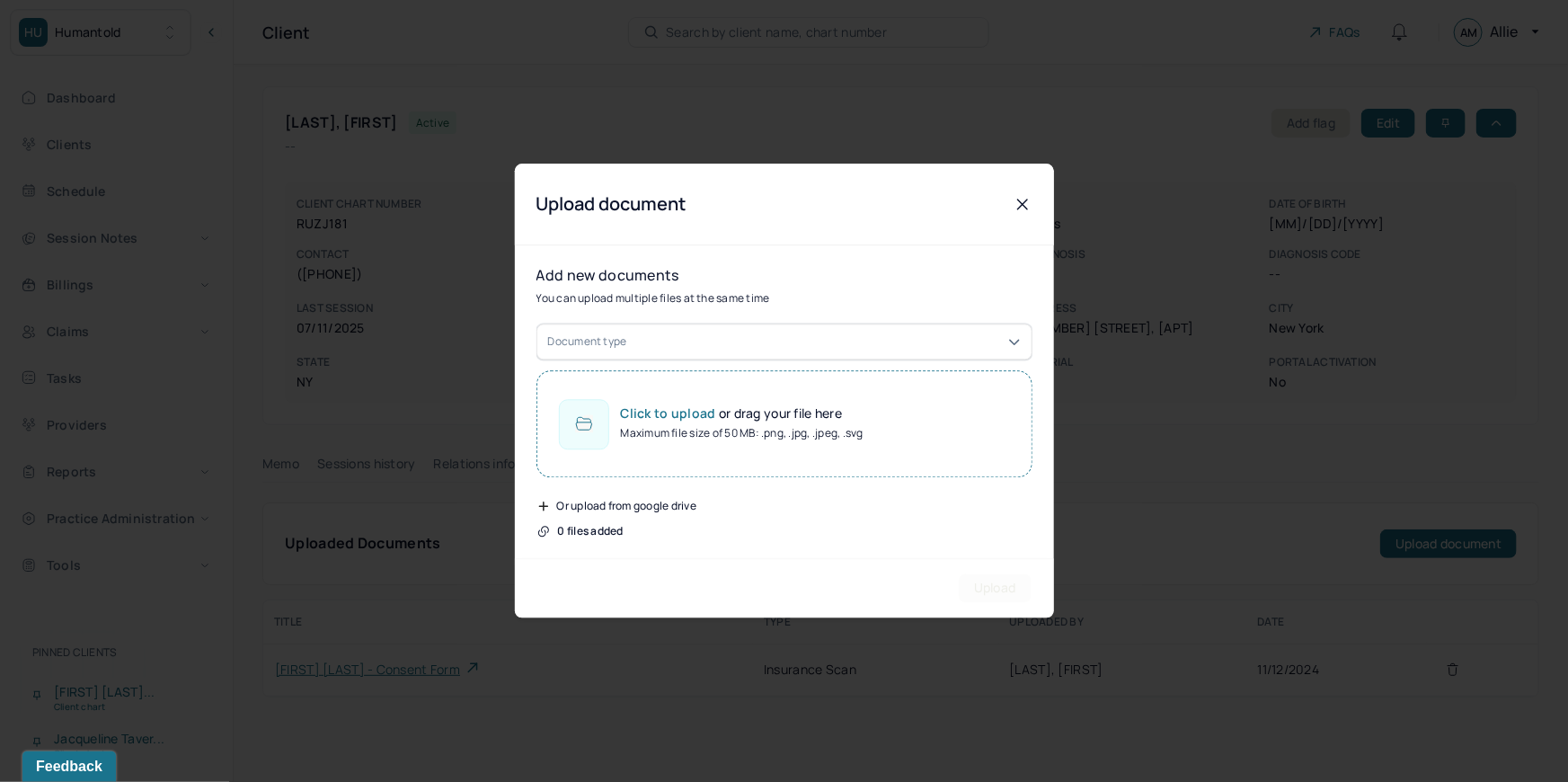click on "Document type" at bounding box center (784, 342) 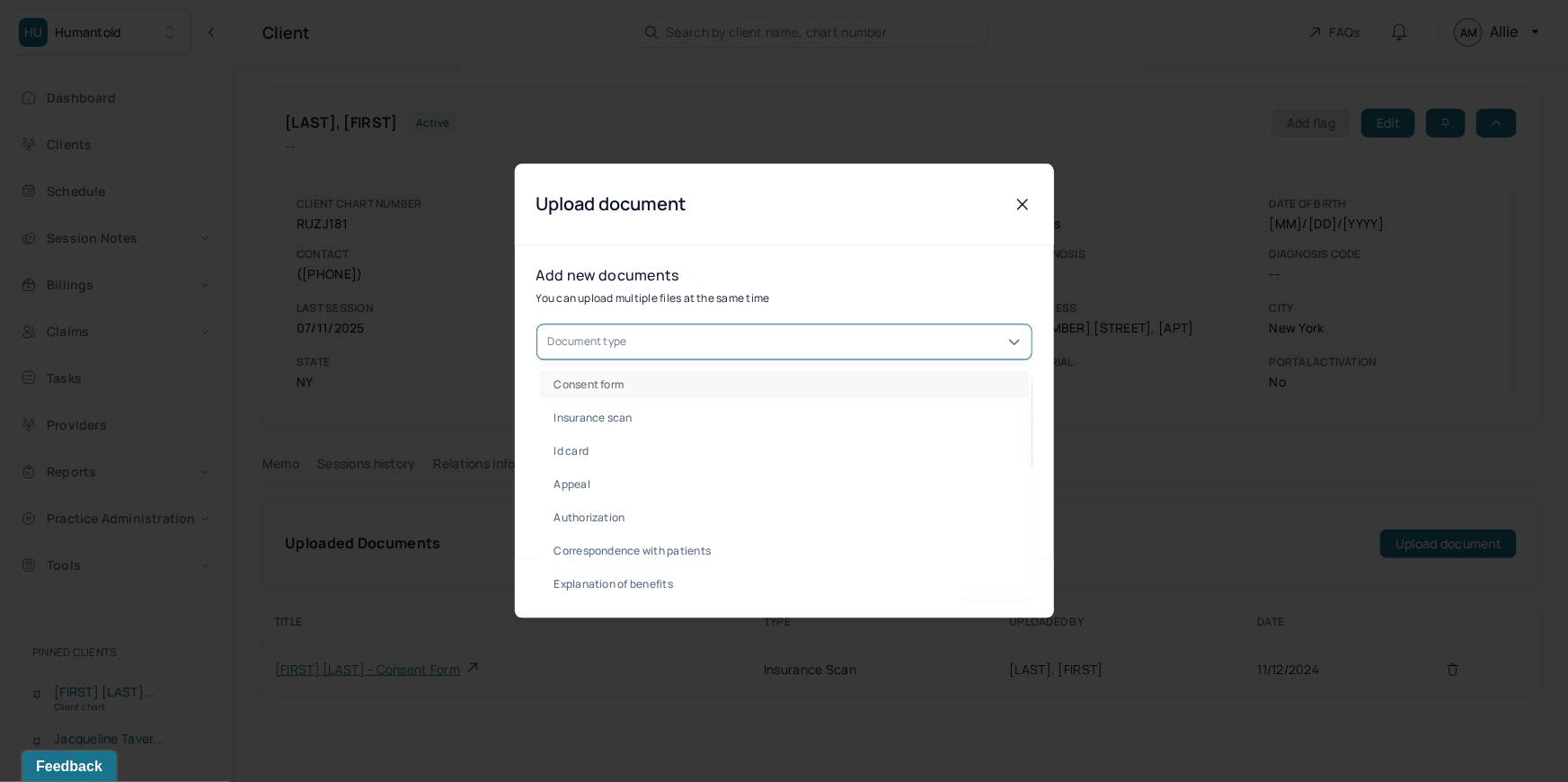 click on "Consent form" at bounding box center (784, 385) 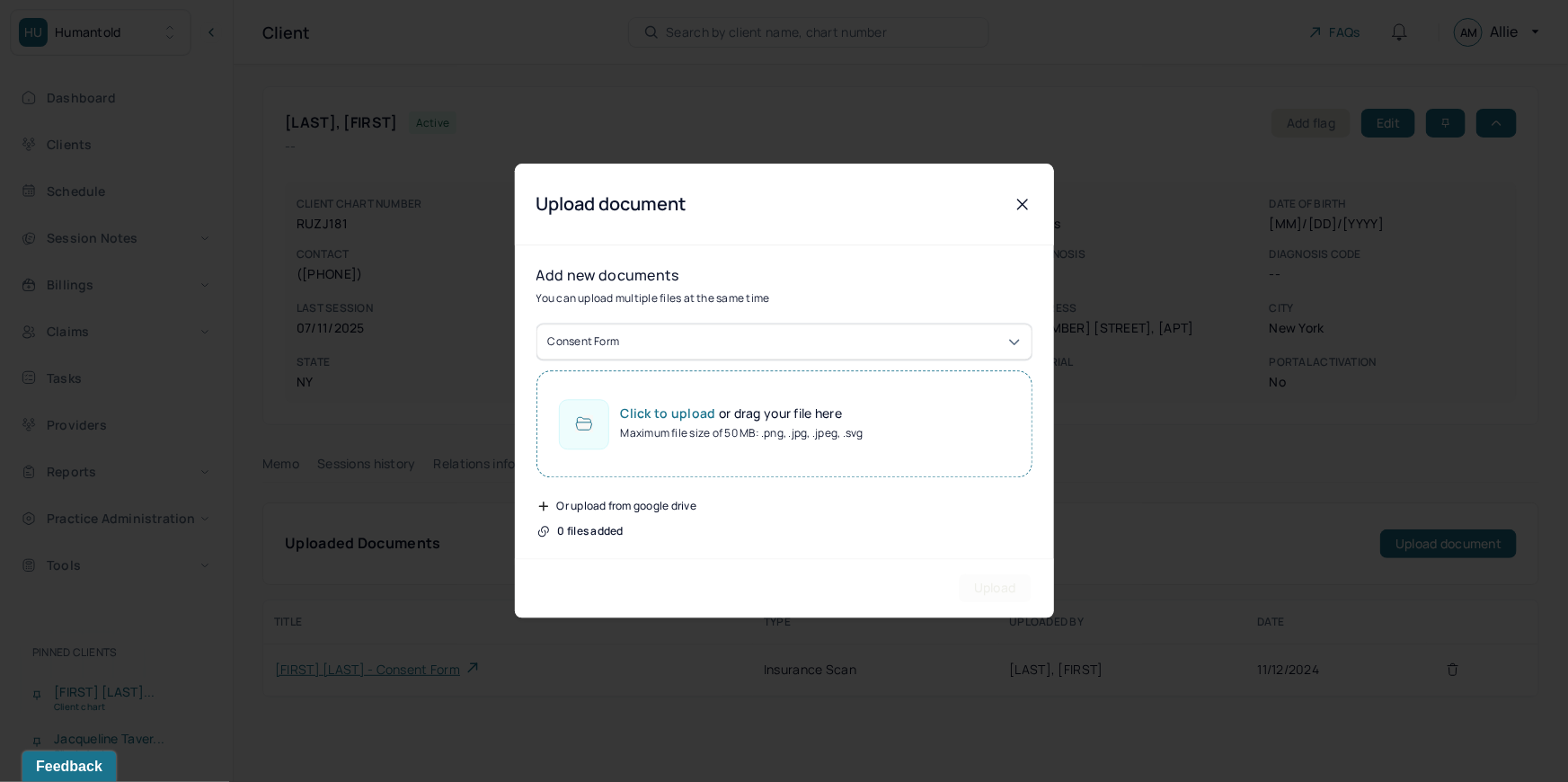 click on "Click to upload   or drag your file here" at bounding box center [742, 414] 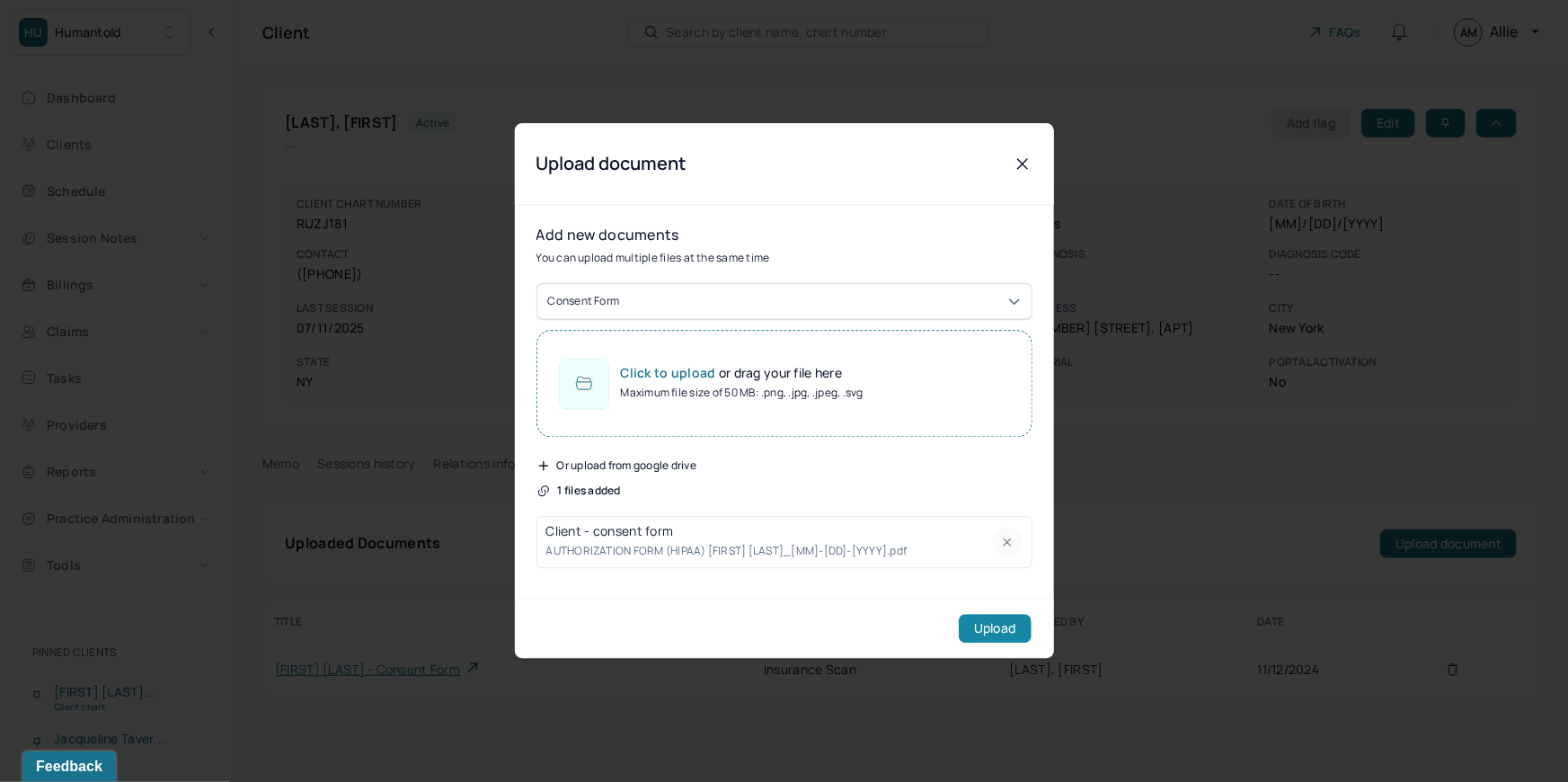 click on "Upload" at bounding box center [995, 629] 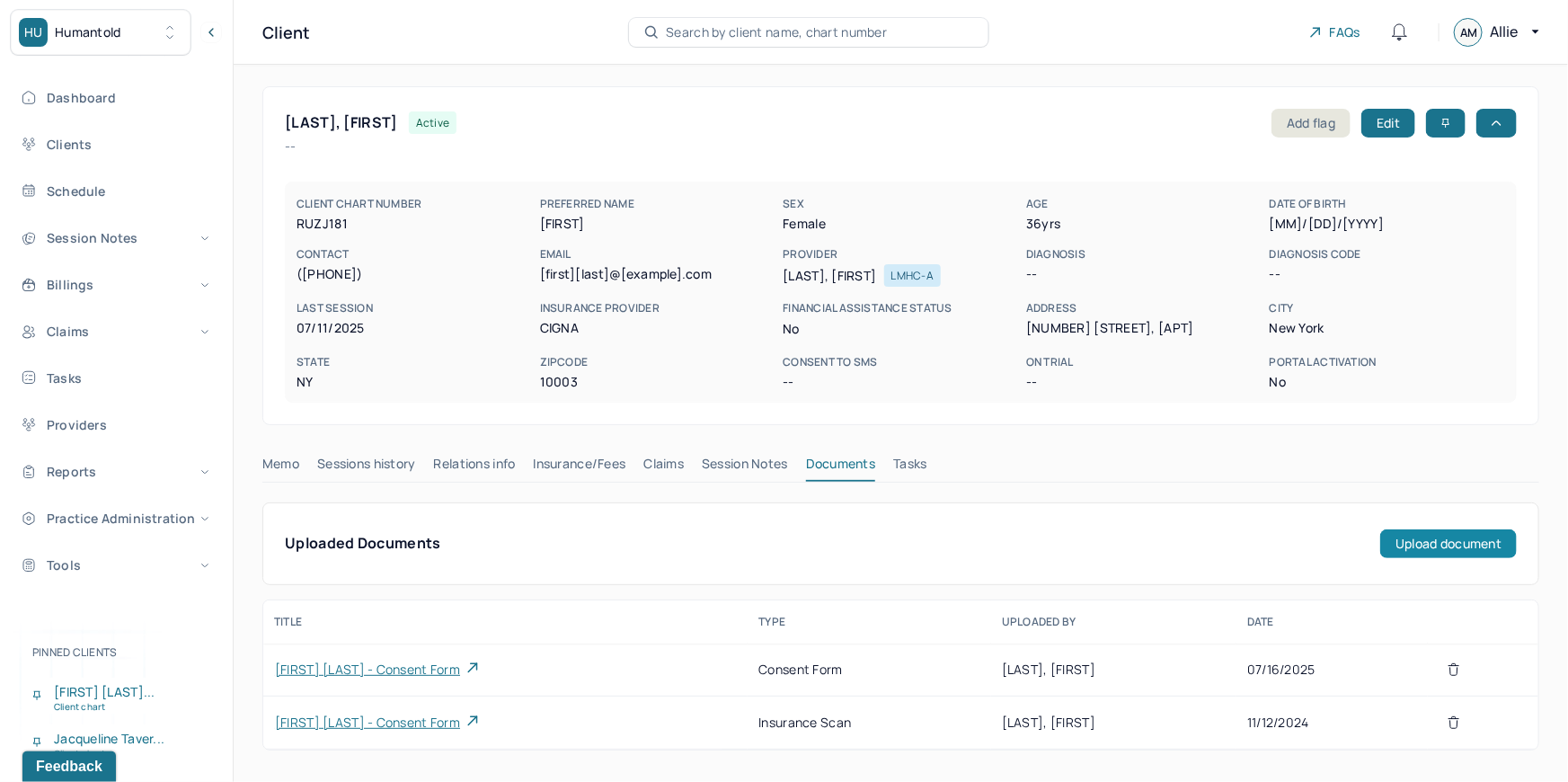 click on "Upload document" at bounding box center [1448, 544] 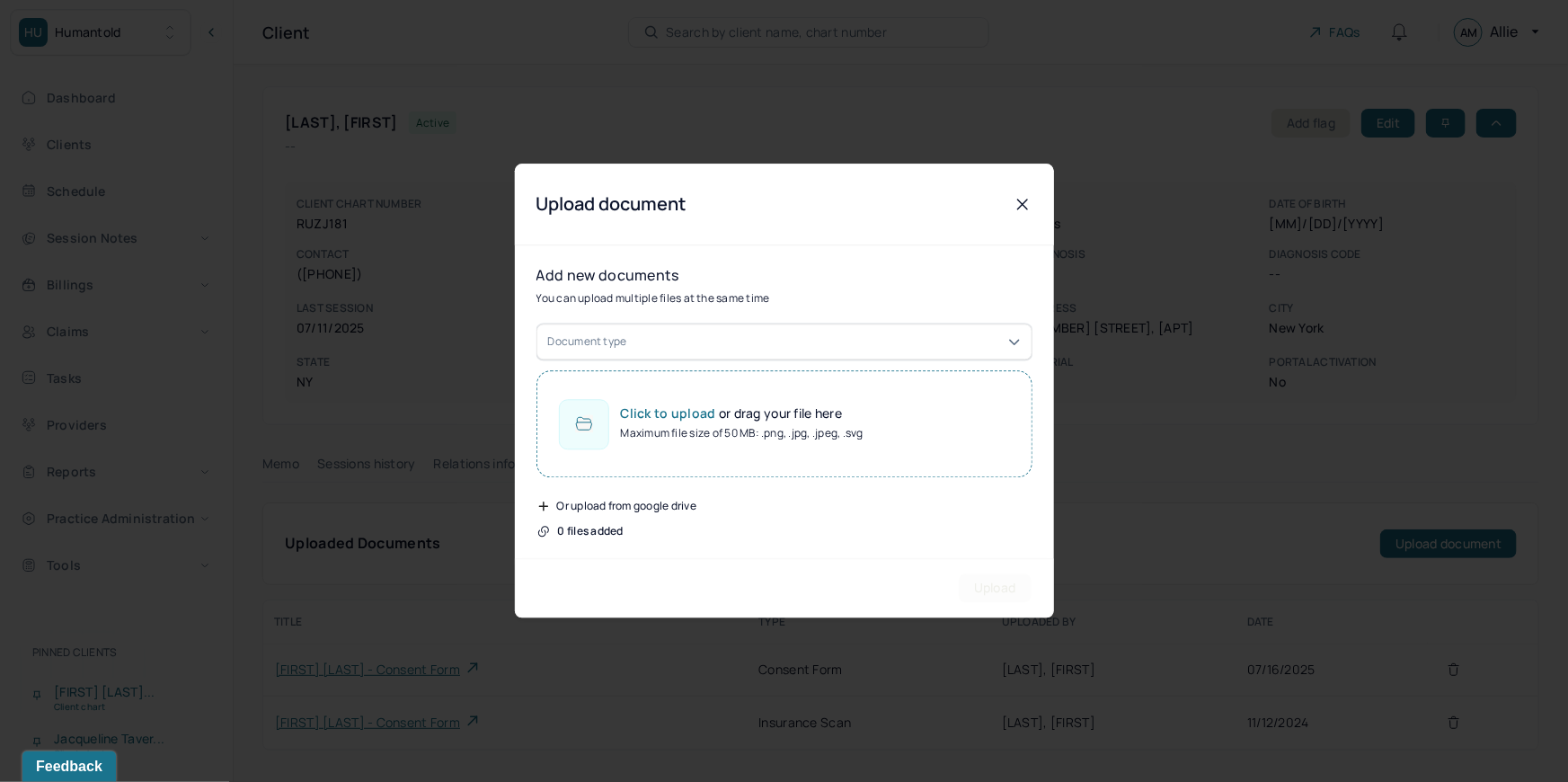click on "Add new documents You can upload multiple files at the same time Document type Click to upload   or drag your file here Maximum file size of 50 MB: .png, .jpg, .jpeg, .svg   Or upload from google drive   0   files added" at bounding box center (784, 431) 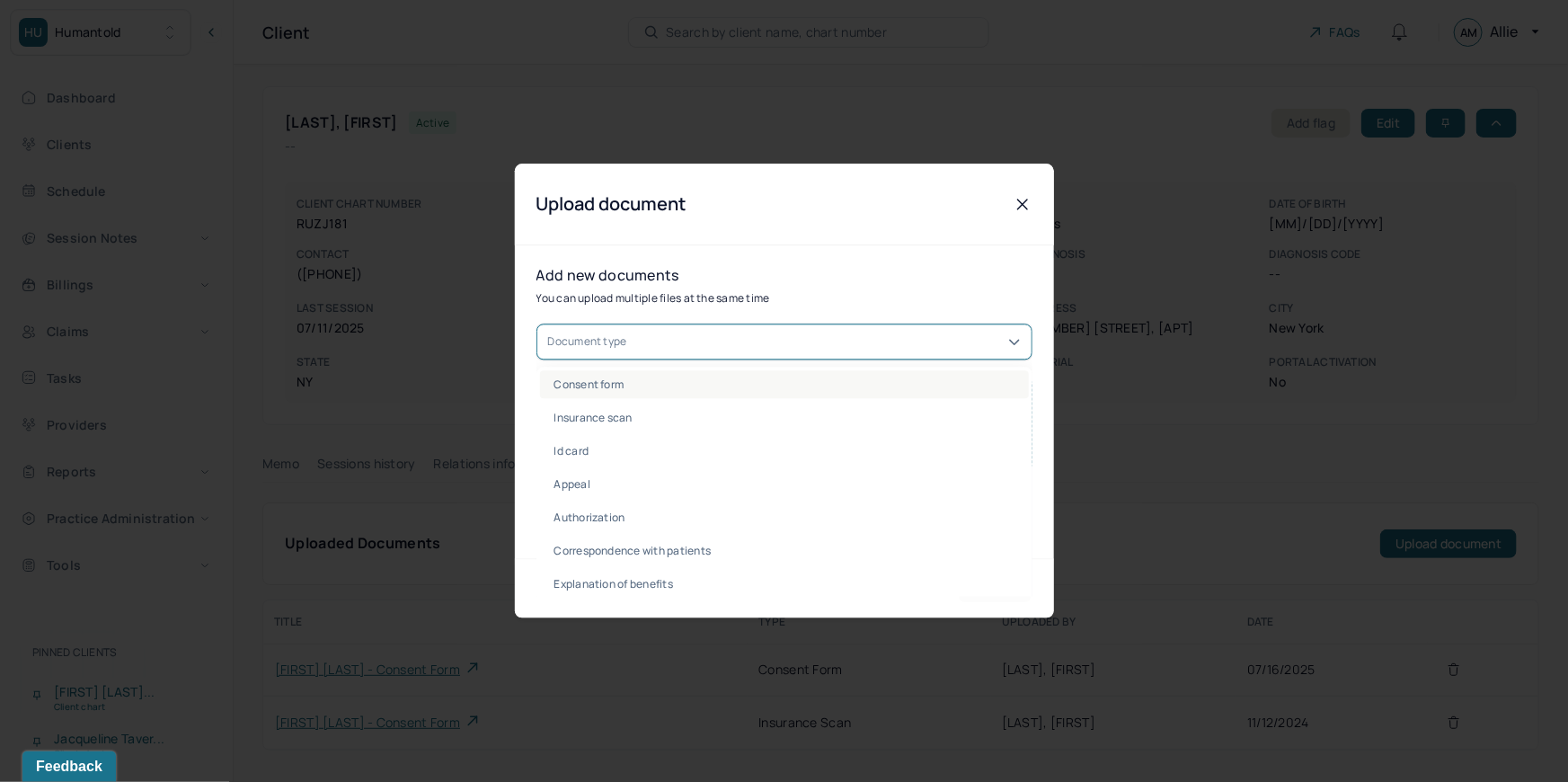 click on "Consent form" at bounding box center (784, 385) 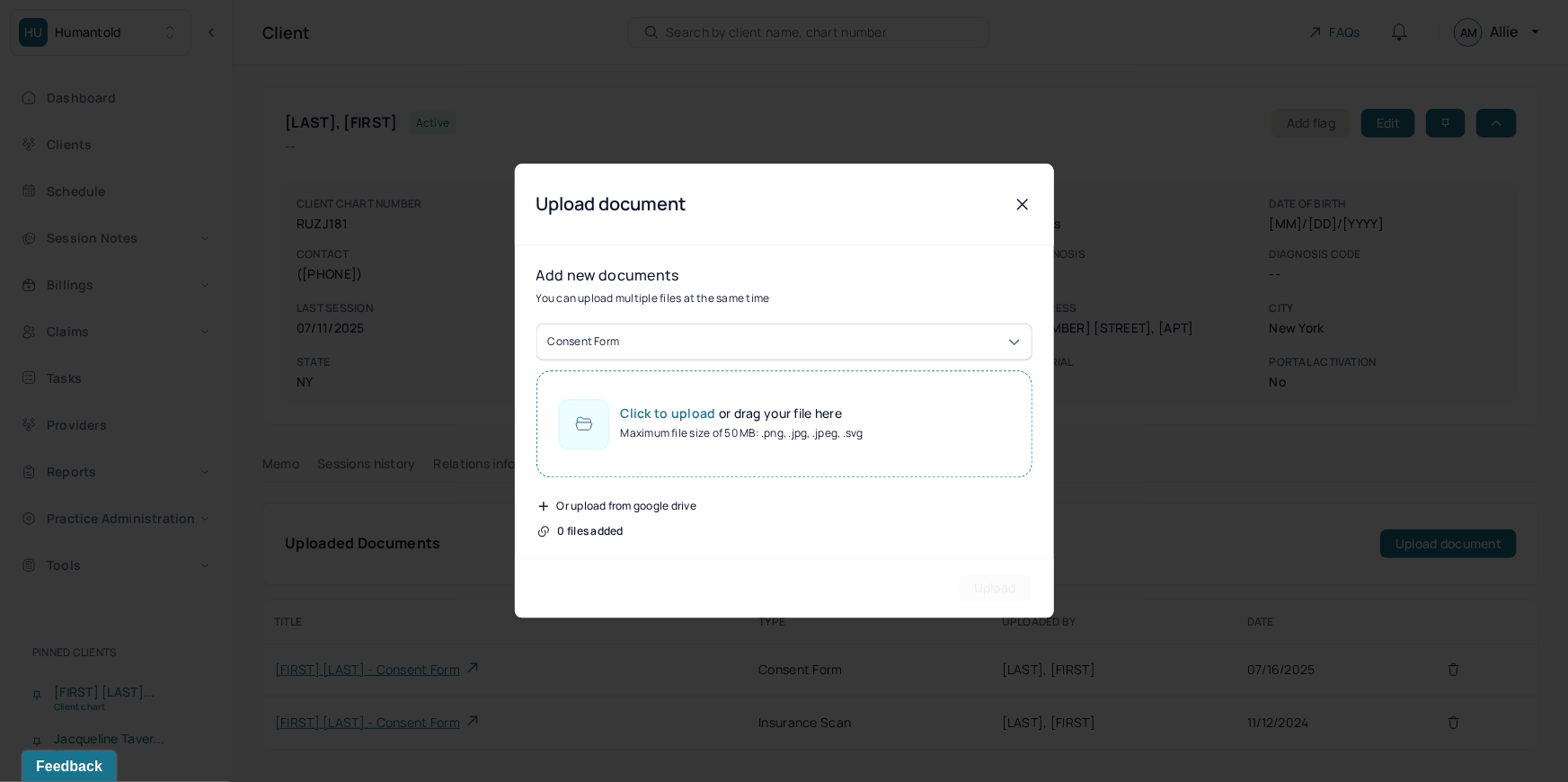 click on "Click to upload   or drag your file here Maximum file size of 50 MB: .png, .jpg, .jpeg, .svg" at bounding box center [784, 424] 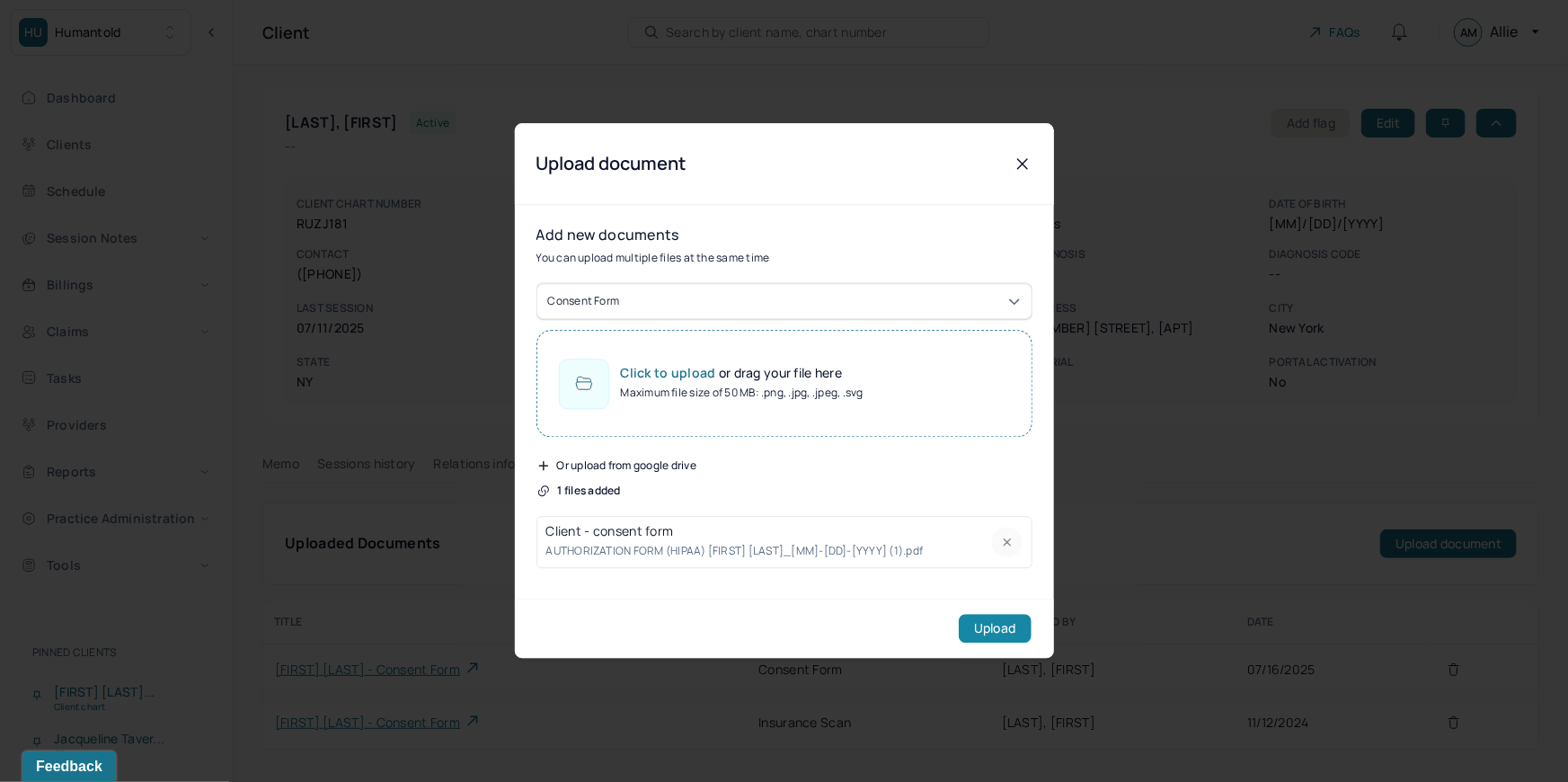click on "Upload" at bounding box center [995, 629] 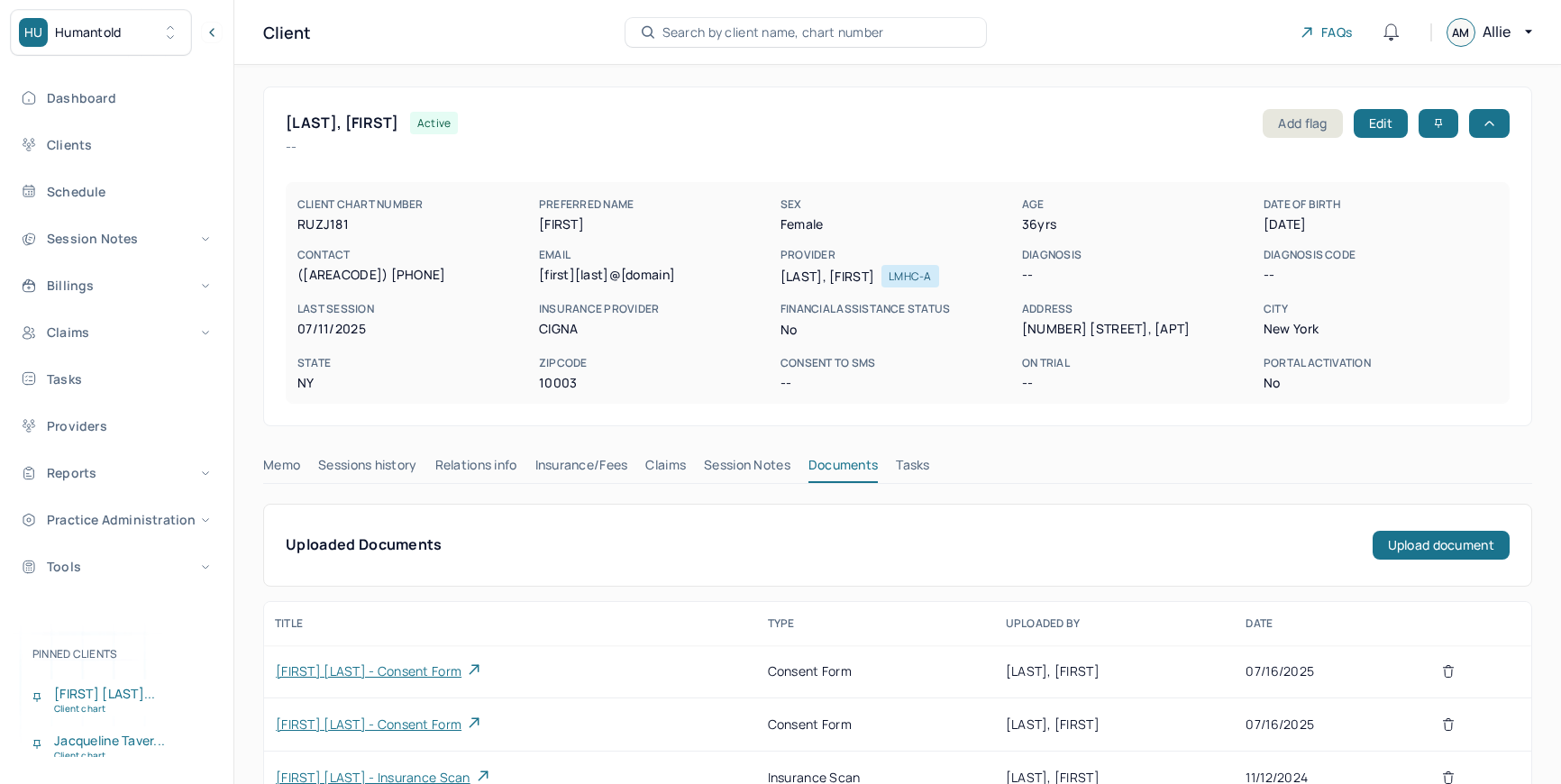 scroll, scrollTop: 0, scrollLeft: 0, axis: both 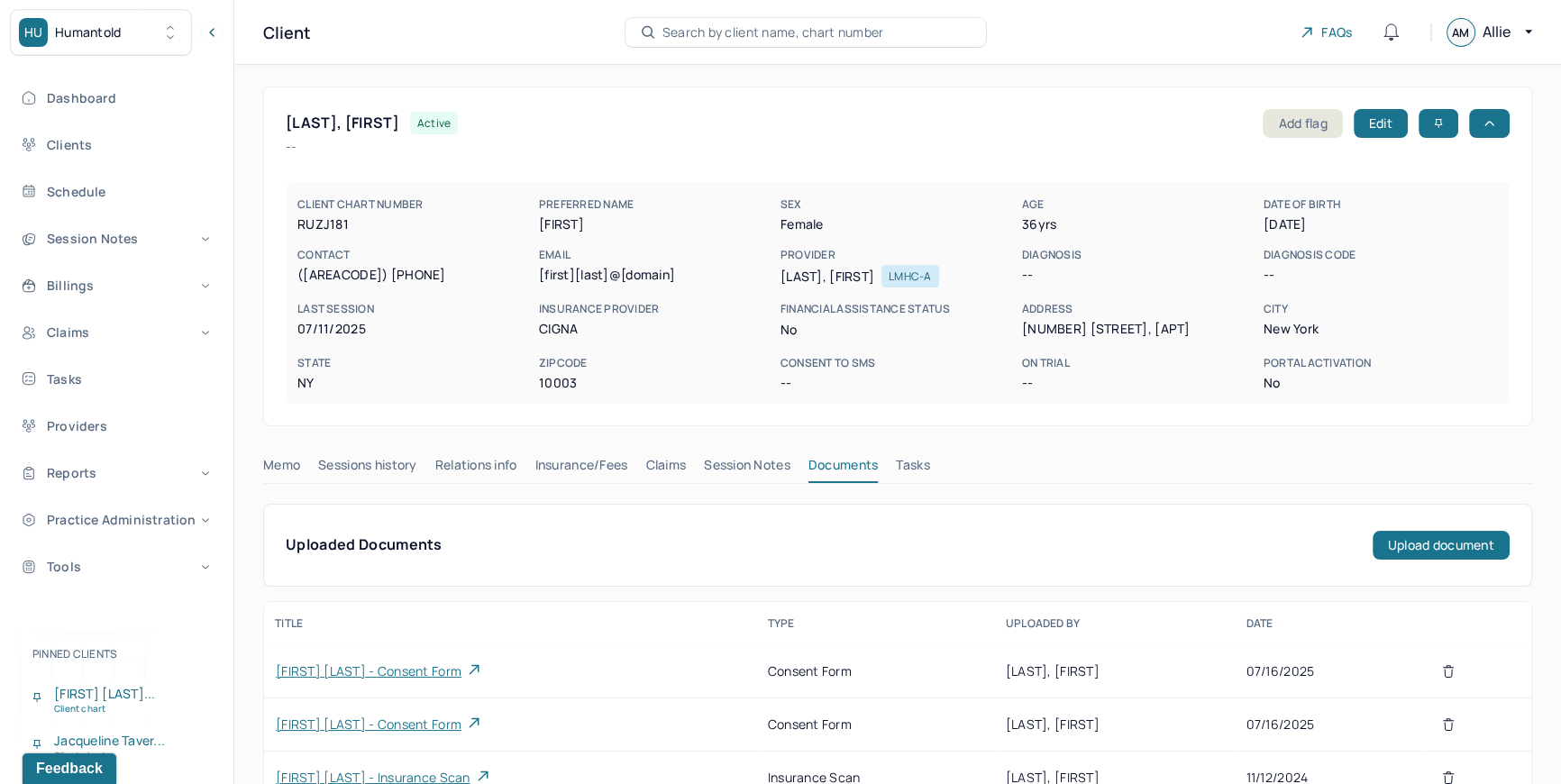 click on "Search by client name, chart number" at bounding box center (773, 32) 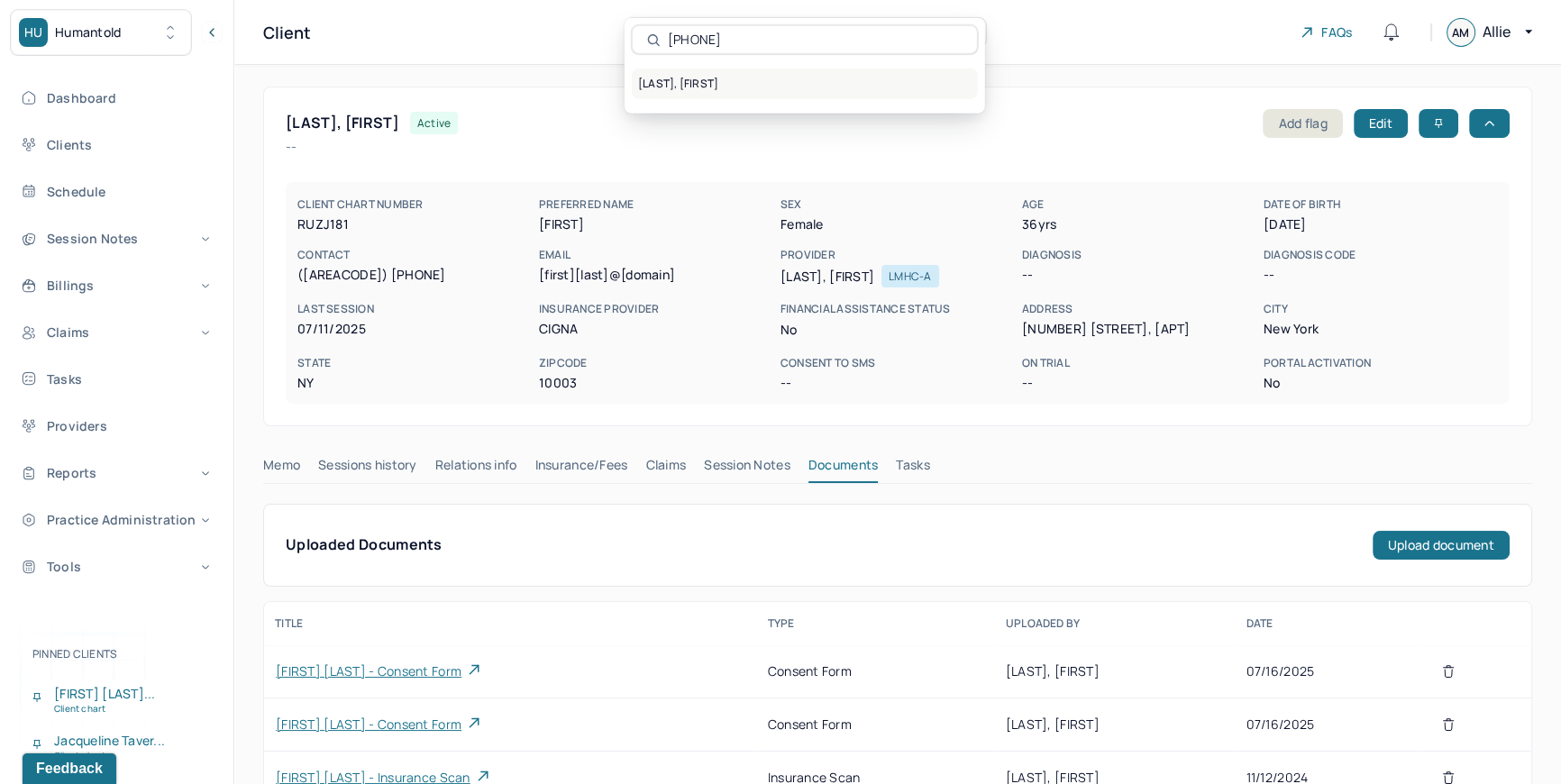 type on "5162877574" 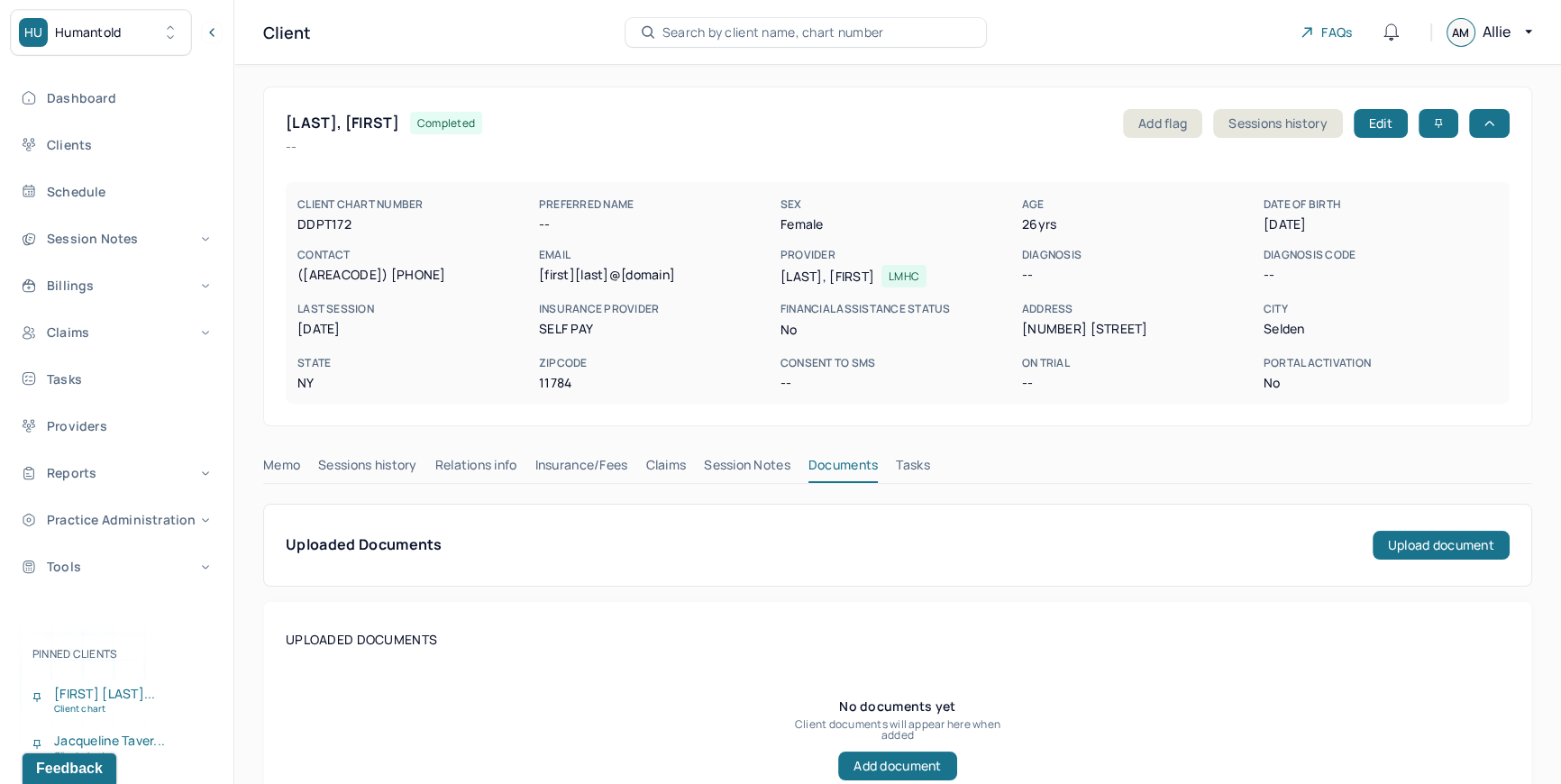 drag, startPoint x: 661, startPoint y: 456, endPoint x: 698, endPoint y: 369, distance: 94.541 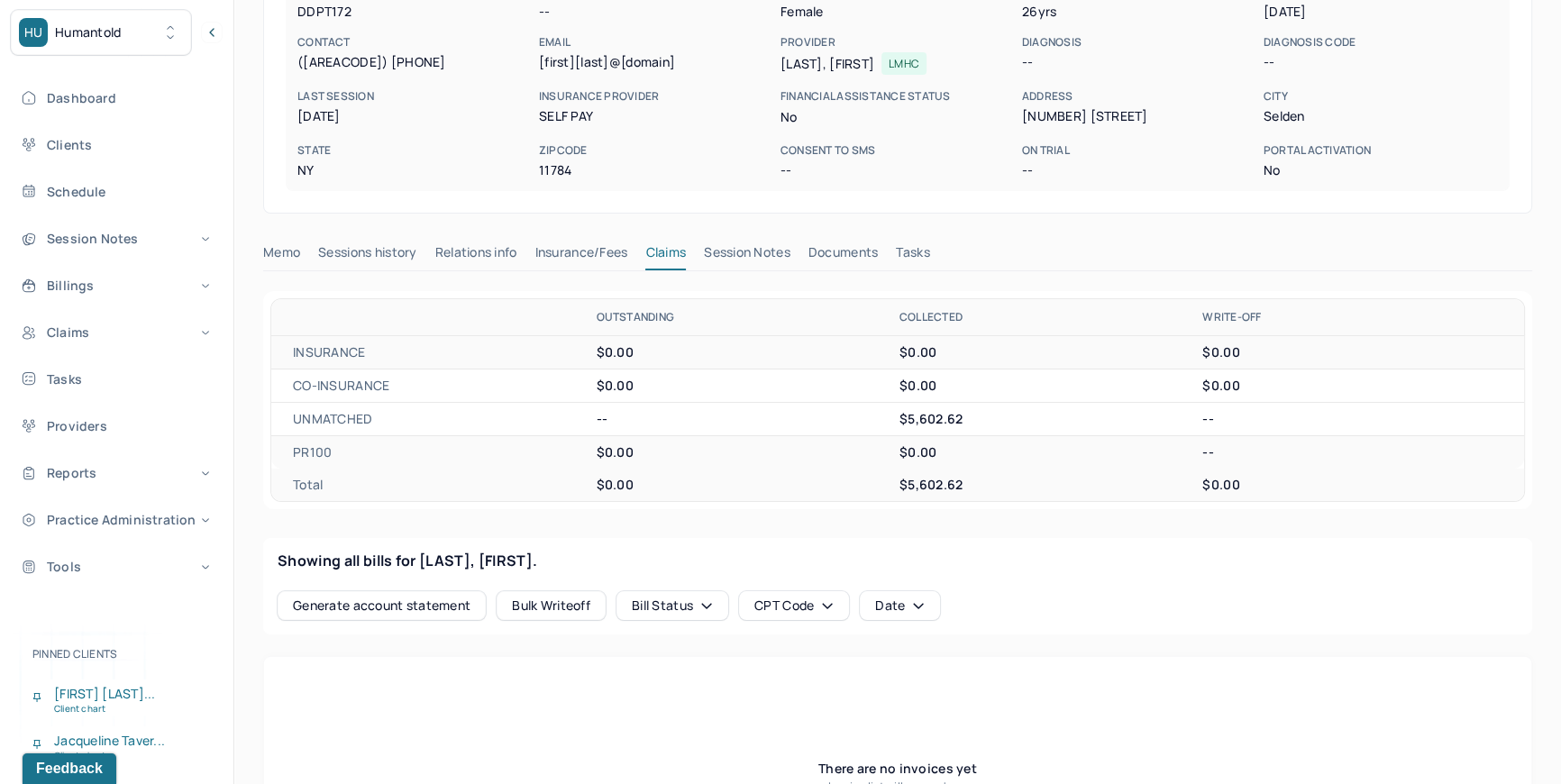 scroll, scrollTop: 81, scrollLeft: 0, axis: vertical 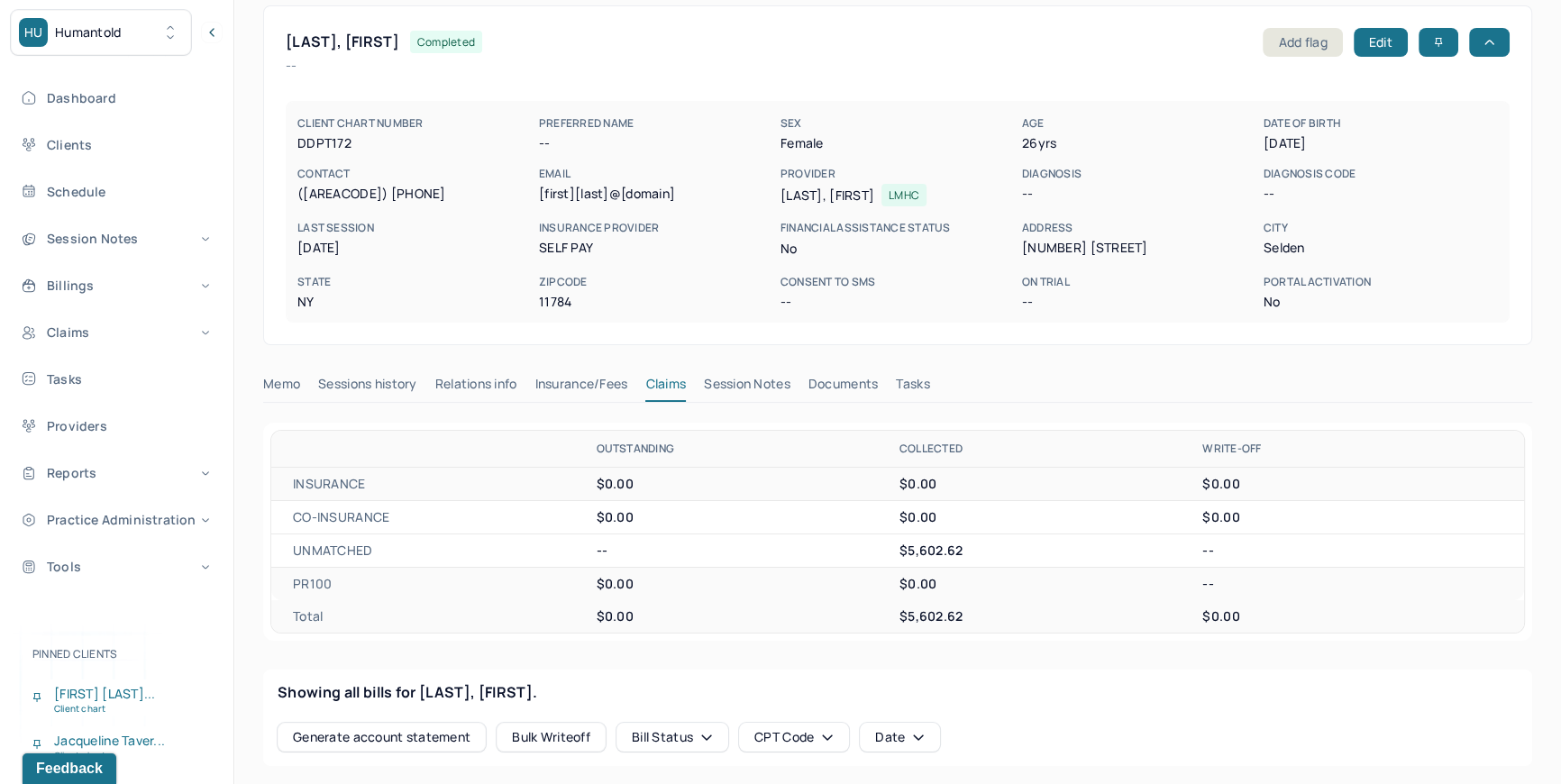 drag, startPoint x: 535, startPoint y: 196, endPoint x: 721, endPoint y: 197, distance: 186.0027 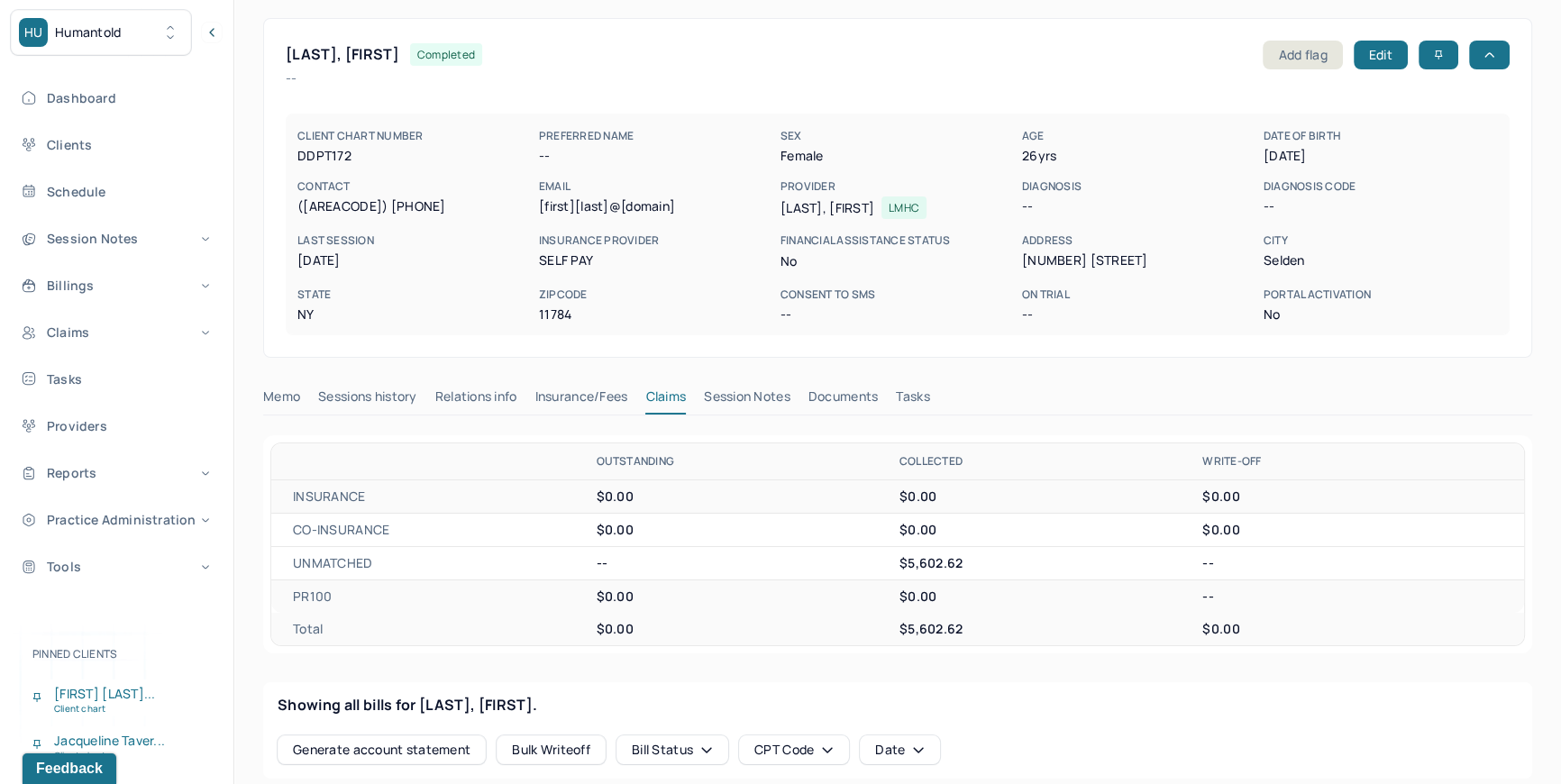 scroll, scrollTop: 0, scrollLeft: 0, axis: both 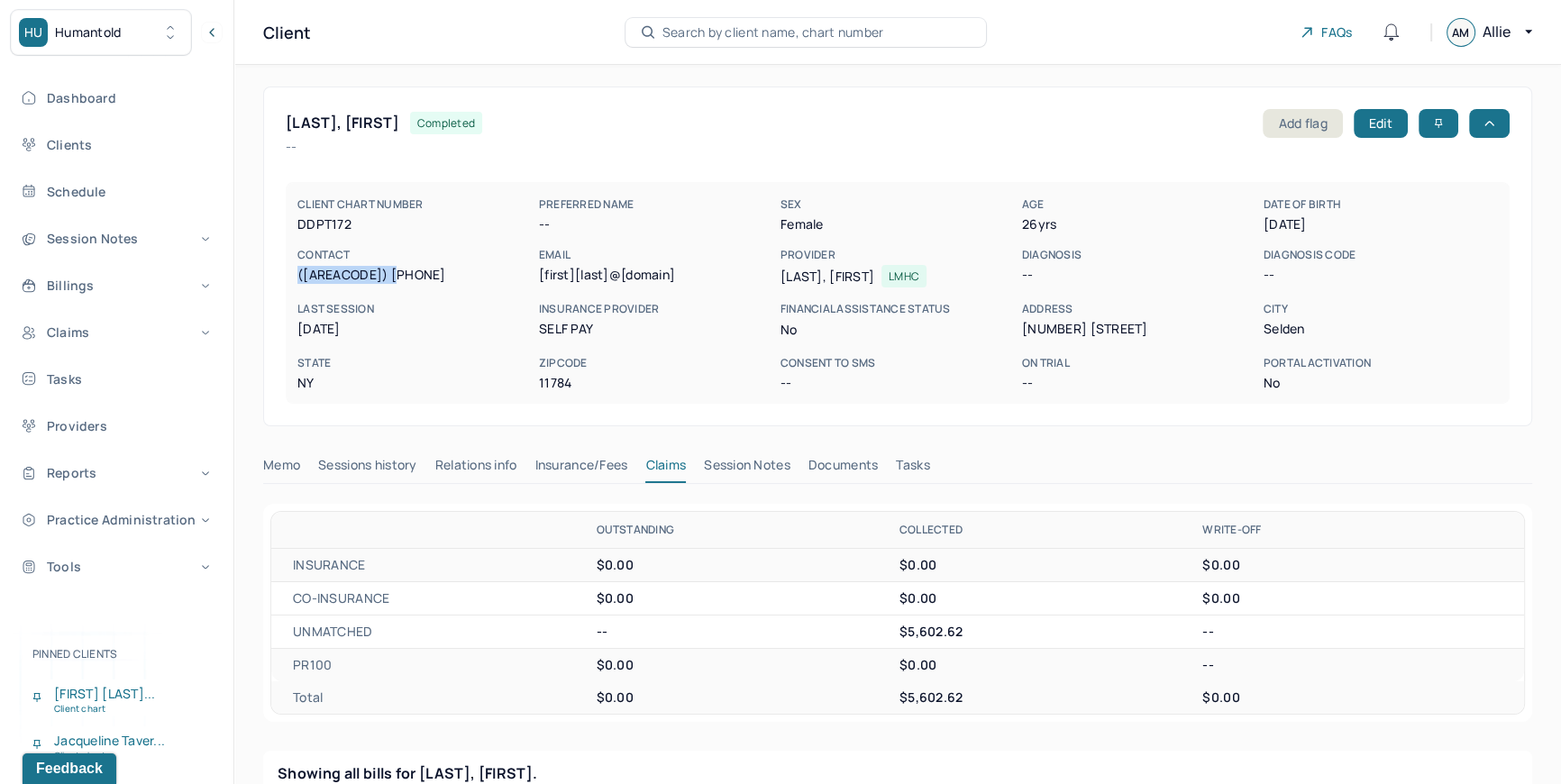 drag, startPoint x: 294, startPoint y: 273, endPoint x: 406, endPoint y: 280, distance: 112.2185 